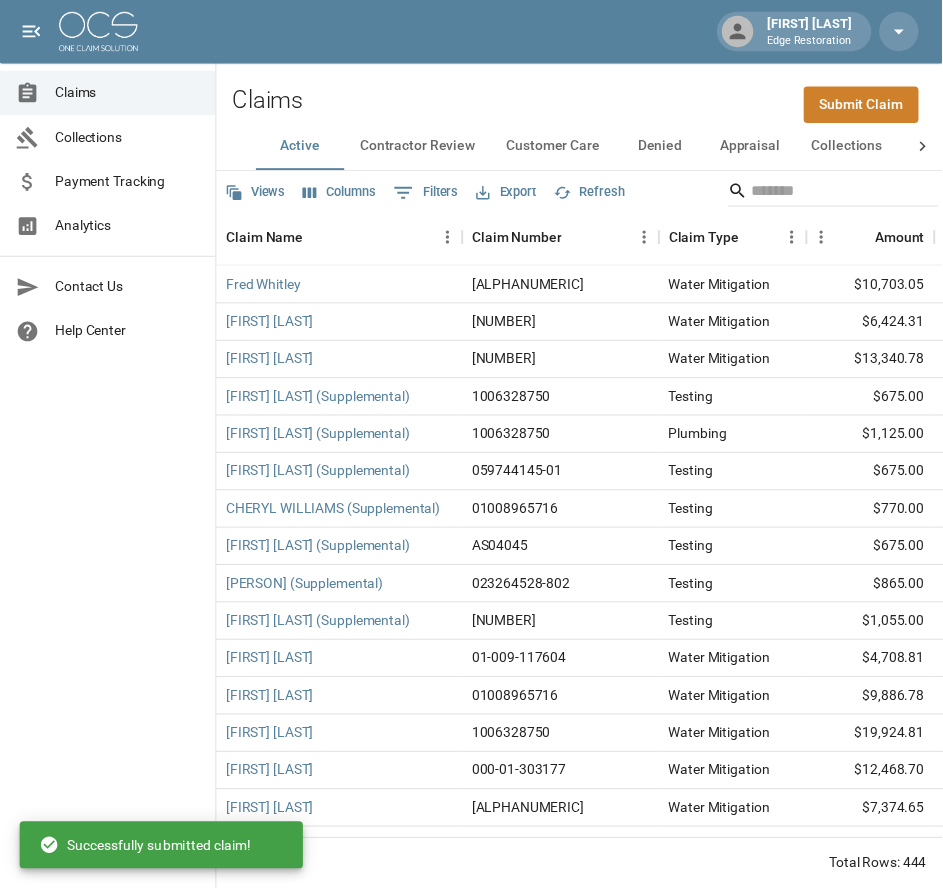 scroll, scrollTop: 0, scrollLeft: 0, axis: both 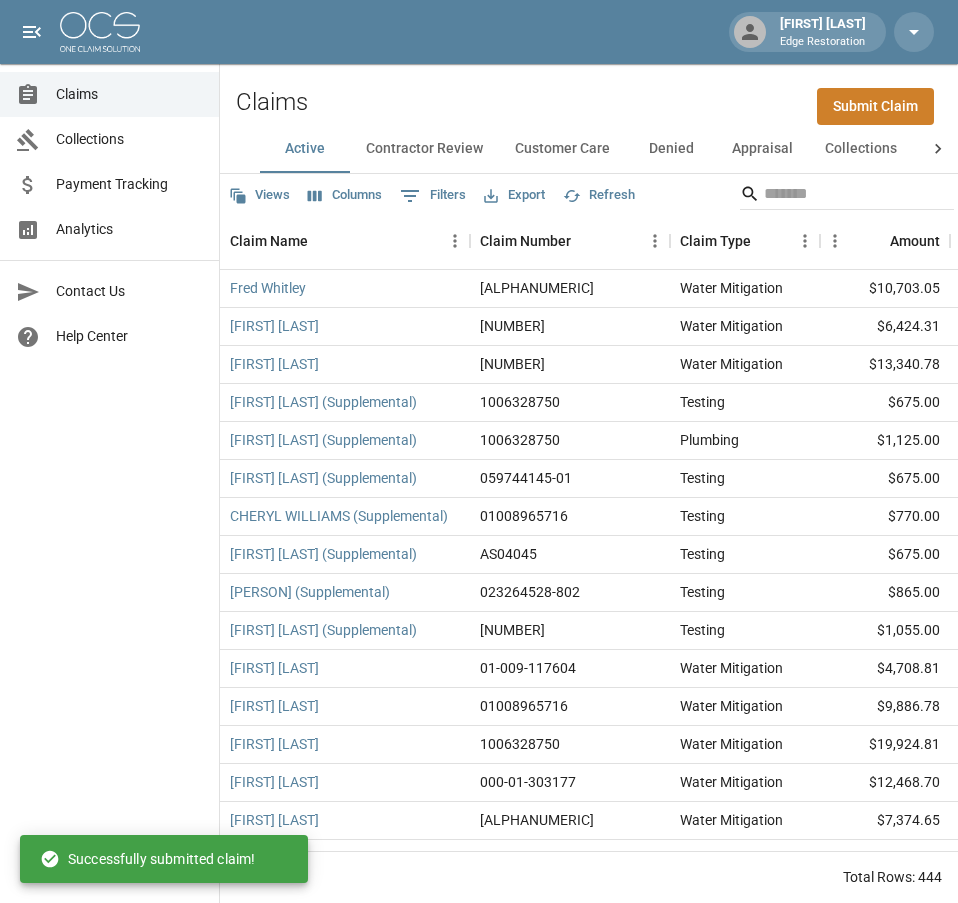 click on "Submit Claim" at bounding box center (875, 106) 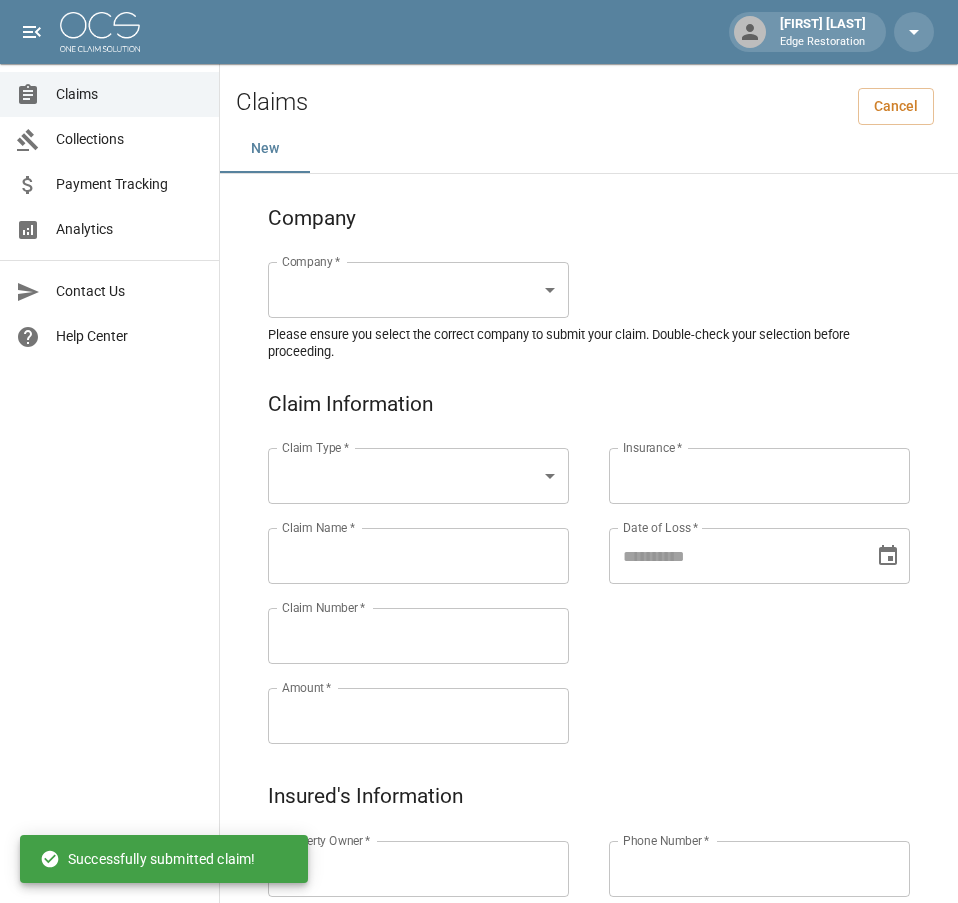click on "Alicia Tubbs Edge Restoration Claims Collections Payment Tracking Analytics Contact Us Help Center ©  2025   One Claim Solution Claims Cancel New Company Company   * ​ Company   * Please ensure you select the correct company to submit your claim. Double-check your selection before proceeding. Claim Information Claim Type   * ​ Claim Type   * Claim Name   * Claim Name   * Claim Number   * Claim Number   * Amount   * Amount   * Insurance   * Insurance   * Date of Loss   * Date of Loss   * Insured's Information Property Owner   * Property Owner   * Mailing Address   * Mailing Address   * Mailing City   * Mailing City   * Mailing State   * Mailing State   * Mailing Zip   * Mailing Zip   * Phone Number   * Phone Number   * Alt. Phone Number Alt. Phone Number Email Email Documentation Invoice (PDF)* ​ Upload file(s) Invoice (PDF)* Work Authorization* ​ Upload file(s) Work Authorization* Photo Link Photo Link ​ Upload file(s) Testing ​ ​" at bounding box center (479, 929) 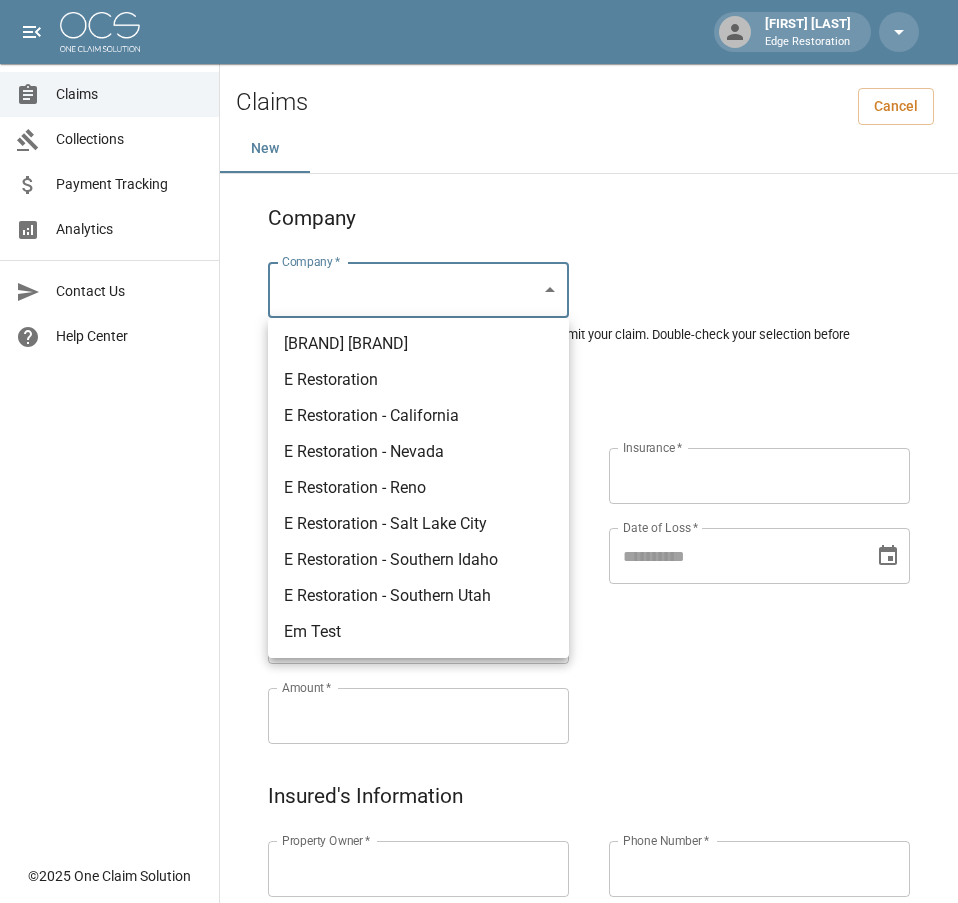click on "E Restoration" at bounding box center (418, 380) 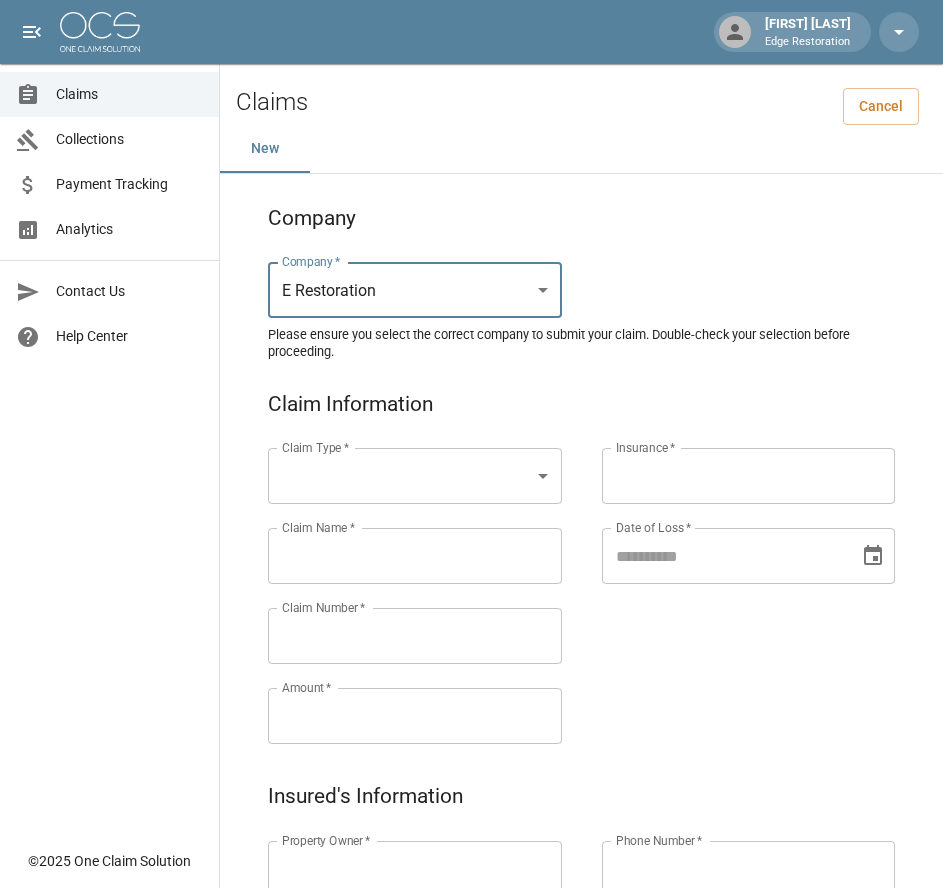click on "Alicia Tubbs Edge Restoration Claims Collections Payment Tracking Analytics Contact Us Help Center ©  2025   One Claim Solution Claims Cancel New Company Company   * E Restoration *** Company   * Please ensure you select the correct company to submit your claim. Double-check your selection before proceeding. Claim Information Claim Type   * ​ Claim Type   * Claim Name   * Claim Name   * Claim Number   * Claim Number   * Amount   * Amount   * Insurance   * Insurance   * Date of Loss   * Date of Loss   * Insured's Information Property Owner   * Property Owner   * Mailing Address   * Mailing Address   * Mailing City   * Mailing City   * Mailing State   * Mailing State   * Mailing Zip   * Mailing Zip   * Phone Number   * Phone Number   * Alt. Phone Number Alt. Phone Number Email Email Documentation Invoice (PDF)* ​ Upload file(s) Invoice (PDF)* Work Authorization* ​ Upload file(s) Work Authorization* Photo Link Photo Link ​ Upload file(s) *" at bounding box center (471, 929) 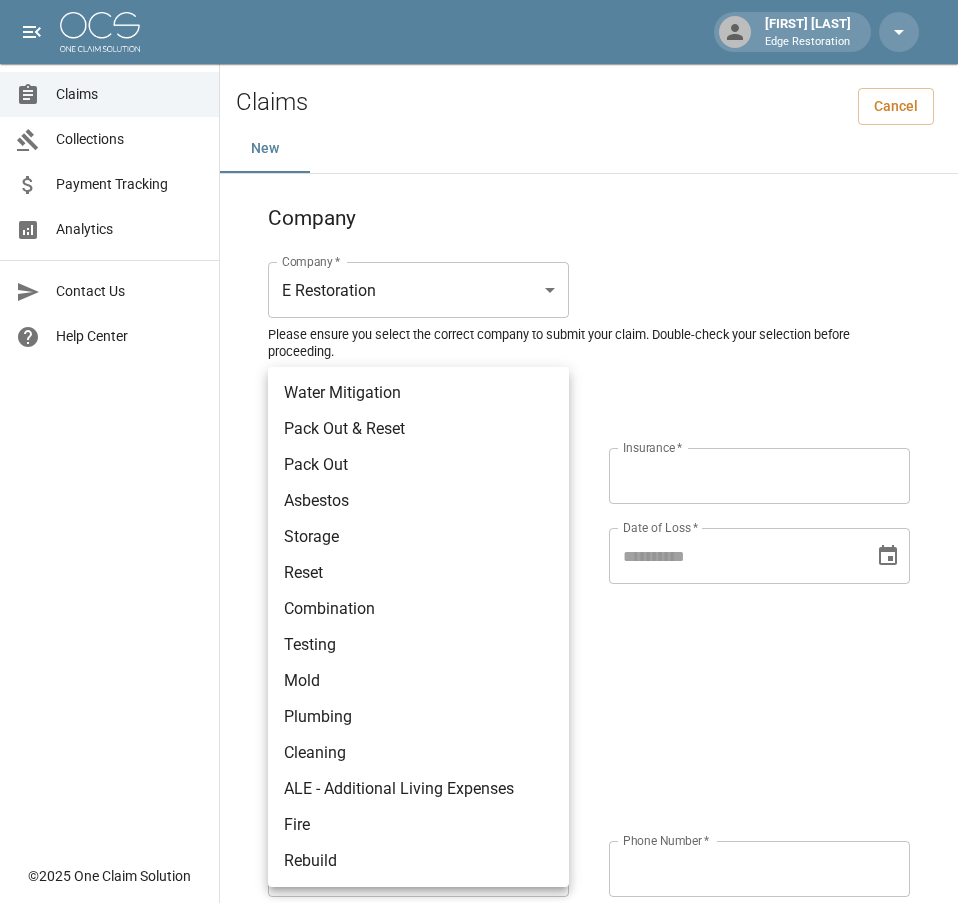 click on "Water Mitigation" at bounding box center (418, 393) 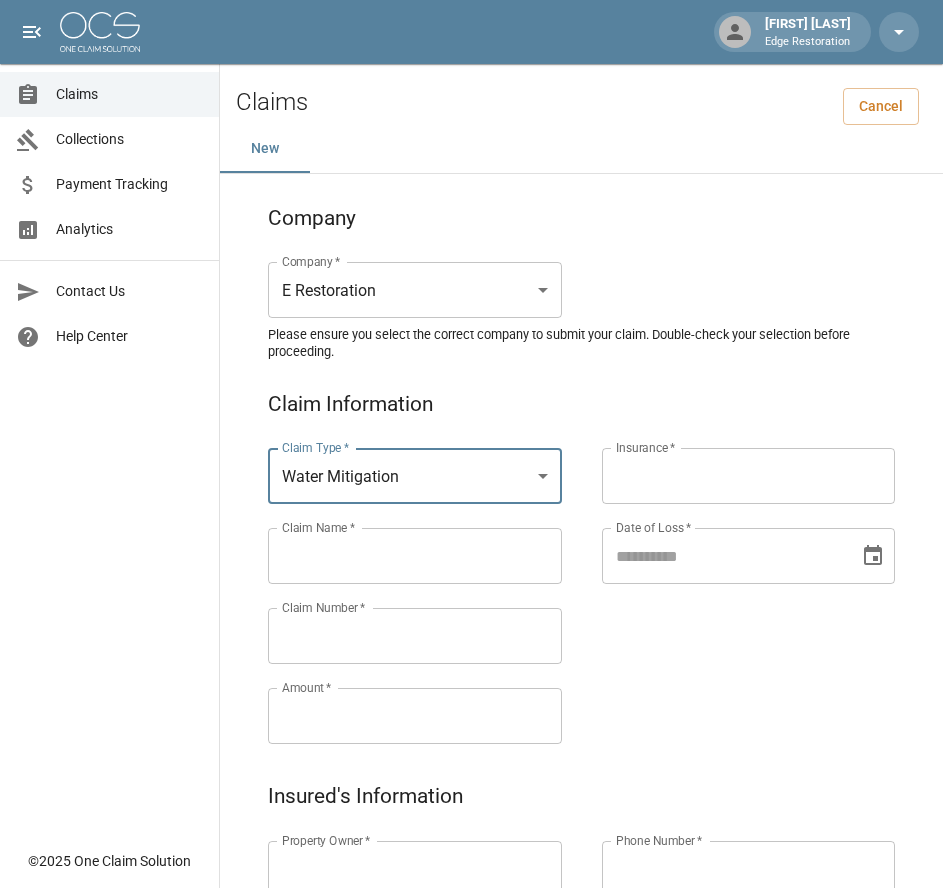 click on "Claims Collections Payment Tracking Analytics Contact Us Help Center" at bounding box center [109, 419] 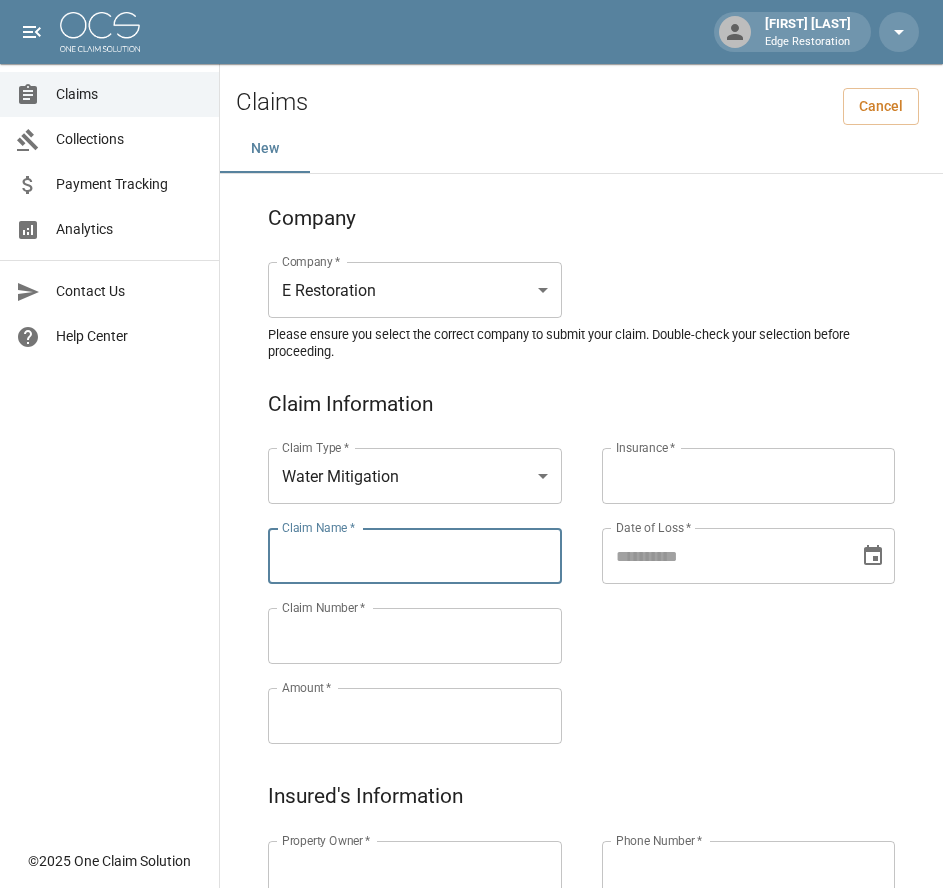 click on "Claim Name   *" at bounding box center [415, 556] 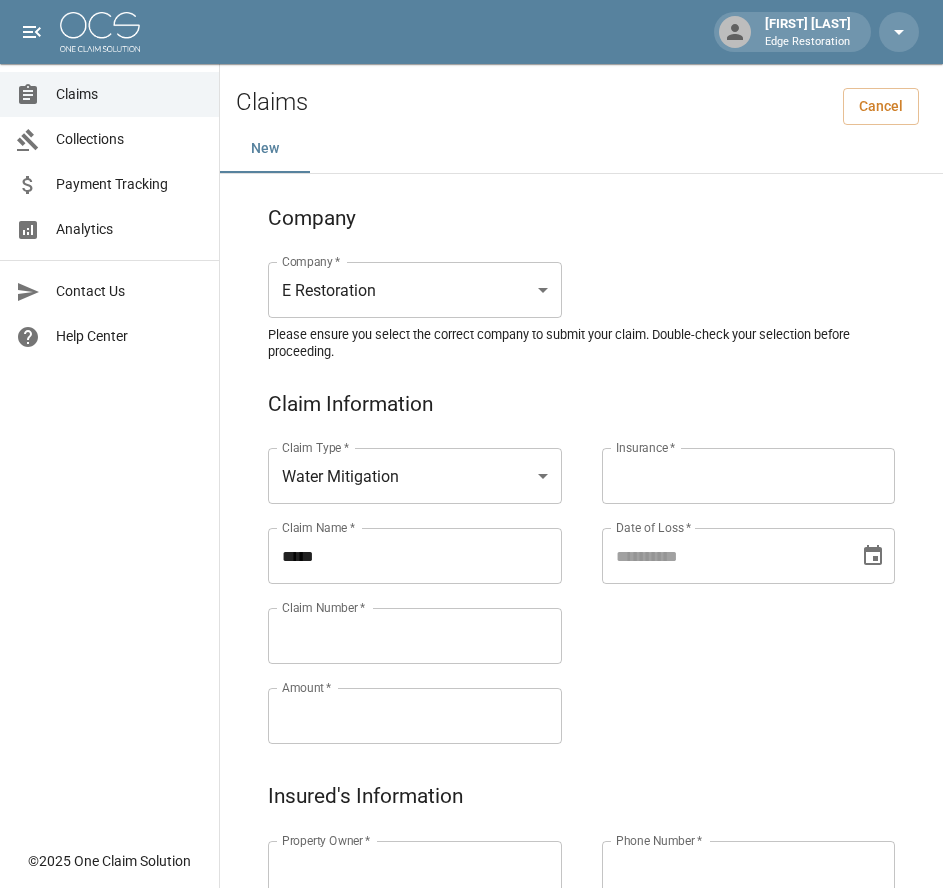 click on "****" at bounding box center (415, 556) 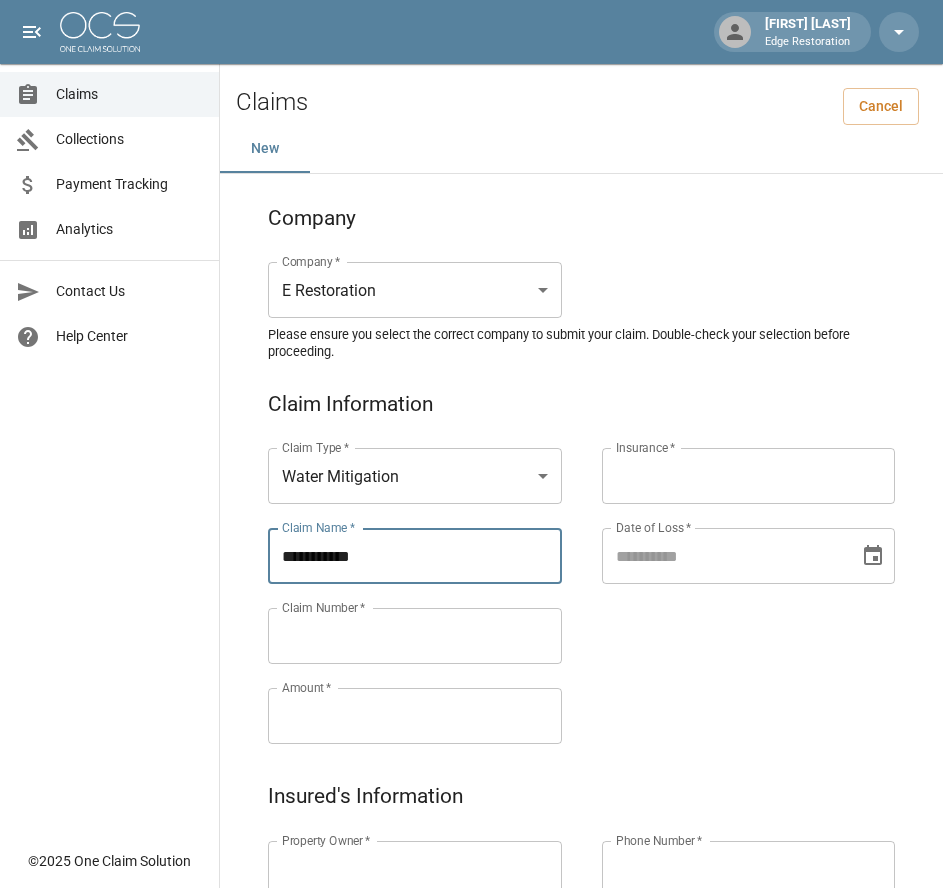drag, startPoint x: 372, startPoint y: 551, endPoint x: 257, endPoint y: 572, distance: 116.901665 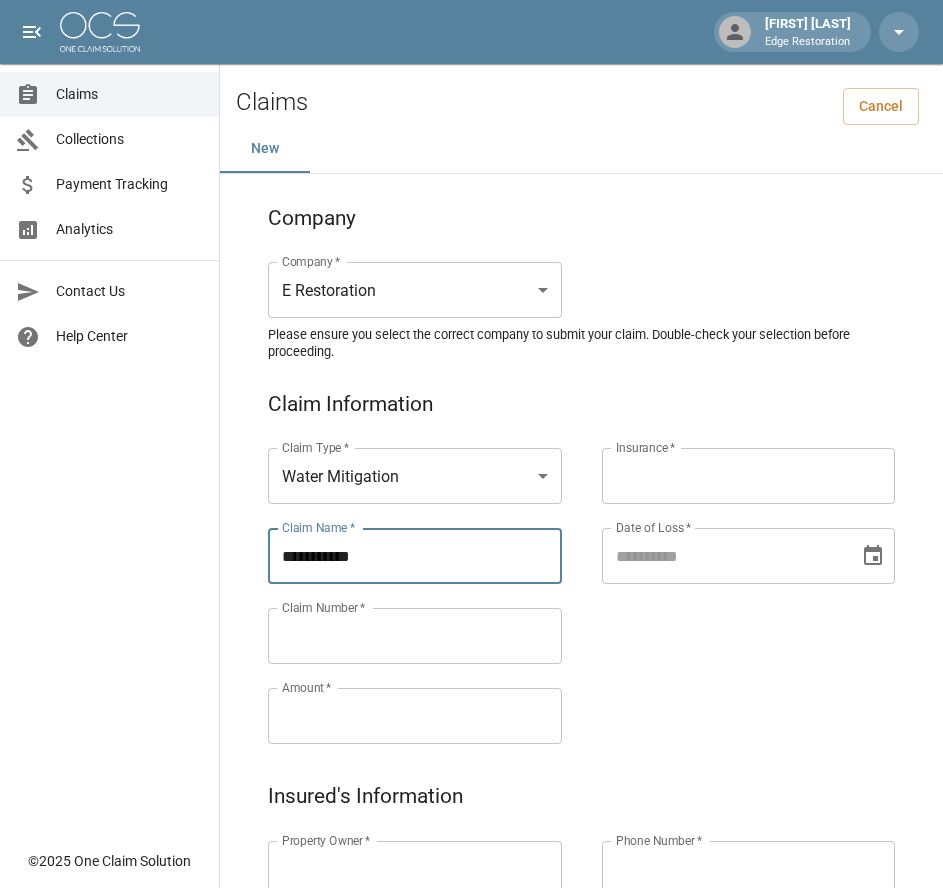 type on "**********" 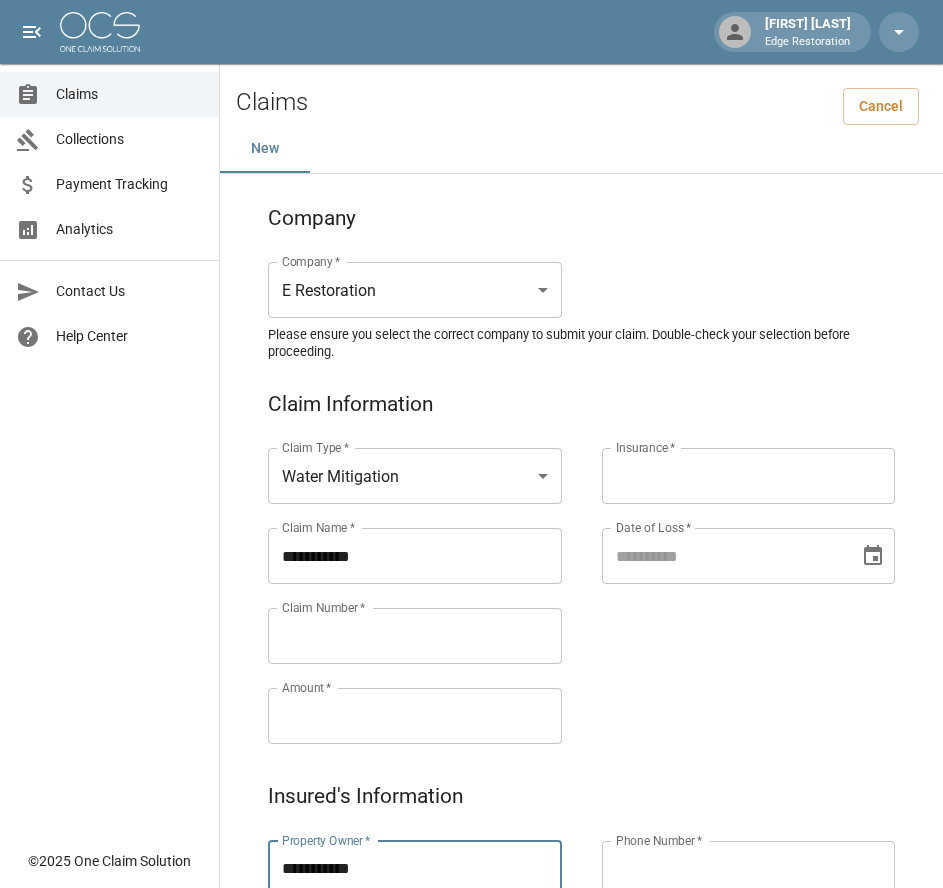 type on "**********" 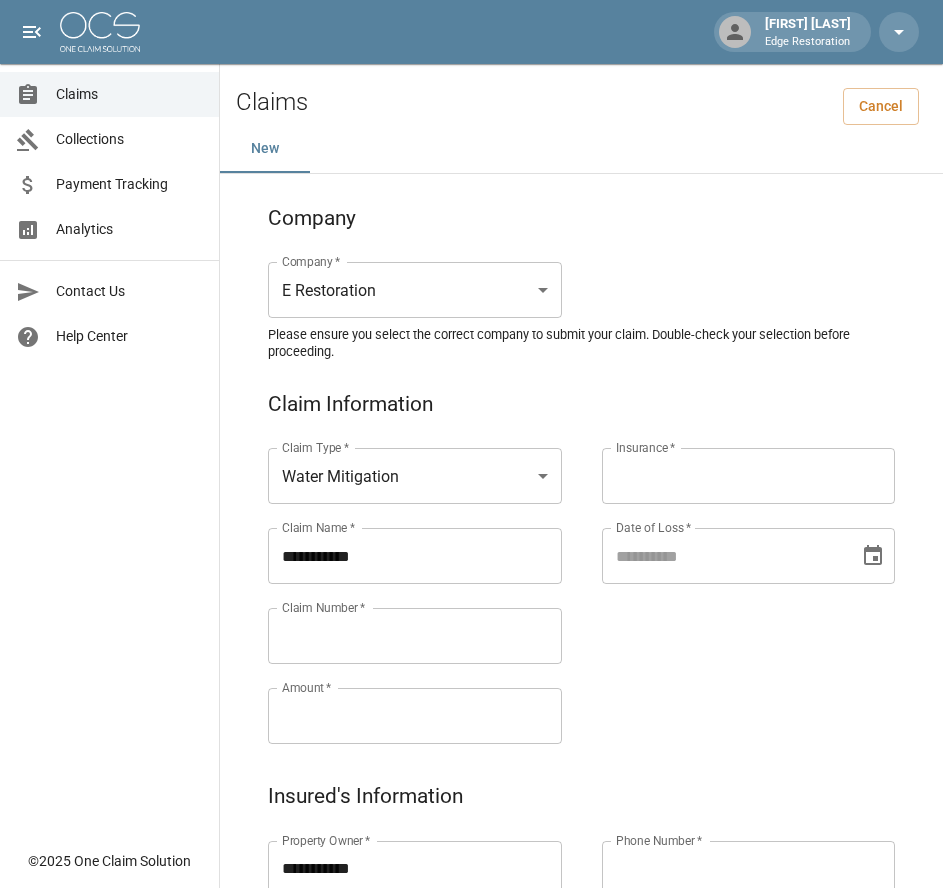 click on "Claim Number   *" at bounding box center [415, 636] 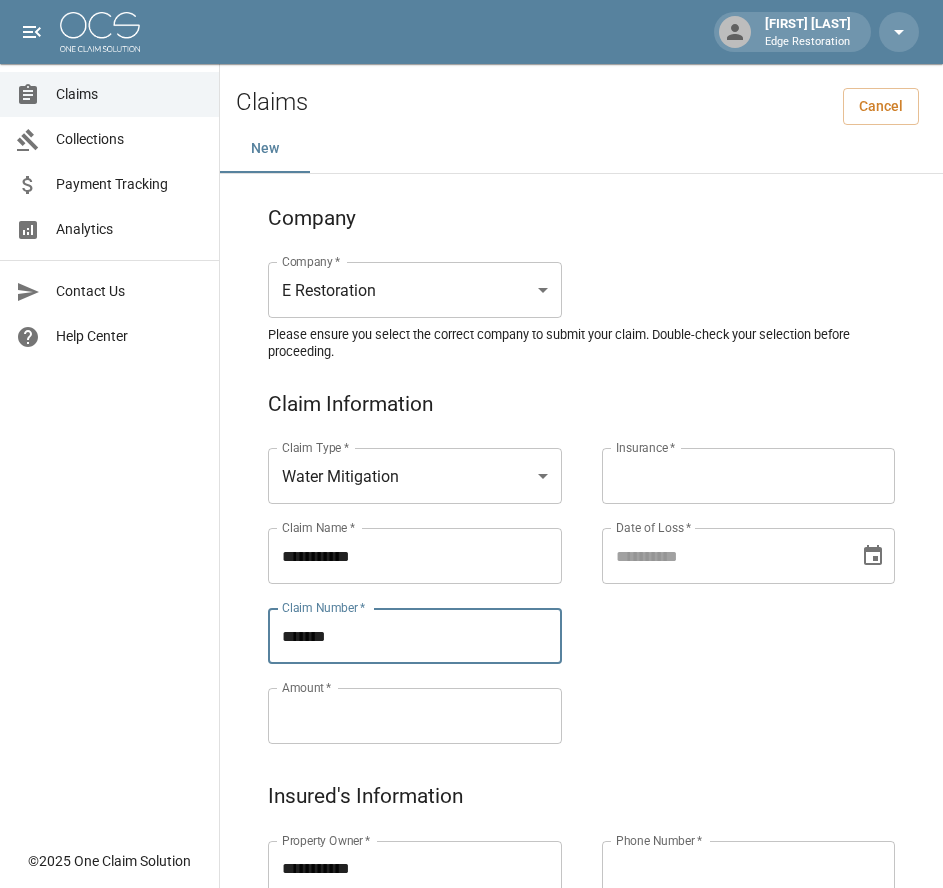 type on "*******" 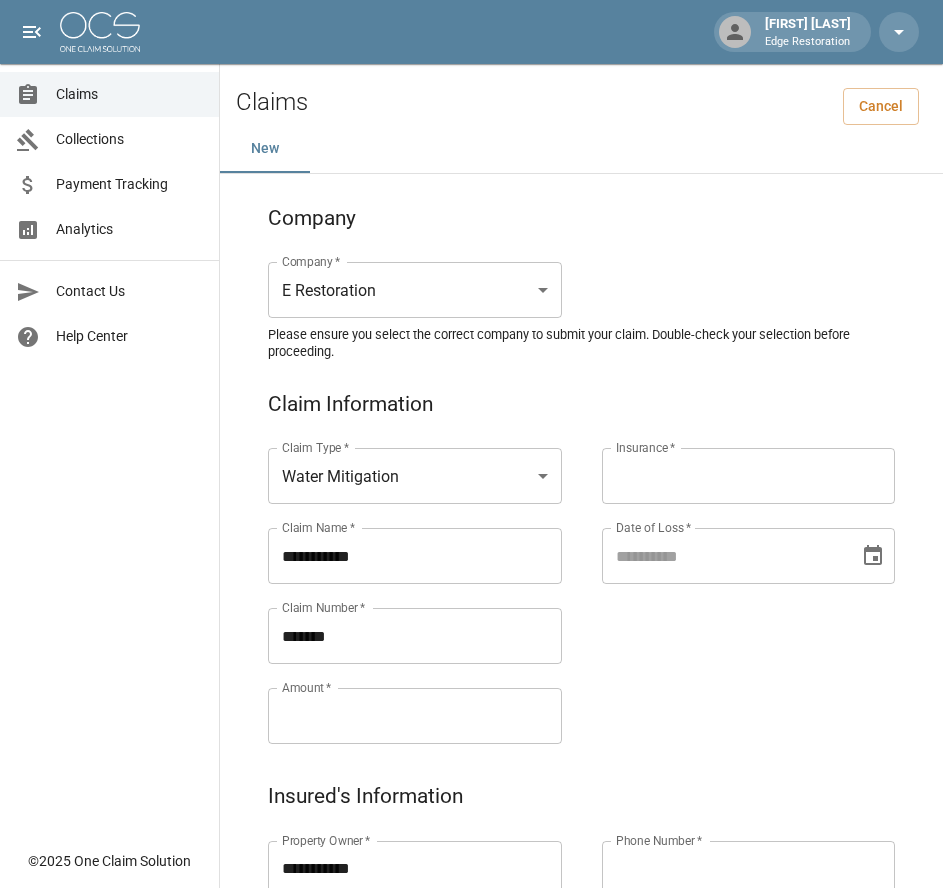 click on "Amount   *" at bounding box center [415, 716] 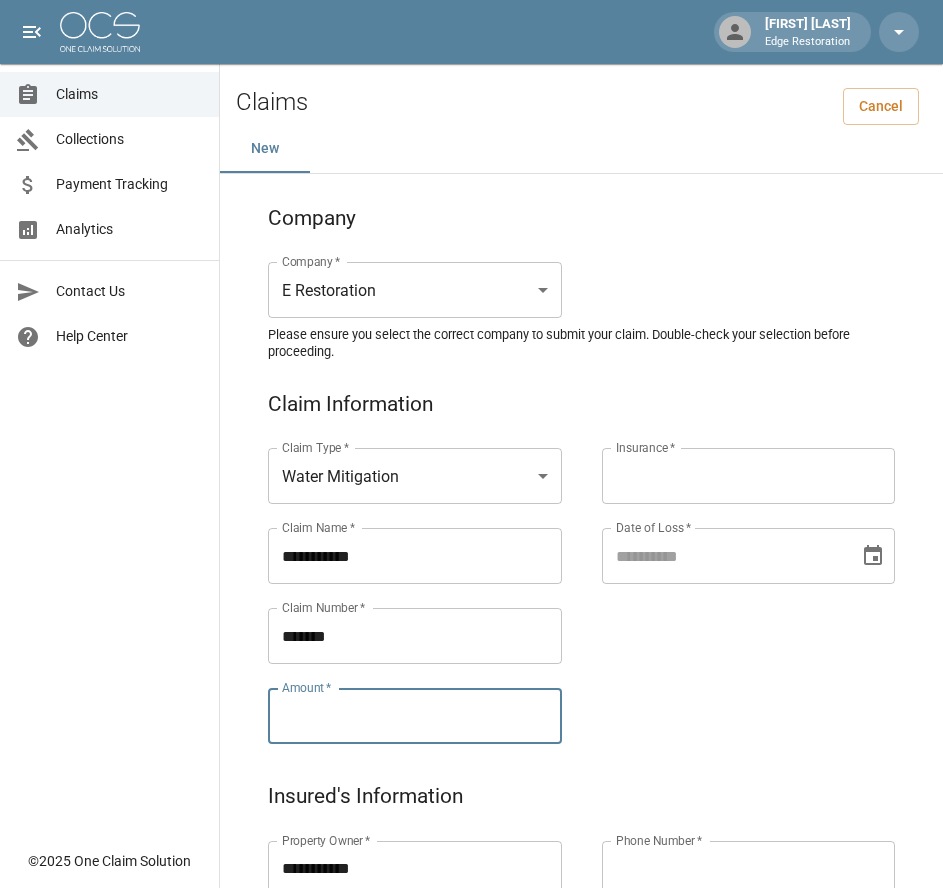 paste on "*********" 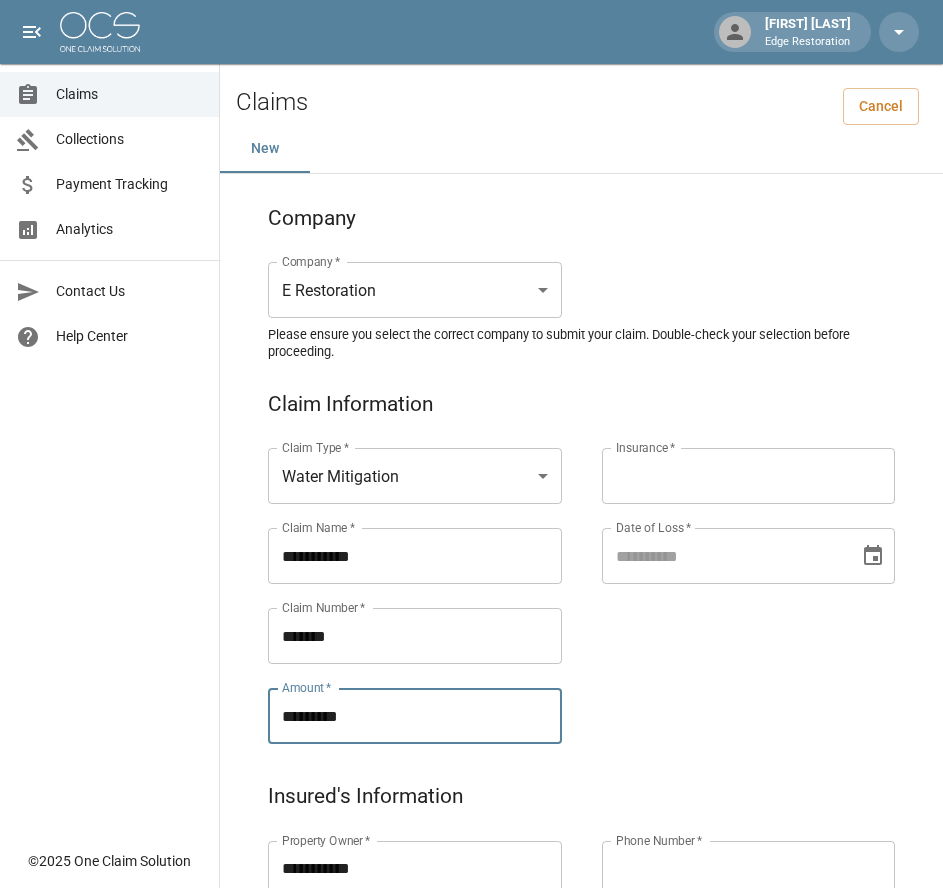 type on "*********" 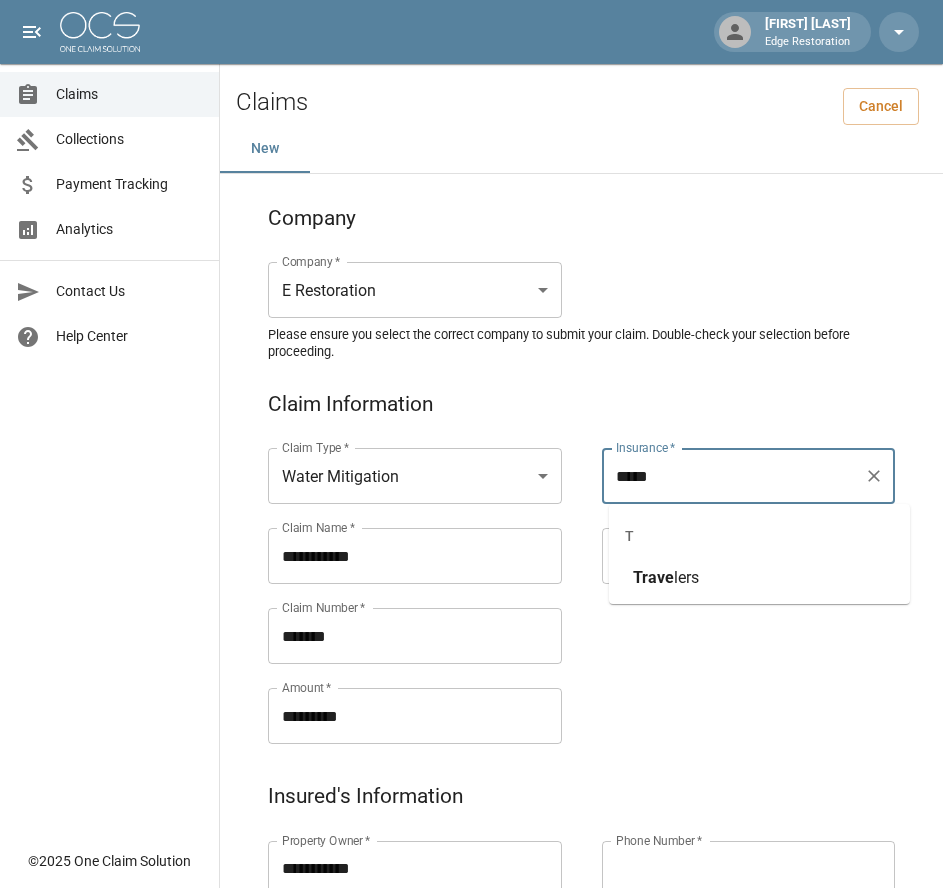 click on "Trave" at bounding box center [653, 577] 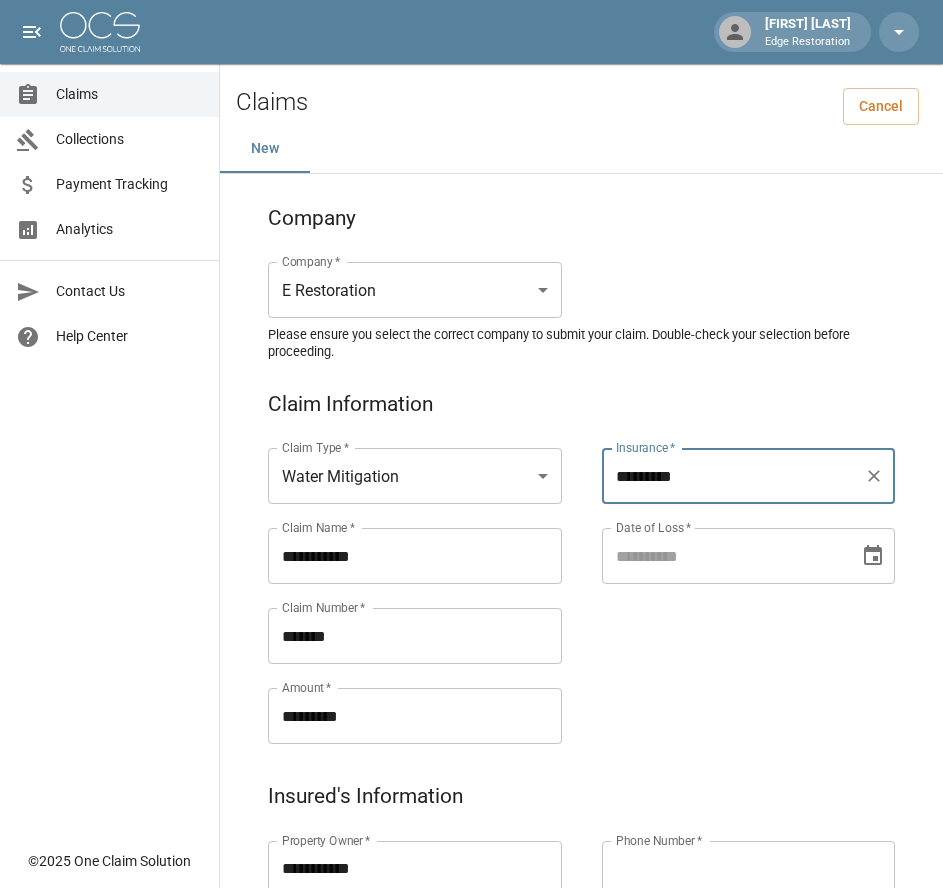type on "*********" 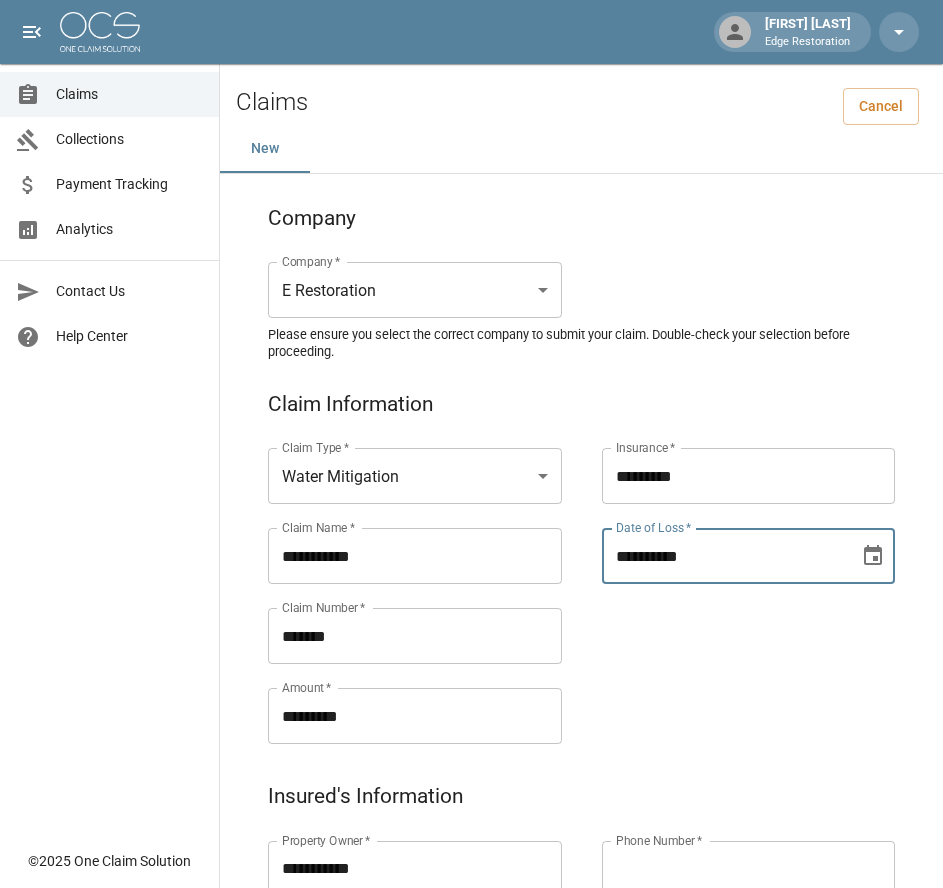 click on "**********" at bounding box center (724, 556) 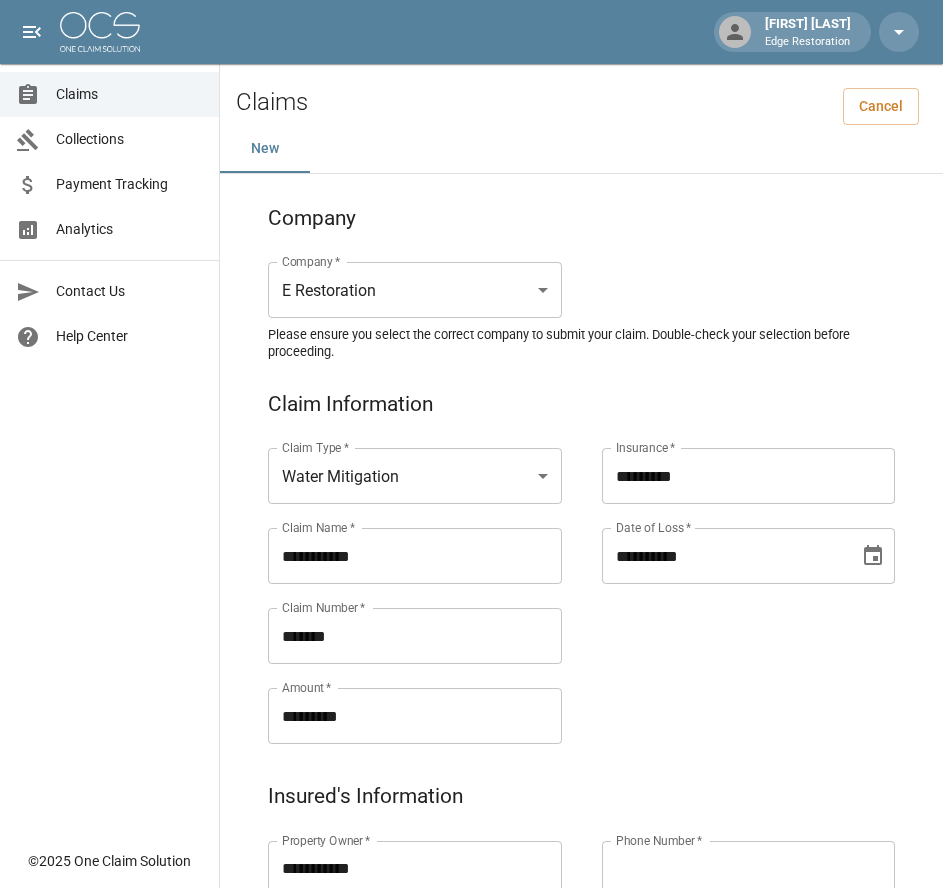 click on "**********" at bounding box center [729, 572] 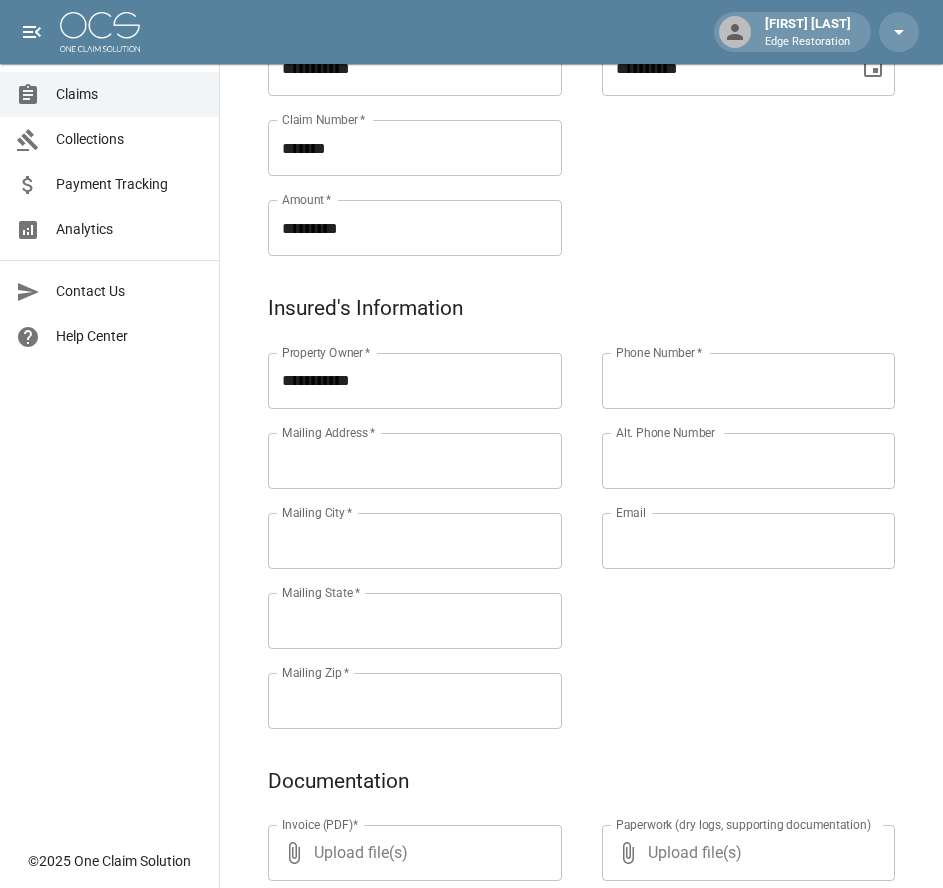 scroll, scrollTop: 494, scrollLeft: 0, axis: vertical 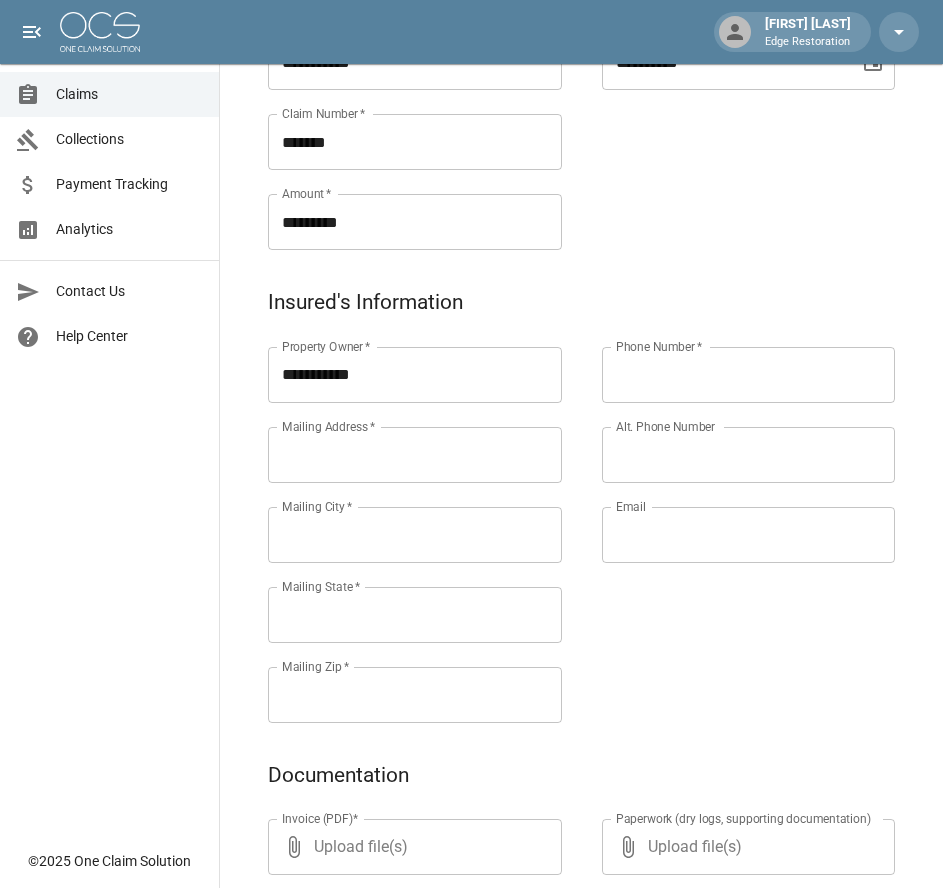 click on "Mailing Address   *" at bounding box center (415, 455) 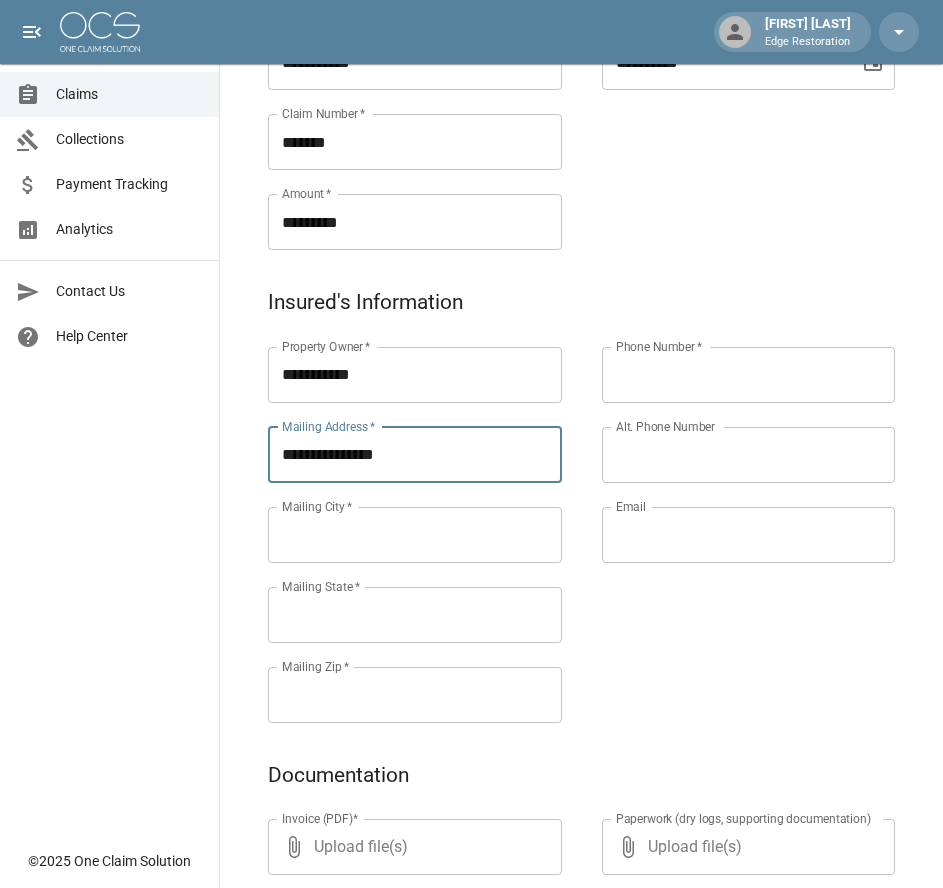 type on "**********" 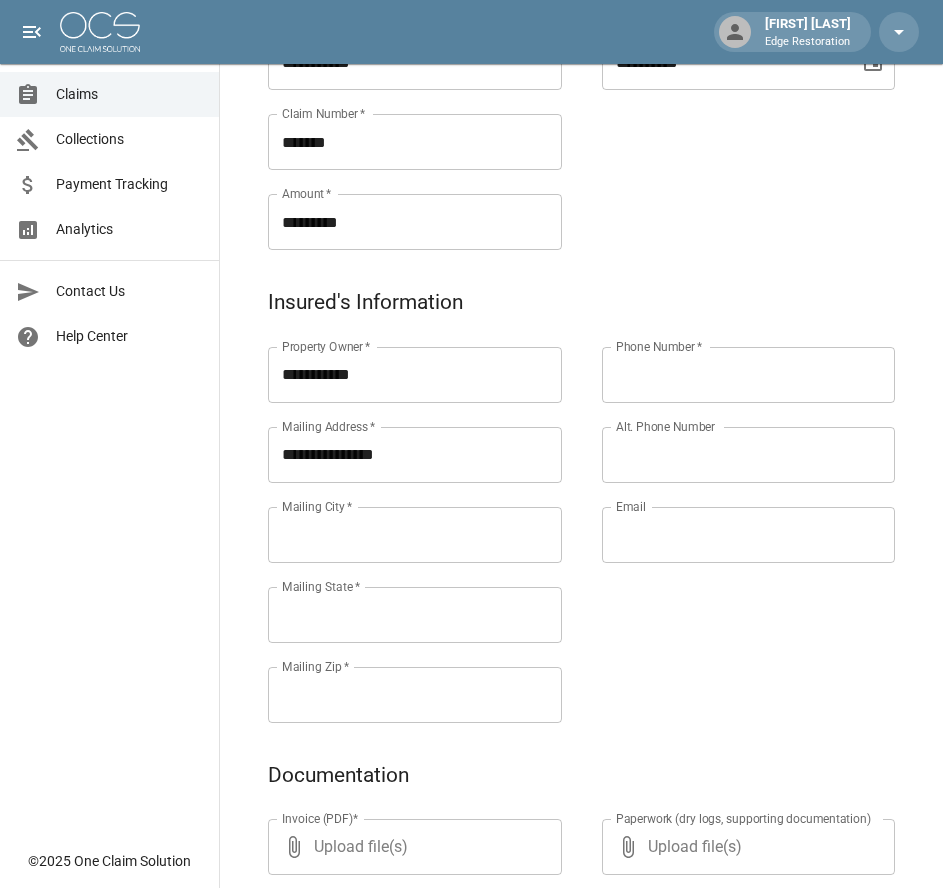 click on "Mailing [CITY]   *" at bounding box center [415, 535] 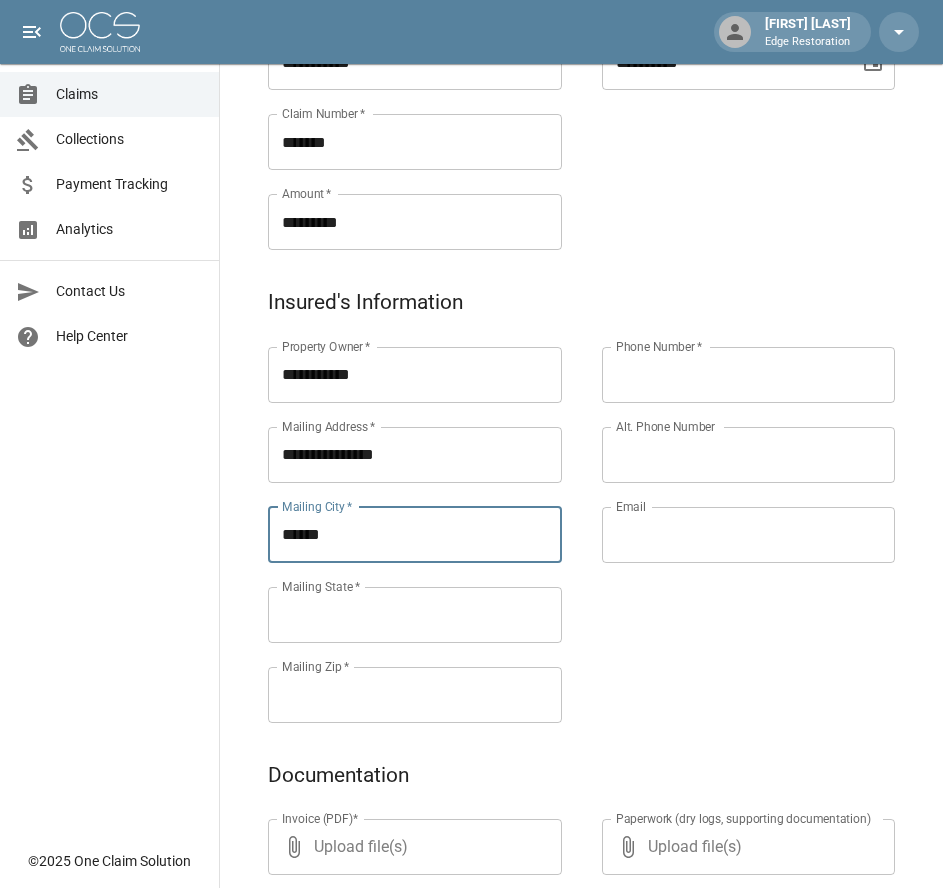 type on "******" 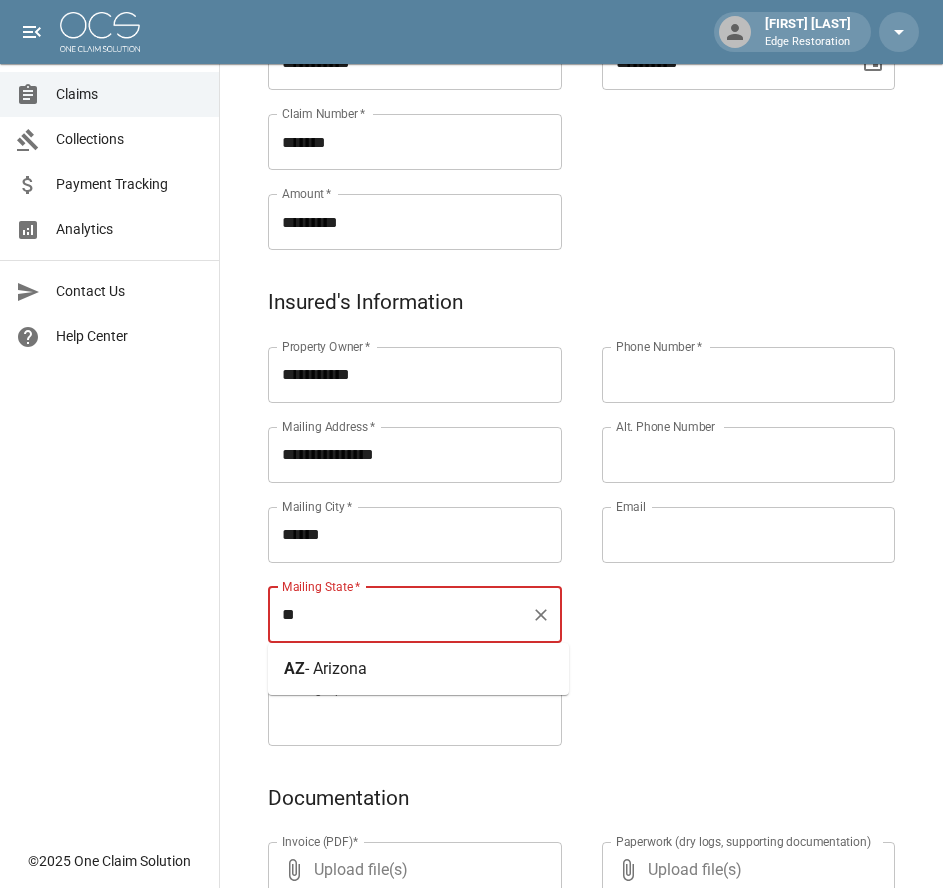 click on "- Arizona" at bounding box center [336, 668] 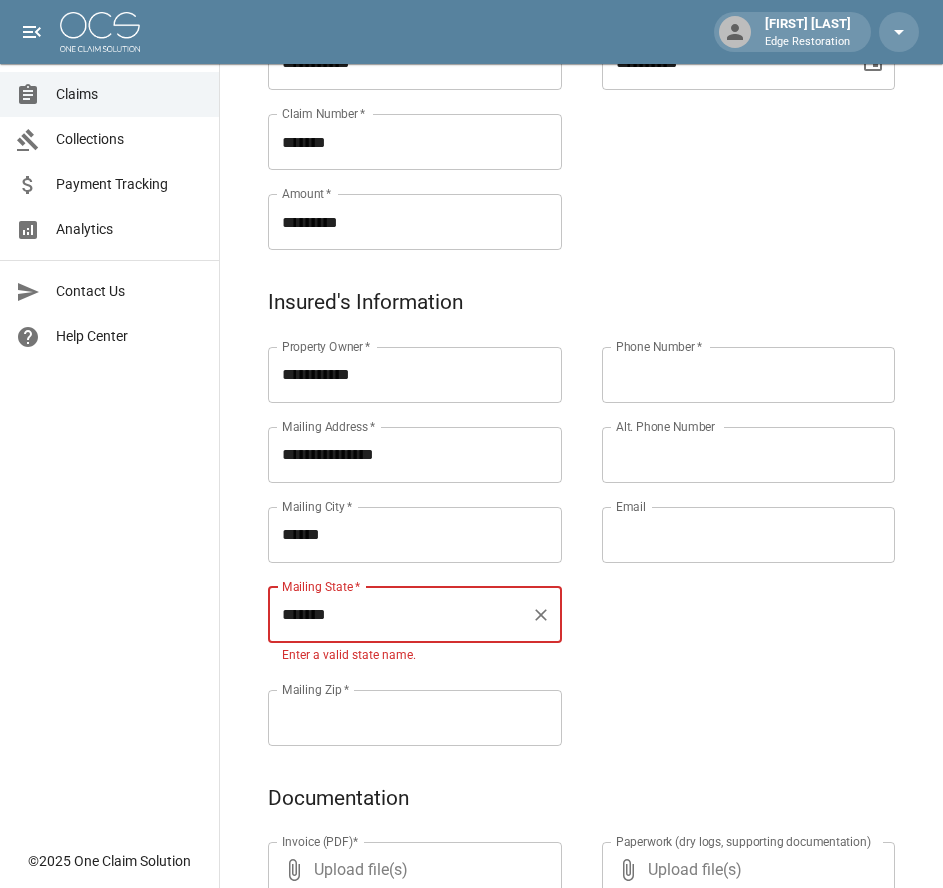 type on "*******" 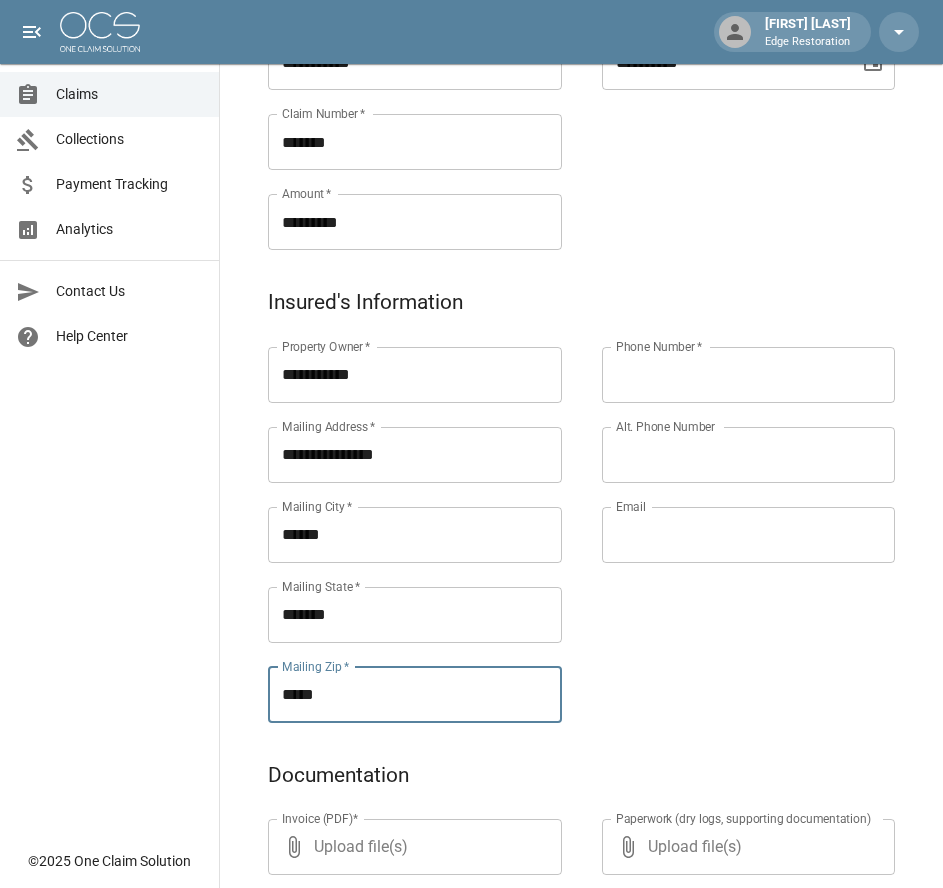 type on "*****" 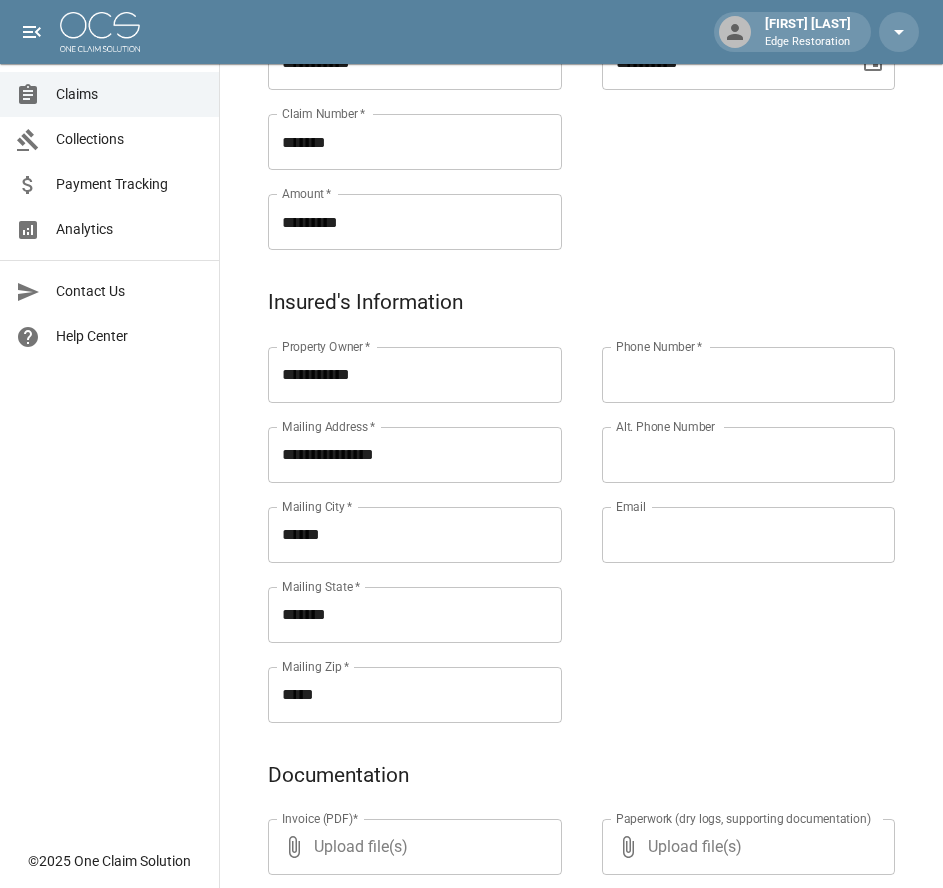 click on "Phone Number   *" at bounding box center [749, 375] 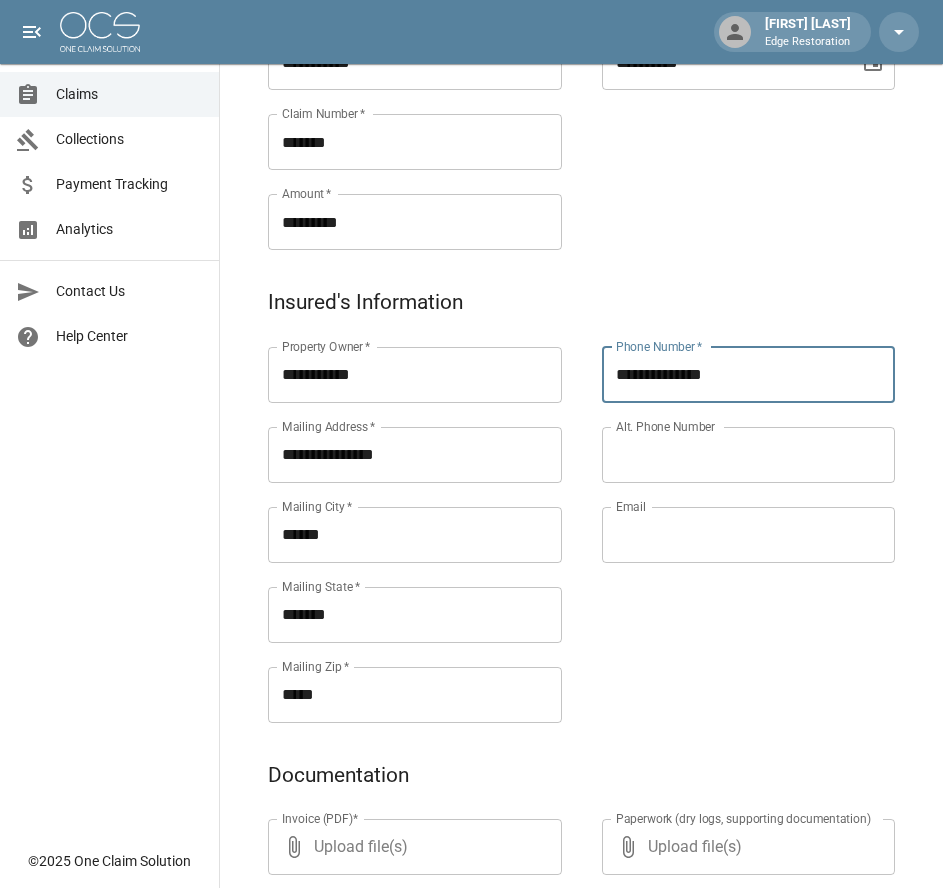 type on "**********" 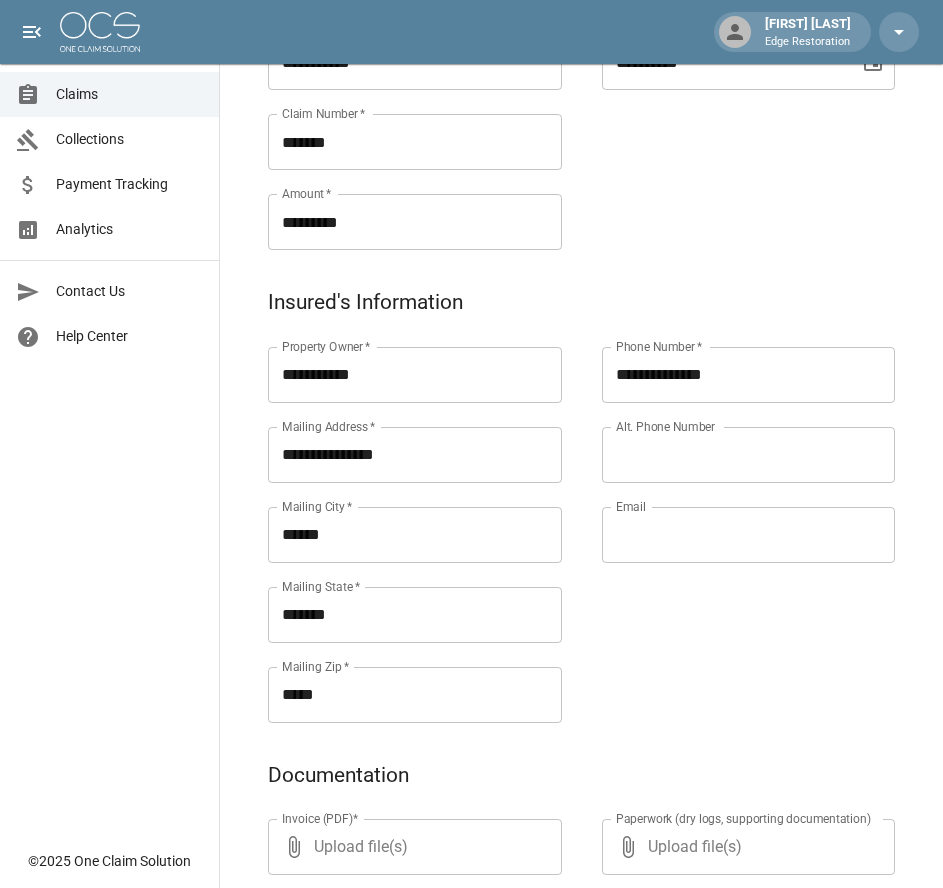 click on "**********" at bounding box center [729, 511] 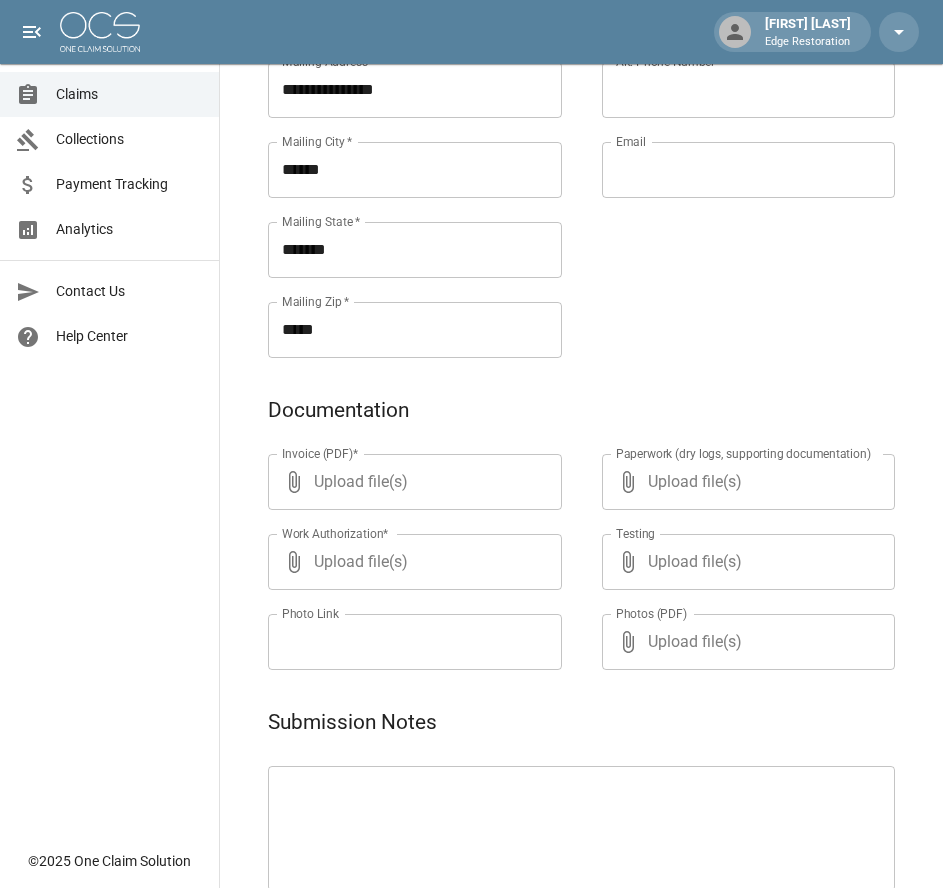 scroll, scrollTop: 971, scrollLeft: 0, axis: vertical 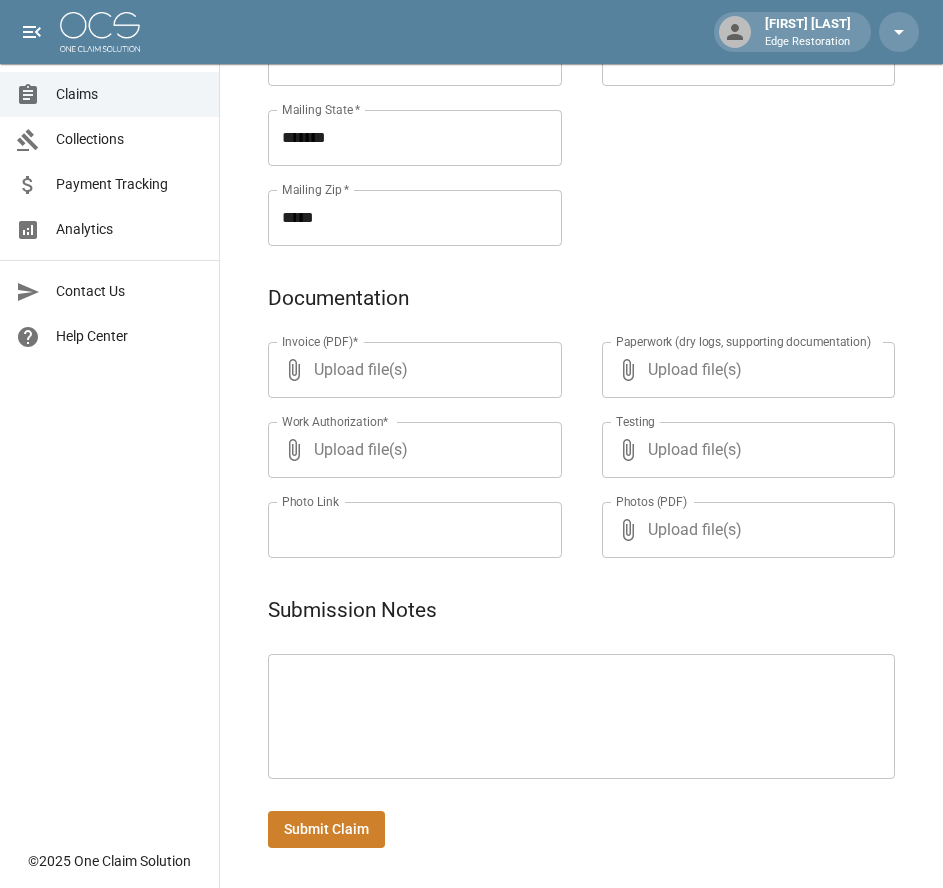 click at bounding box center [581, 717] 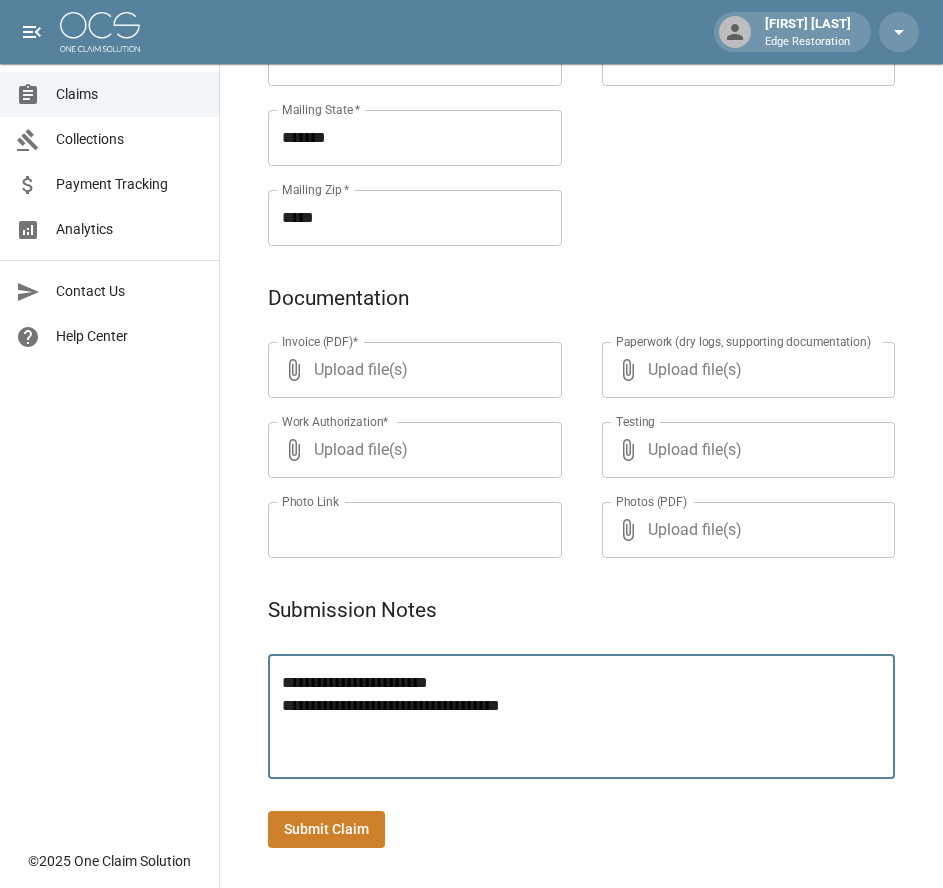 type on "**********" 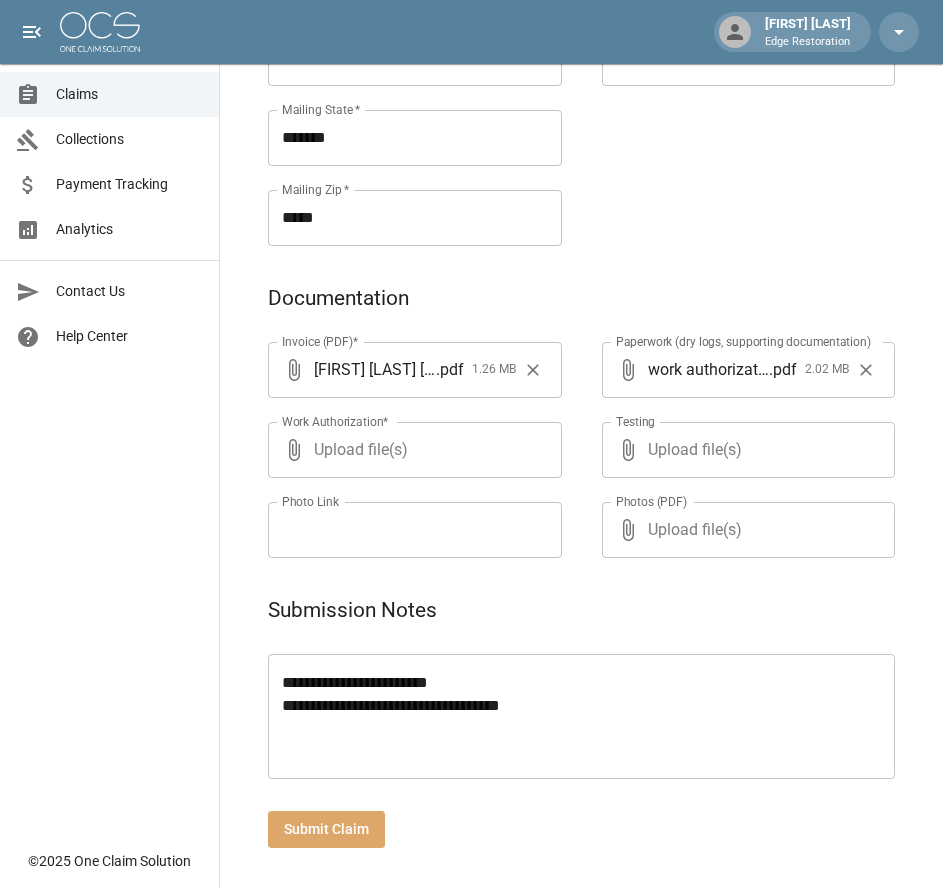click on "Submit Claim" at bounding box center (326, 829) 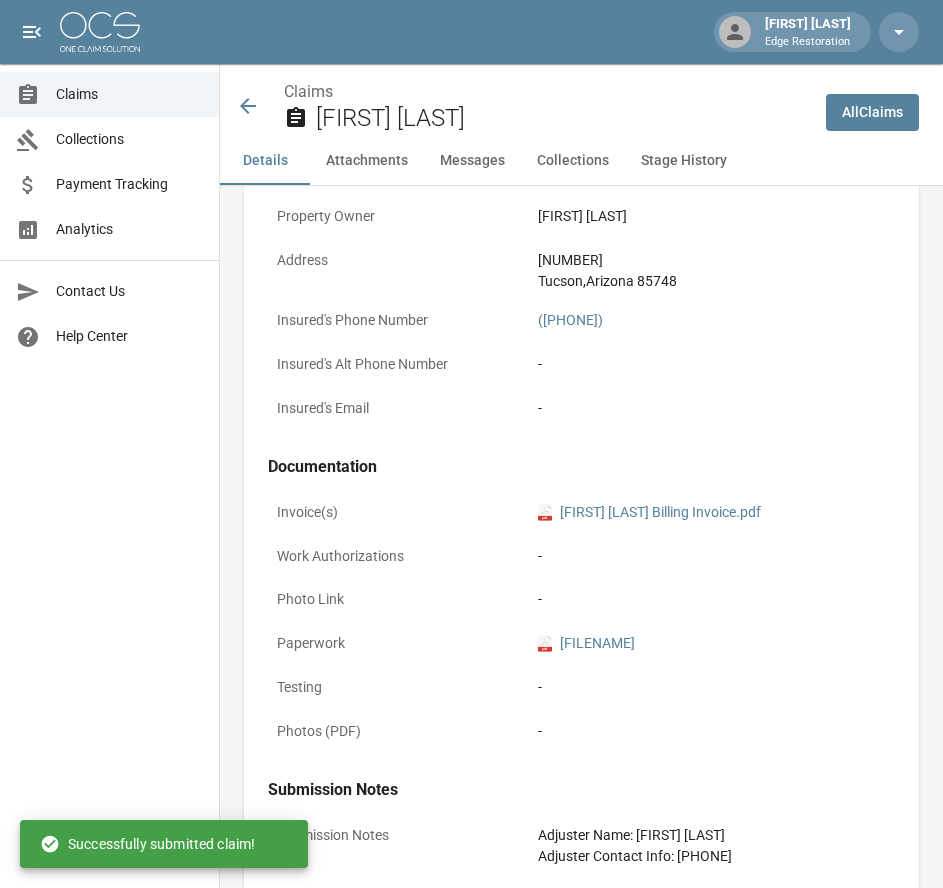 click at bounding box center (100, 32) 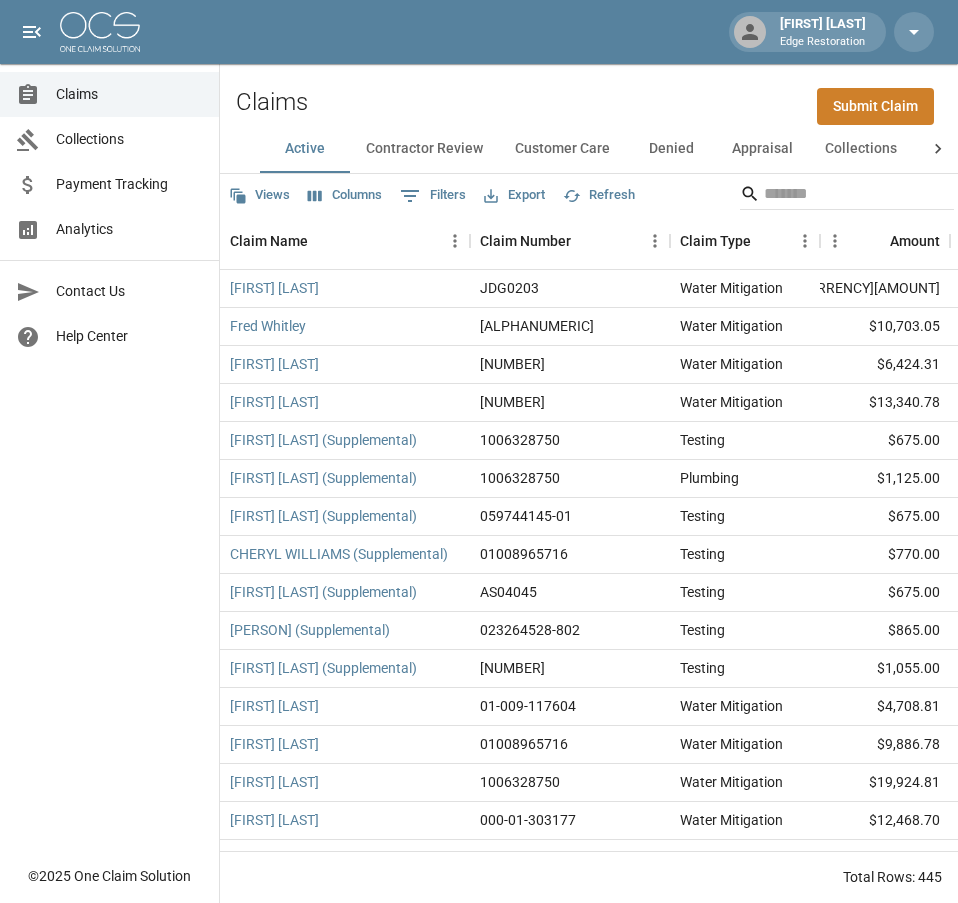 click on "Submit Claim" at bounding box center [875, 106] 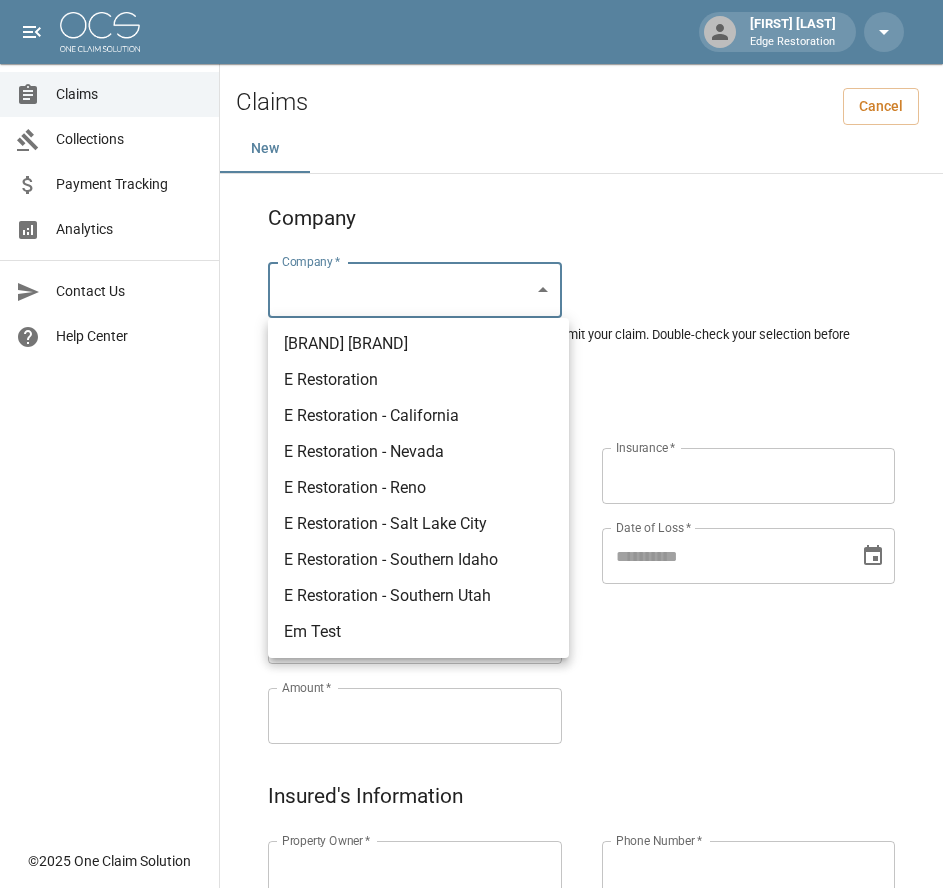 click on "Alicia Tubbs Edge Restoration Claims Collections Payment Tracking Analytics Contact Us Help Center ©  2025   One Claim Solution Claims Cancel New Company Company   * ​ Company   * Please ensure you select the correct company to submit your claim. Double-check your selection before proceeding. Claim Information Claim Type   * ​ Claim Type   * Claim Name   * Claim Name   * Claim Number   * Claim Number   * Amount   * Amount   * Insurance   * Insurance   * Date of Loss   * Date of Loss   * Insured's Information Property Owner   * Property Owner   * Mailing Address   * Mailing Address   * Mailing City   * Mailing City   * Mailing State   * Mailing State   * Mailing Zip   * Mailing Zip   * Phone Number   * Phone Number   * Alt. Phone Number Alt. Phone Number Email Email Documentation Invoice (PDF)* ​ Upload file(s) Invoice (PDF)* Work Authorization* ​ Upload file(s) Work Authorization* Photo Link Photo Link ​ Upload file(s) Testing ​ ​" at bounding box center [471, 929] 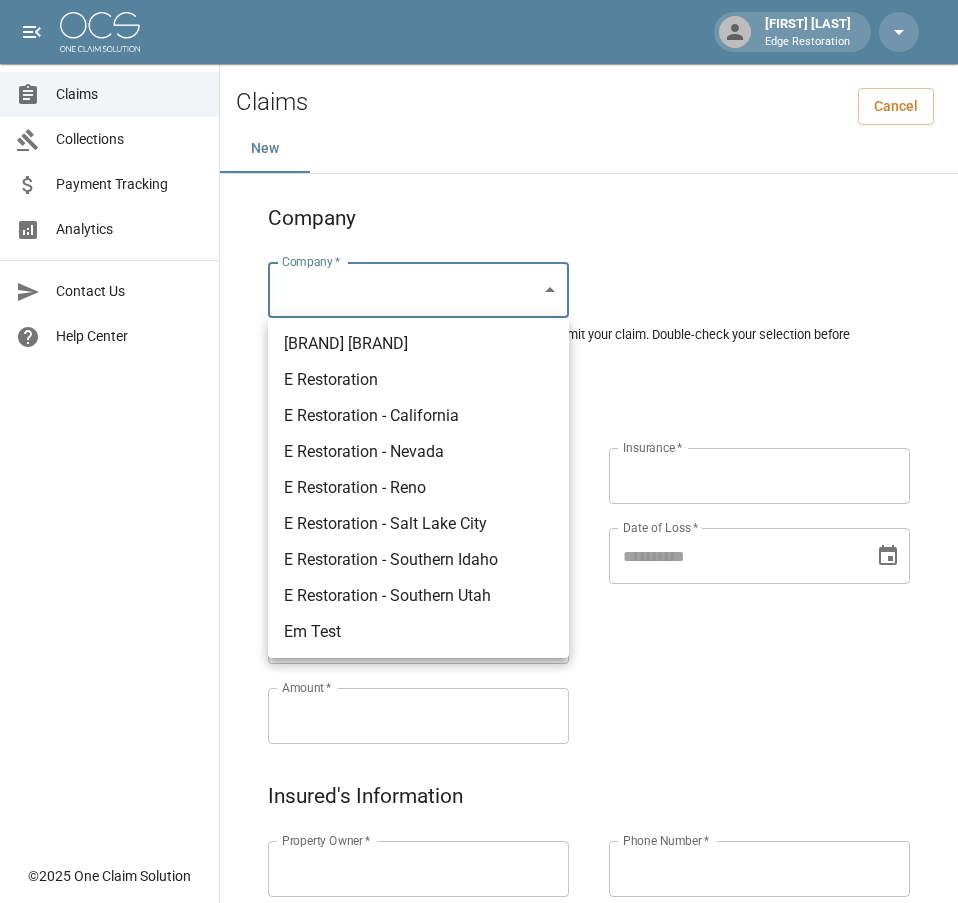 click on "E Restoration - Southern Utah" at bounding box center [418, 596] 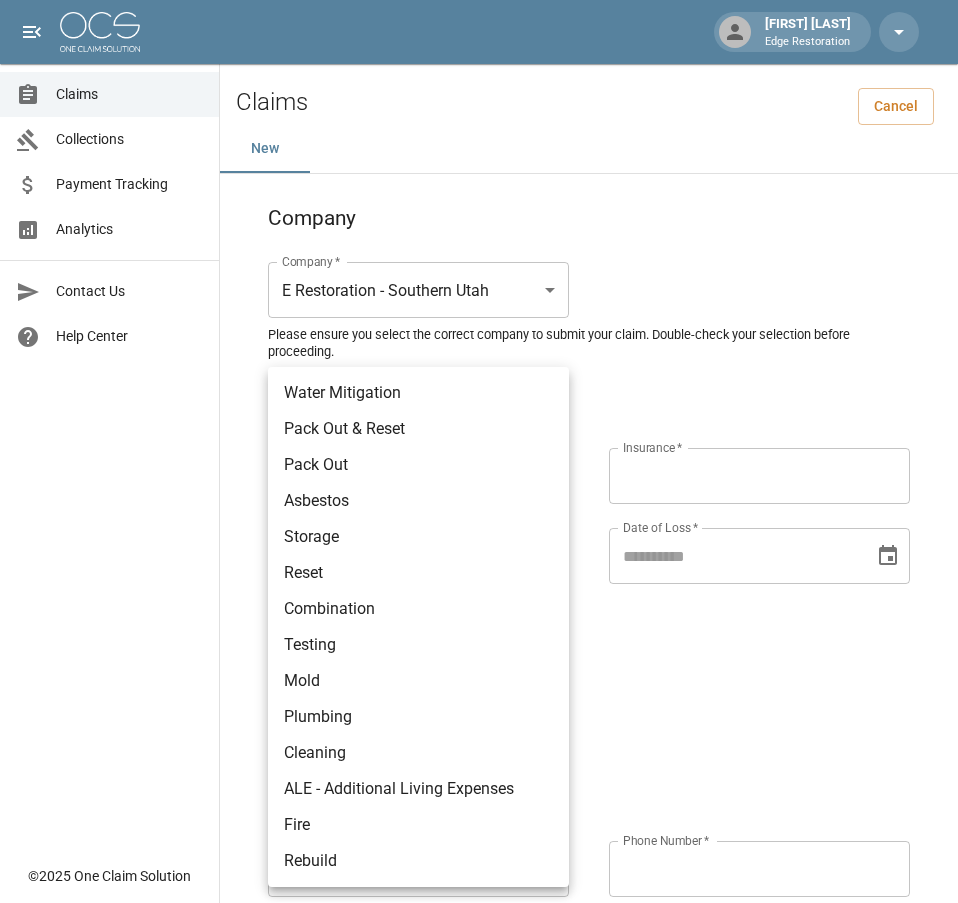 click on "Alicia Tubbs Edge Restoration Claims Collections Payment Tracking Analytics Contact Us Help Center ©  2025   One Claim Solution Claims Cancel New Company Company   * E Restoration - Southern Utah ******* Company   * Please ensure you select the correct company to submit your claim. Double-check your selection before proceeding. Claim Information Claim Type   * ​ Claim Type   * Claim Name   * Claim Name   * Claim Number   * Claim Number   * Amount   * Amount   * Insurance   * Insurance   * Date of Loss   * Date of Loss   * Insured's Information Property Owner   * Property Owner   * Mailing Address   * Mailing Address   * Mailing City   * Mailing City   * Mailing State   * Mailing State   * Mailing Zip   * Mailing Zip   * Phone Number   * Phone Number   * Alt. Phone Number Alt. Phone Number Email Email Documentation Invoice (PDF)* ​ Upload file(s) Invoice (PDF)* Work Authorization* ​ Upload file(s) Work Authorization* Photo Link Photo Link *" at bounding box center (479, 929) 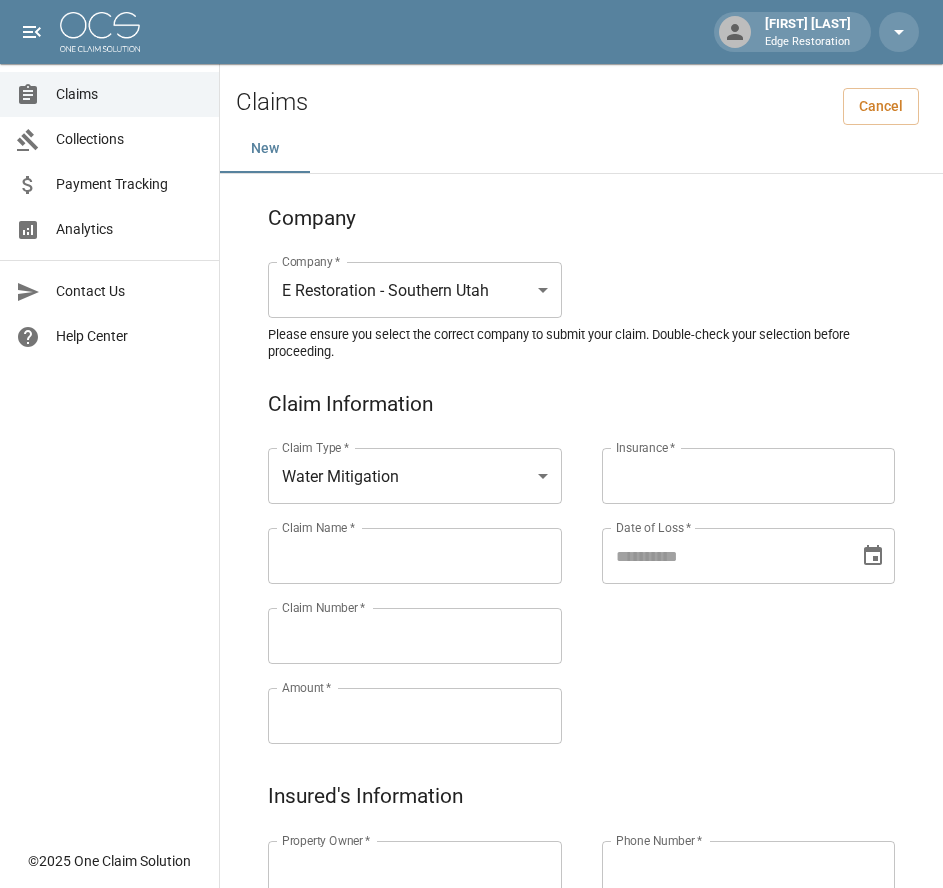 click on "Claims Collections Payment Tracking Analytics Contact Us Help Center" at bounding box center (109, 419) 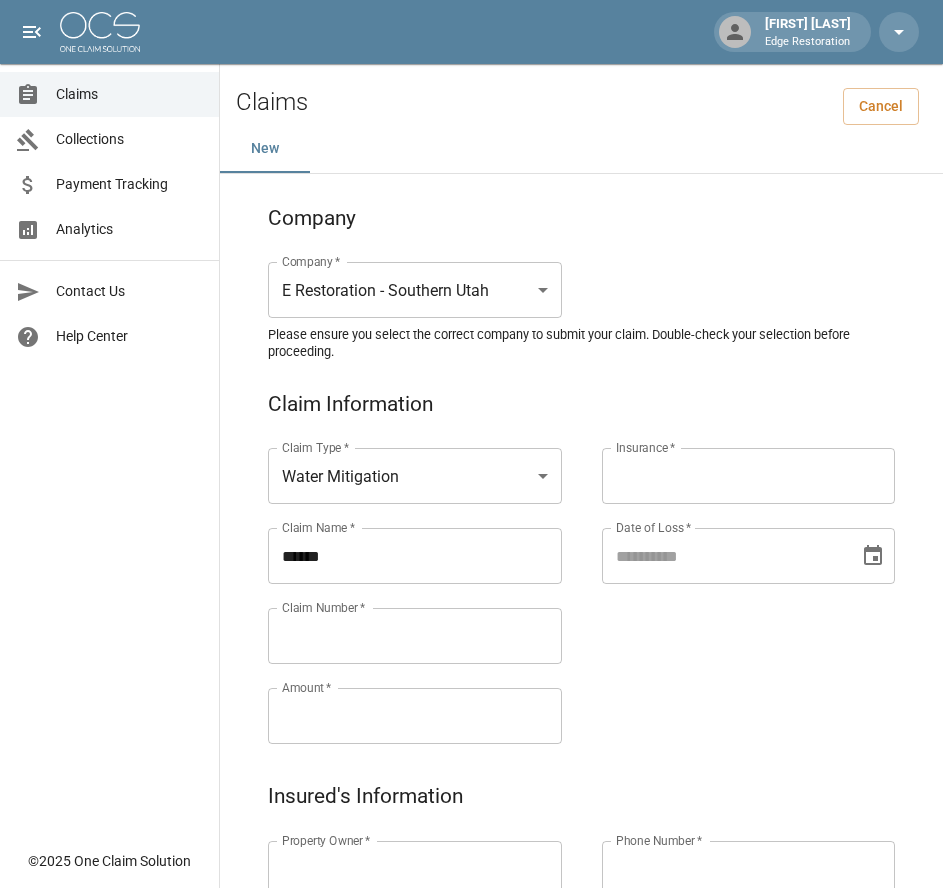 click on "*****" at bounding box center (415, 556) 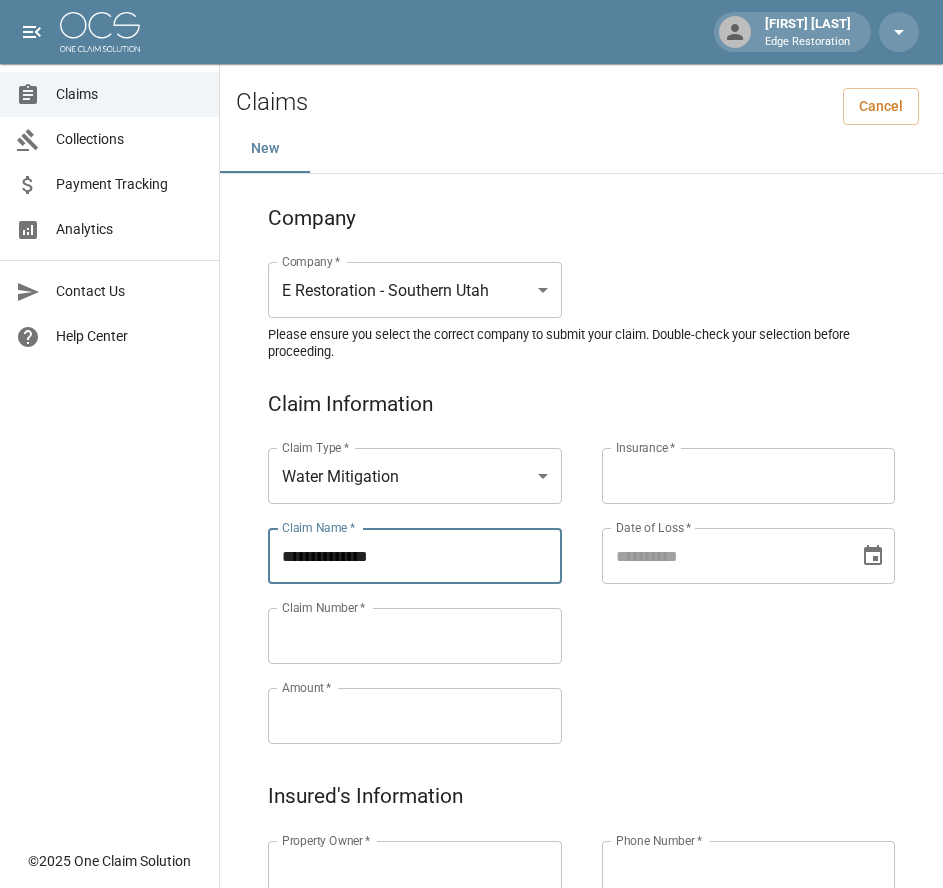 drag, startPoint x: 401, startPoint y: 559, endPoint x: 267, endPoint y: 558, distance: 134.00374 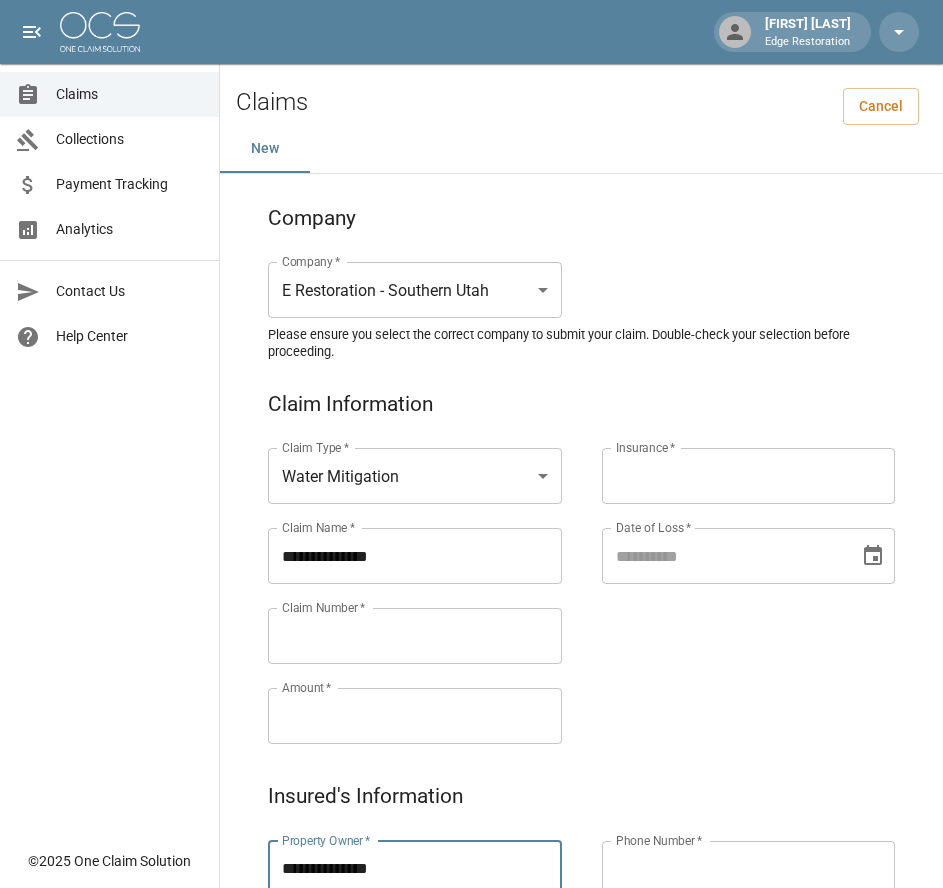 type on "**********" 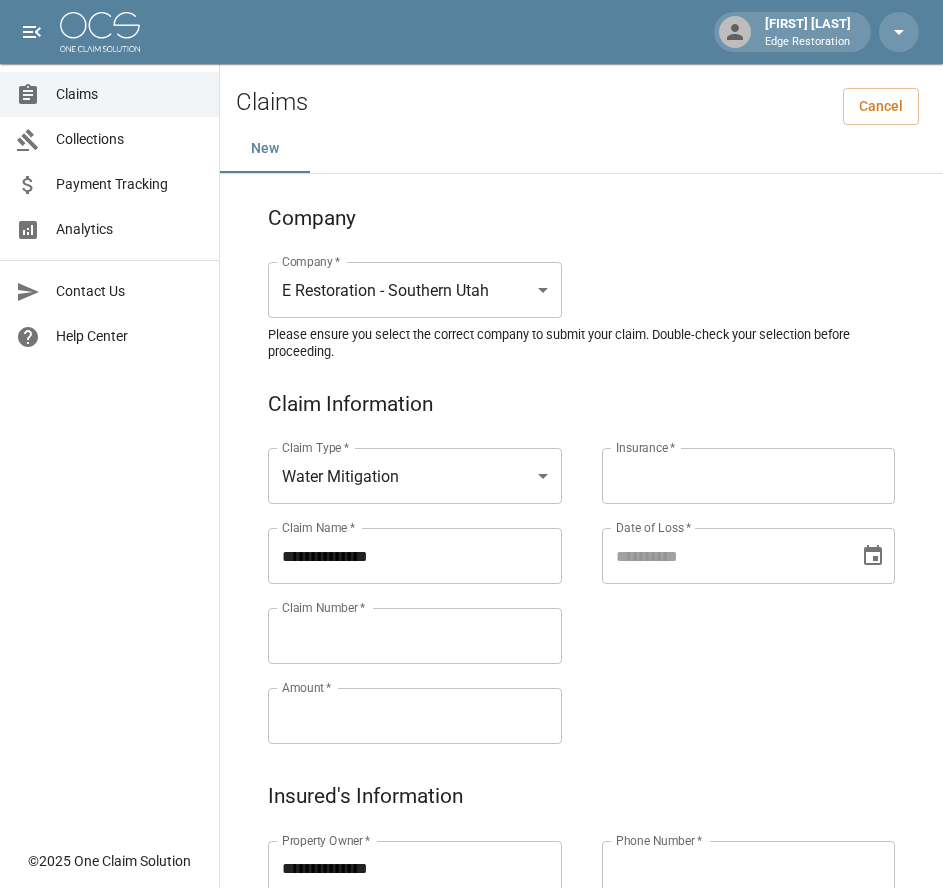 click on "Claim Number   *" at bounding box center (415, 636) 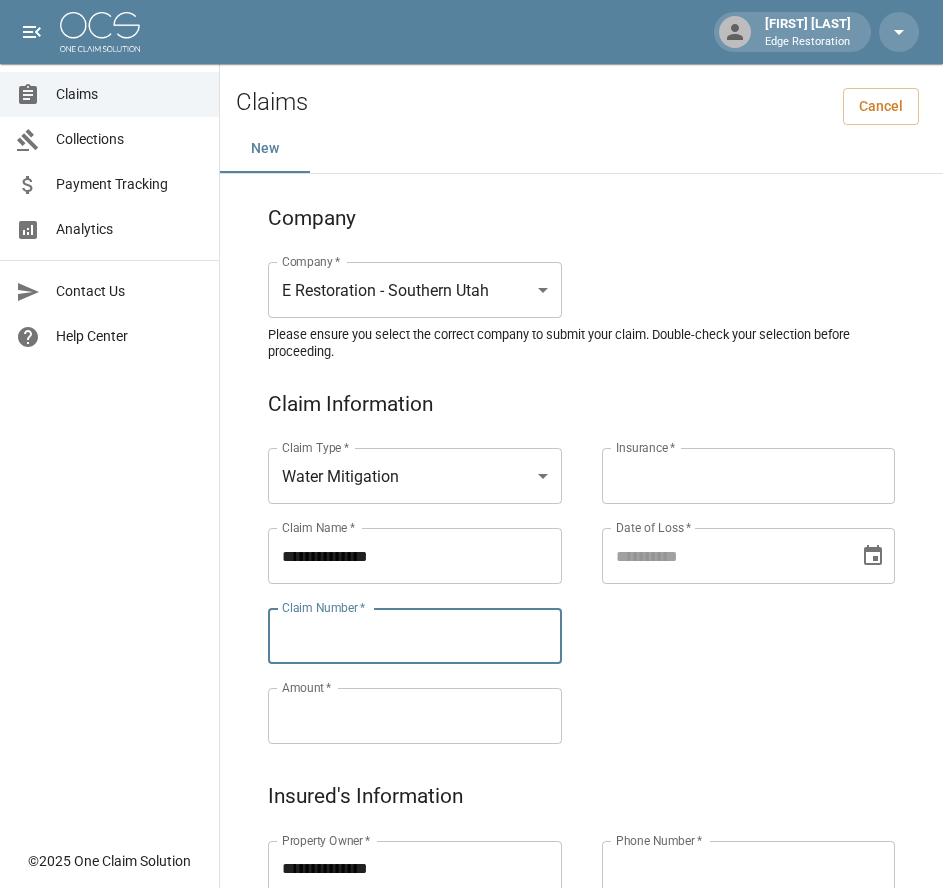 paste on "**********" 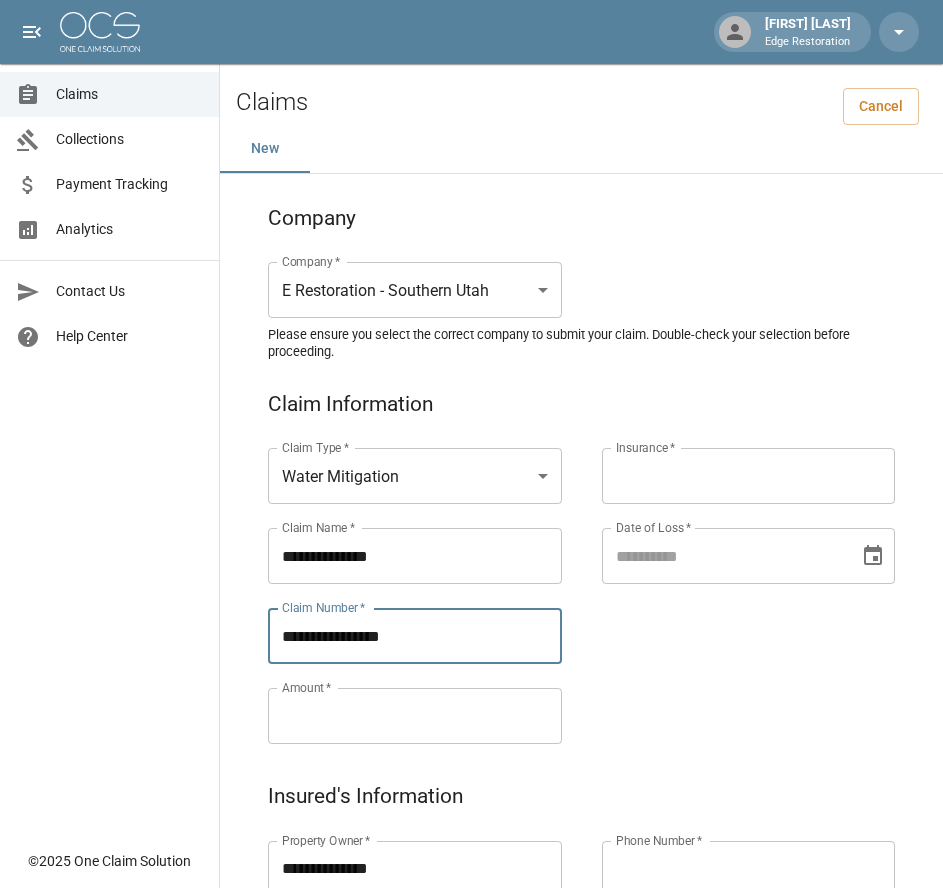 type on "**********" 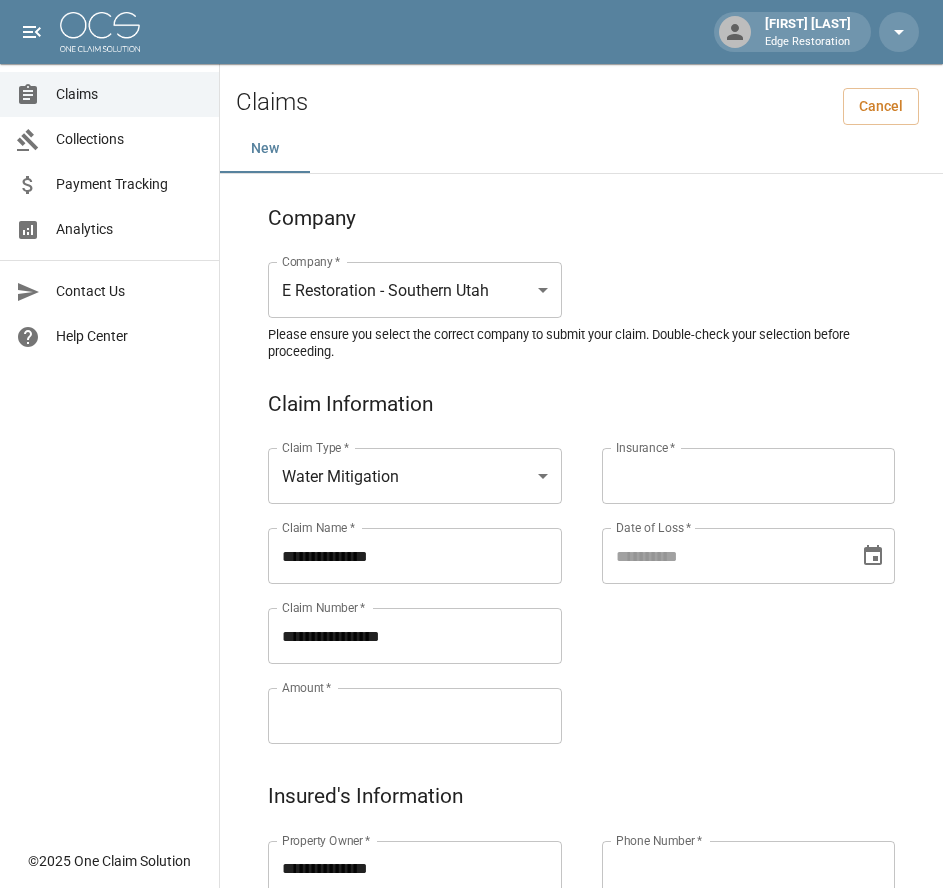 click on "Amount   *" at bounding box center (415, 716) 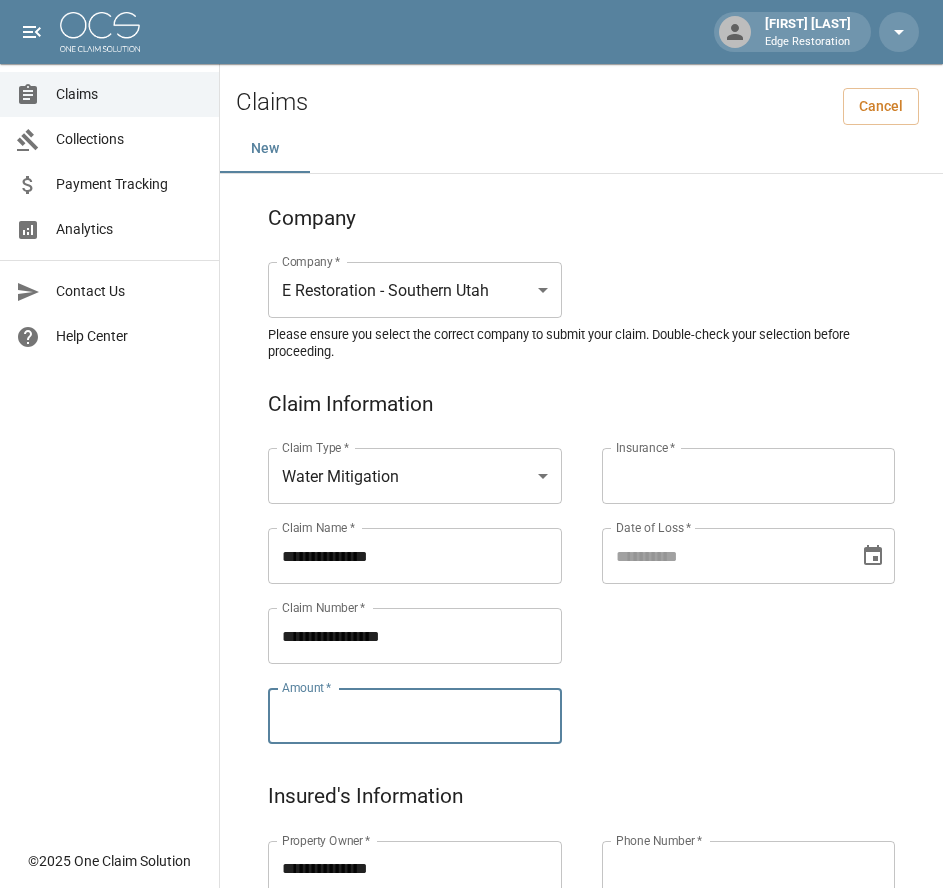 paste on "*********" 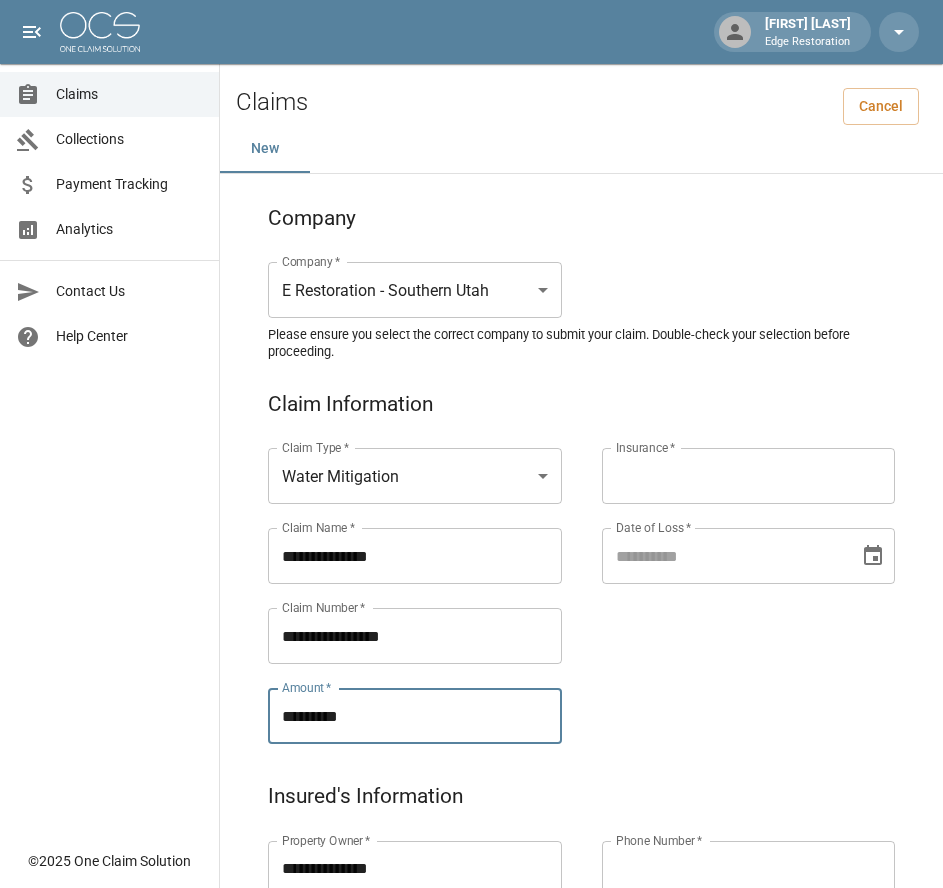 type on "*********" 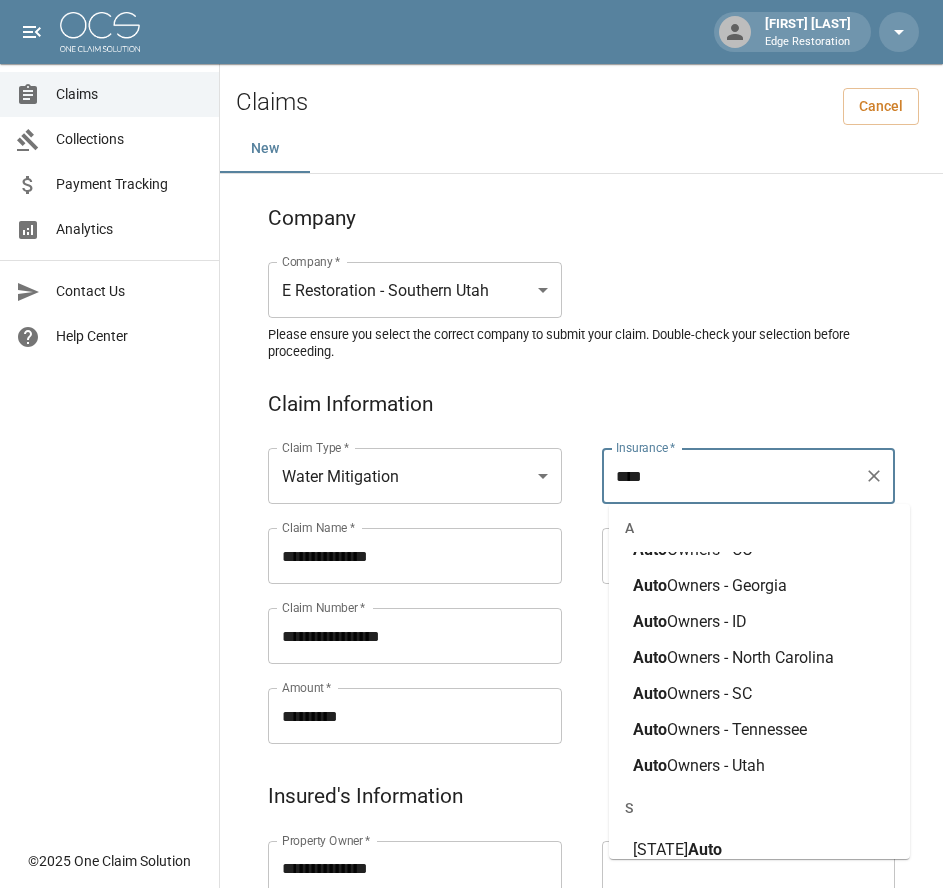scroll, scrollTop: 111, scrollLeft: 0, axis: vertical 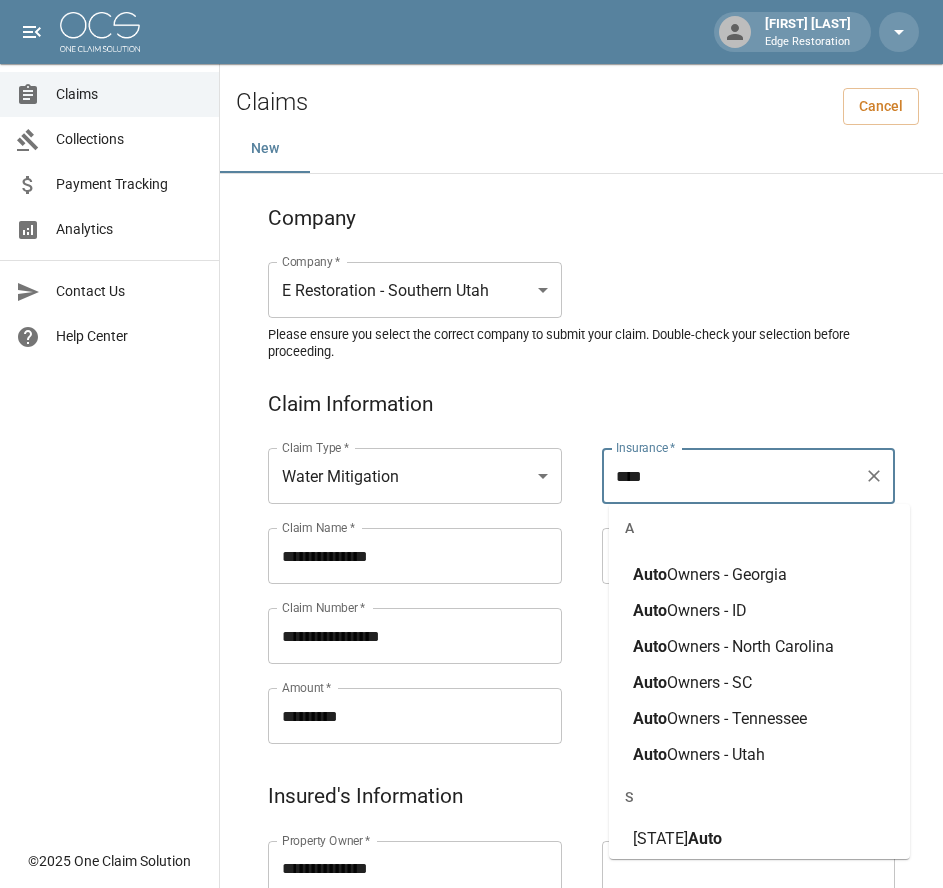 click on "Owners - Utah" at bounding box center (716, 754) 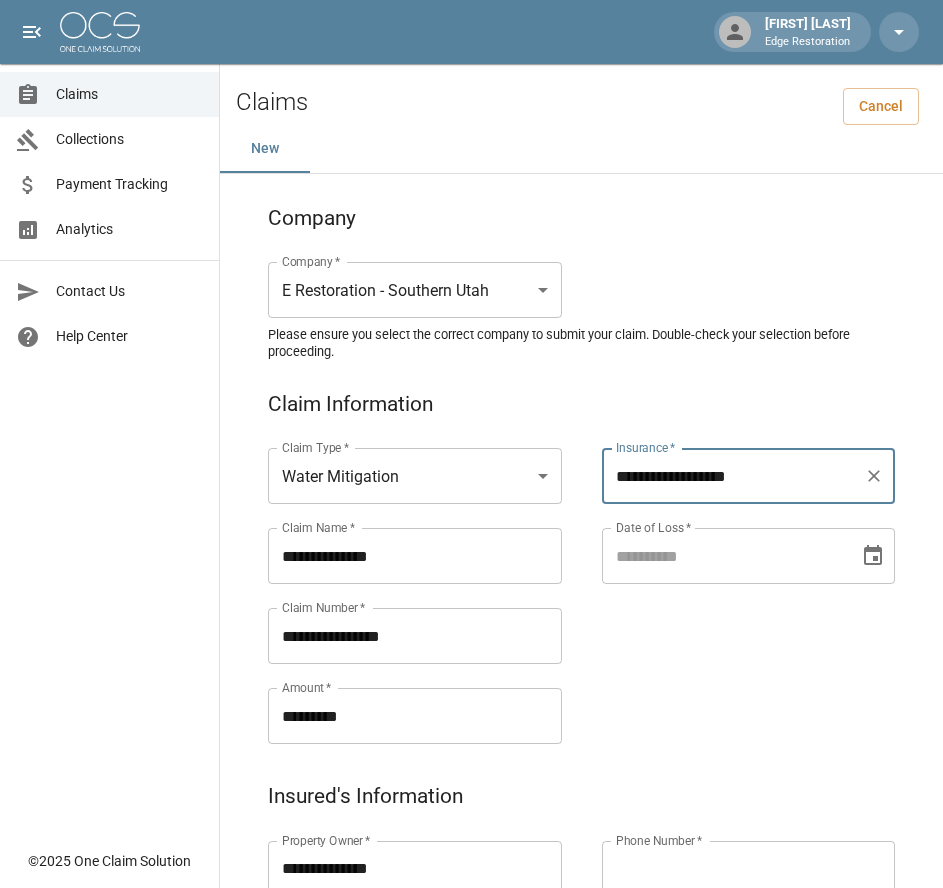 type on "**********" 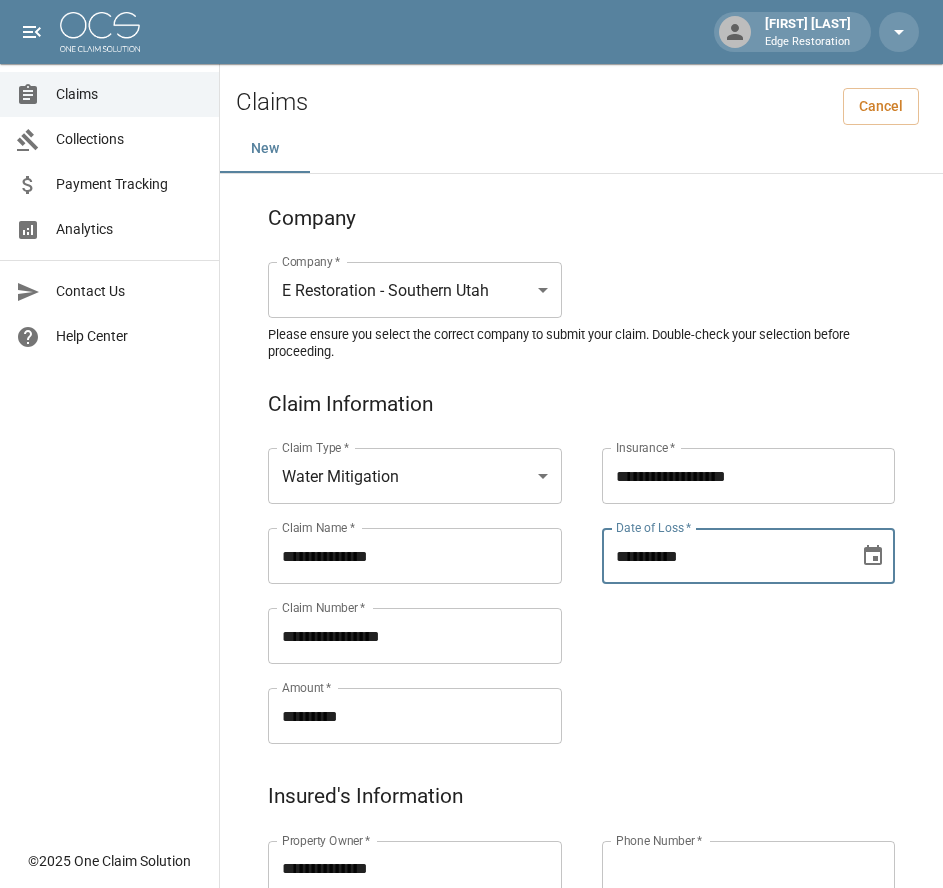 click on "**********" at bounding box center [724, 556] 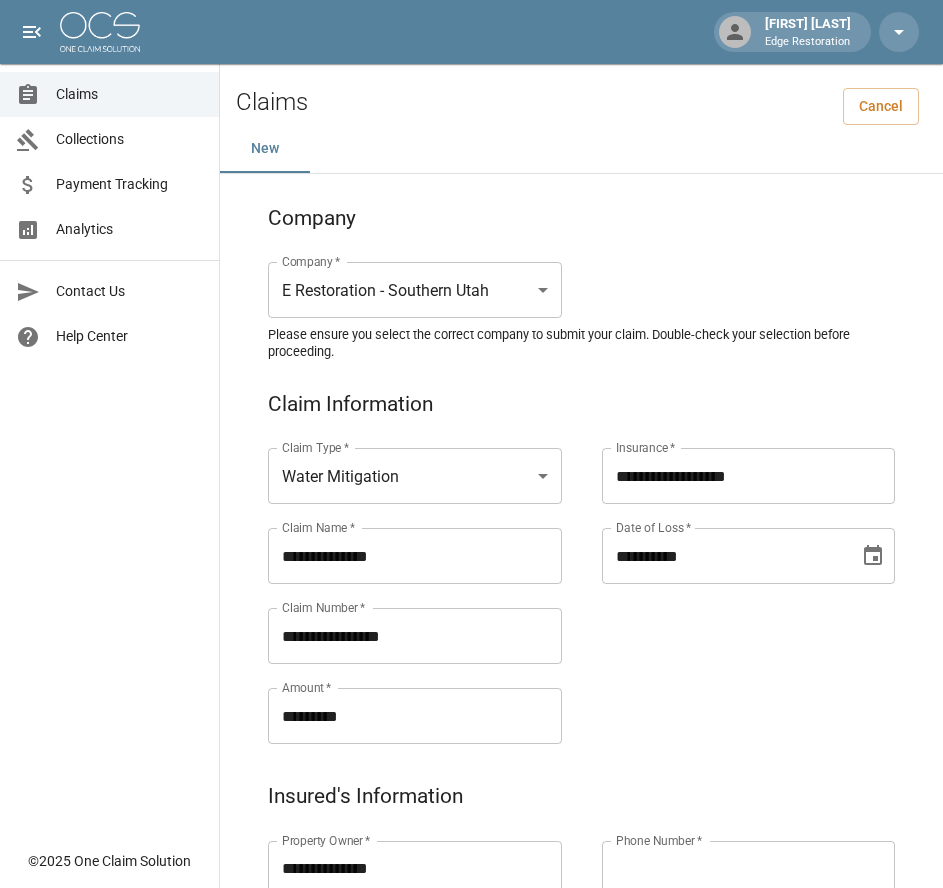 click on "**********" at bounding box center (729, 572) 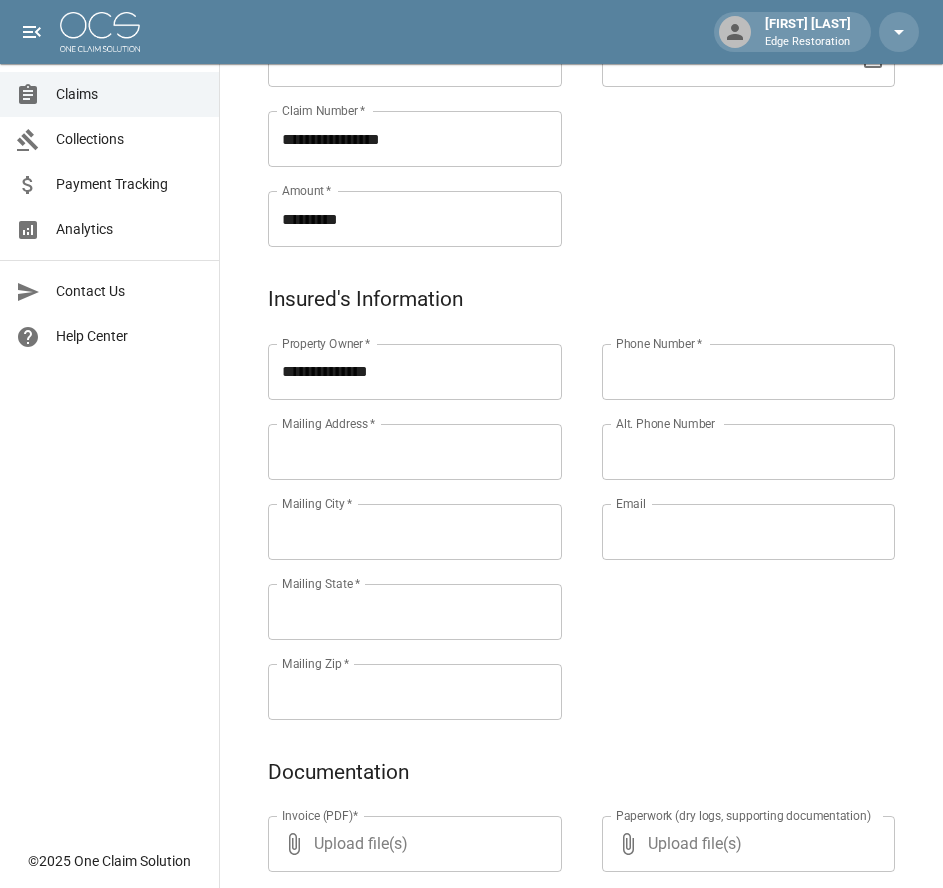 scroll, scrollTop: 498, scrollLeft: 0, axis: vertical 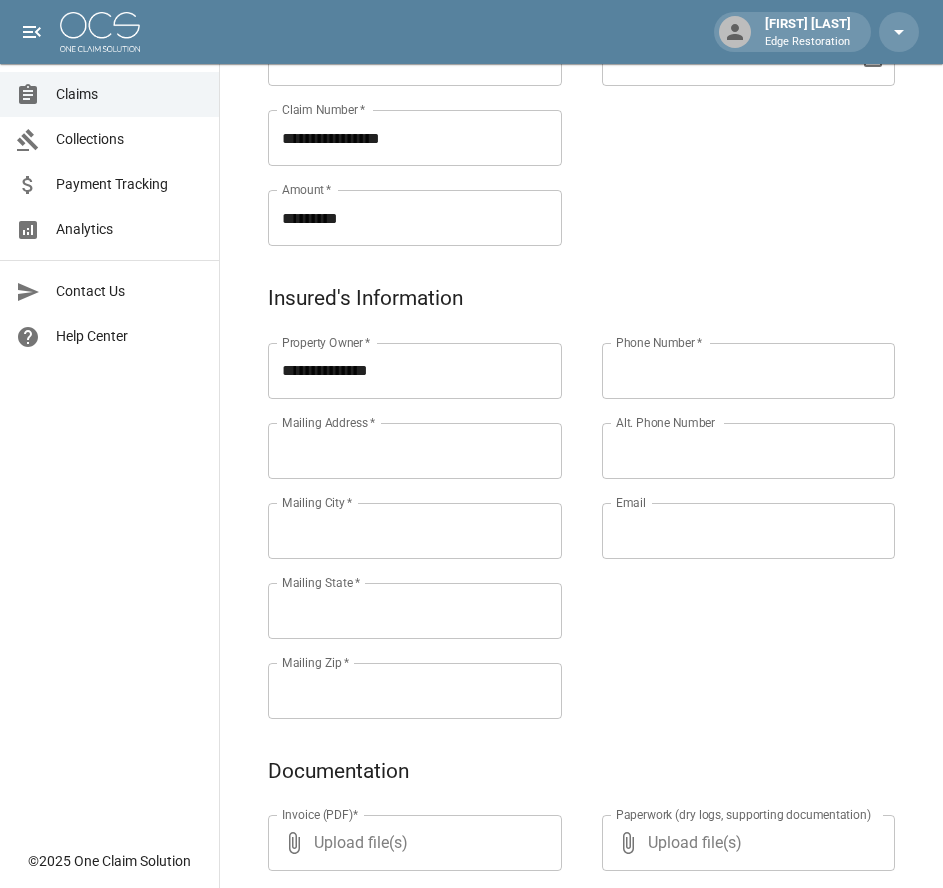 click on "Mailing Address   *" at bounding box center [415, 451] 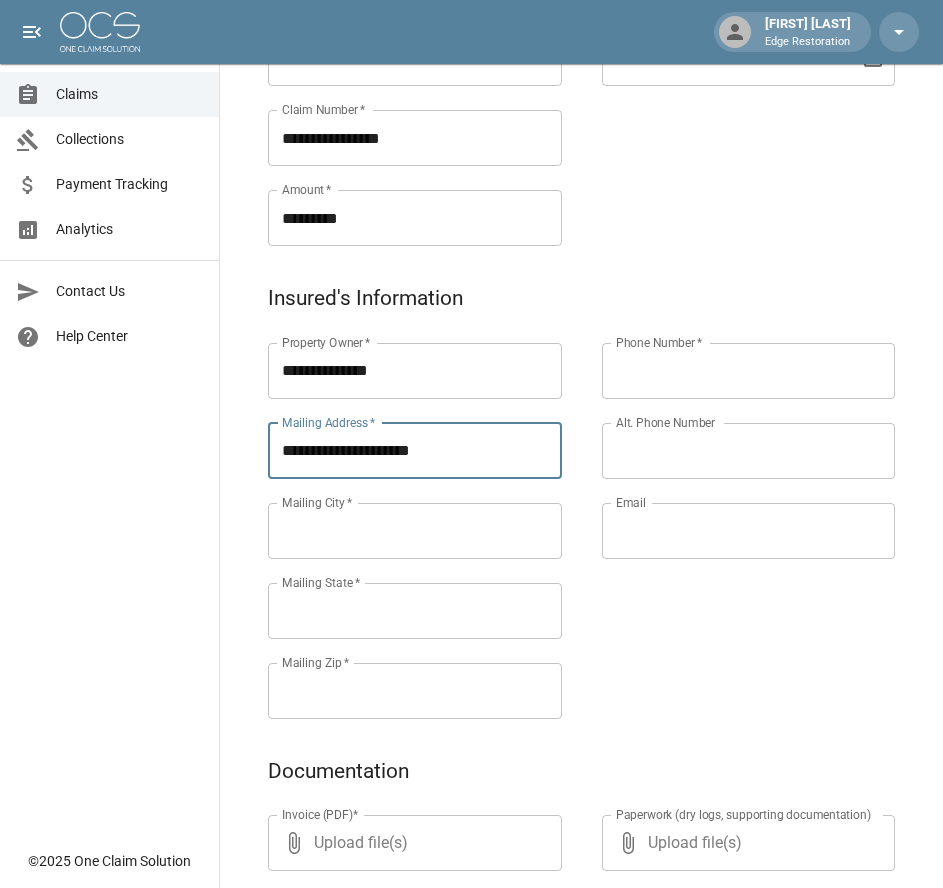 type on "**********" 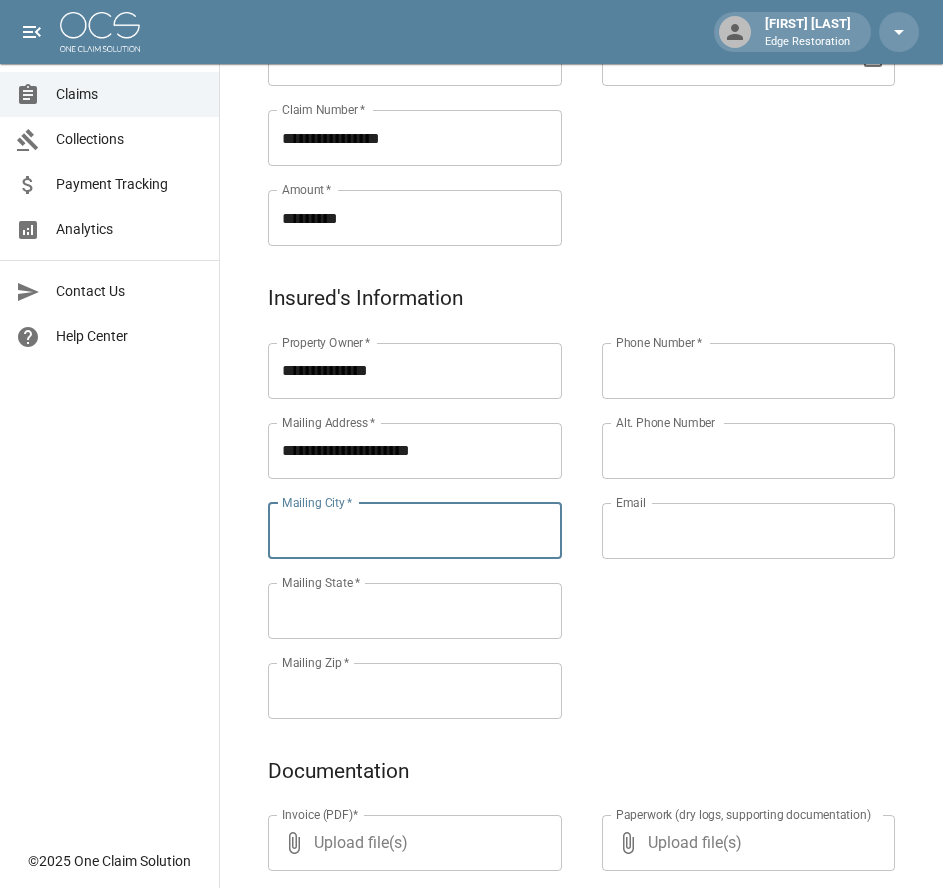 click on "Mailing [CITY]   *" at bounding box center [415, 531] 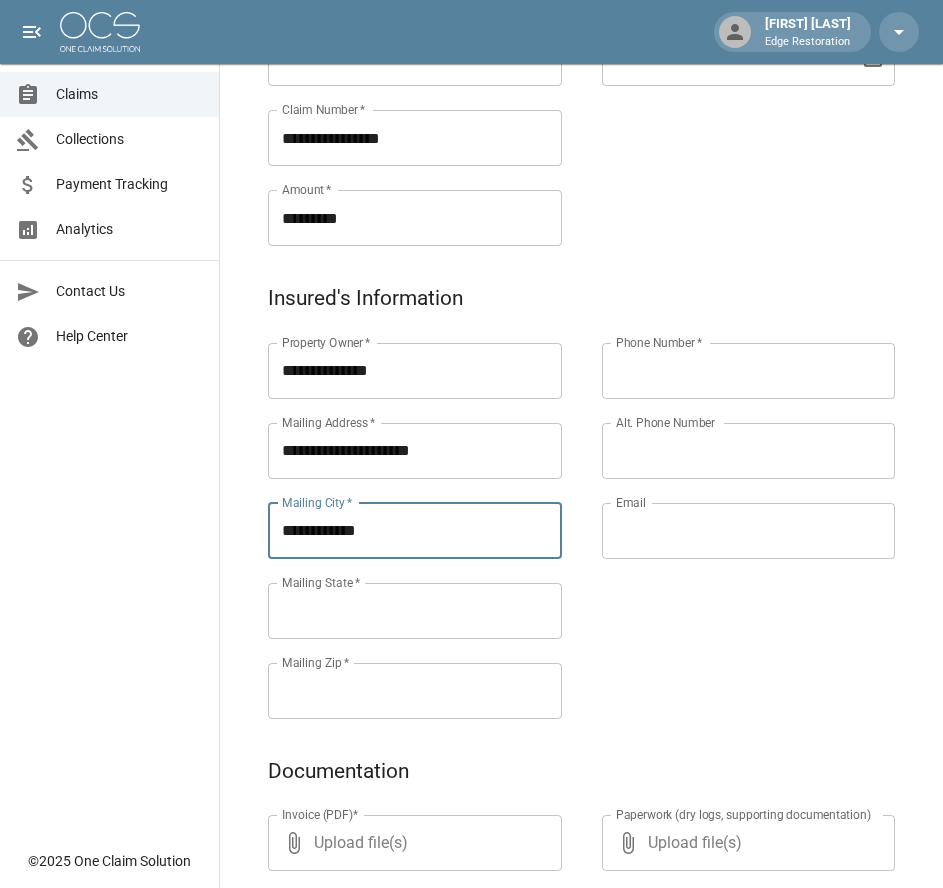 type on "**********" 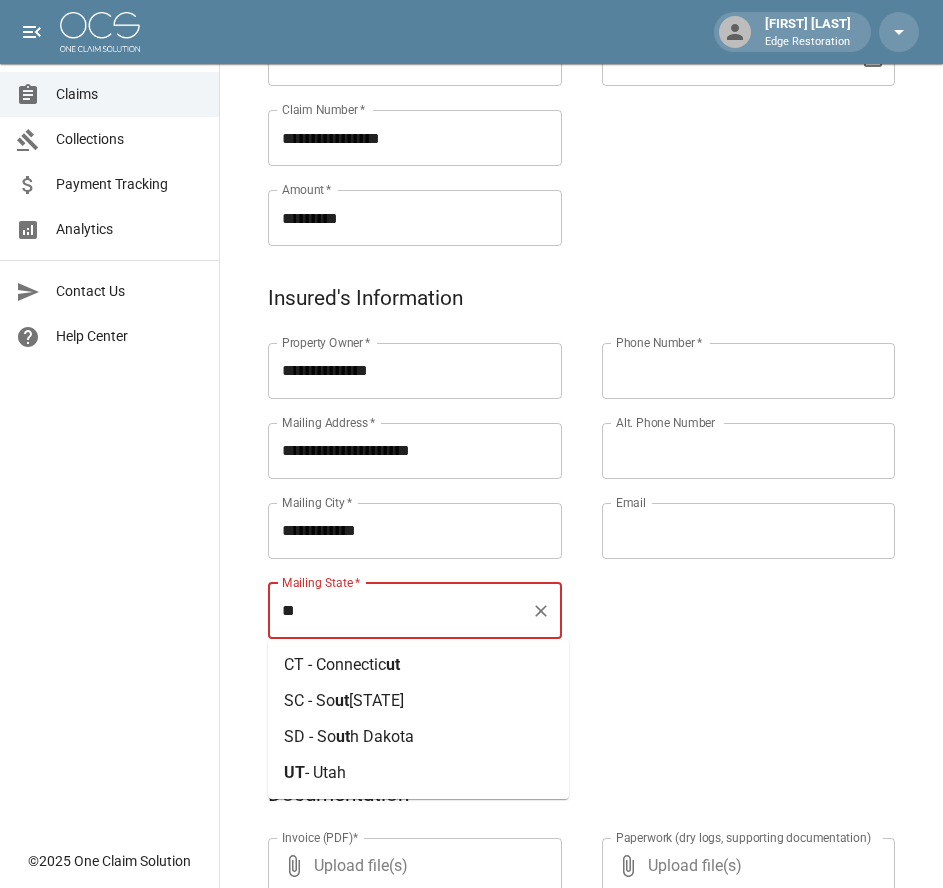 click on "- Utah" at bounding box center (325, 772) 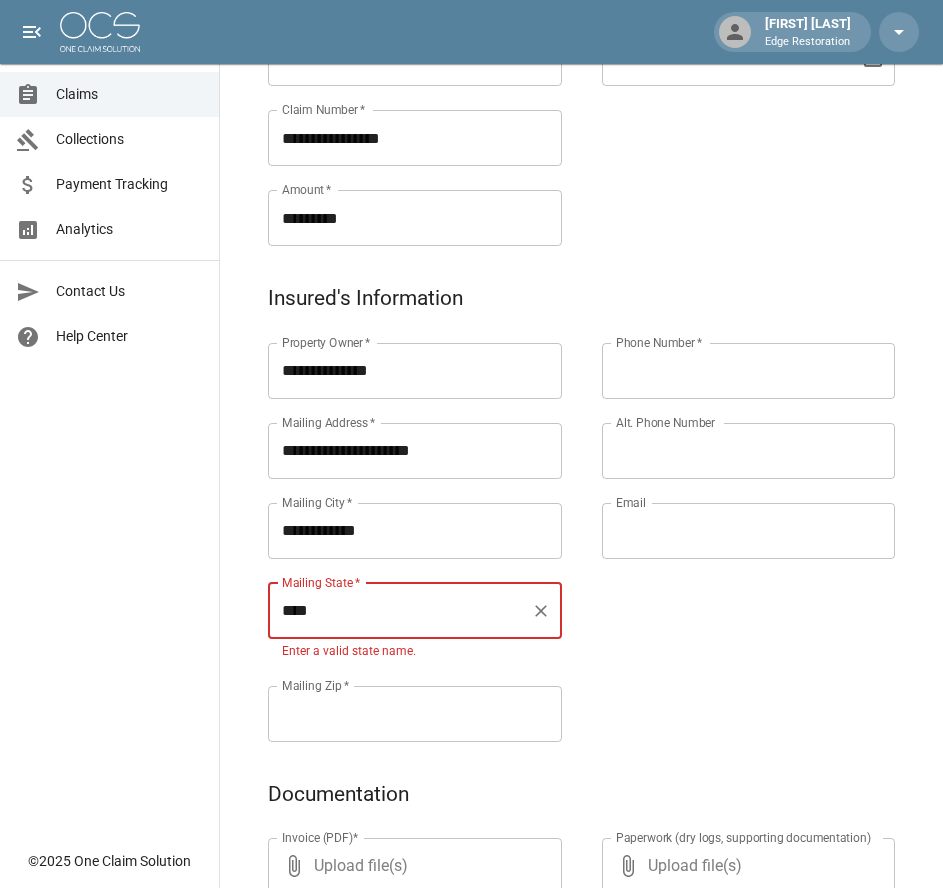 type on "****" 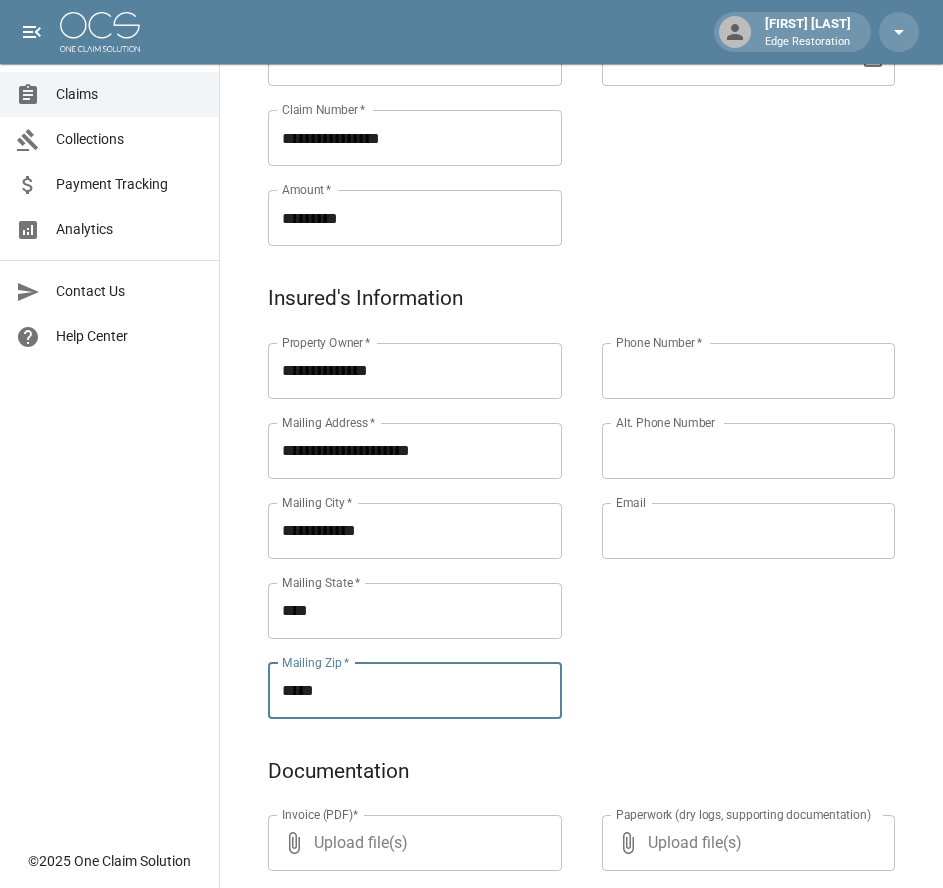 type on "*****" 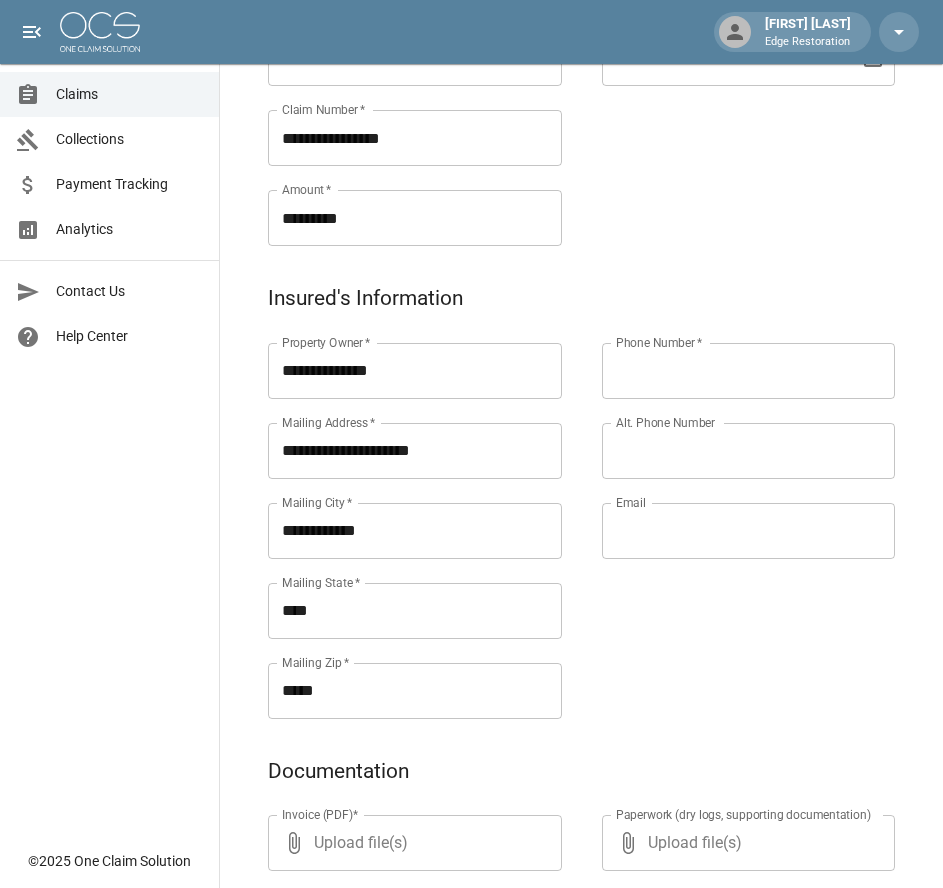 click on "Phone Number   *" at bounding box center [749, 371] 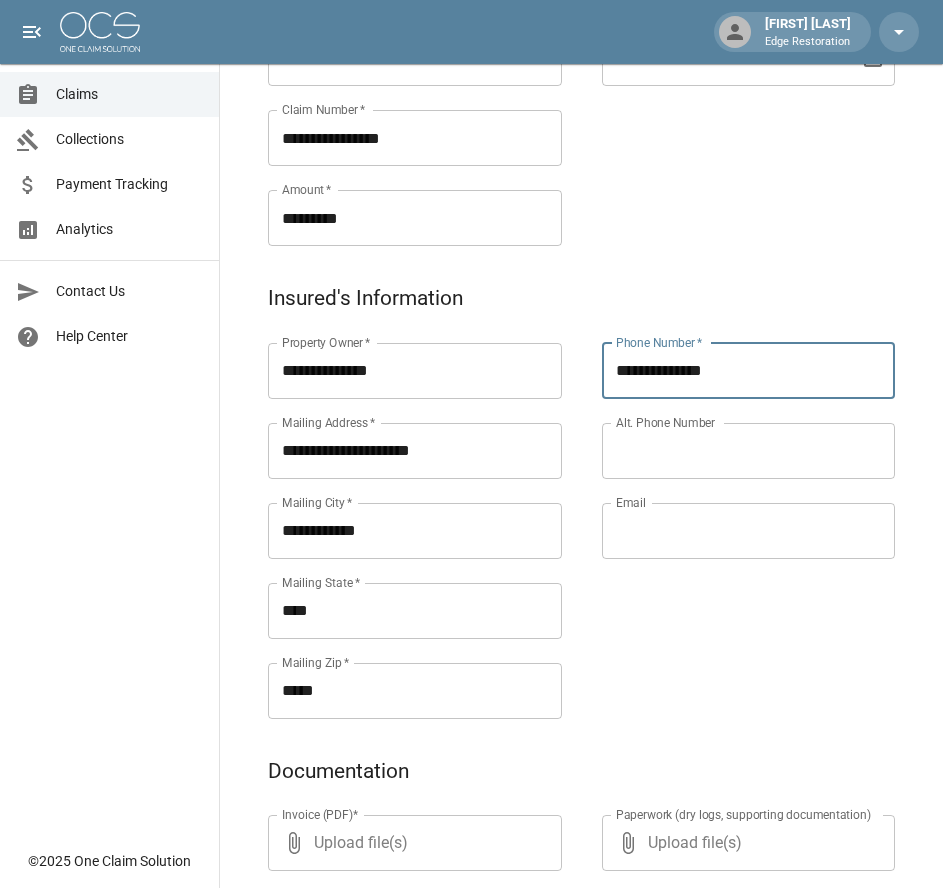 type on "**********" 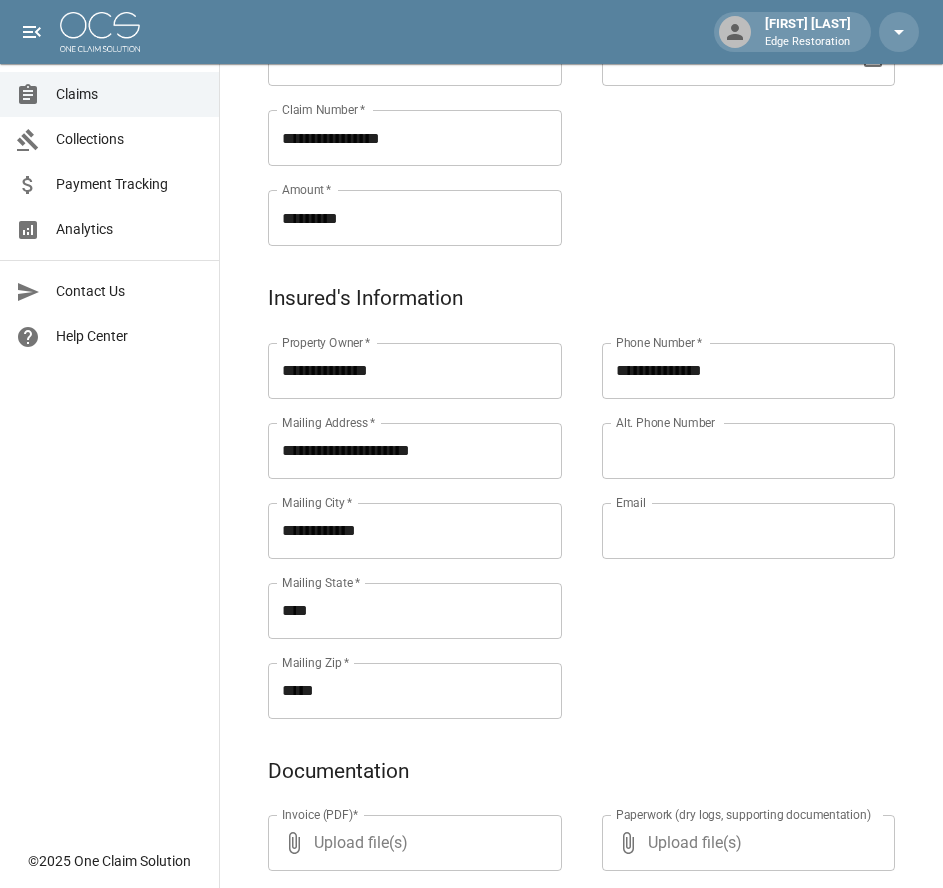 click on "Alt. Phone Number" at bounding box center [749, 451] 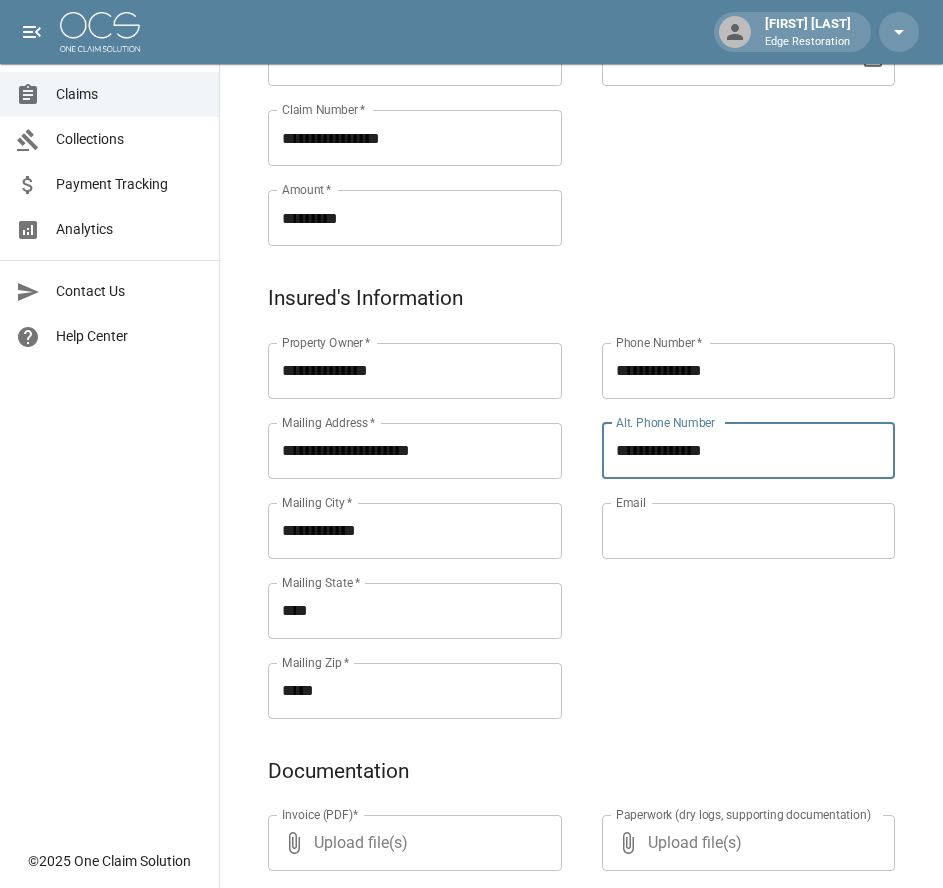 type on "**********" 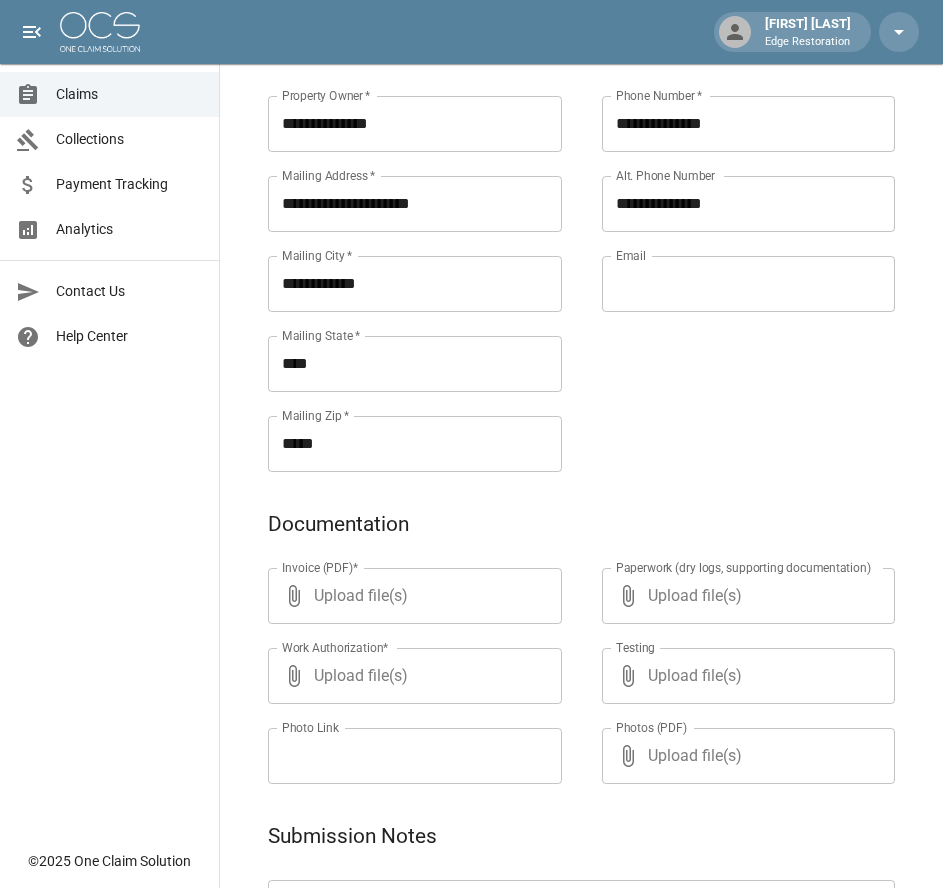 scroll, scrollTop: 971, scrollLeft: 0, axis: vertical 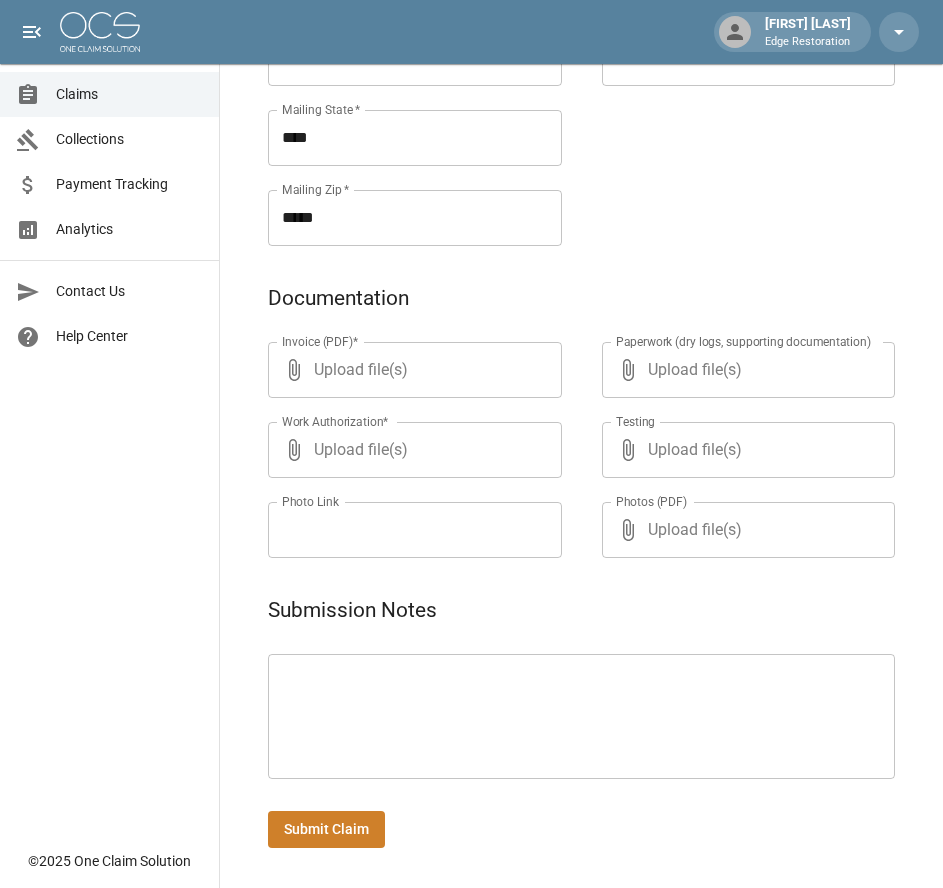 paste on "**********" 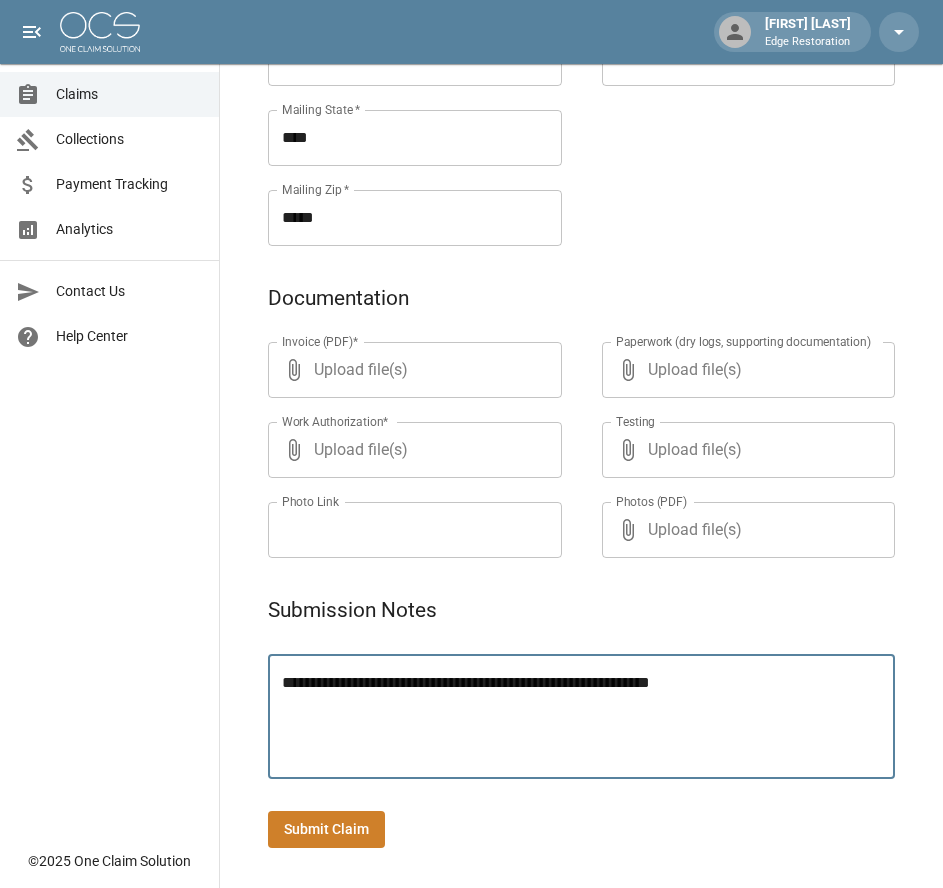 type on "**********" 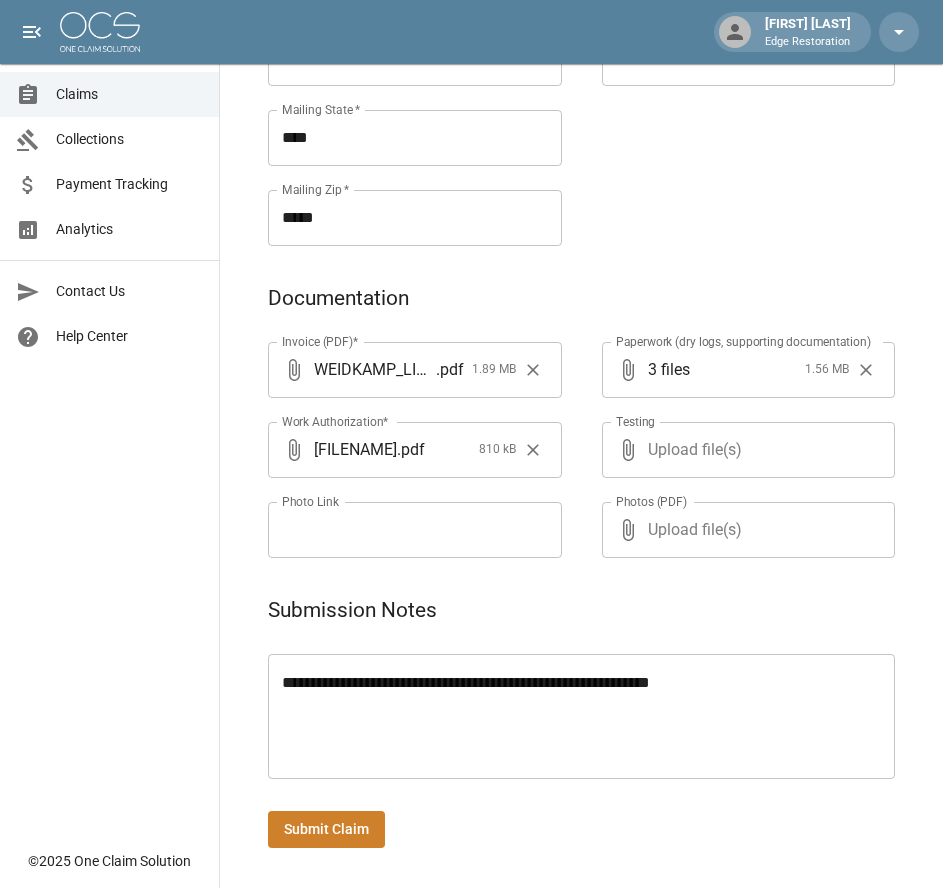 click on "Submit Claim" at bounding box center [326, 829] 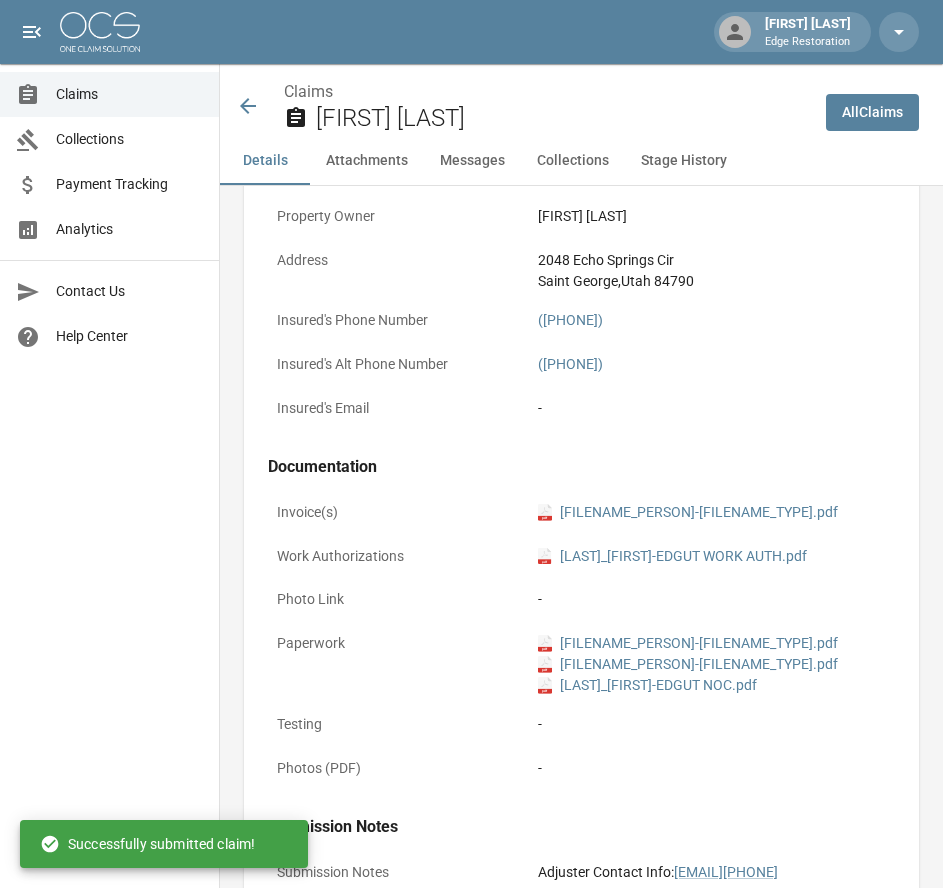 click at bounding box center [100, 32] 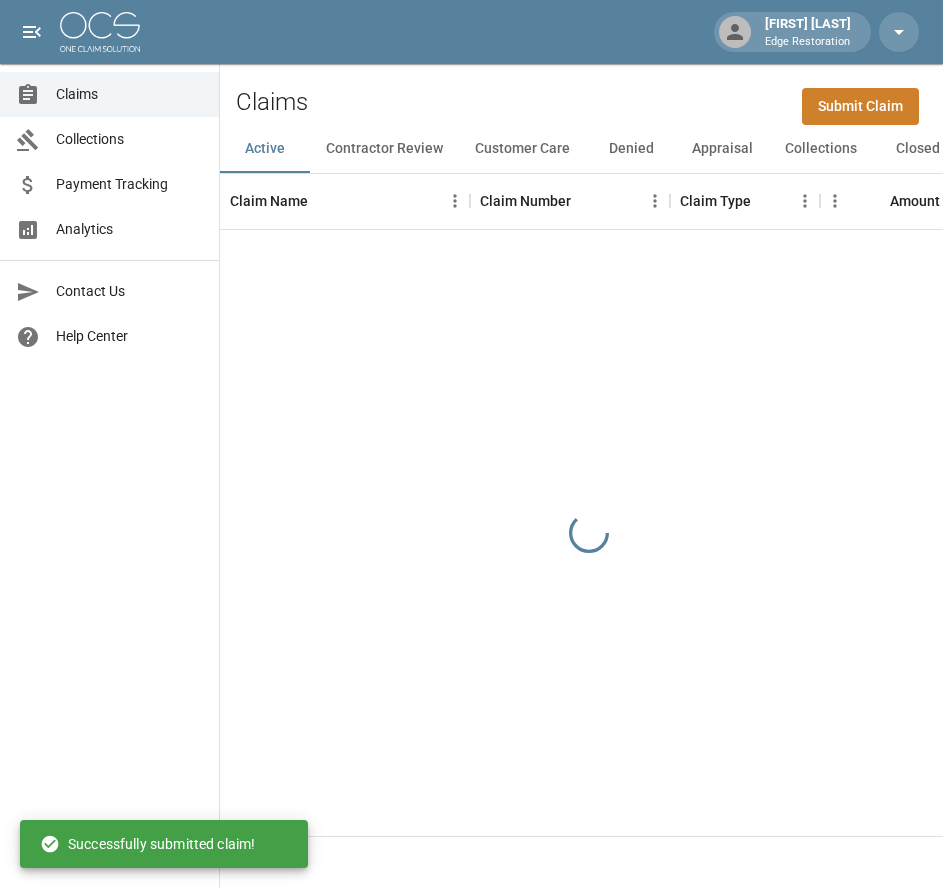 scroll, scrollTop: 0, scrollLeft: 0, axis: both 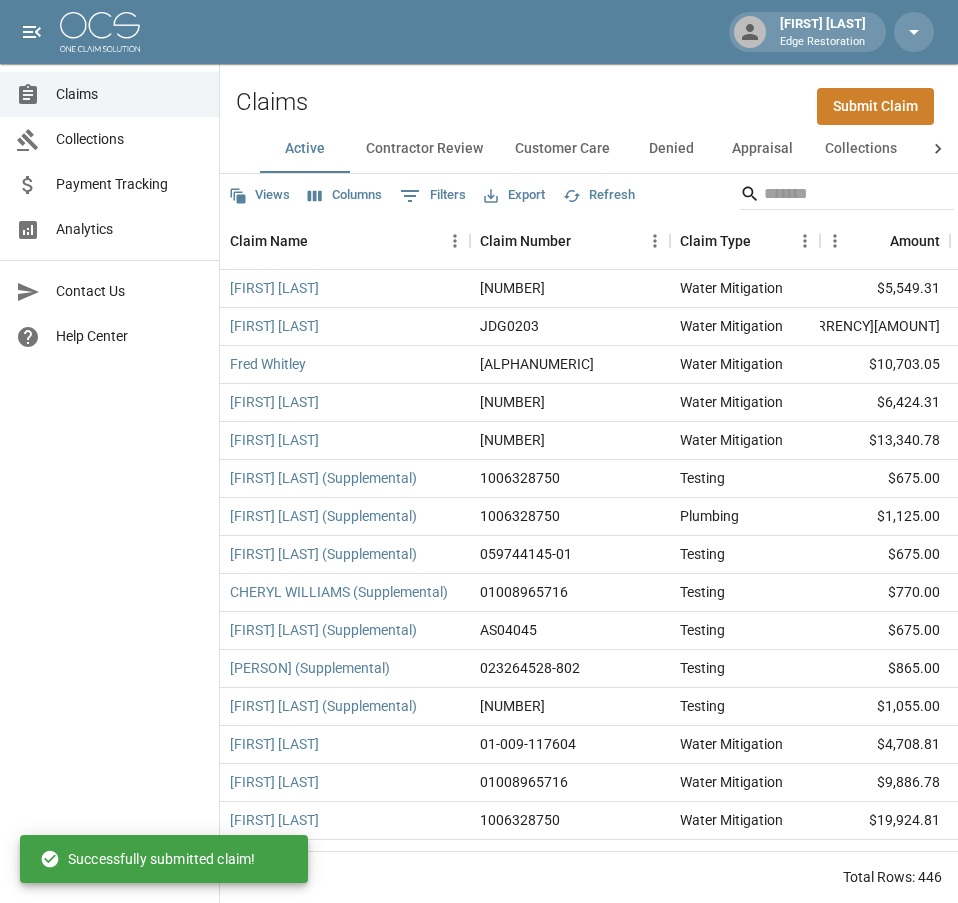 click on "Submit Claim" at bounding box center (875, 106) 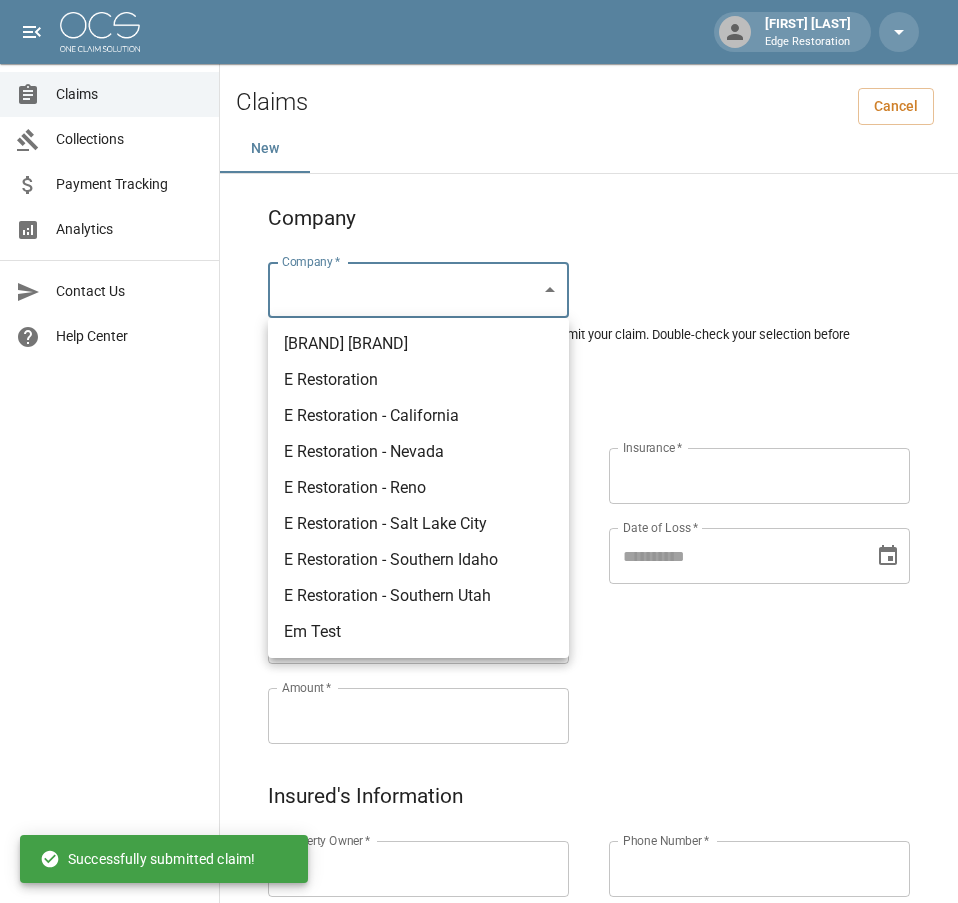 click on "Alicia Tubbs Edge Restoration Claims Collections Payment Tracking Analytics Contact Us Help Center ©  2025   One Claim Solution Claims Cancel New Company Company   * ​ Company   * Please ensure you select the correct company to submit your claim. Double-check your selection before proceeding. Claim Information Claim Type   * ​ Claim Type   * Claim Name   * Claim Name   * Claim Number   * Claim Number   * Amount   * Amount   * Insurance   * Insurance   * Date of Loss   * Date of Loss   * Insured's Information Property Owner   * Property Owner   * Mailing Address   * Mailing Address   * Mailing City   * Mailing City   * Mailing State   * Mailing State   * Mailing Zip   * Mailing Zip   * Phone Number   * Phone Number   * Alt. Phone Number Alt. Phone Number Email Email Documentation Invoice (PDF)* ​ Upload file(s) Invoice (PDF)* Work Authorization* ​ Upload file(s) Work Authorization* Photo Link Photo Link ​ Upload file(s) Testing ​ ​" at bounding box center (479, 929) 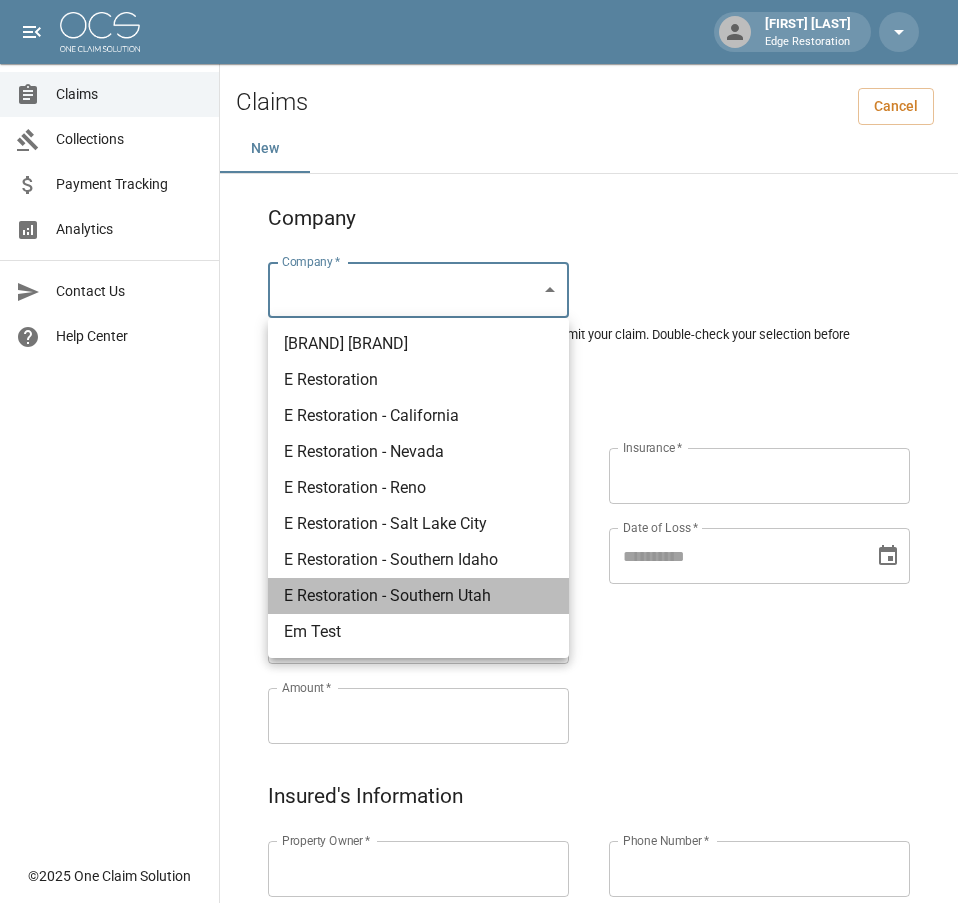 click on "E Restoration - Southern Utah" at bounding box center [418, 596] 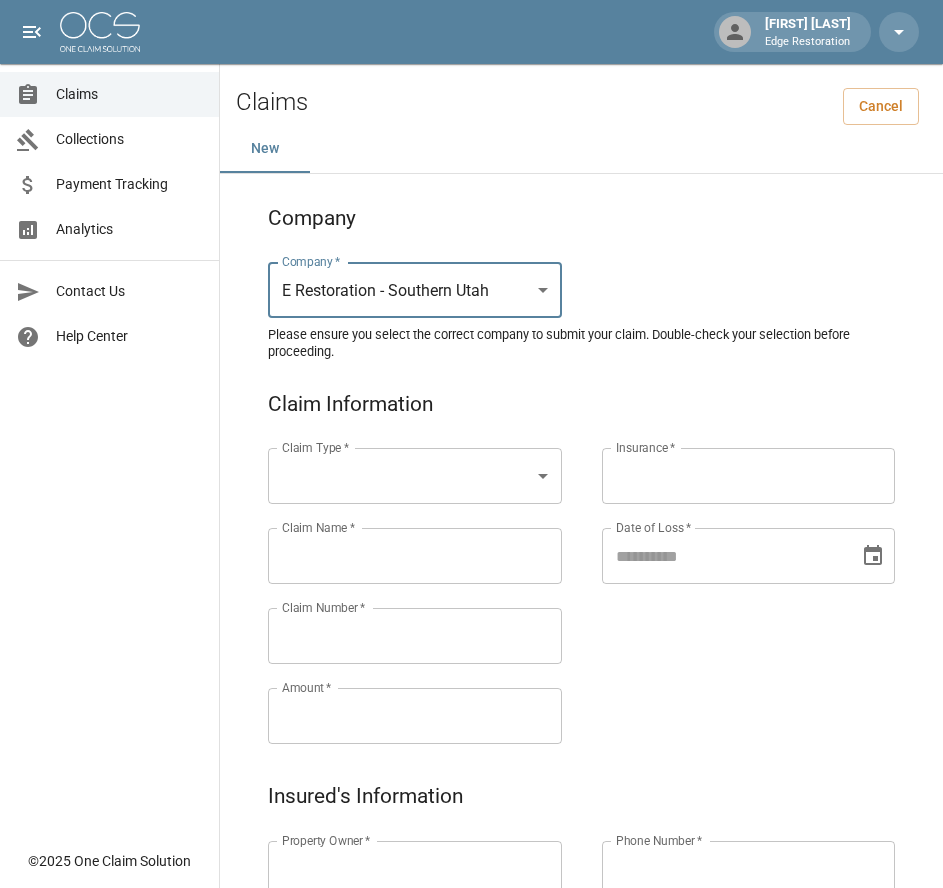 click on "Alicia Tubbs Edge Restoration Claims Collections Payment Tracking Analytics Contact Us Help Center ©  2025   One Claim Solution Claims Cancel New Company Company   * E Restoration - Southern Utah ******* Company   * Please ensure you select the correct company to submit your claim. Double-check your selection before proceeding. Claim Information Claim Type   * ​ Claim Type   * Claim Name   * Claim Name   * Claim Number   * Claim Number   * Amount   * Amount   * Insurance   * Insurance   * Date of Loss   * Date of Loss   * Insured's Information Property Owner   * Property Owner   * Mailing Address   * Mailing Address   * Mailing City   * Mailing City   * Mailing State   * Mailing State   * Mailing Zip   * Mailing Zip   * Phone Number   * Phone Number   * Alt. Phone Number Alt. Phone Number Email Email Documentation Invoice (PDF)* ​ Upload file(s) Invoice (PDF)* Work Authorization* ​ Upload file(s) Work Authorization* Photo Link Photo Link *" at bounding box center (471, 929) 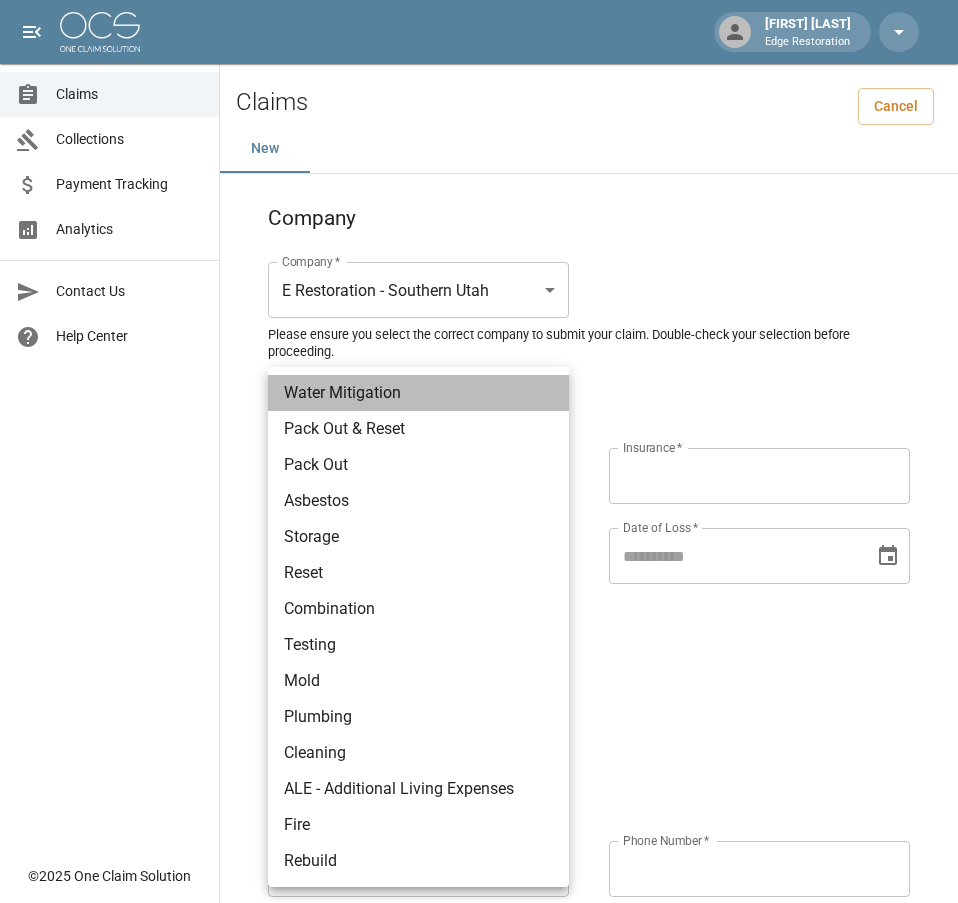 click on "Water Mitigation" at bounding box center [418, 393] 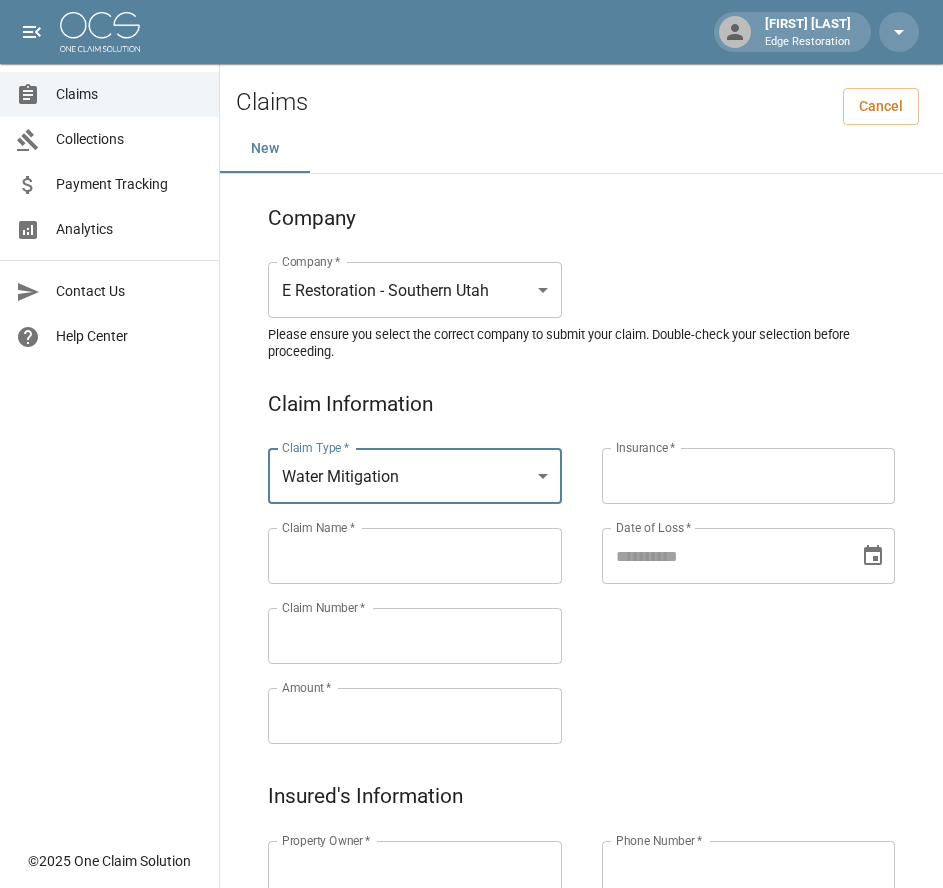 click on "Claims Collections Payment Tracking Analytics Contact Us Help Center" at bounding box center [109, 419] 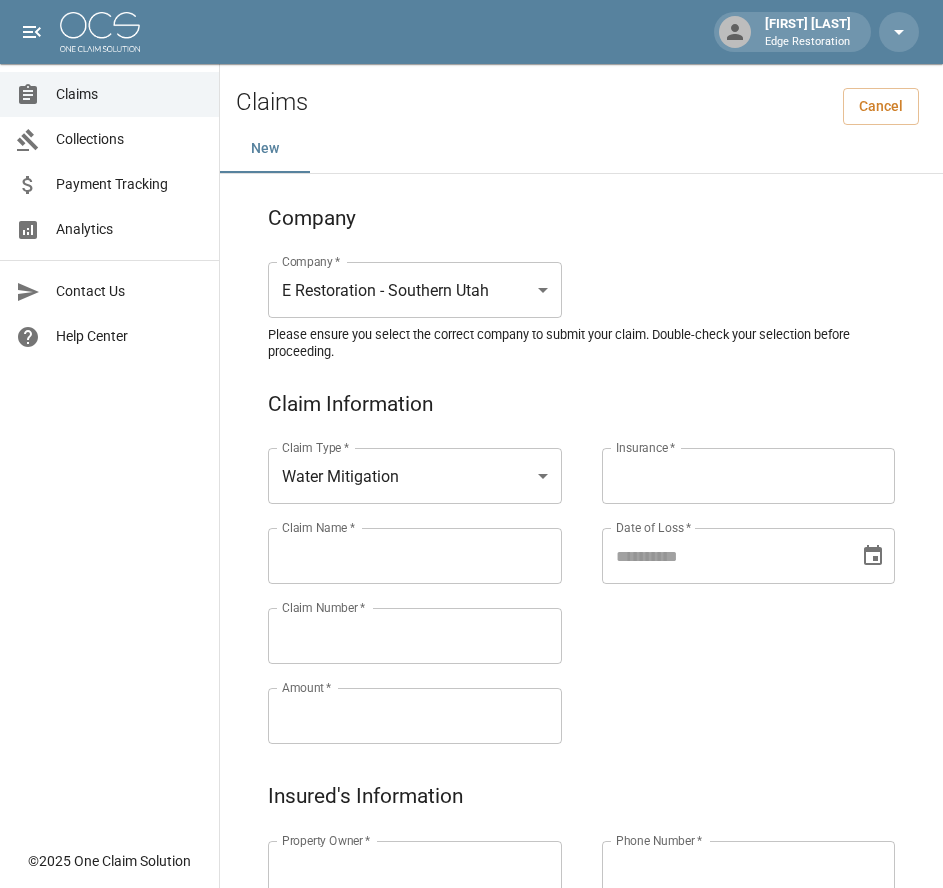 click on "Claim Name   *" at bounding box center [415, 556] 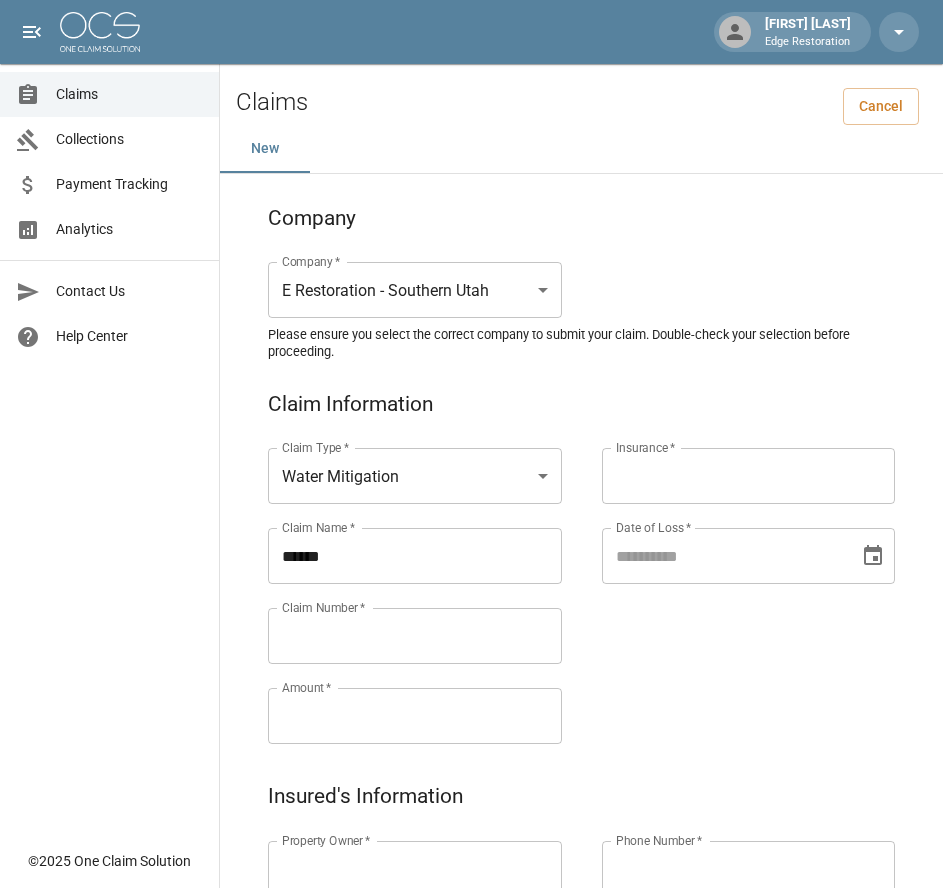 click on "*****" at bounding box center (415, 556) 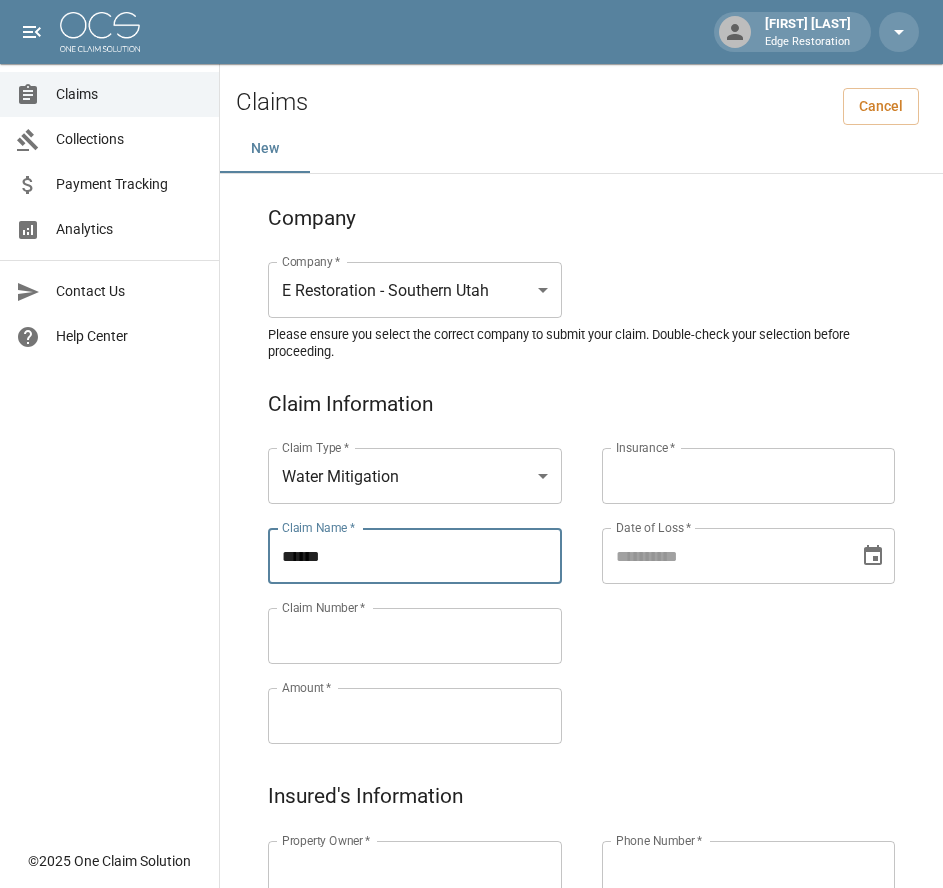 paste on "*******" 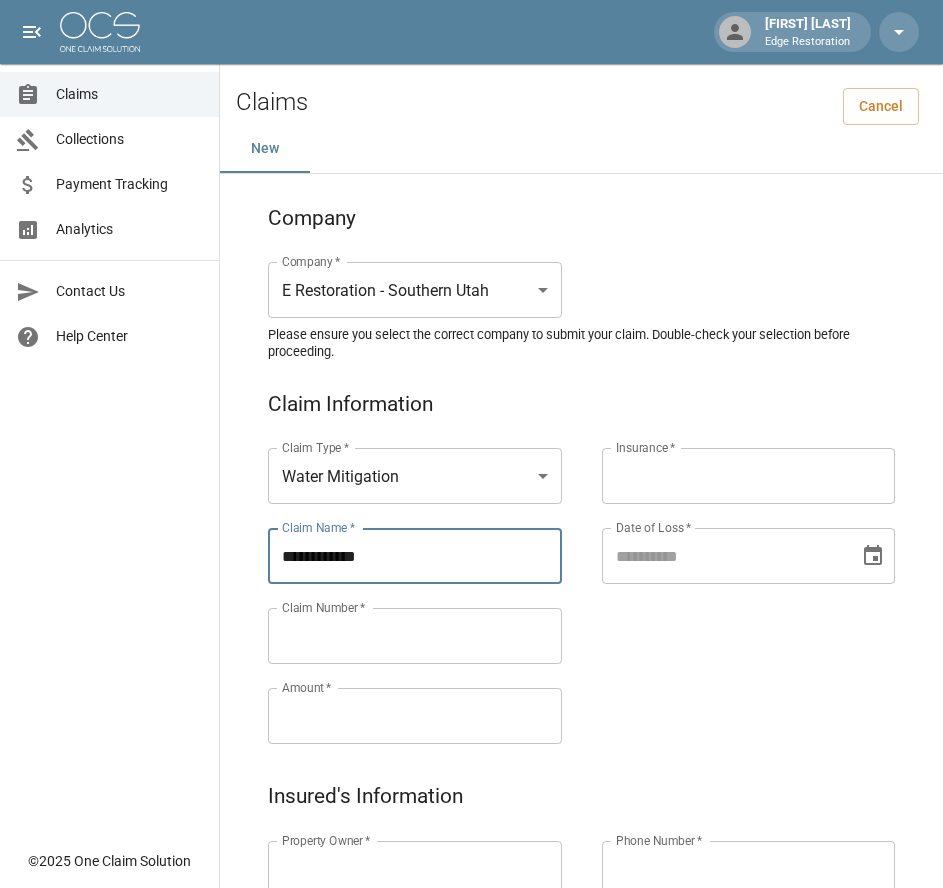 type on "**********" 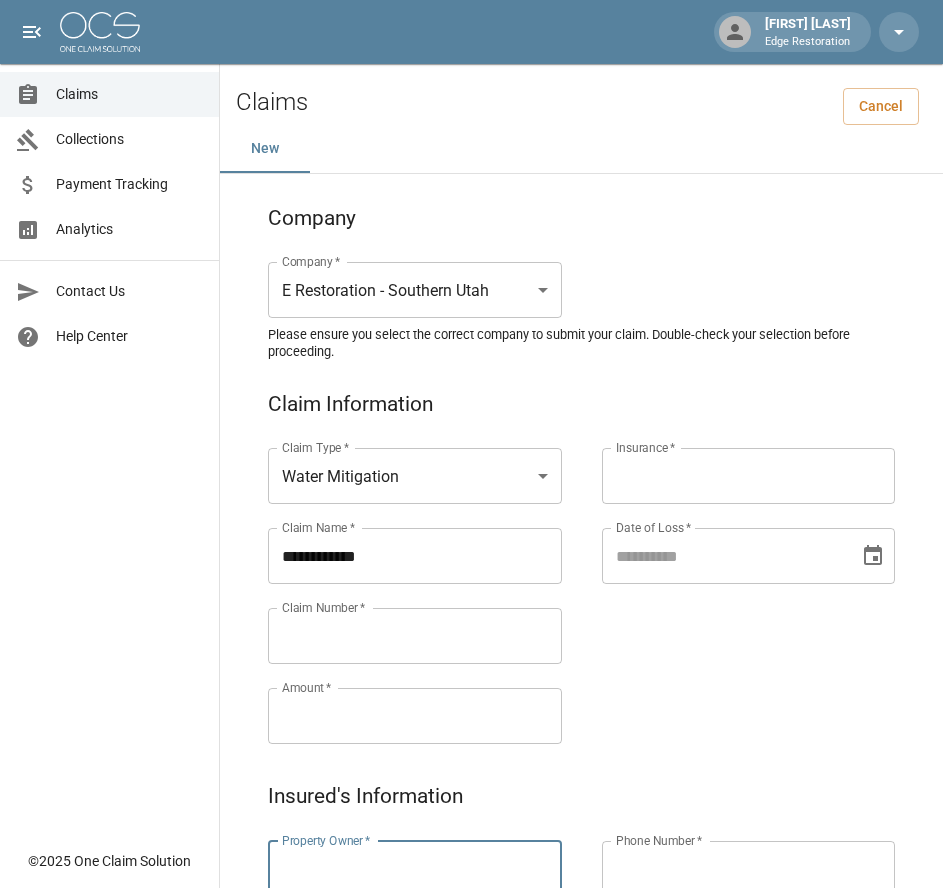 paste on "******" 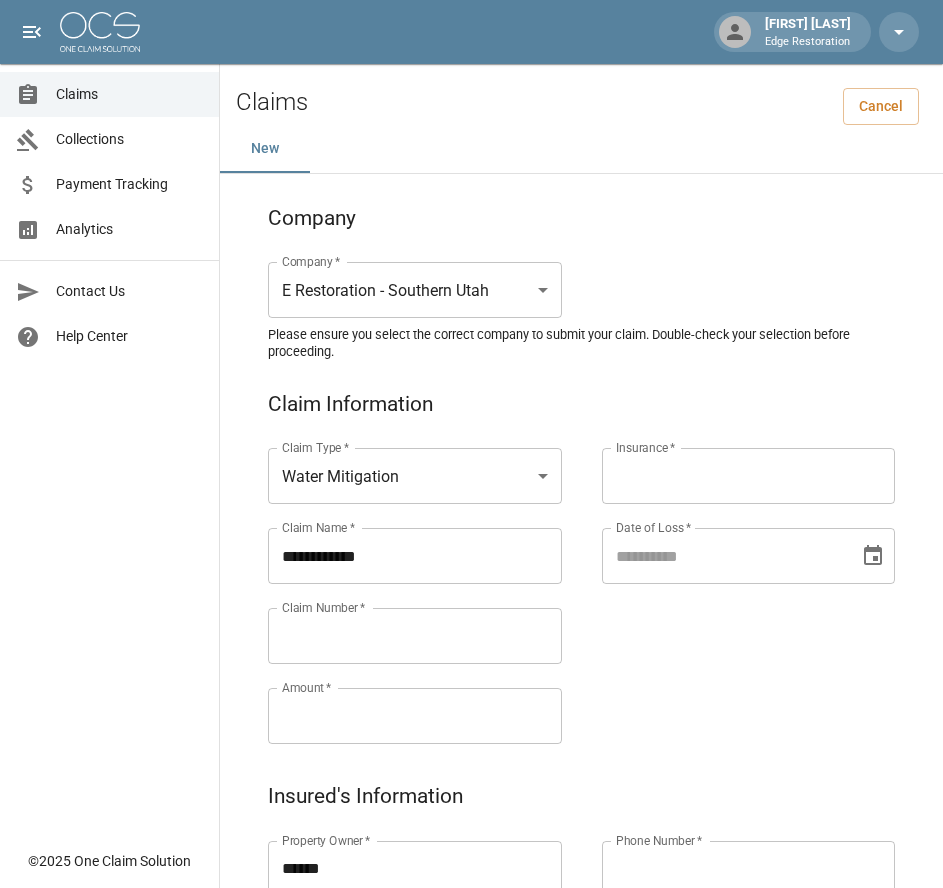 click on "******" at bounding box center (415, 869) 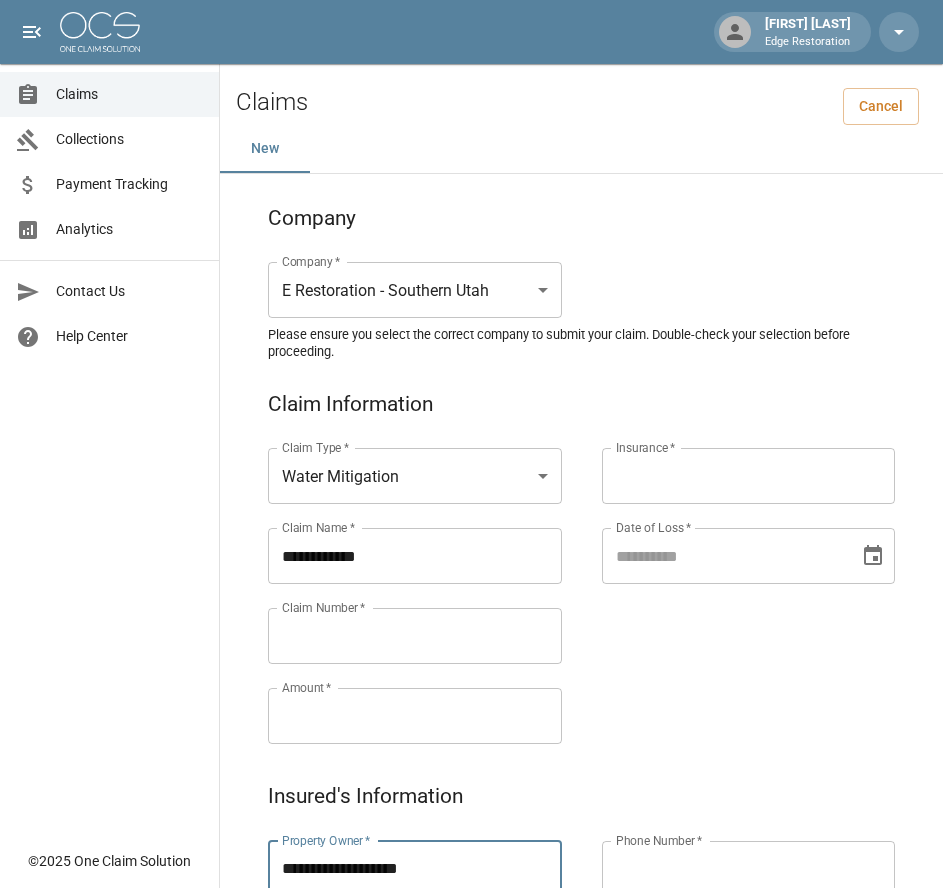 type on "**********" 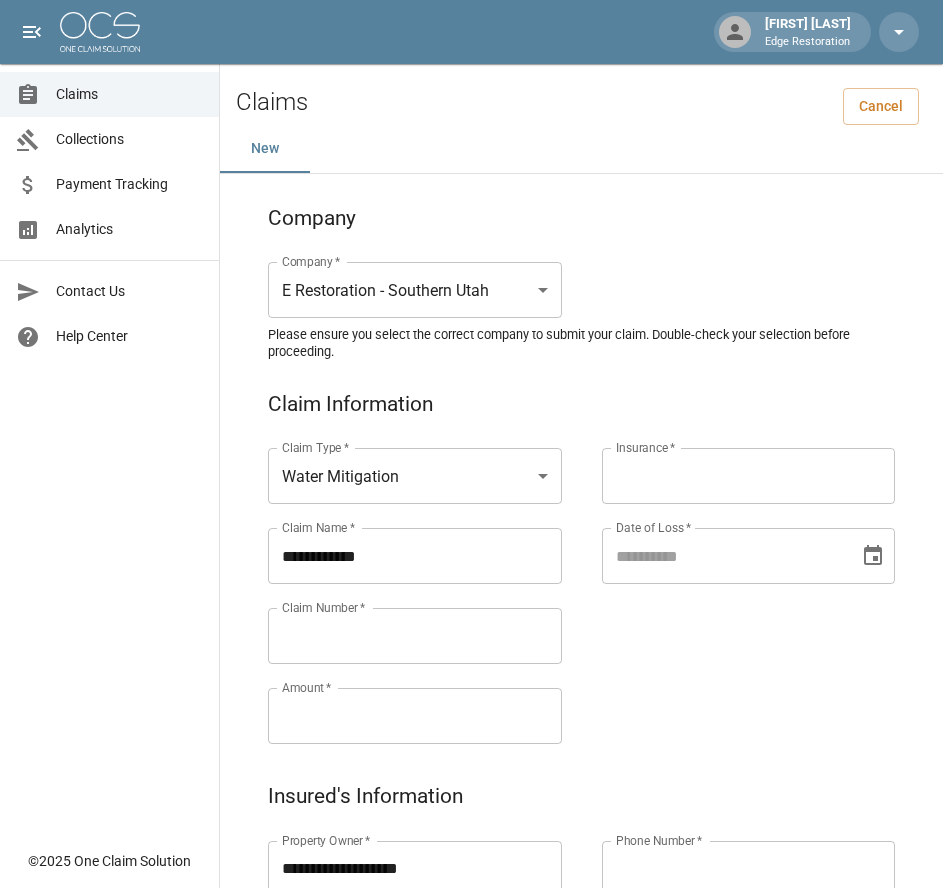 click on "Claim Number   *" at bounding box center (415, 636) 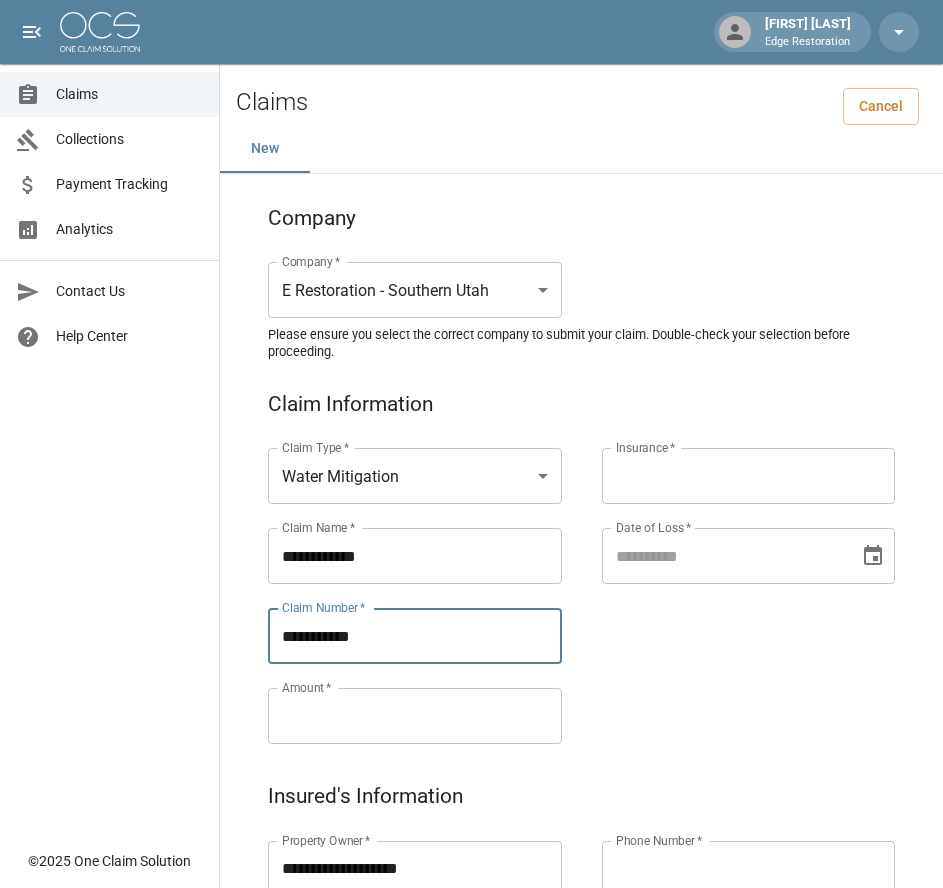 type on "**********" 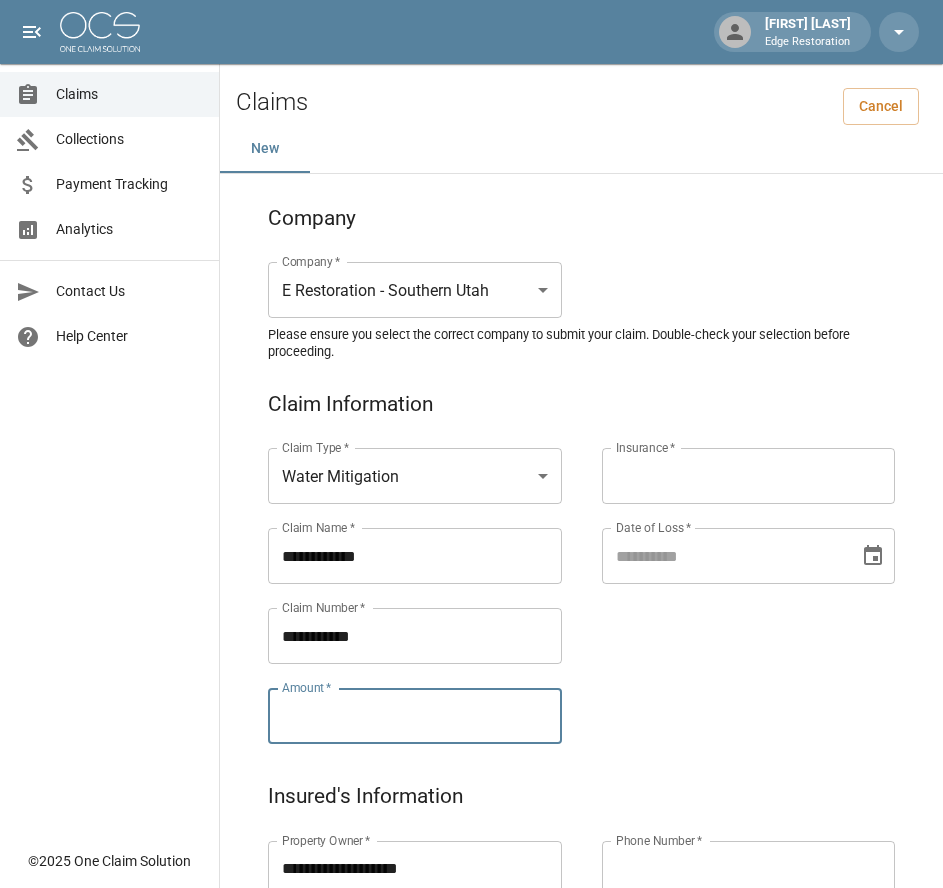 click on "Amount   *" at bounding box center [415, 716] 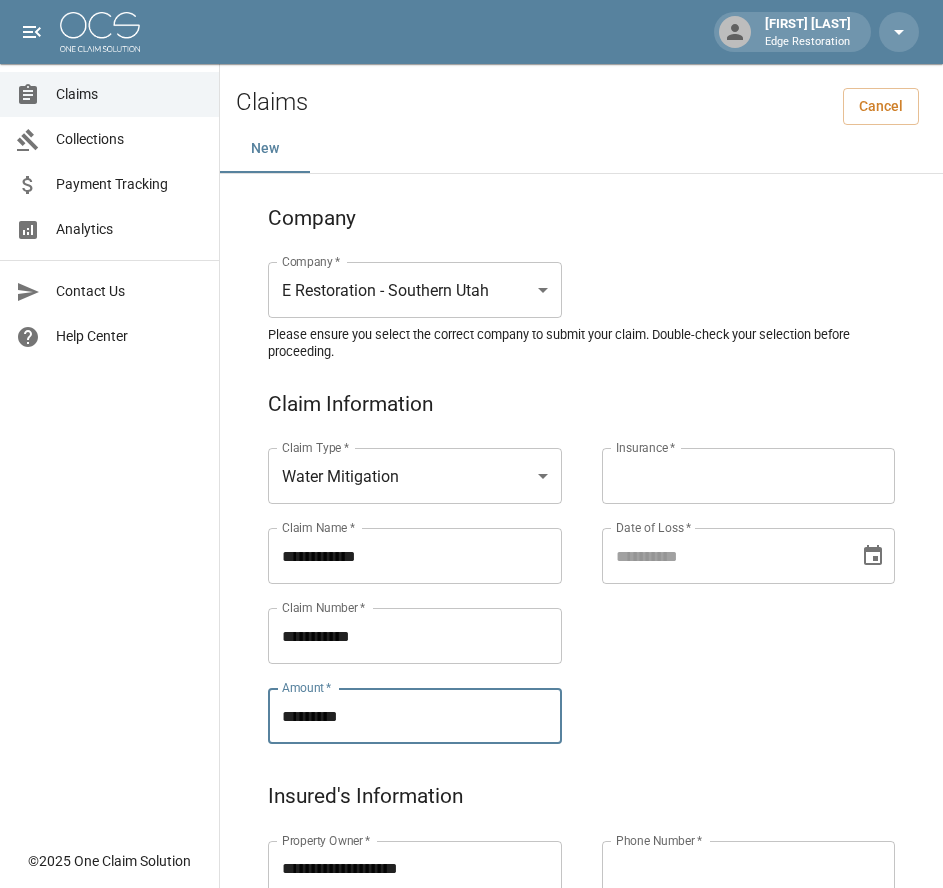 type on "*********" 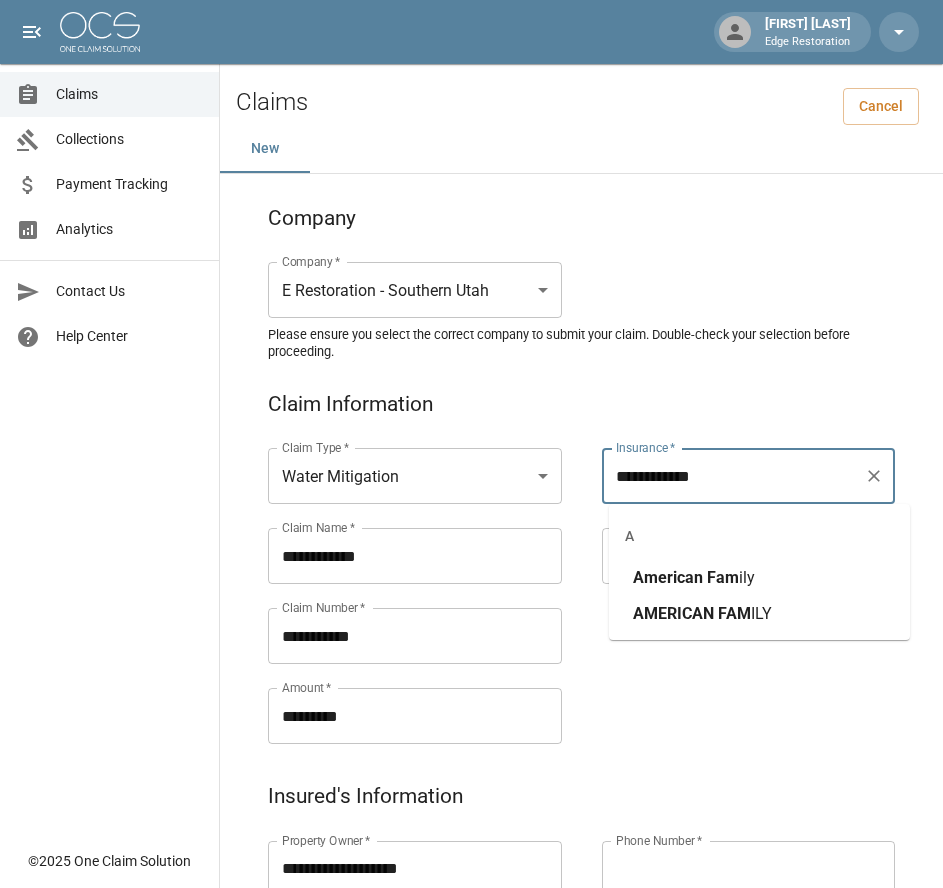 click on "American" at bounding box center (668, 577) 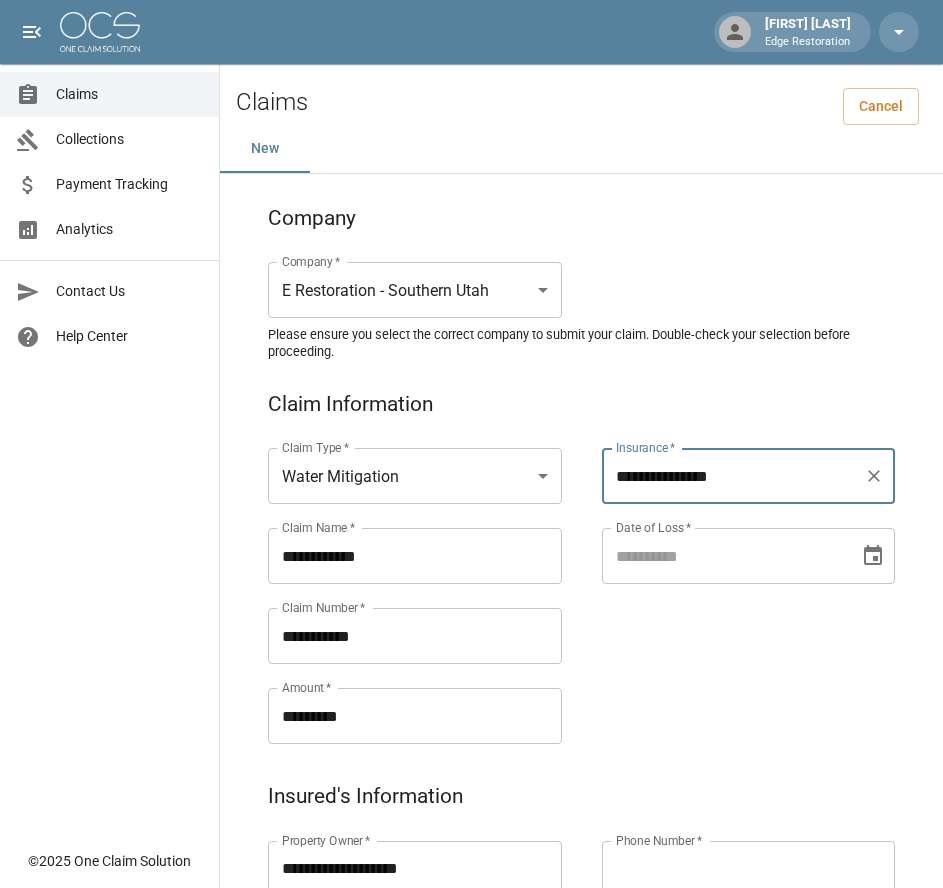 type on "**********" 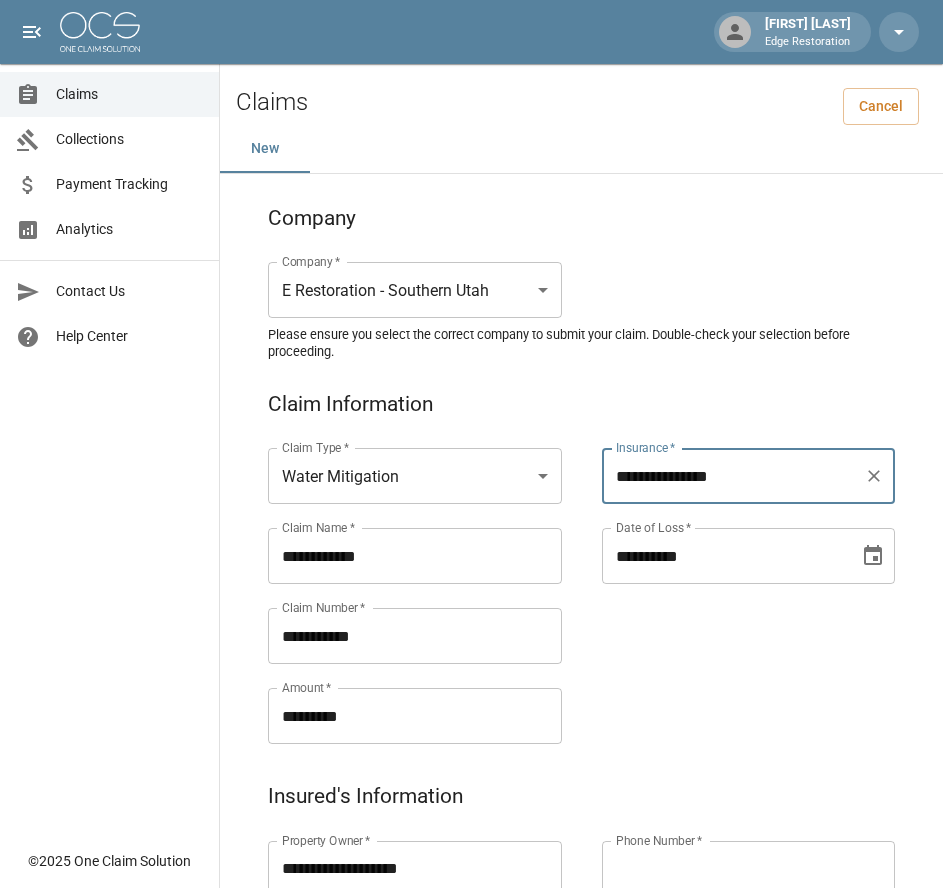 click on "**********" at bounding box center [724, 556] 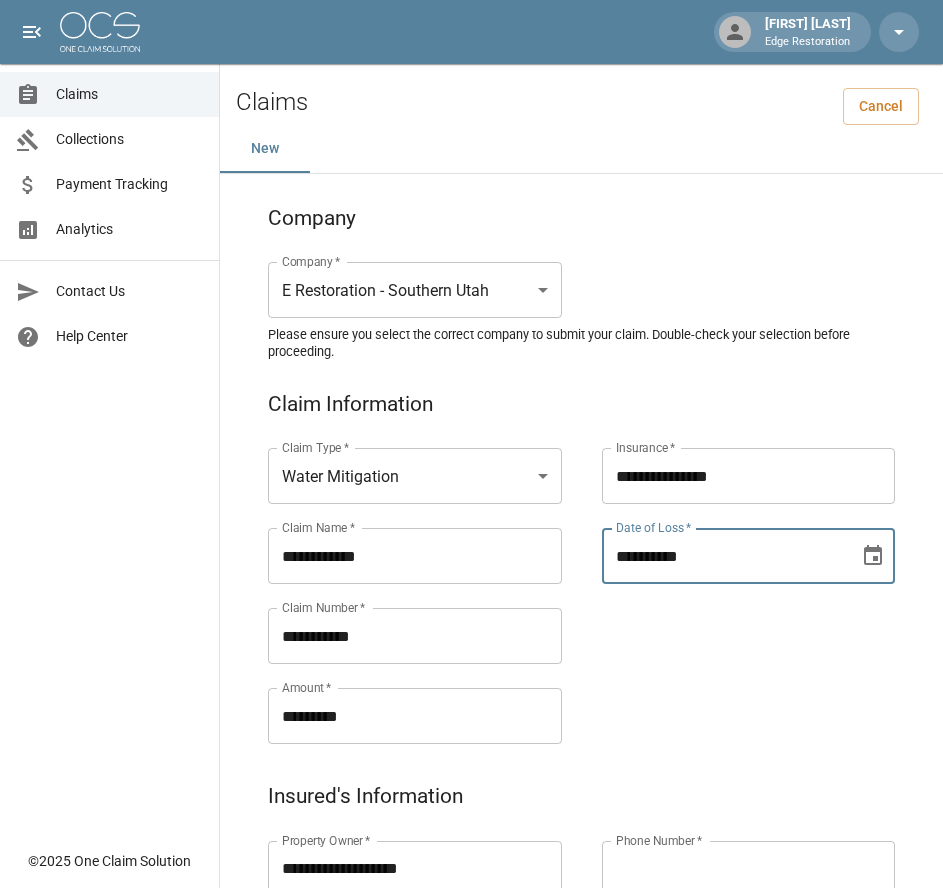 type on "**********" 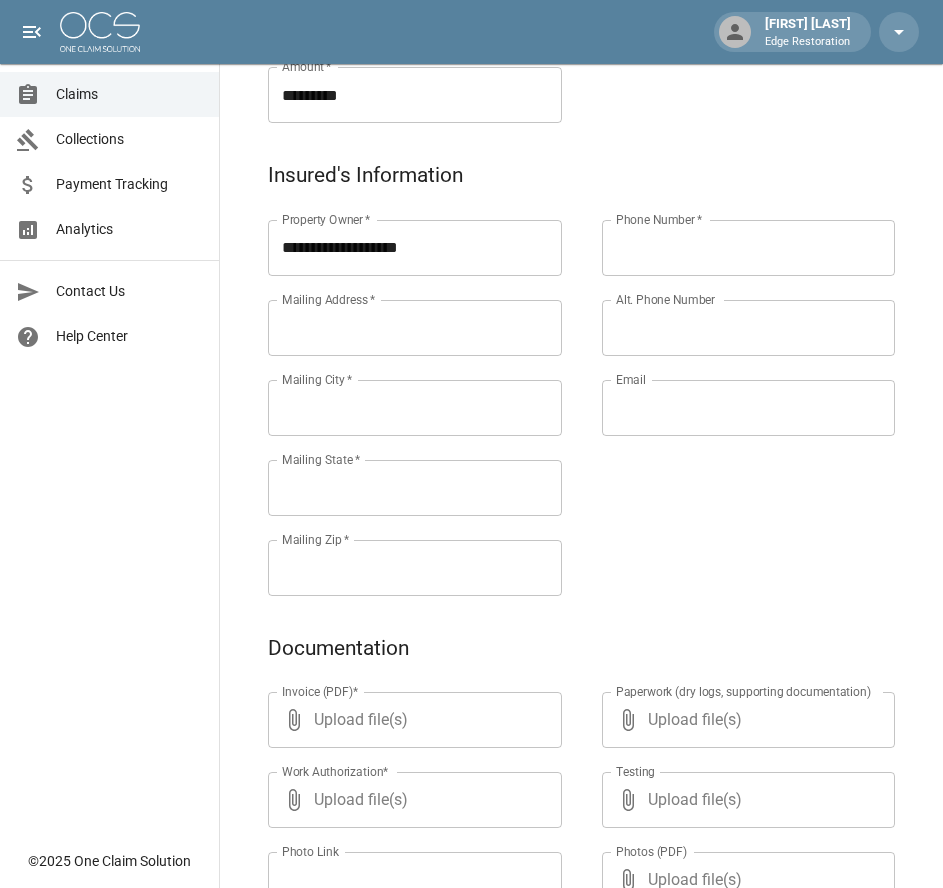scroll, scrollTop: 622, scrollLeft: 0, axis: vertical 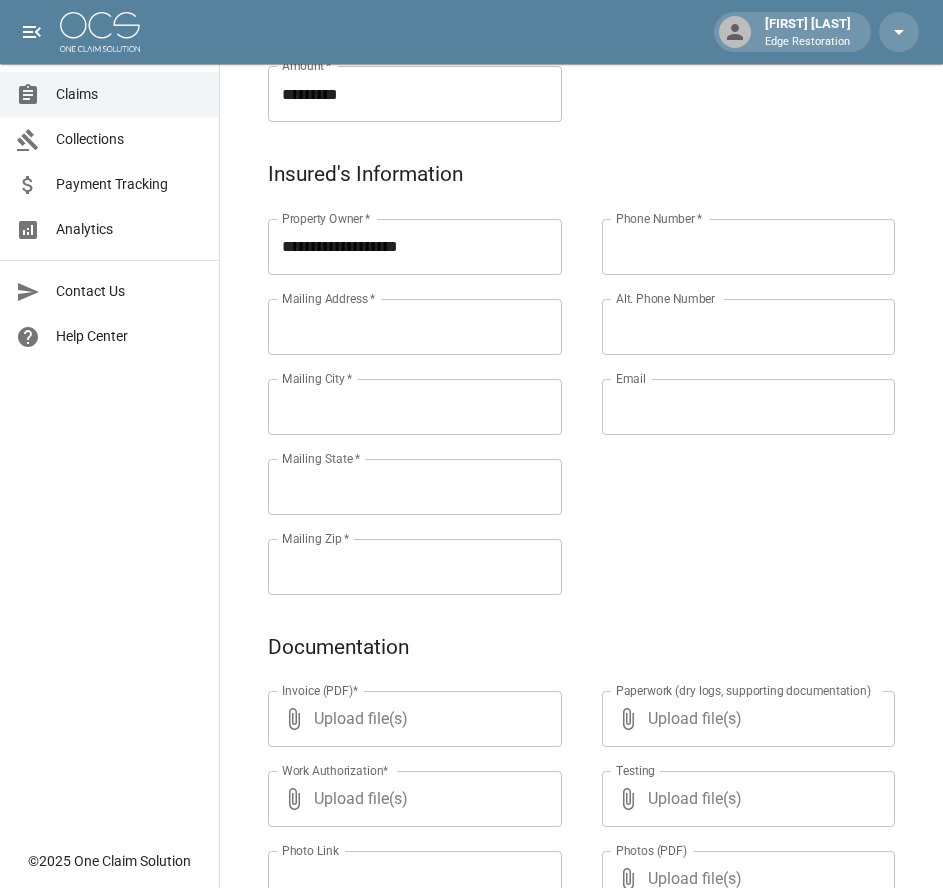 click on "Mailing Address   *" at bounding box center (415, 327) 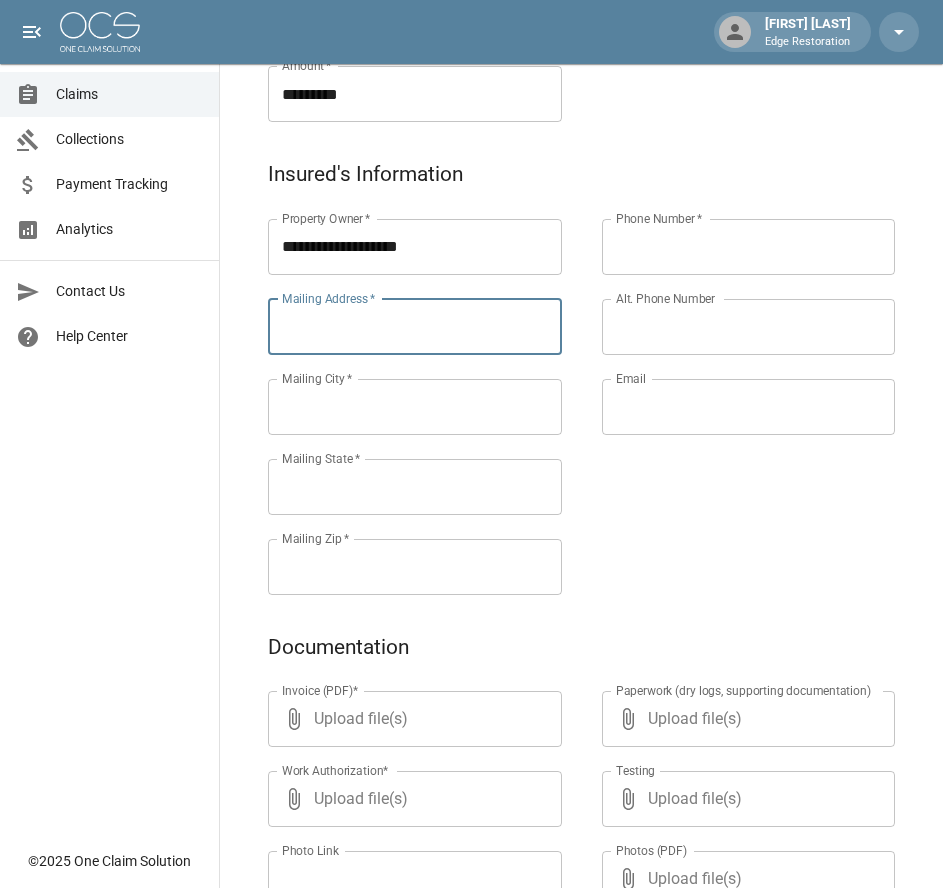 paste on "**********" 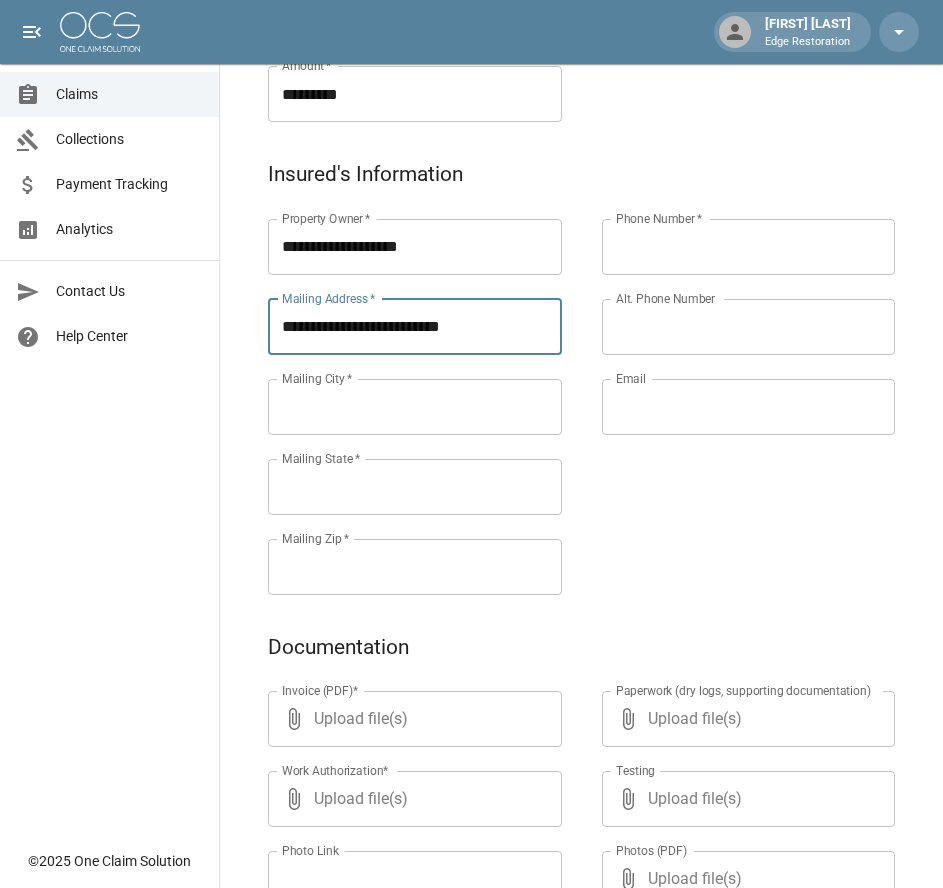 type on "**********" 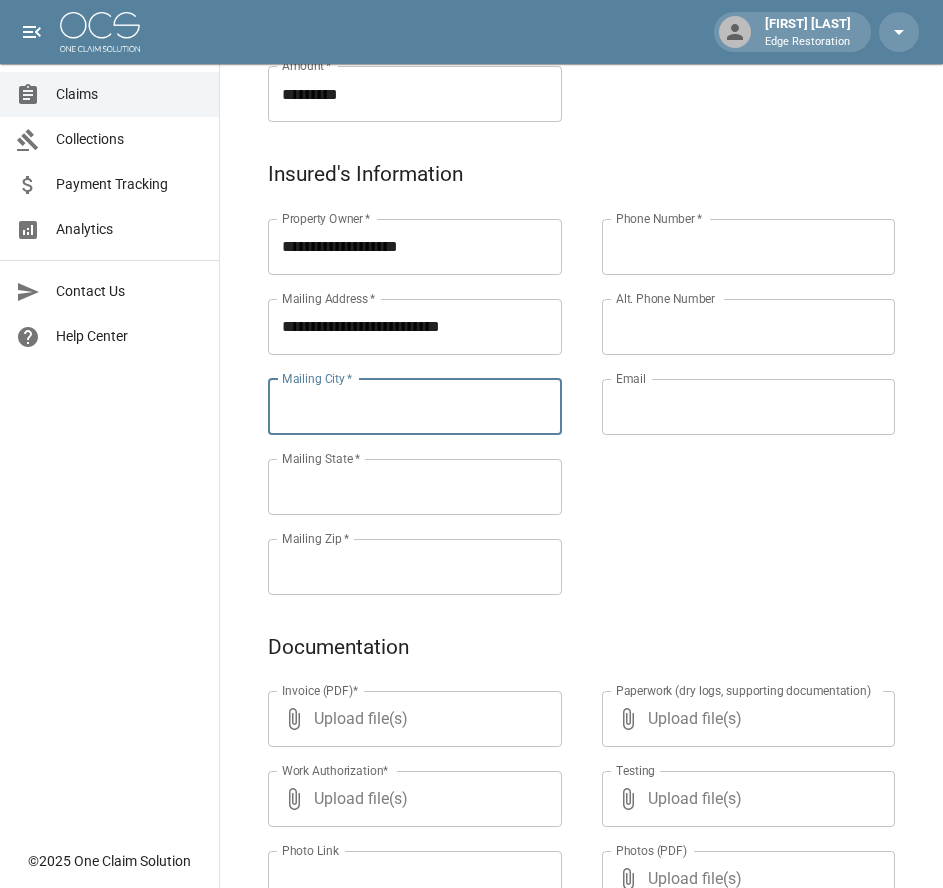 click on "Mailing [CITY]   *" at bounding box center (415, 407) 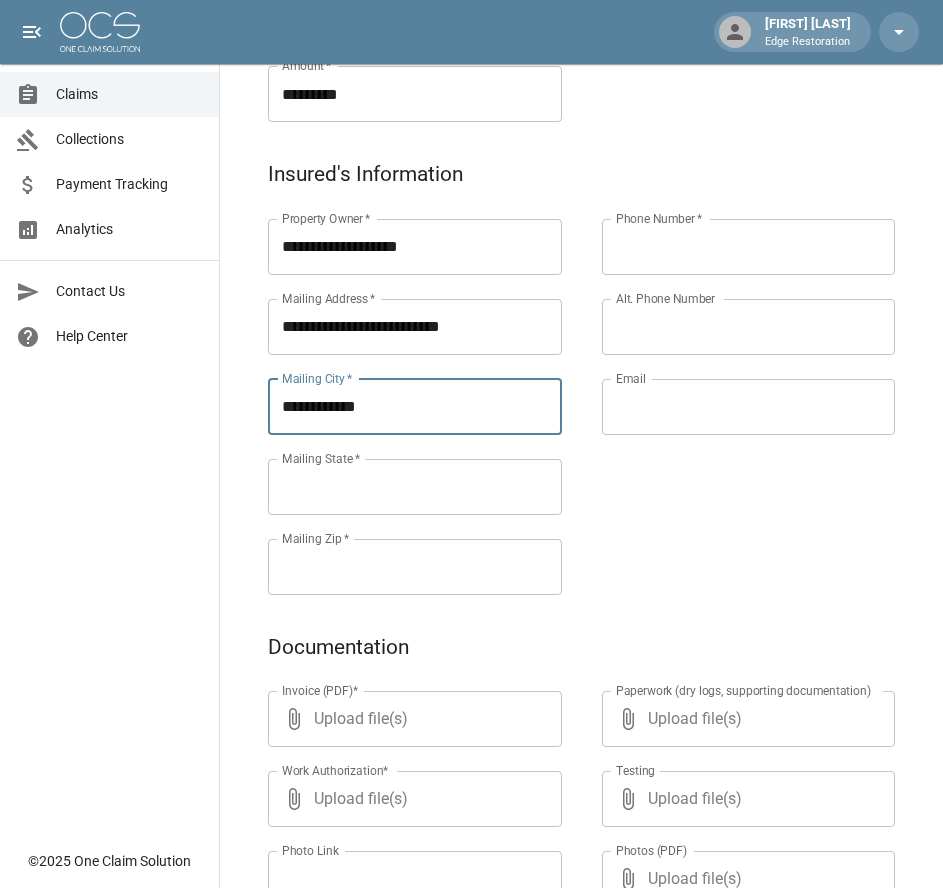 type on "**********" 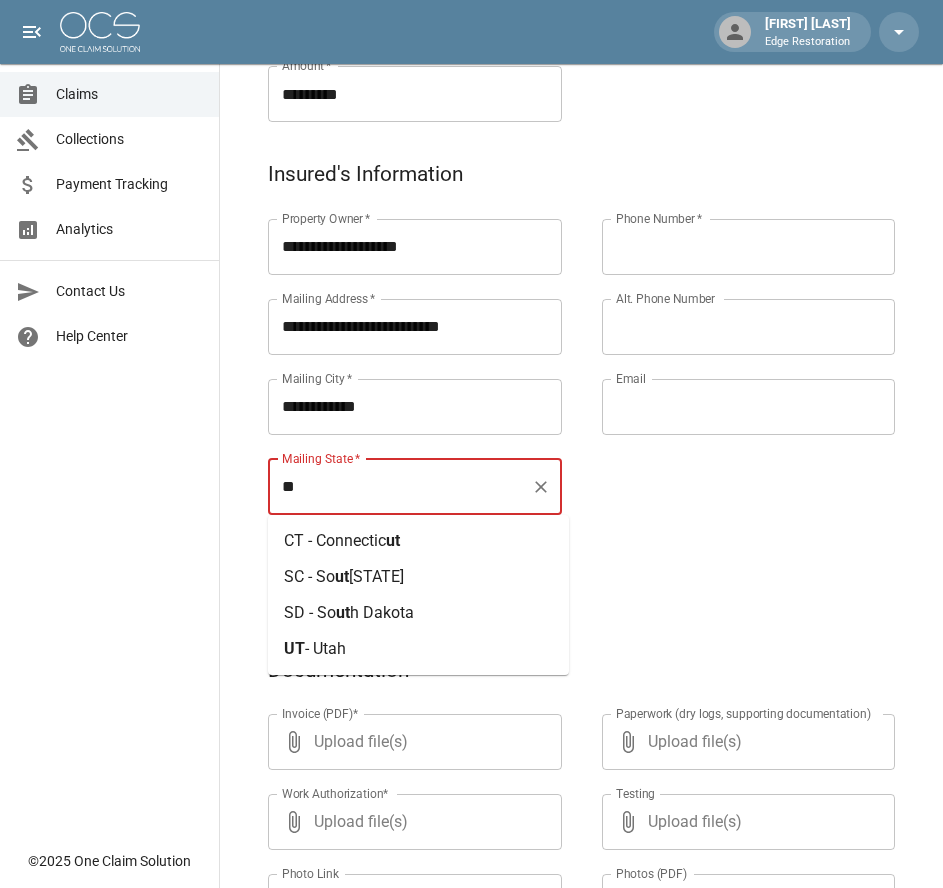 click on "- Utah" at bounding box center [325, 648] 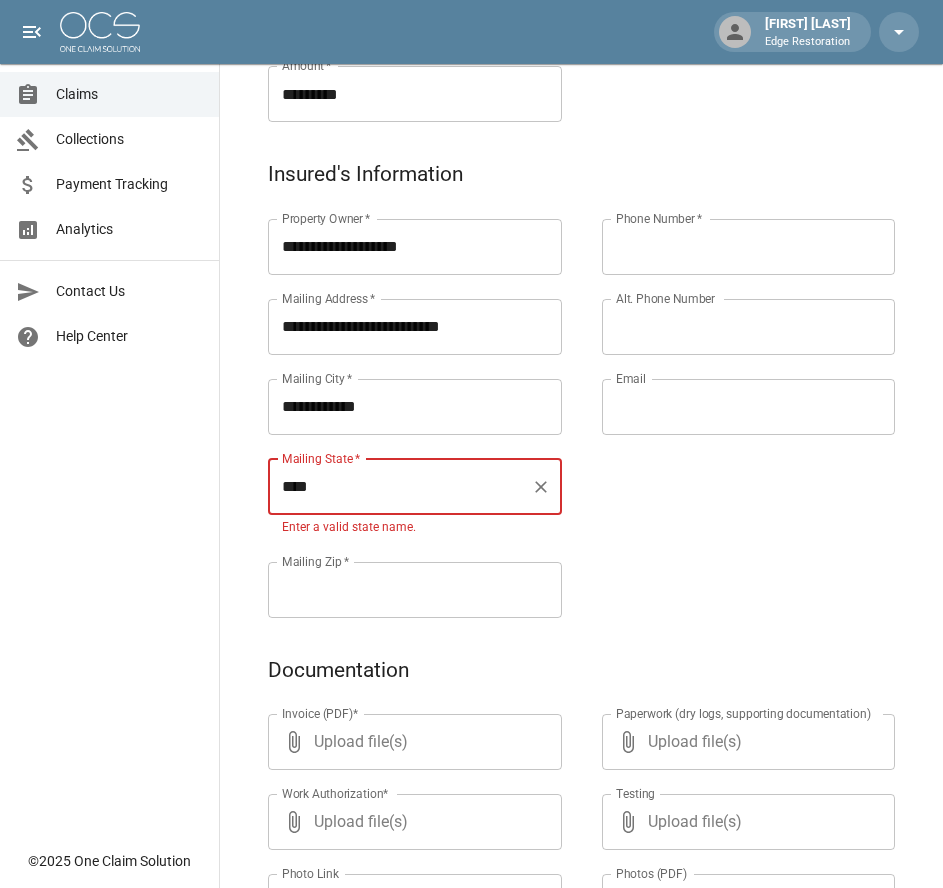 type on "****" 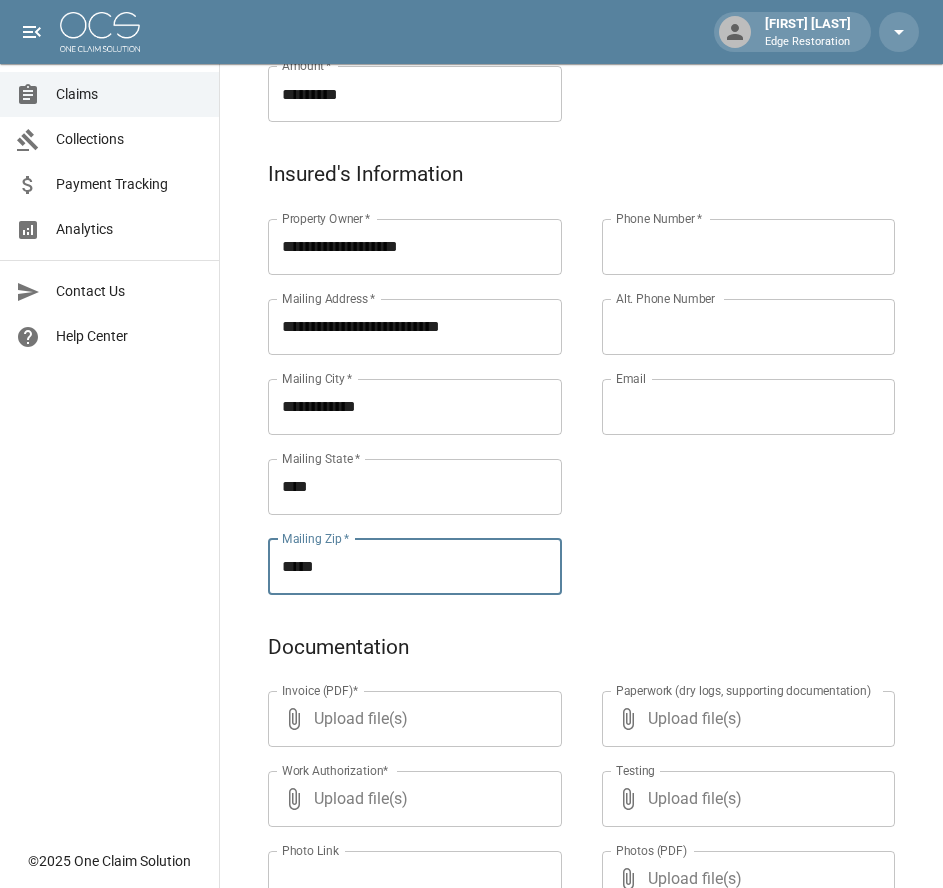 type on "*****" 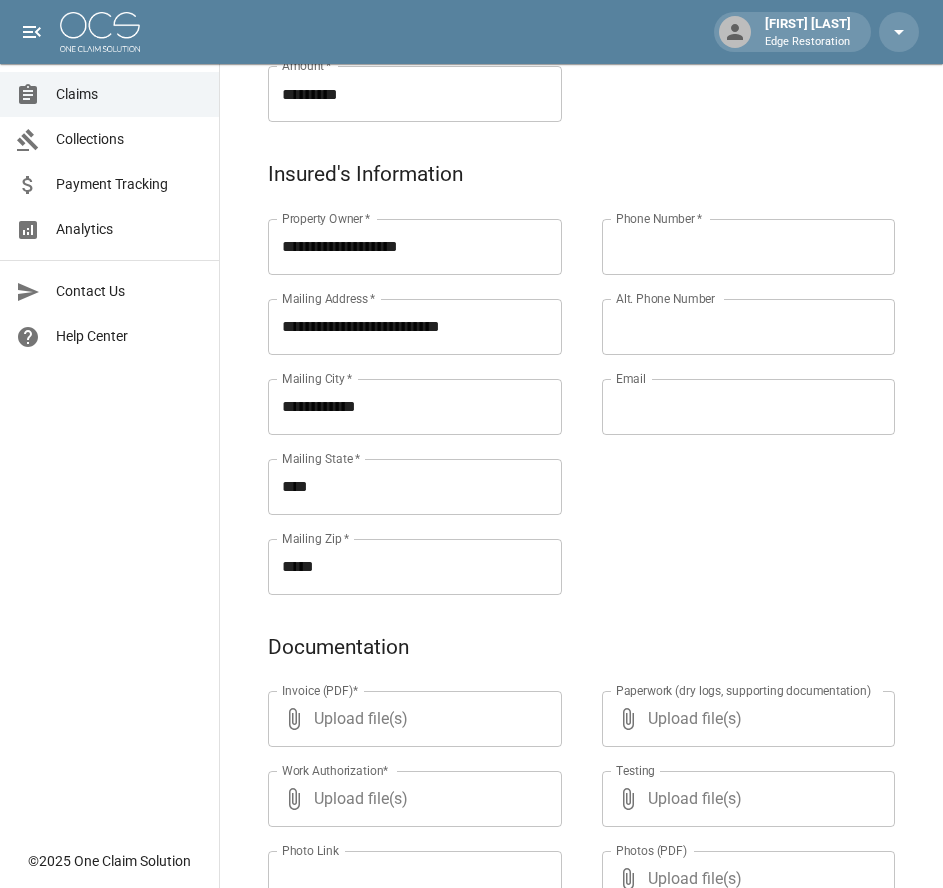 click on "Phone Number   *" at bounding box center (749, 247) 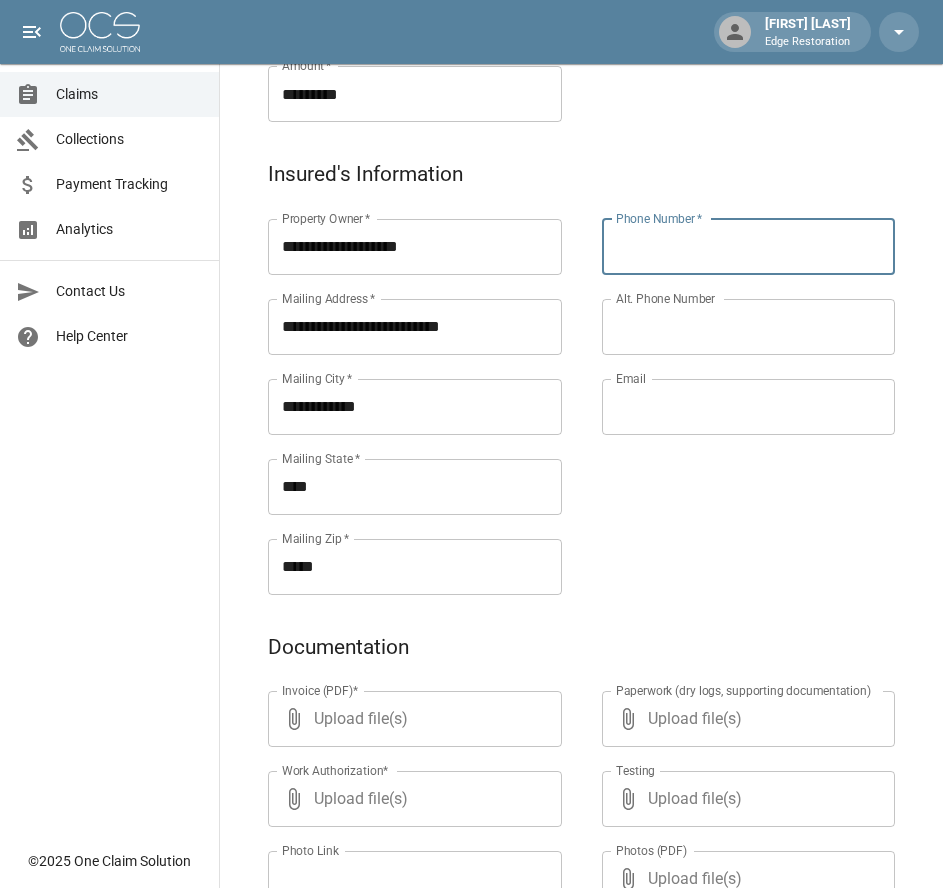 paste on "**********" 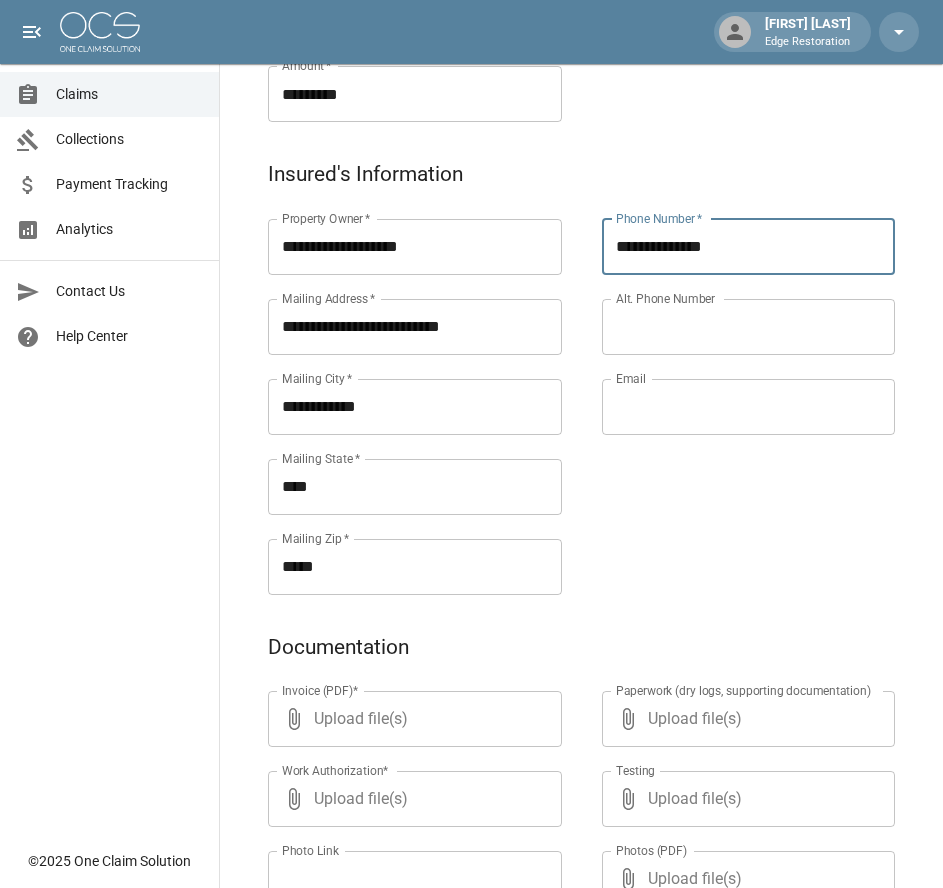type on "**********" 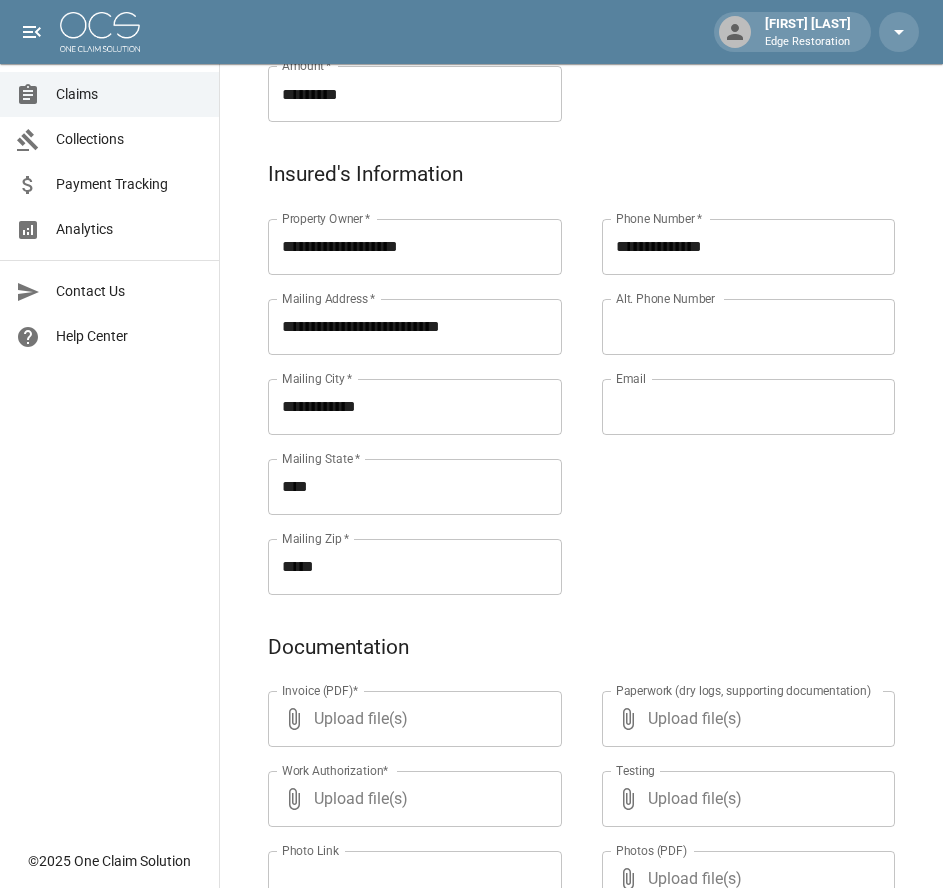 click on "**********" at bounding box center (729, 383) 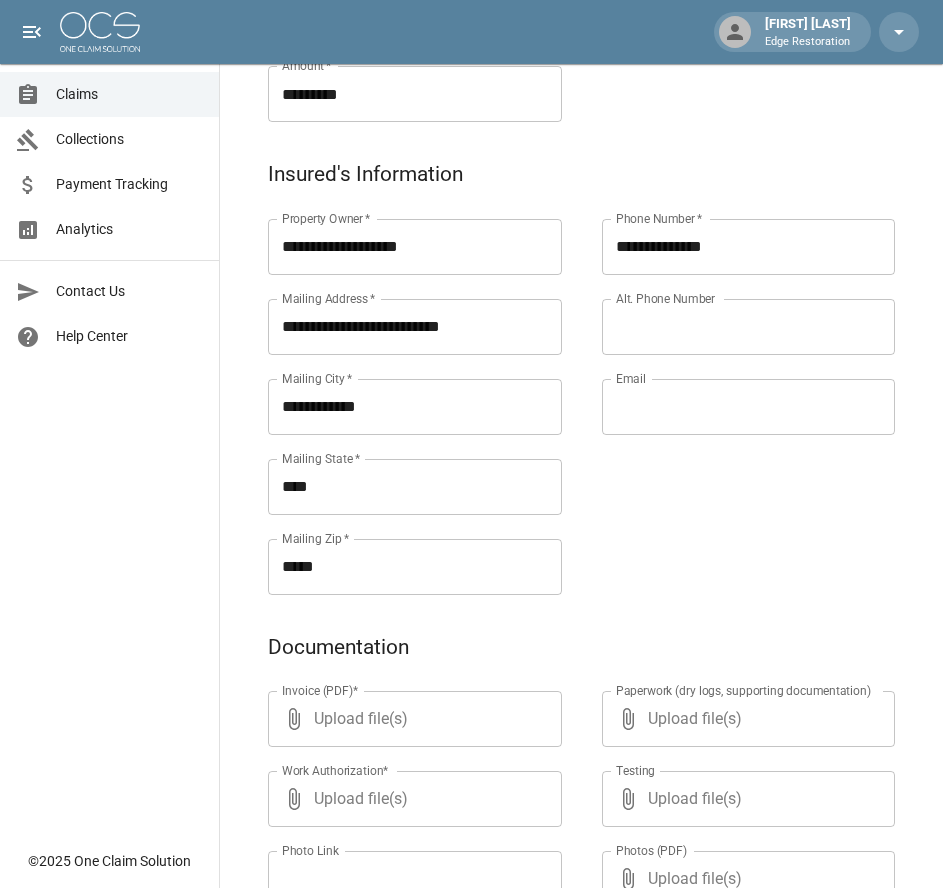 paste on "**********" 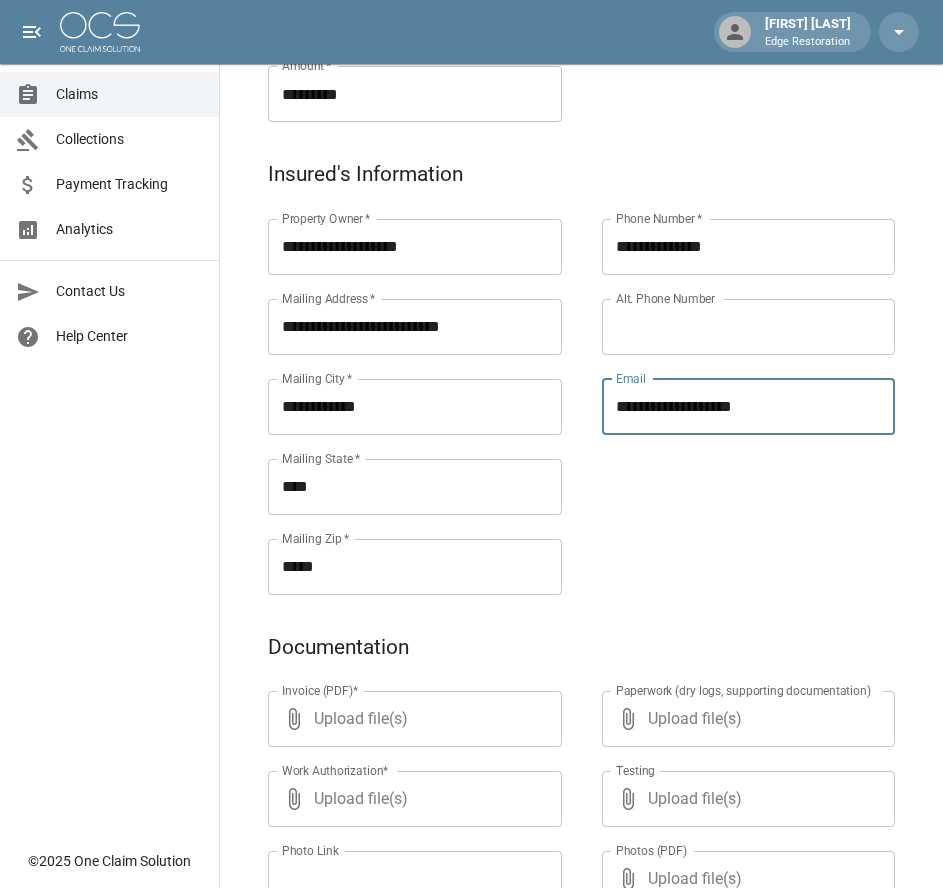 type on "**********" 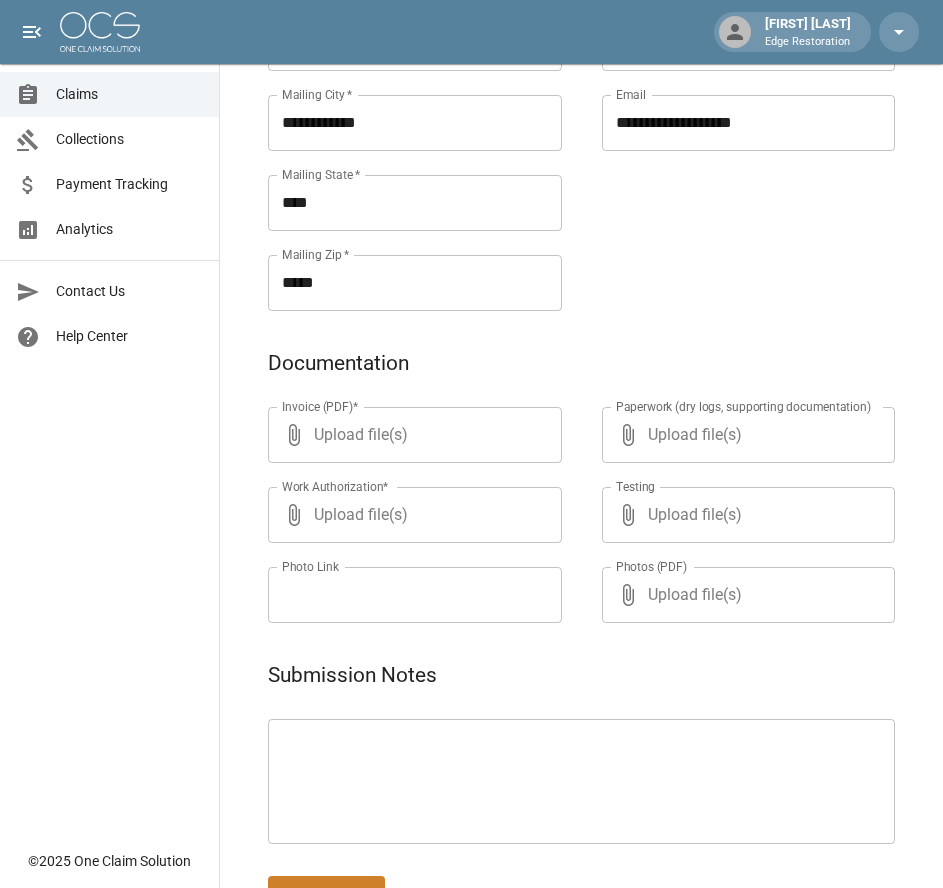 scroll, scrollTop: 971, scrollLeft: 0, axis: vertical 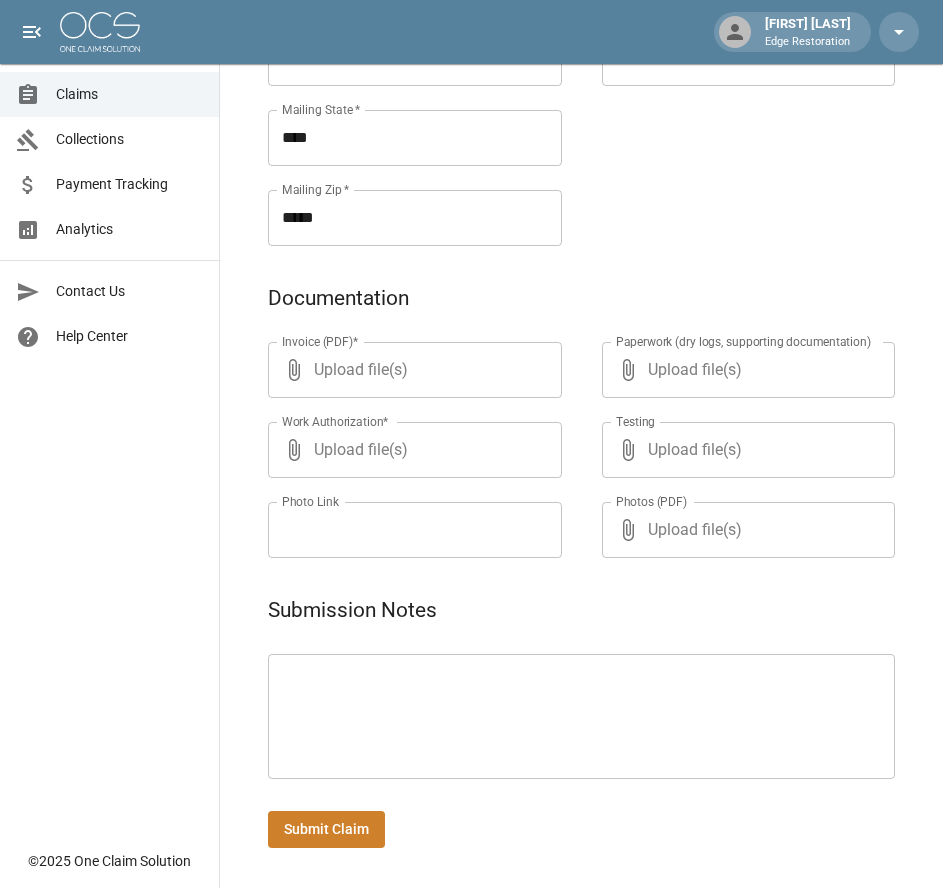 paste on "**********" 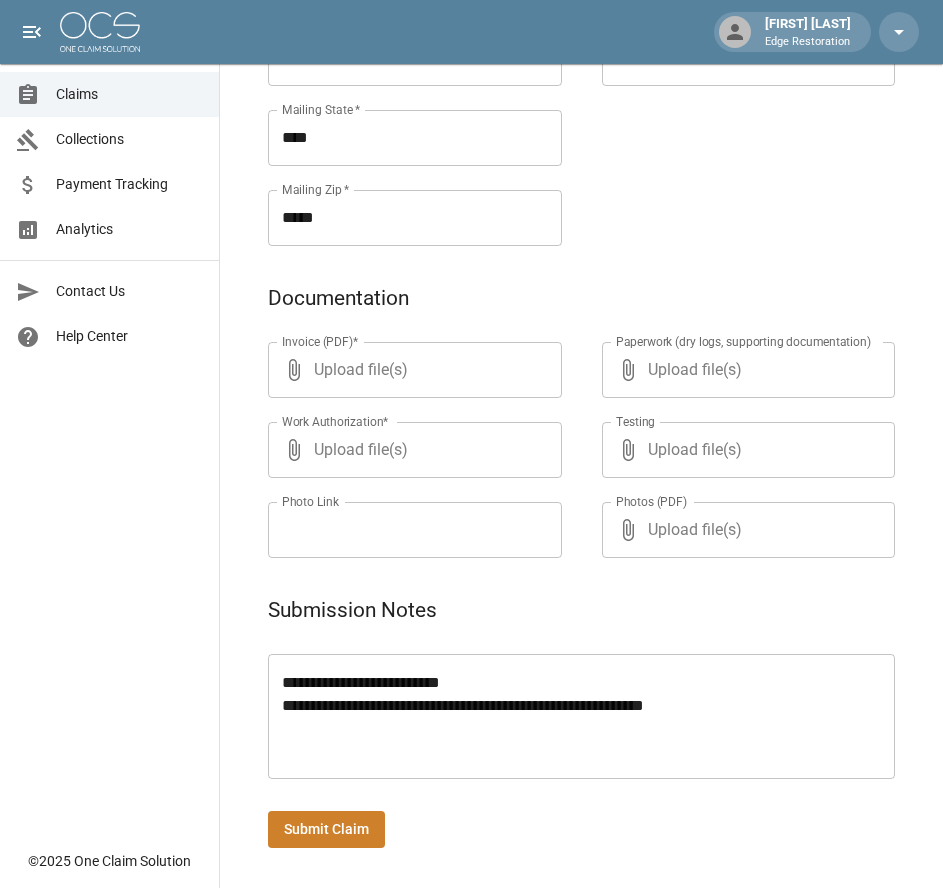 click on "**********" at bounding box center [581, 717] 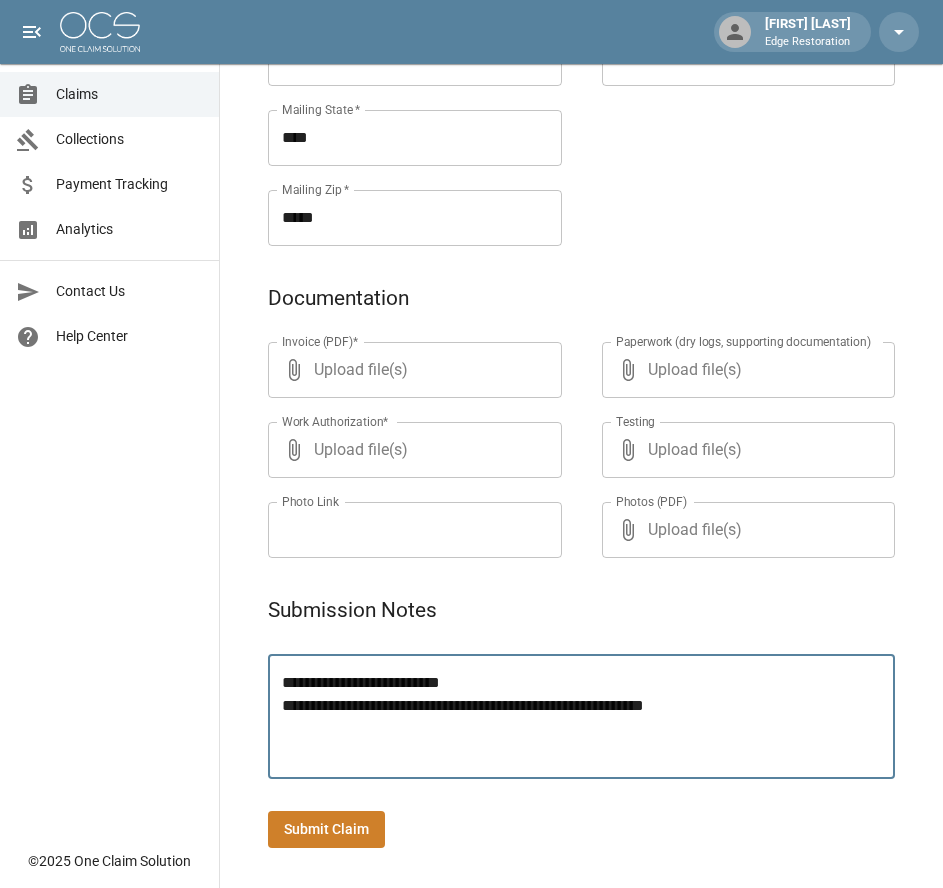 type on "**********" 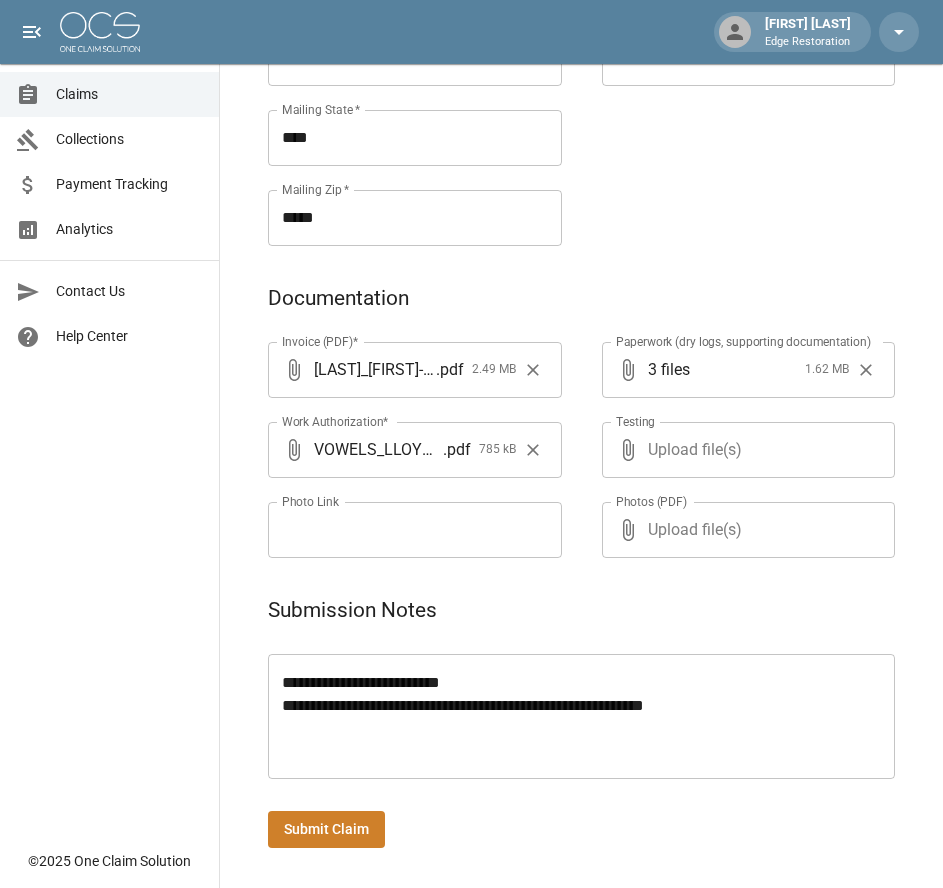 click on "Submit Claim" at bounding box center (326, 829) 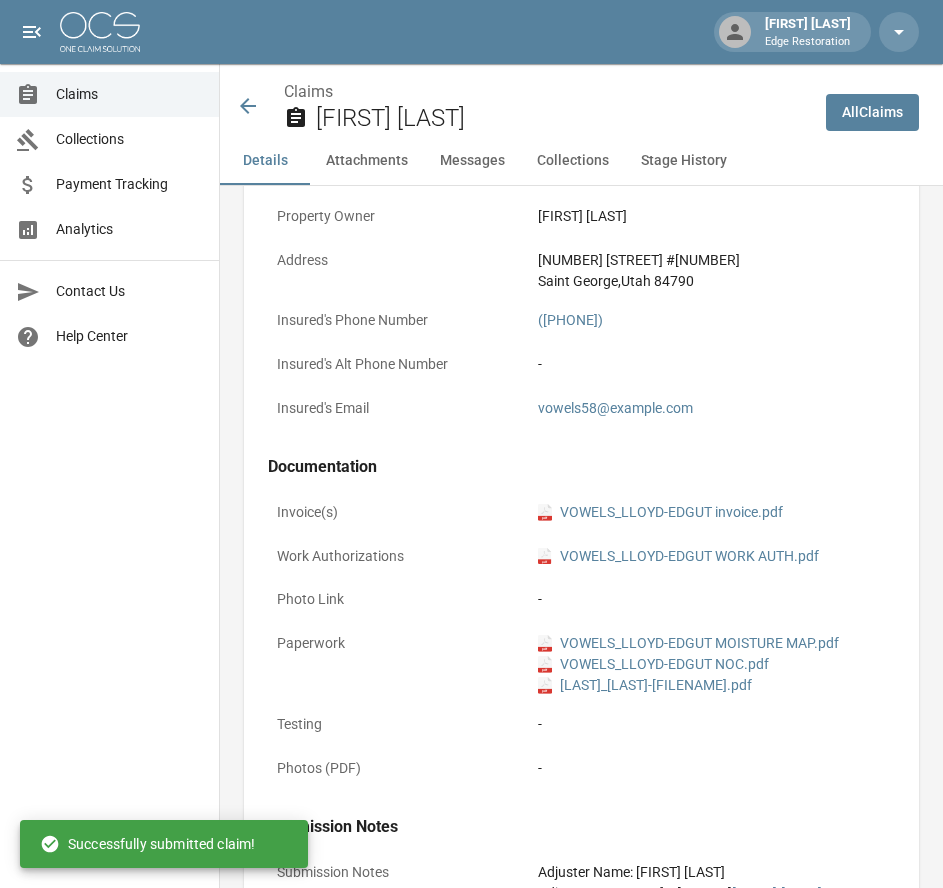 click at bounding box center [100, 32] 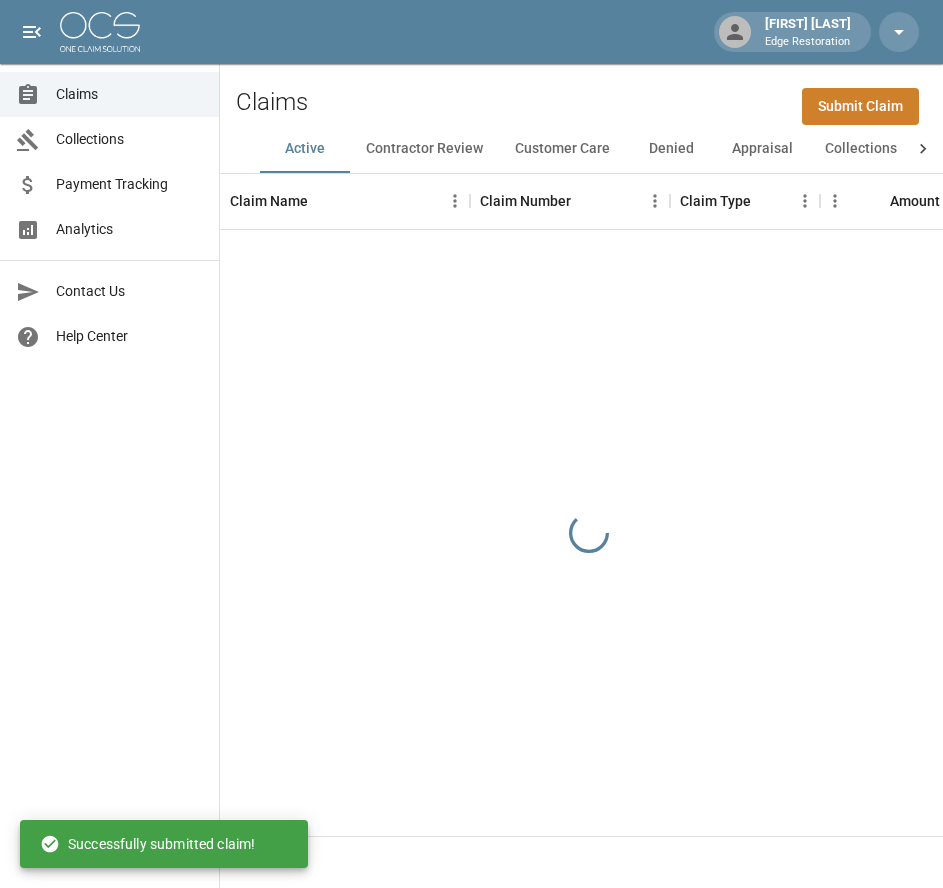 scroll, scrollTop: 0, scrollLeft: 0, axis: both 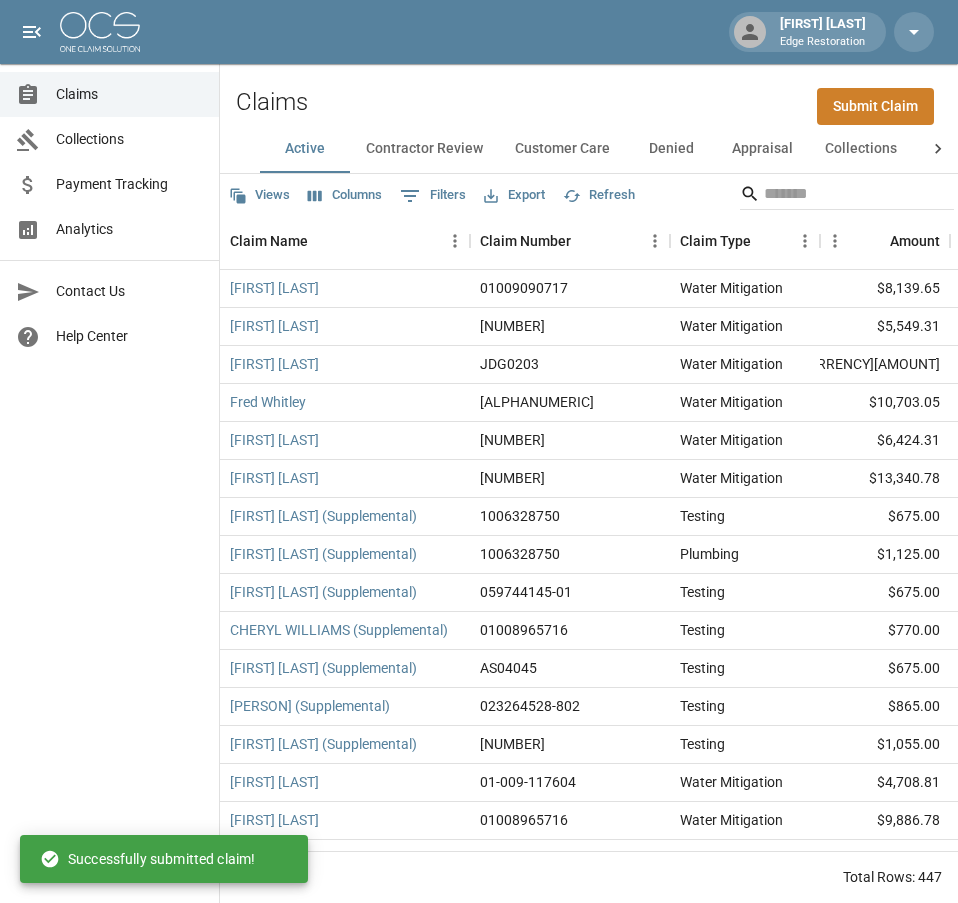 click on "Submit Claim" at bounding box center (875, 106) 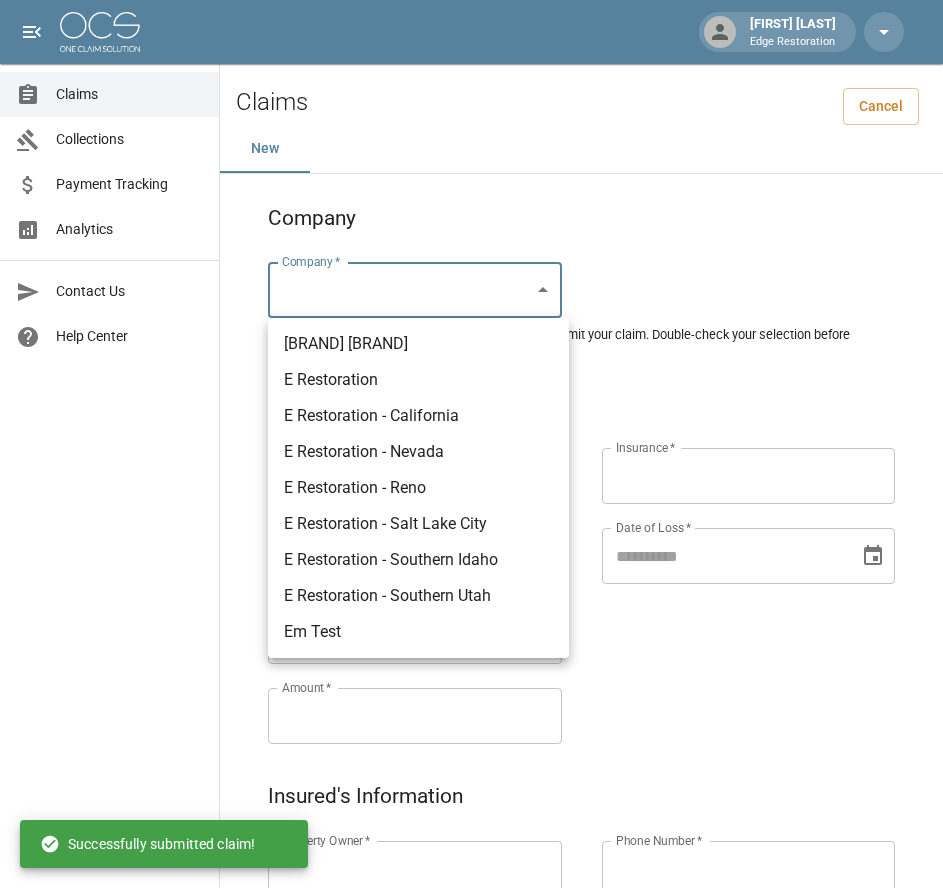 click on "Alicia Tubbs Edge Restoration Claims Collections Payment Tracking Analytics Contact Us Help Center ©  2025   One Claim Solution Claims Cancel New Company Company   * ​ Company   * Please ensure you select the correct company to submit your claim. Double-check your selection before proceeding. Claim Information Claim Type   * ​ Claim Type   * Claim Name   * Claim Name   * Claim Number   * Claim Number   * Amount   * Amount   * Insurance   * Insurance   * Date of Loss   * Date of Loss   * Insured's Information Property Owner   * Property Owner   * Mailing Address   * Mailing Address   * Mailing City   * Mailing City   * Mailing State   * Mailing State   * Mailing Zip   * Mailing Zip   * Phone Number   * Phone Number   * Alt. Phone Number Alt. Phone Number Email Email Documentation Invoice (PDF)* ​ Upload file(s) Invoice (PDF)* Work Authorization* ​ Upload file(s) Work Authorization* Photo Link Photo Link ​ Upload file(s) Testing ​ ​" at bounding box center [471, 929] 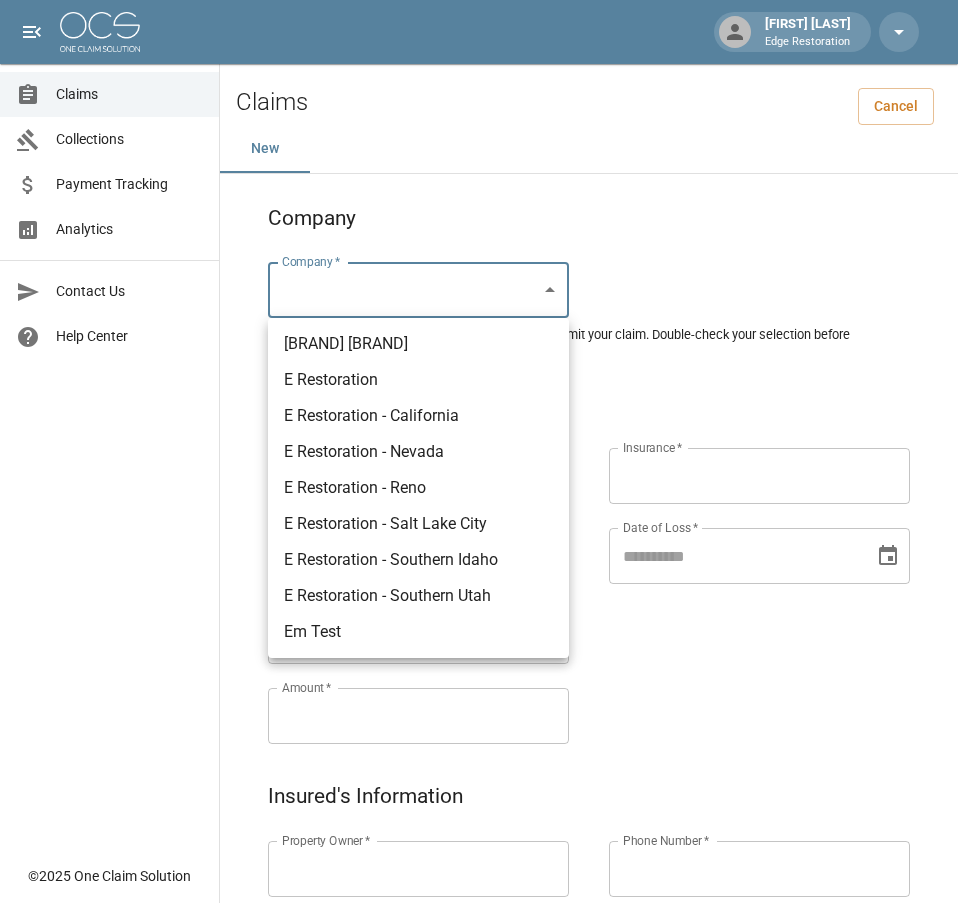 click on "E Restoration" at bounding box center [418, 380] 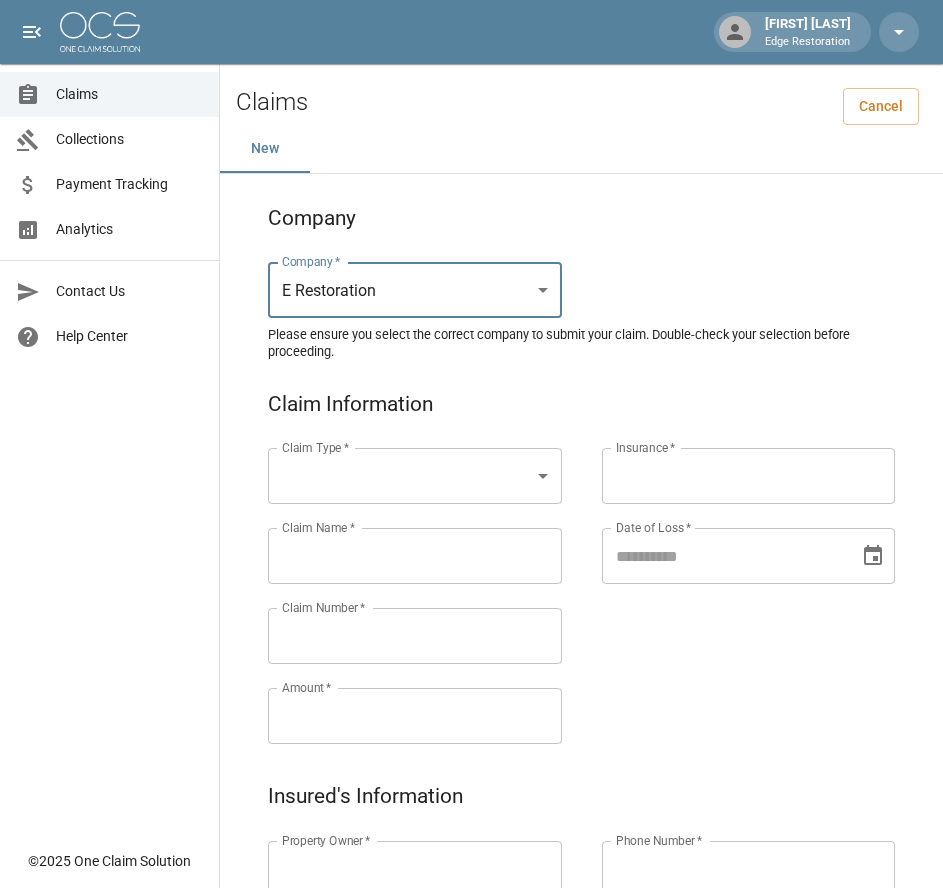 click on "Alicia Tubbs Edge Restoration Claims Collections Payment Tracking Analytics Contact Us Help Center ©  2025   One Claim Solution Claims Cancel New Company Company   * E Restoration *** Company   * Please ensure you select the correct company to submit your claim. Double-check your selection before proceeding. Claim Information Claim Type   * ​ Claim Type   * Claim Name   * Claim Name   * Claim Number   * Claim Number   * Amount   * Amount   * Insurance   * Insurance   * Date of Loss   * Date of Loss   * Insured's Information Property Owner   * Property Owner   * Mailing Address   * Mailing Address   * Mailing City   * Mailing City   * Mailing State   * Mailing State   * Mailing Zip   * Mailing Zip   * Phone Number   * Phone Number   * Alt. Phone Number Alt. Phone Number Email Email Documentation Invoice (PDF)* ​ Upload file(s) Invoice (PDF)* Work Authorization* ​ Upload file(s) Work Authorization* Photo Link Photo Link ​ Upload file(s) *" at bounding box center (471, 929) 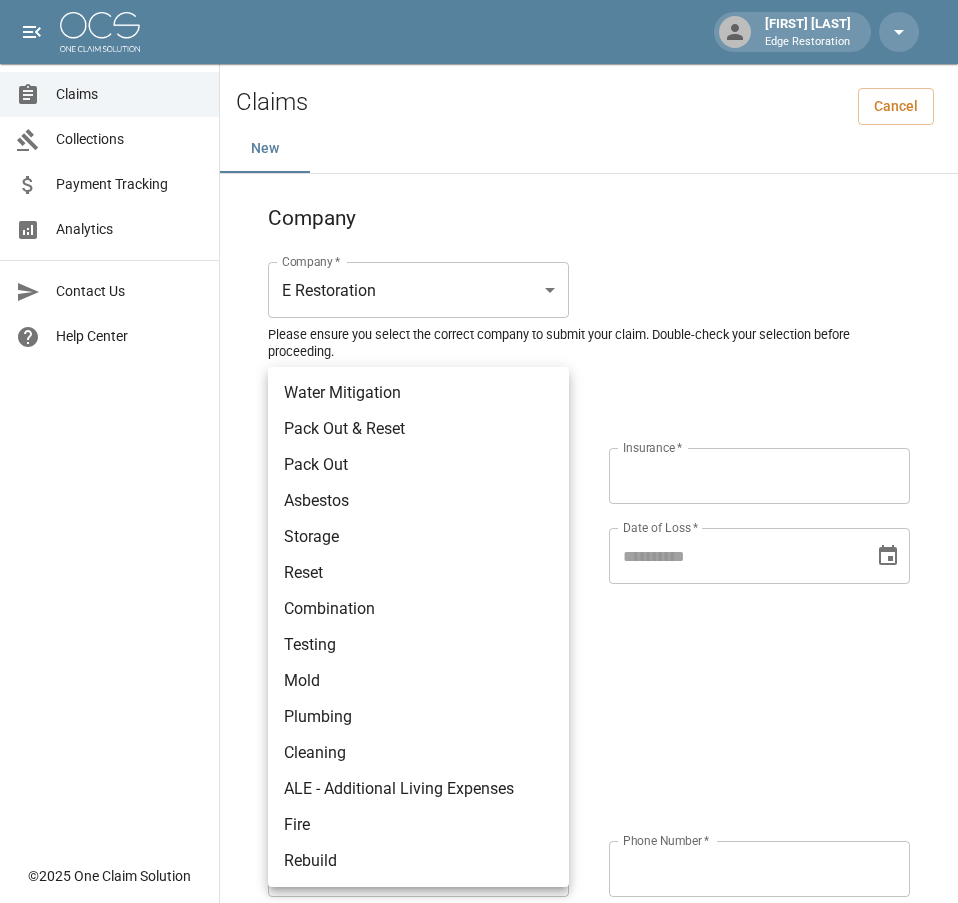 click on "Water Mitigation" at bounding box center (418, 393) 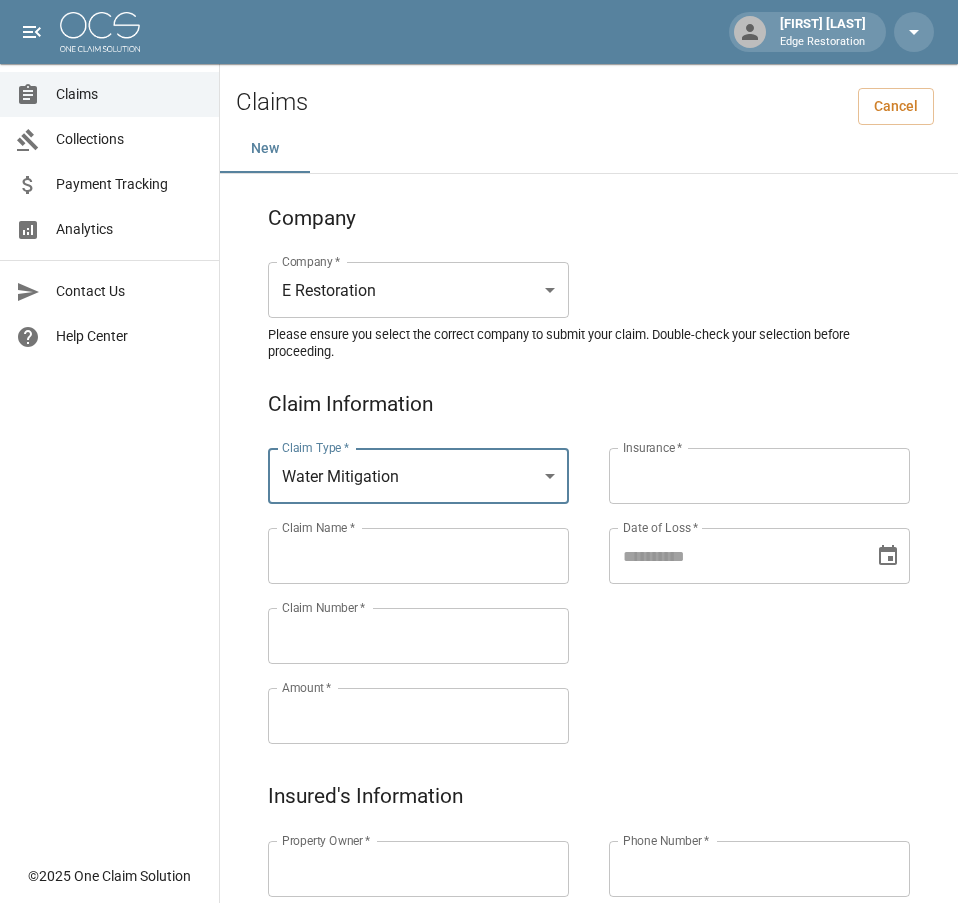 type on "**********" 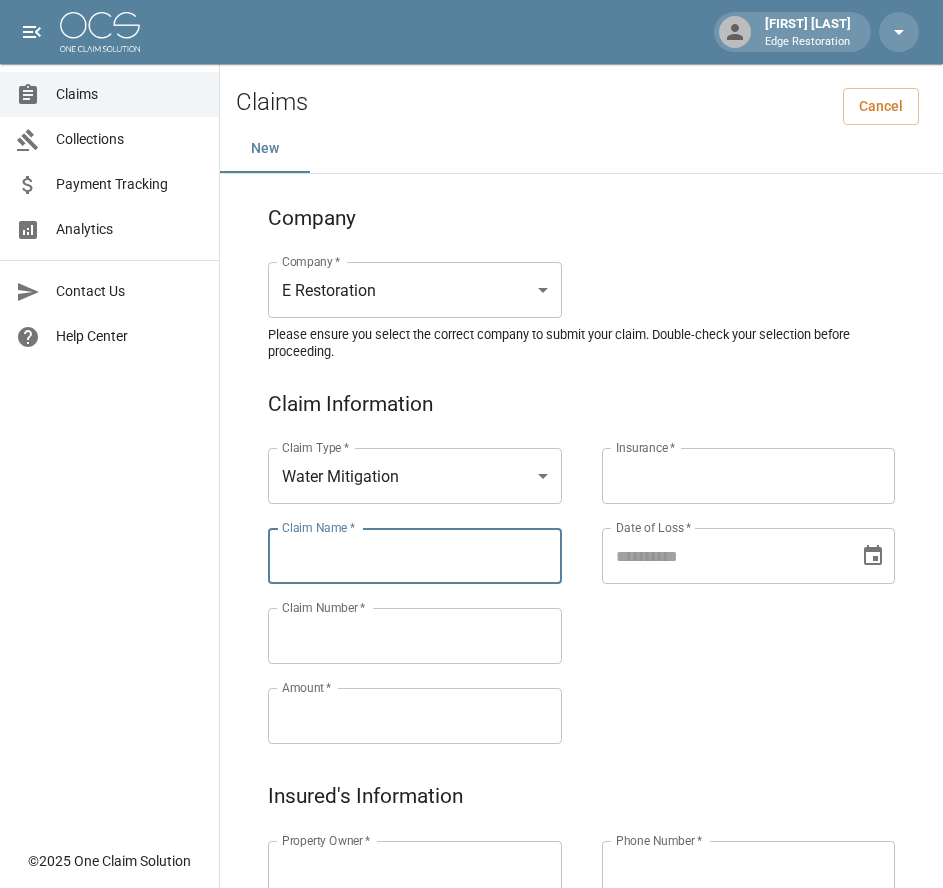 paste on "******" 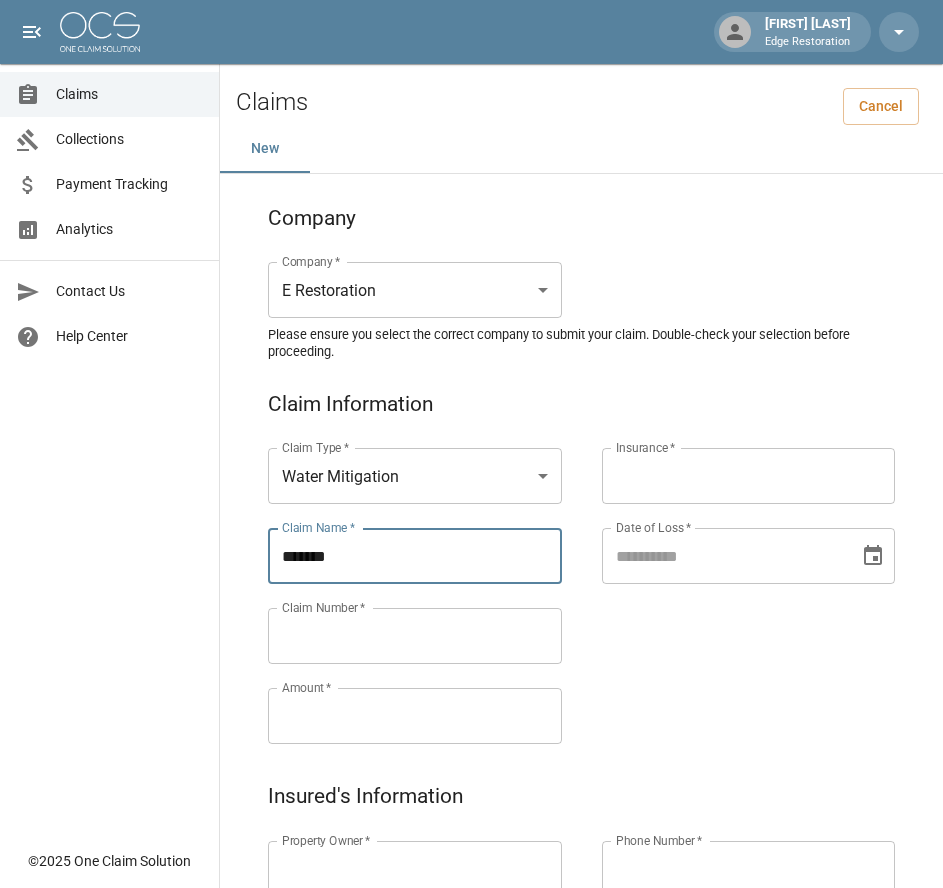 click on "******" at bounding box center (415, 556) 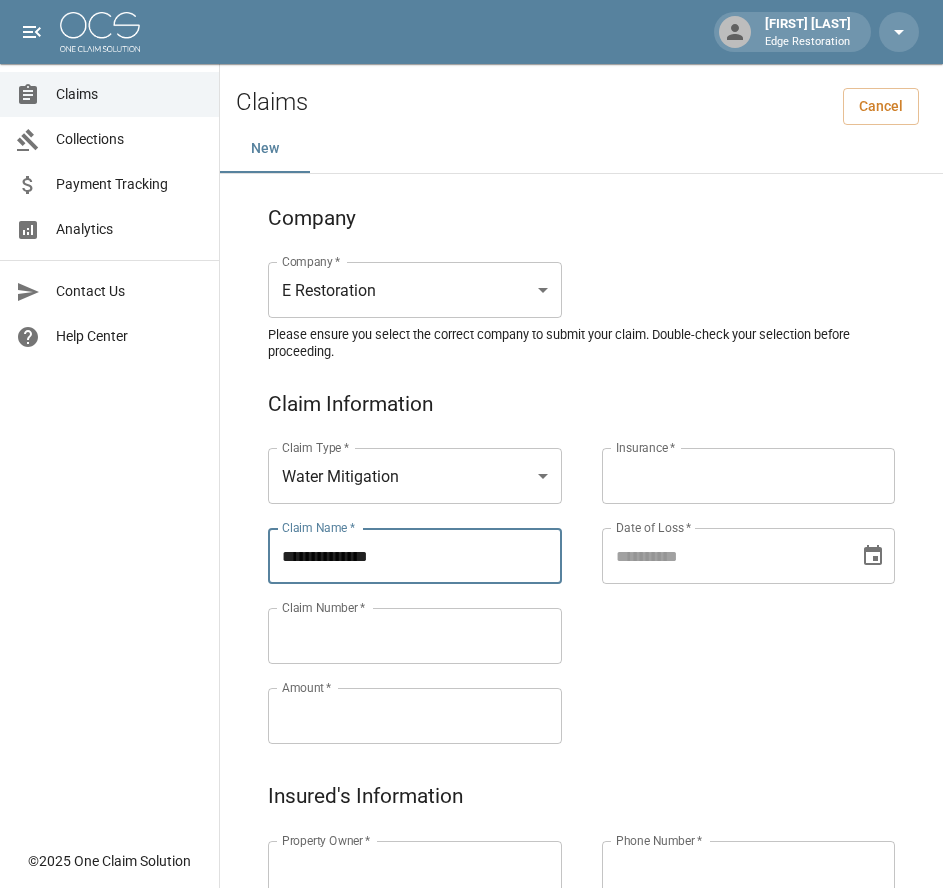 drag, startPoint x: 397, startPoint y: 561, endPoint x: 276, endPoint y: 578, distance: 122.18838 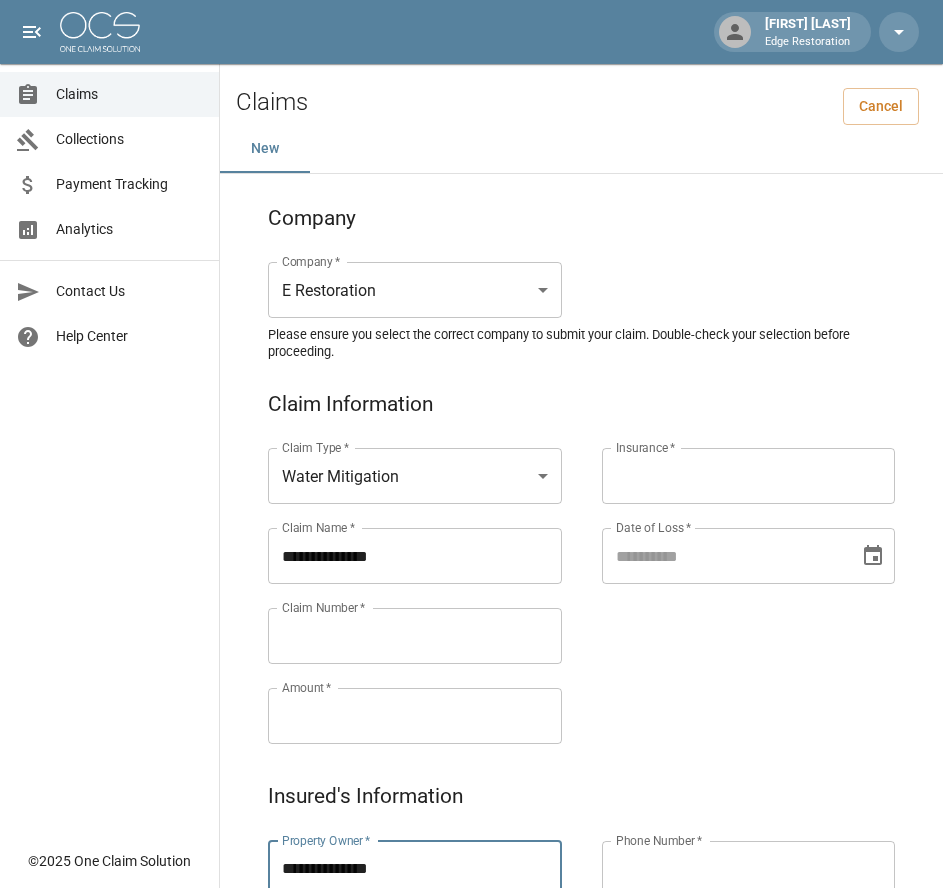 type on "**********" 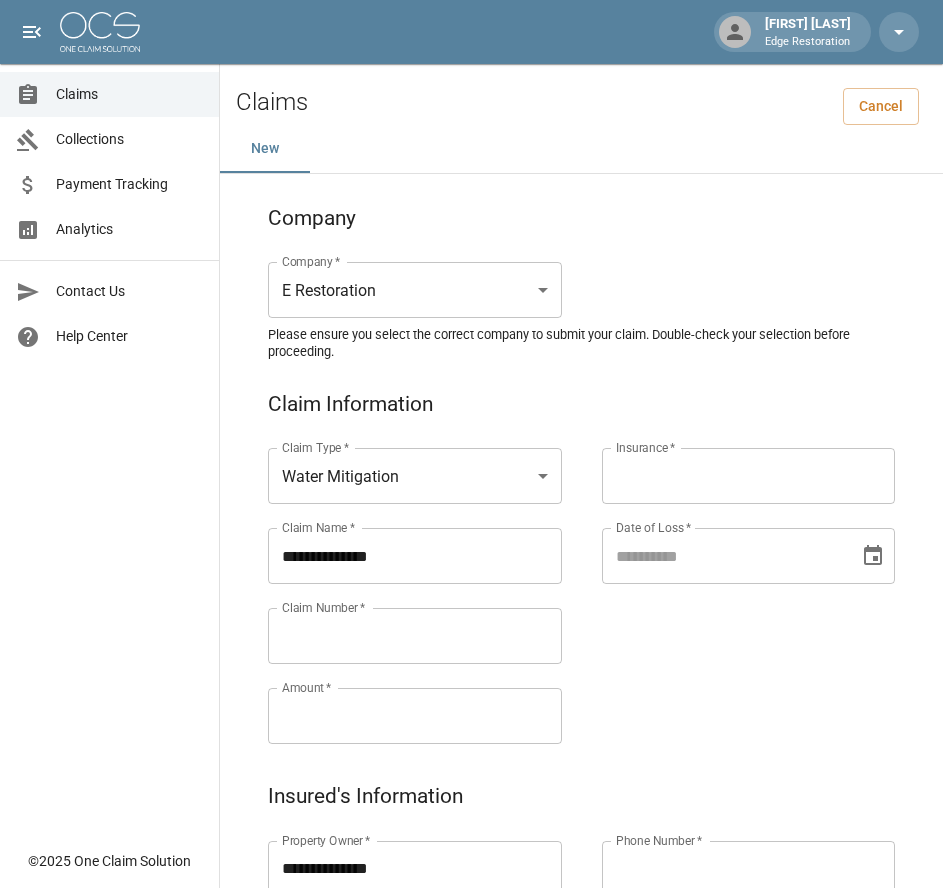 click on "Claims Collections Payment Tracking Analytics Contact Us Help Center" at bounding box center (109, 419) 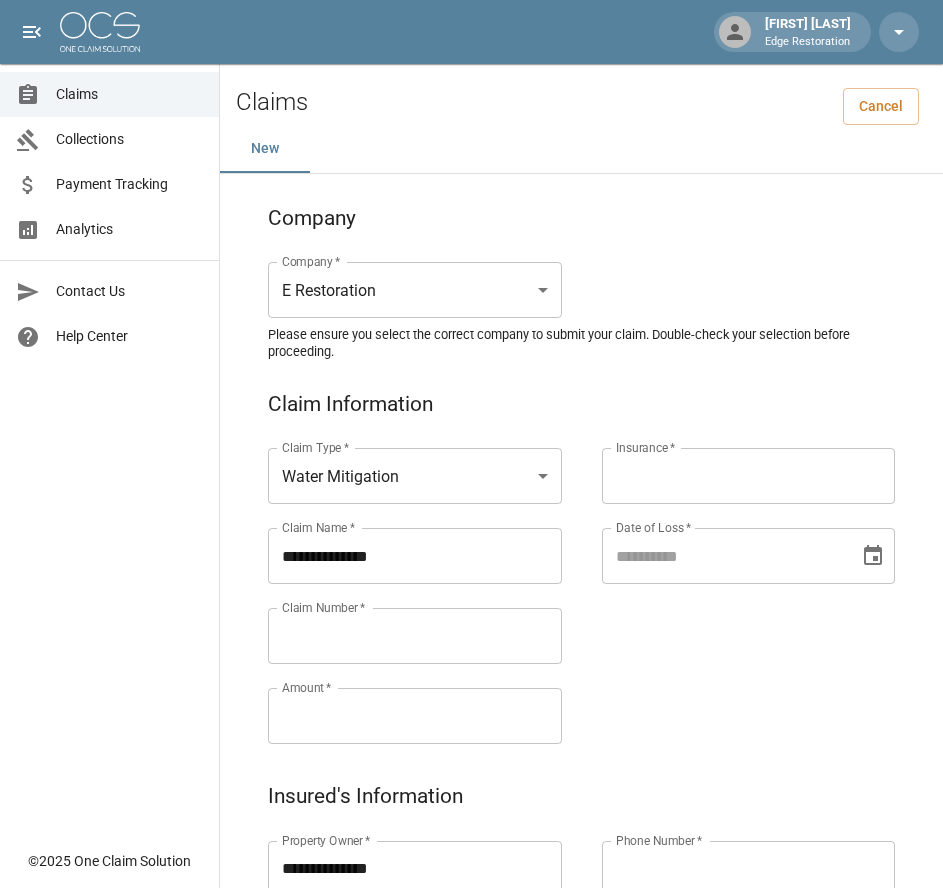 click on "Claim Number   *" at bounding box center (415, 636) 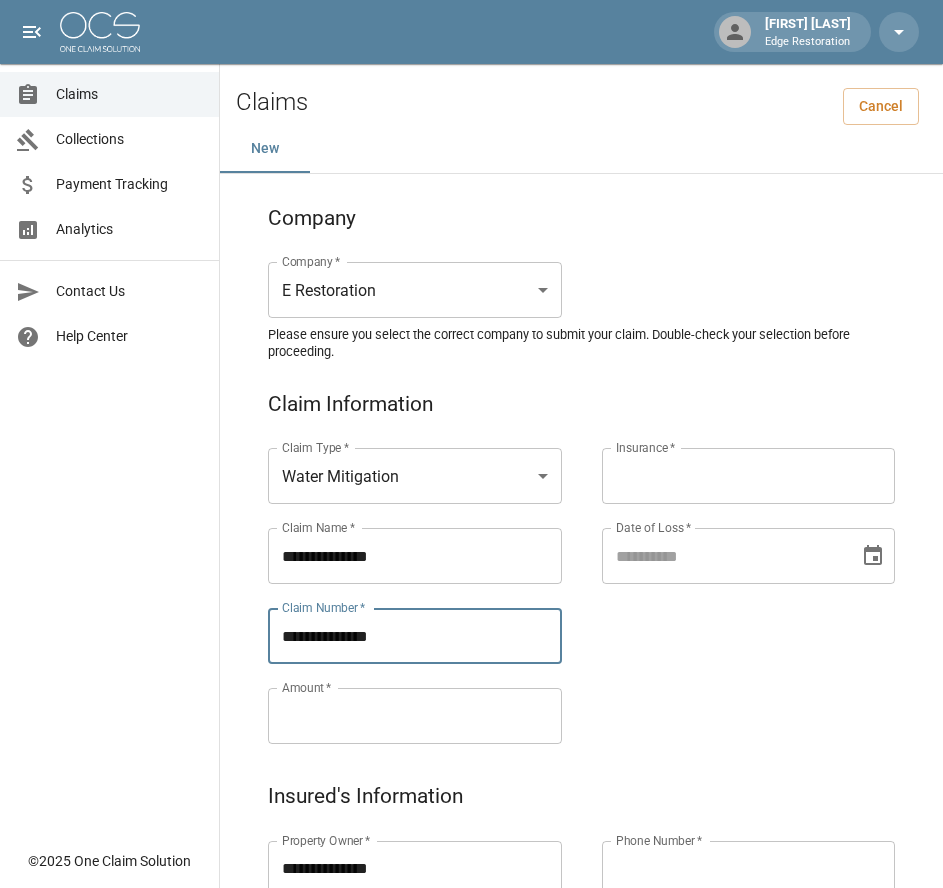 click on "**********" at bounding box center [415, 636] 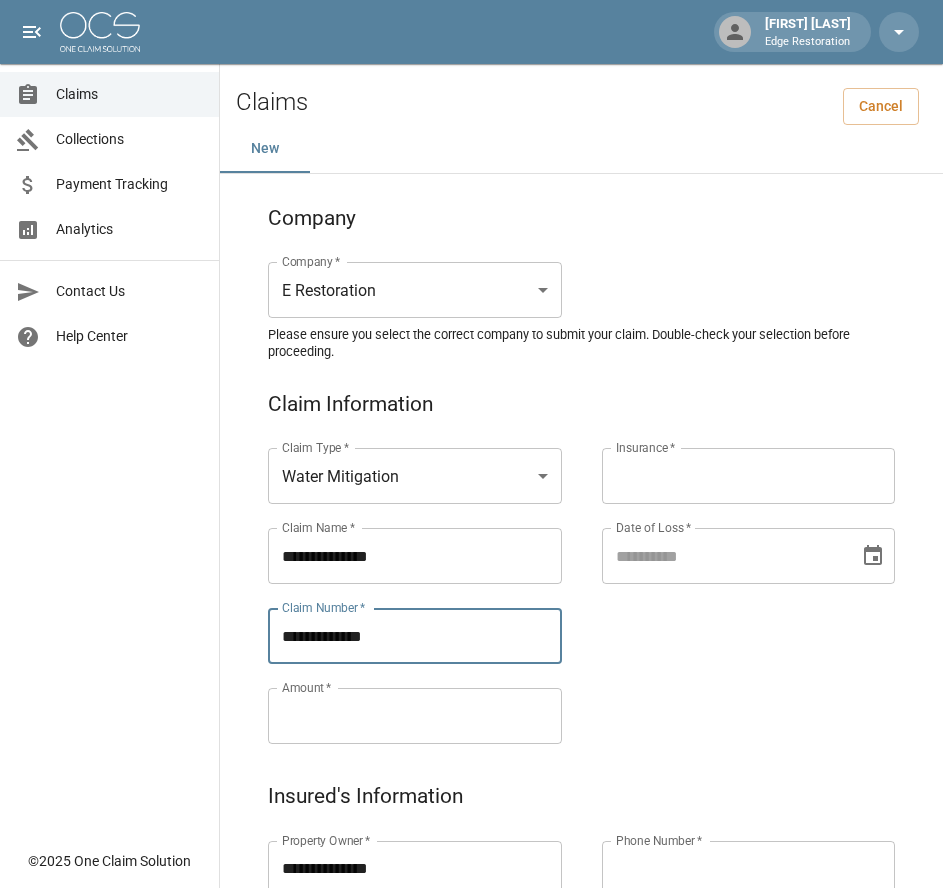 type on "**********" 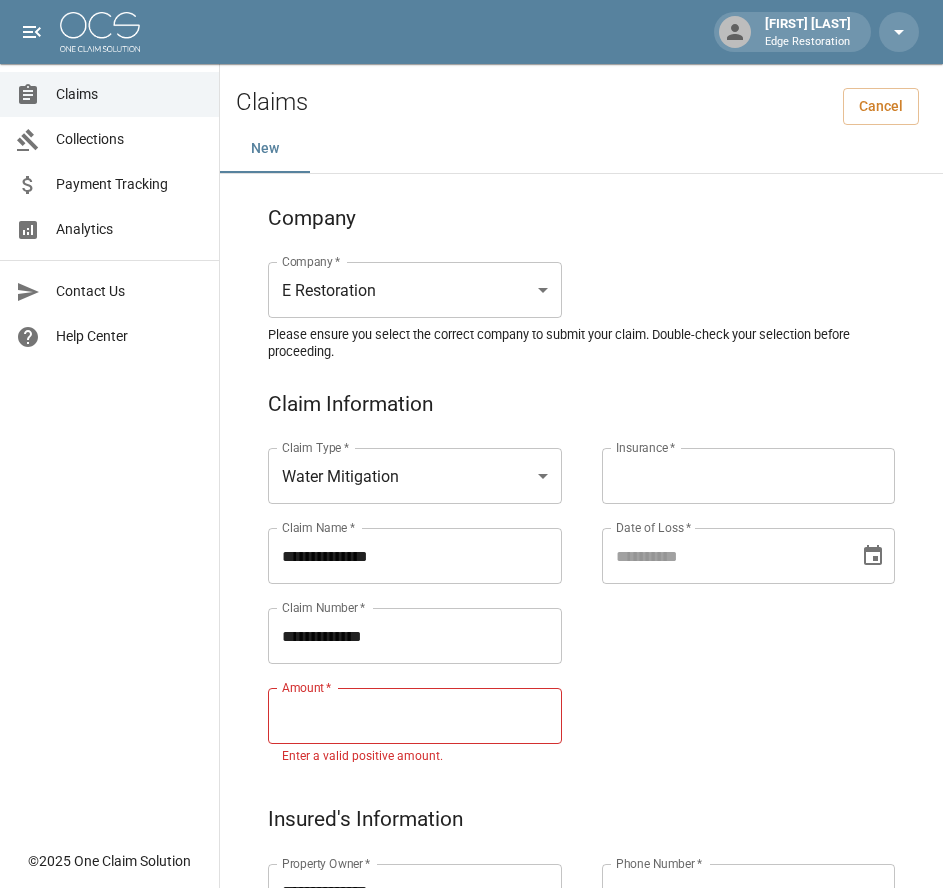 paste on "**********" 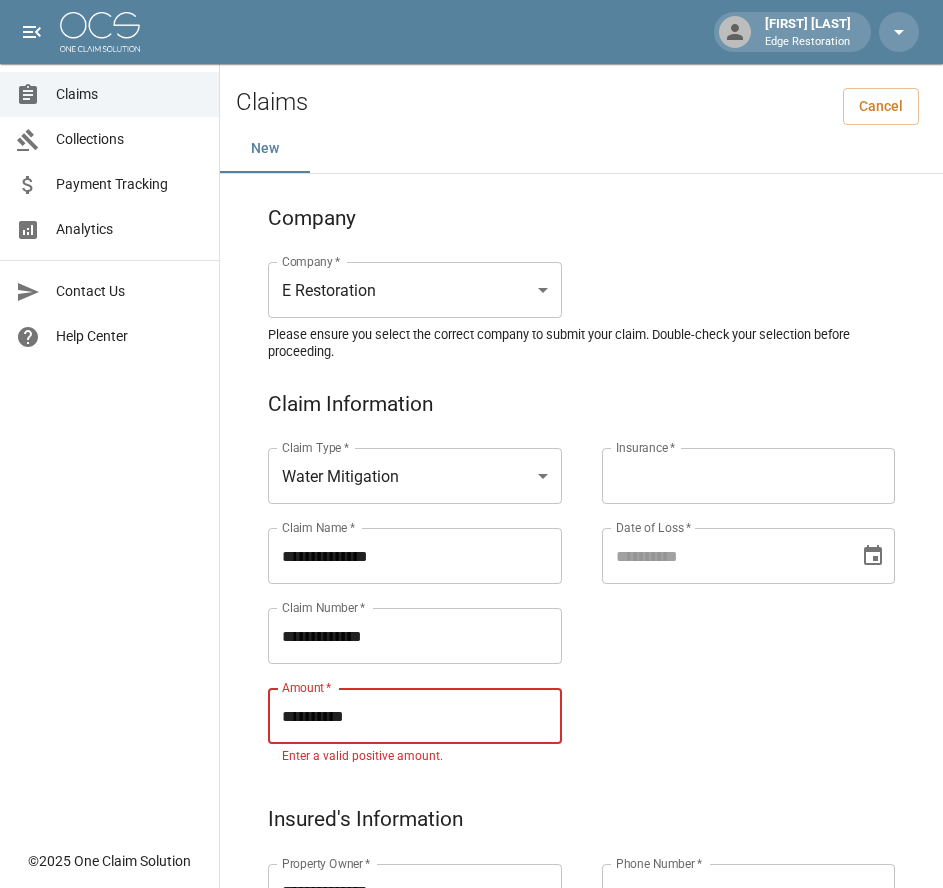 type on "**********" 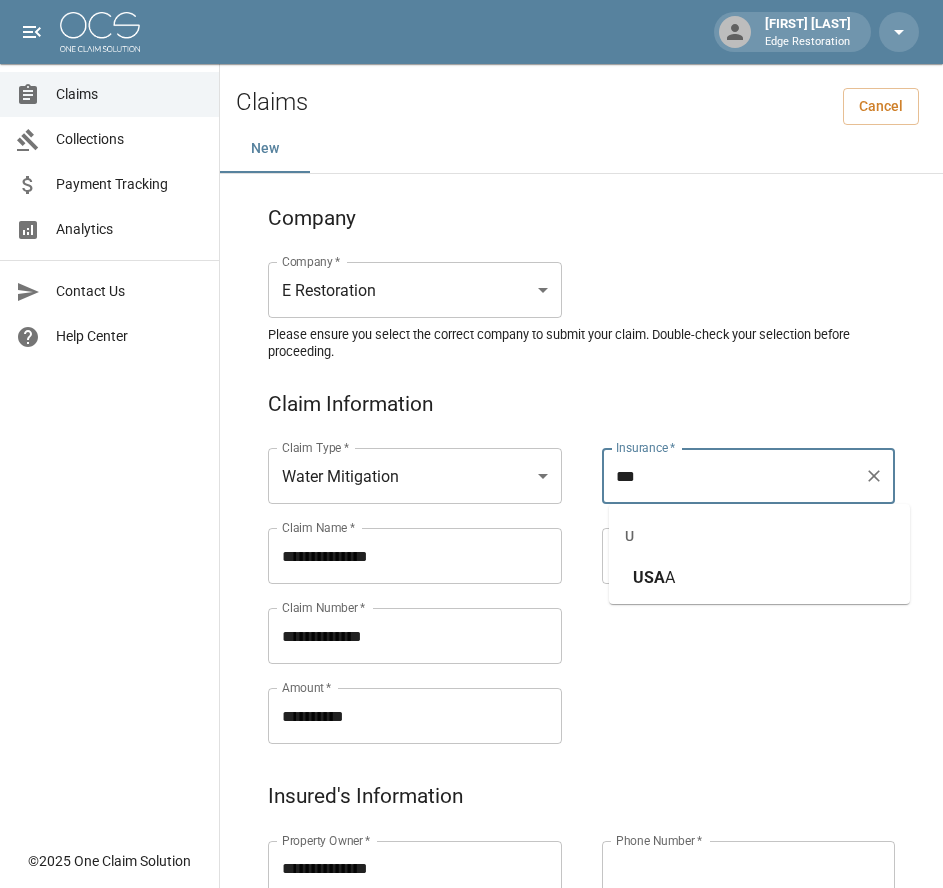 click on "USA" at bounding box center [649, 577] 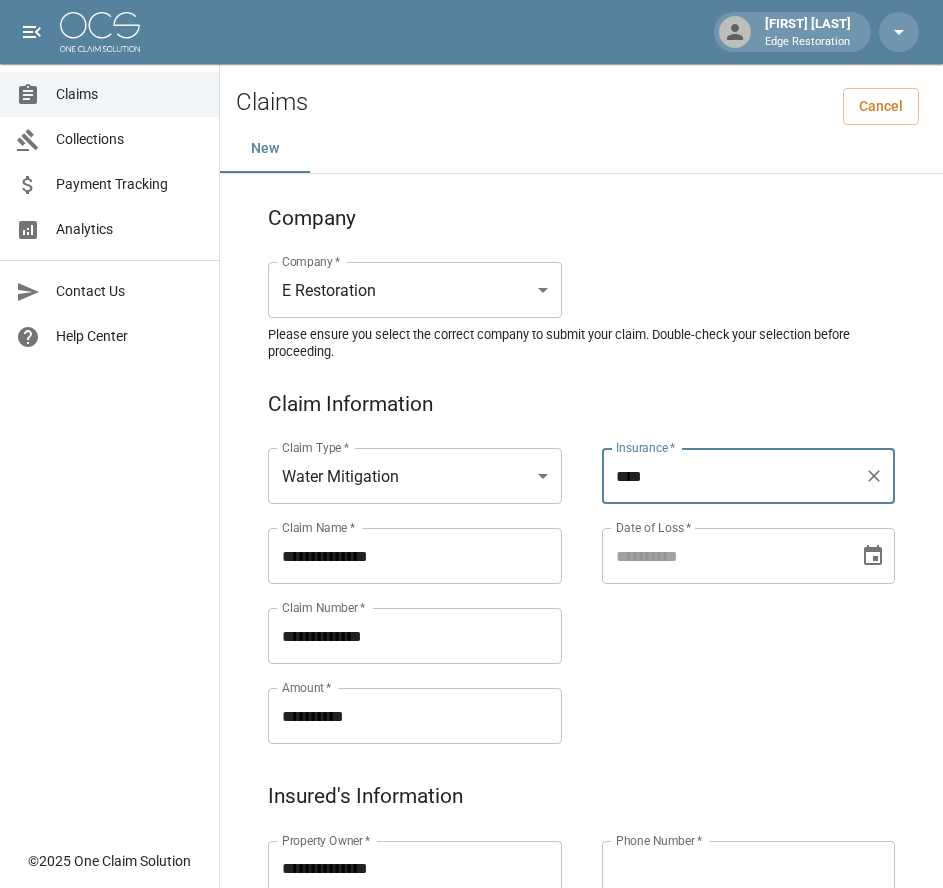 type on "****" 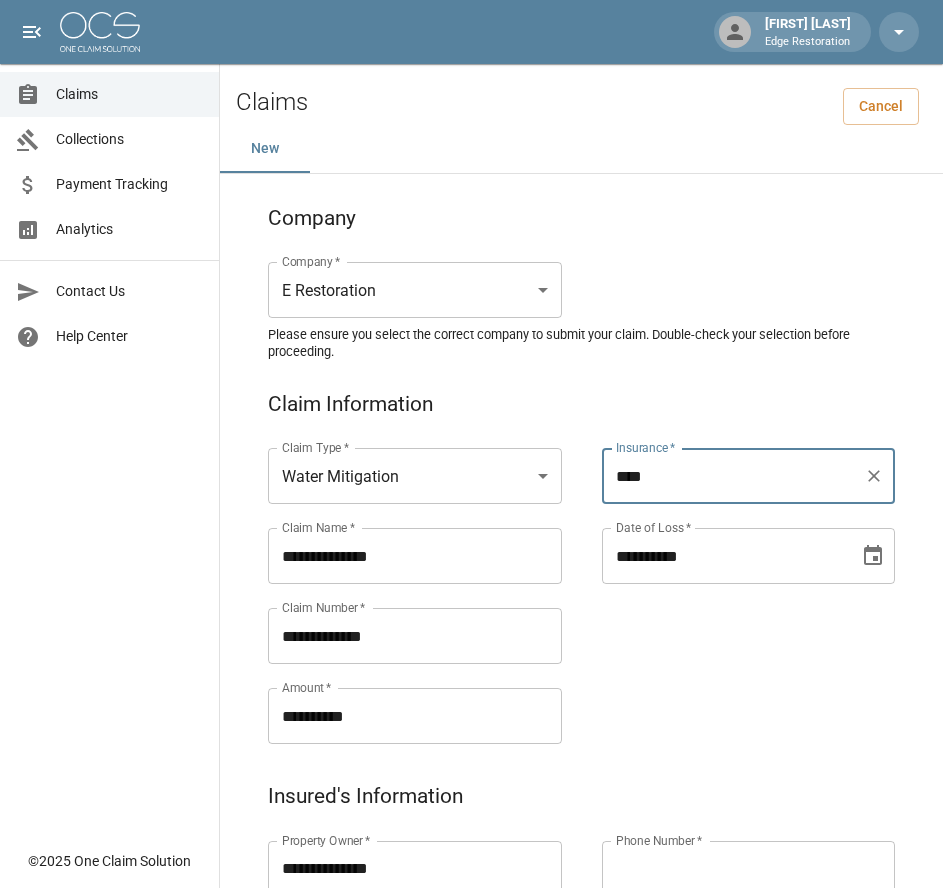 click on "**********" at bounding box center [724, 556] 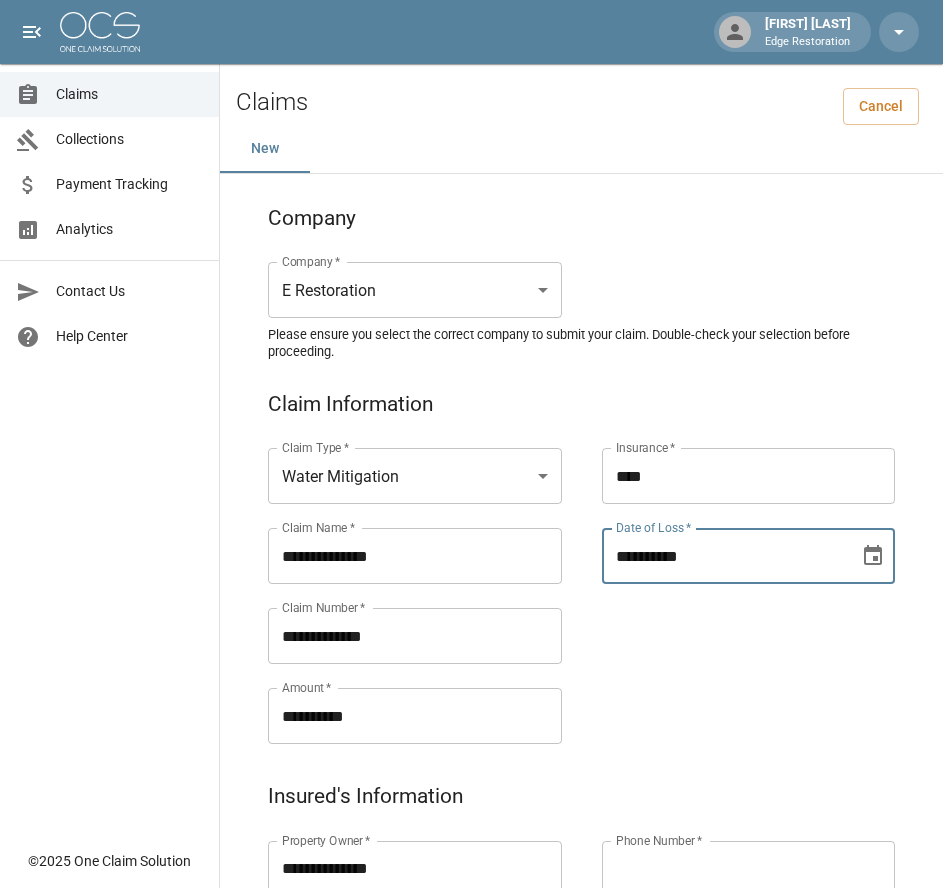 type on "**********" 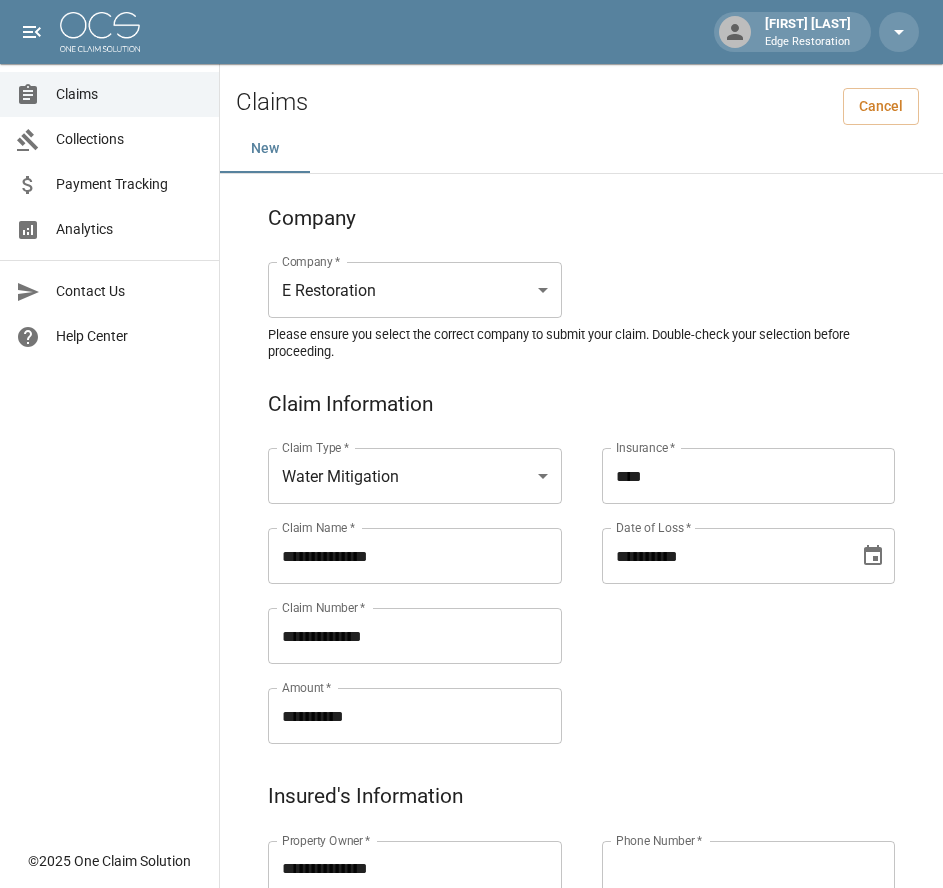 click on "**********" at bounding box center [729, 572] 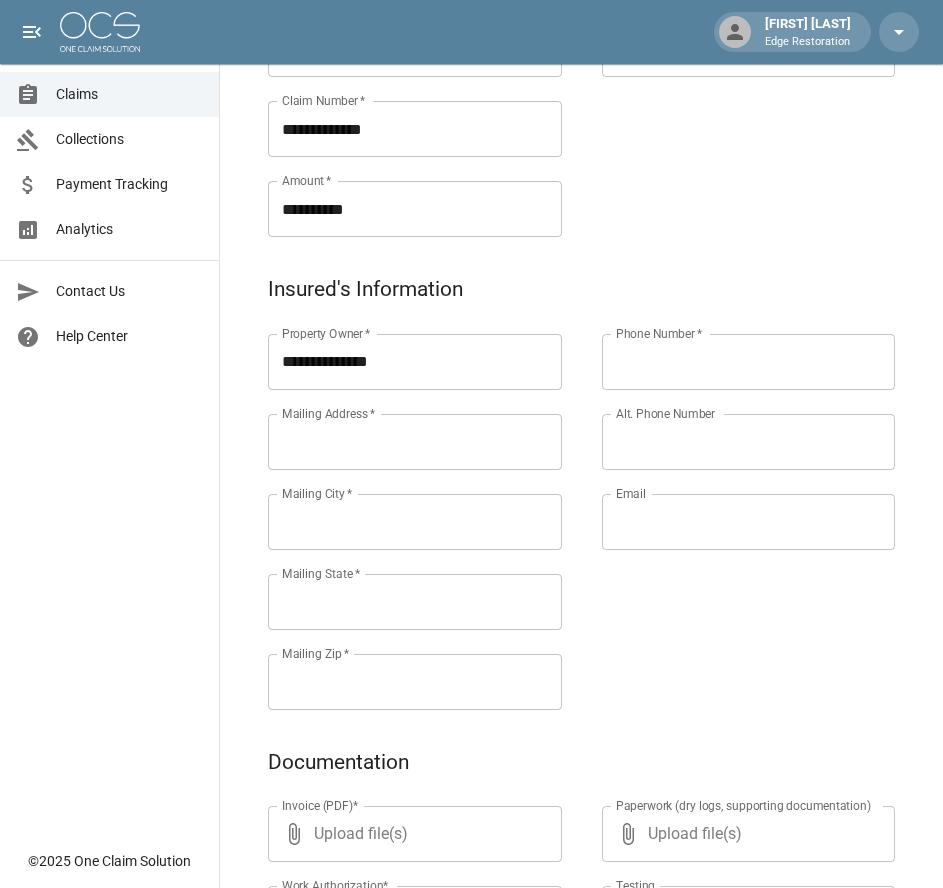 scroll, scrollTop: 508, scrollLeft: 0, axis: vertical 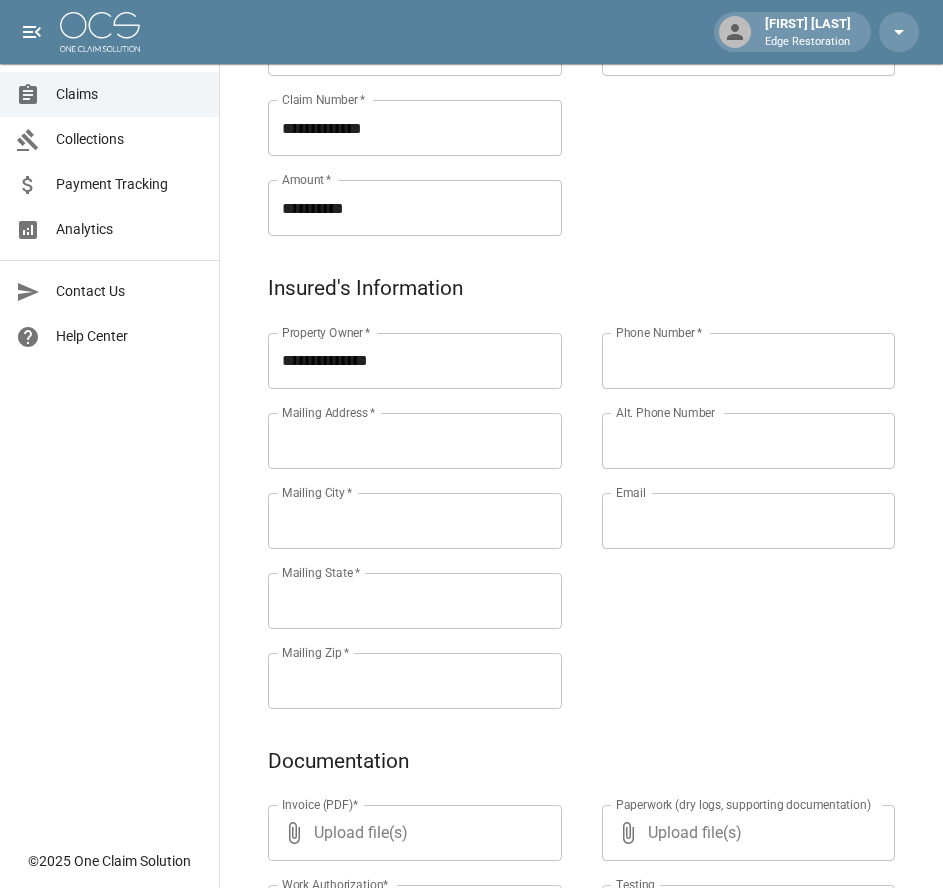 click on "Mailing Address   *" at bounding box center (415, 441) 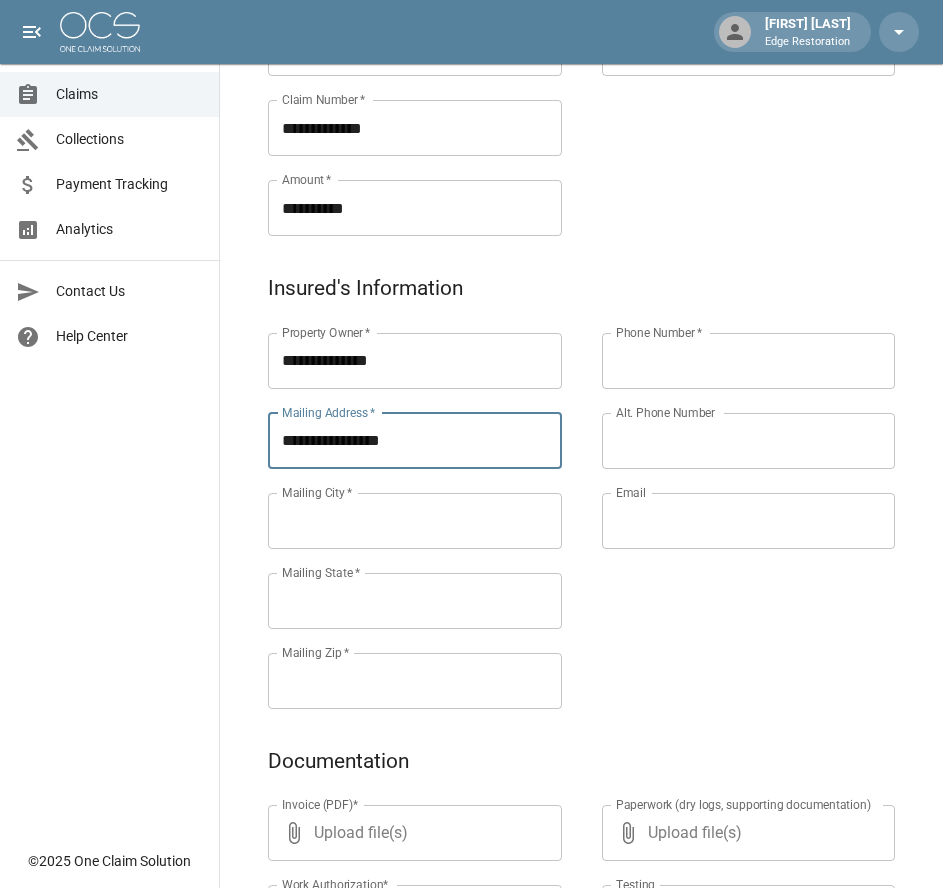 type on "**********" 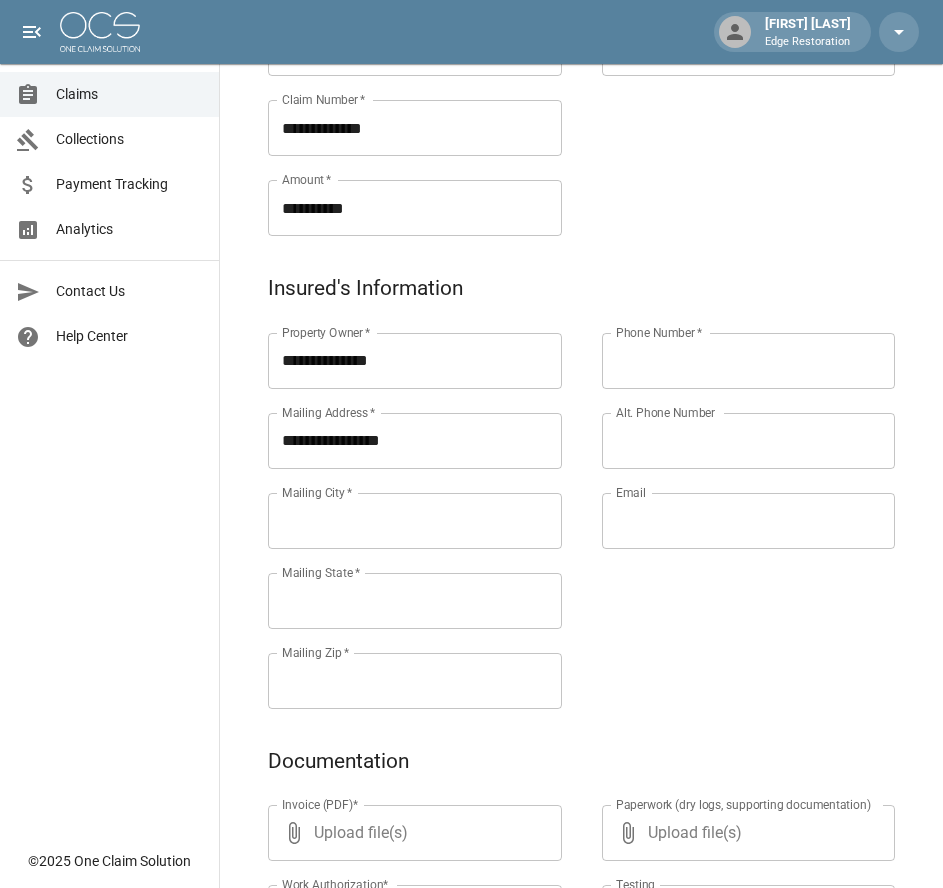 click on "Mailing [CITY]   *" at bounding box center [415, 521] 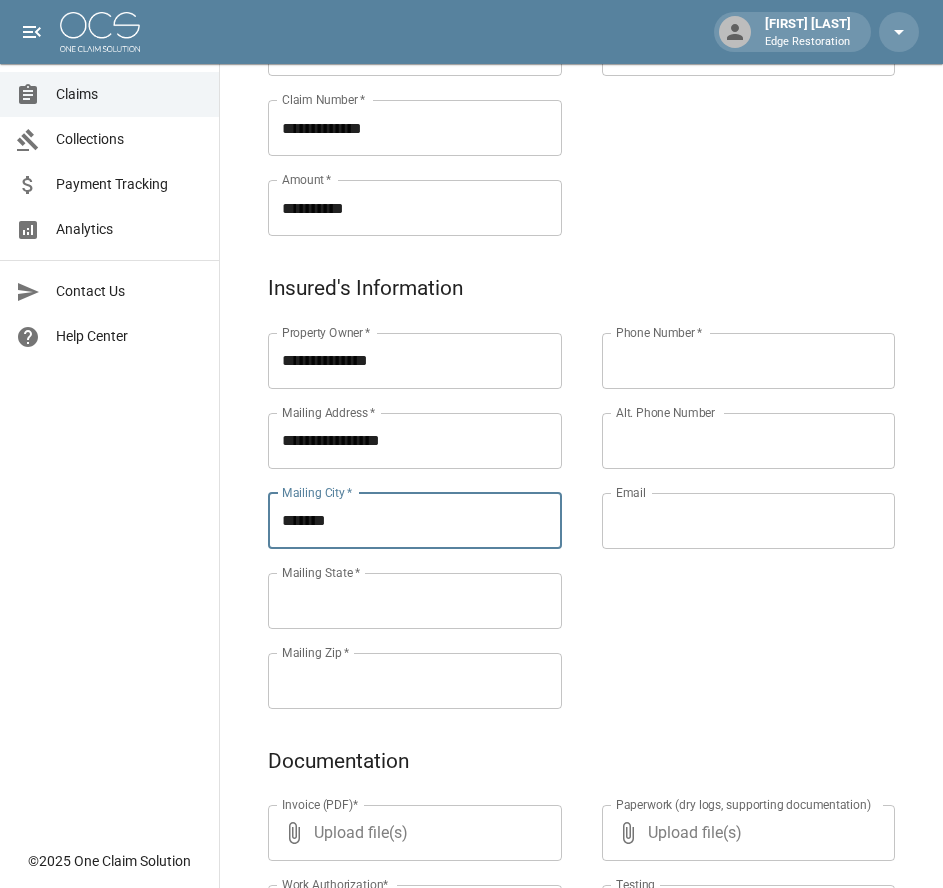 type on "*******" 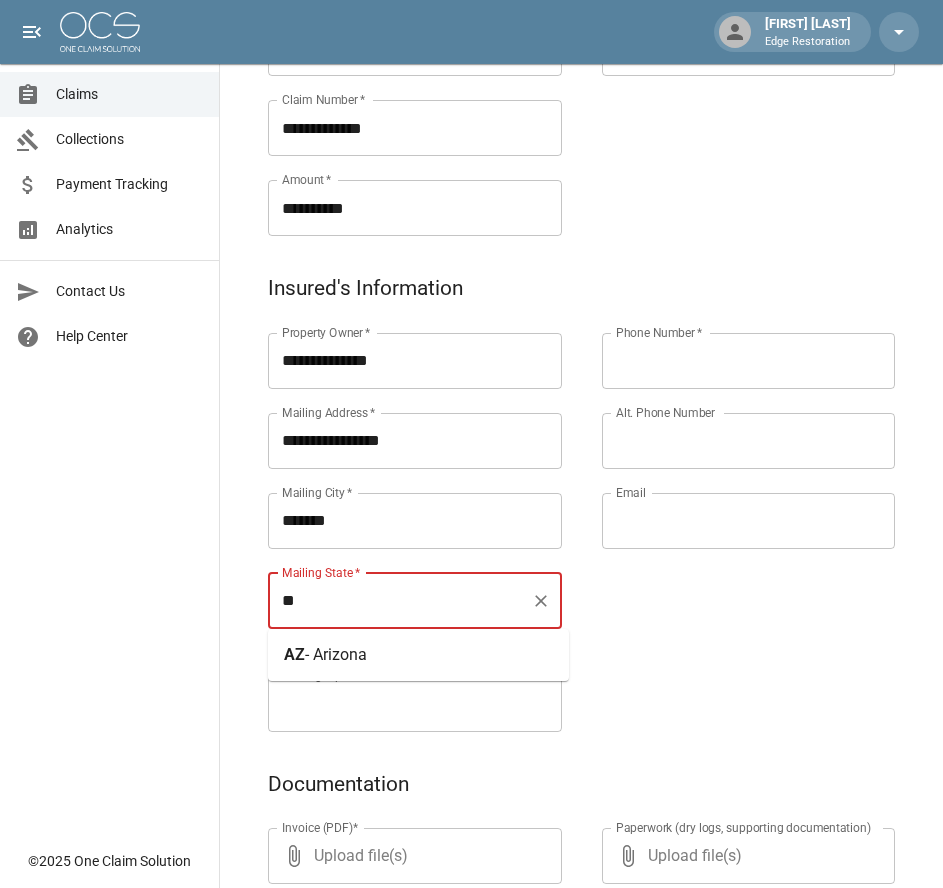 click on "- Arizona" at bounding box center [336, 654] 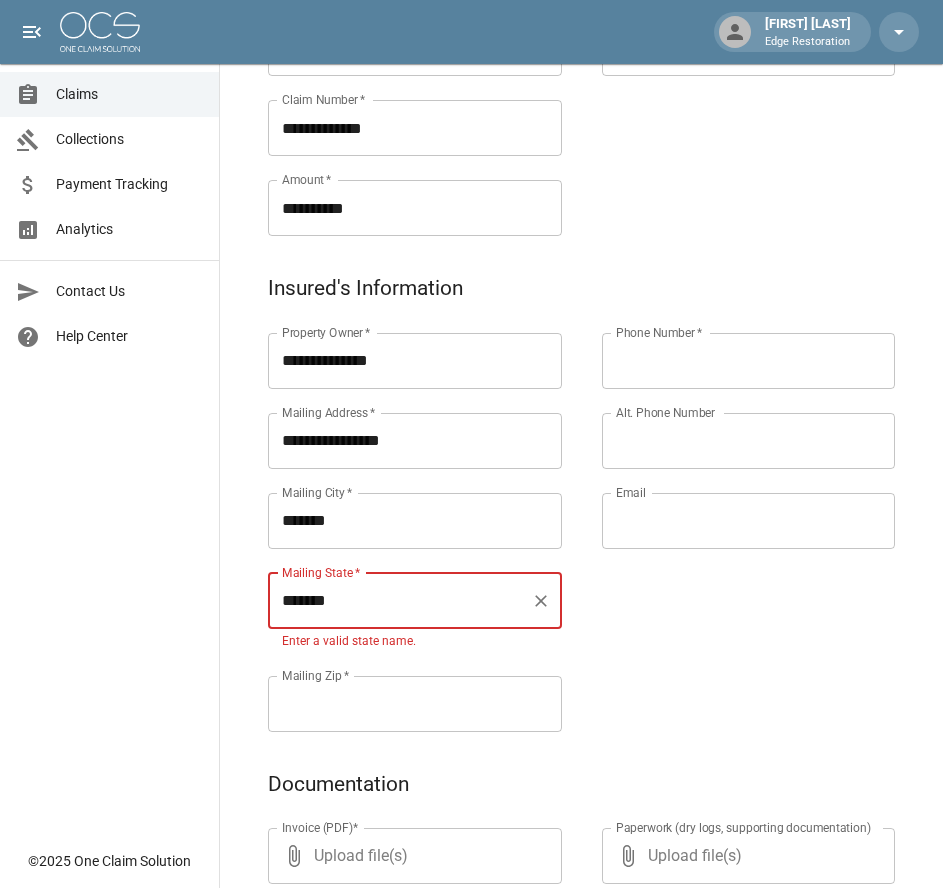 type on "*******" 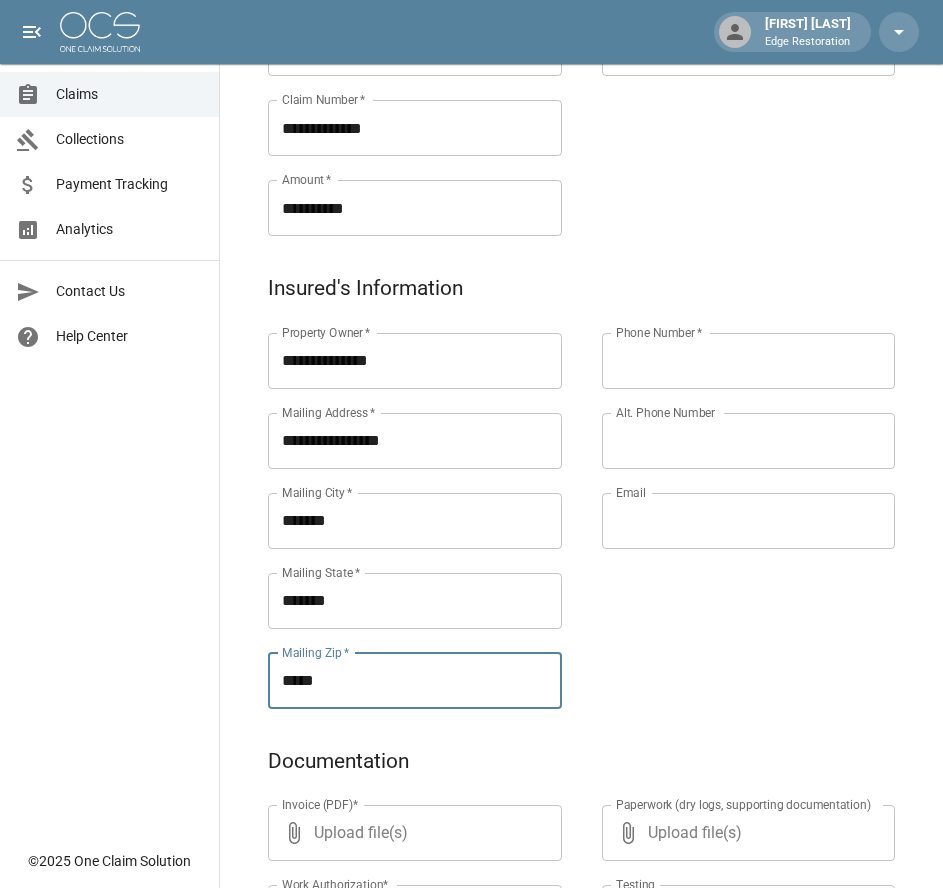 type on "*****" 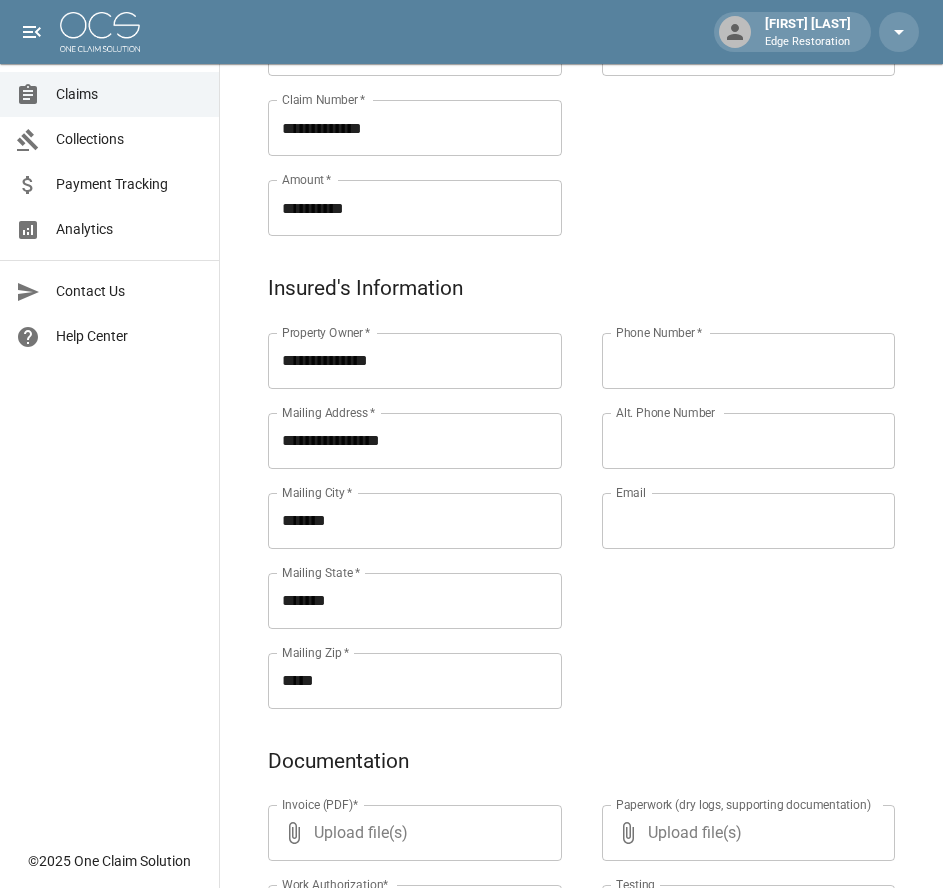 paste on "**********" 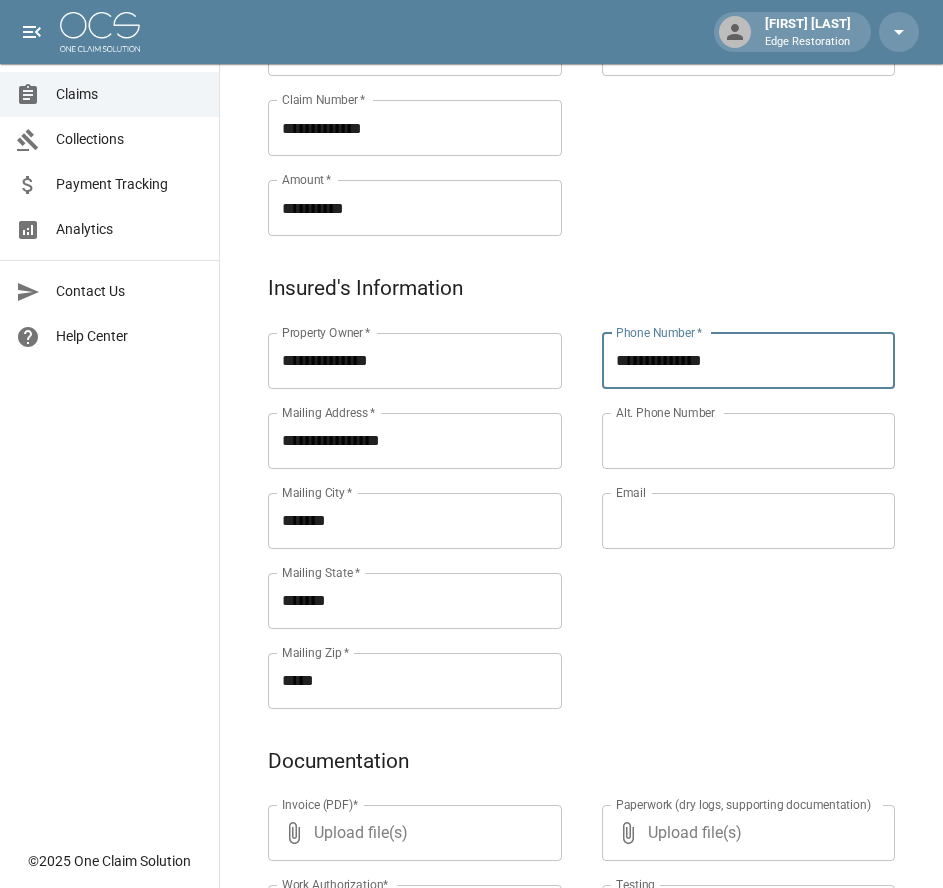 type on "**********" 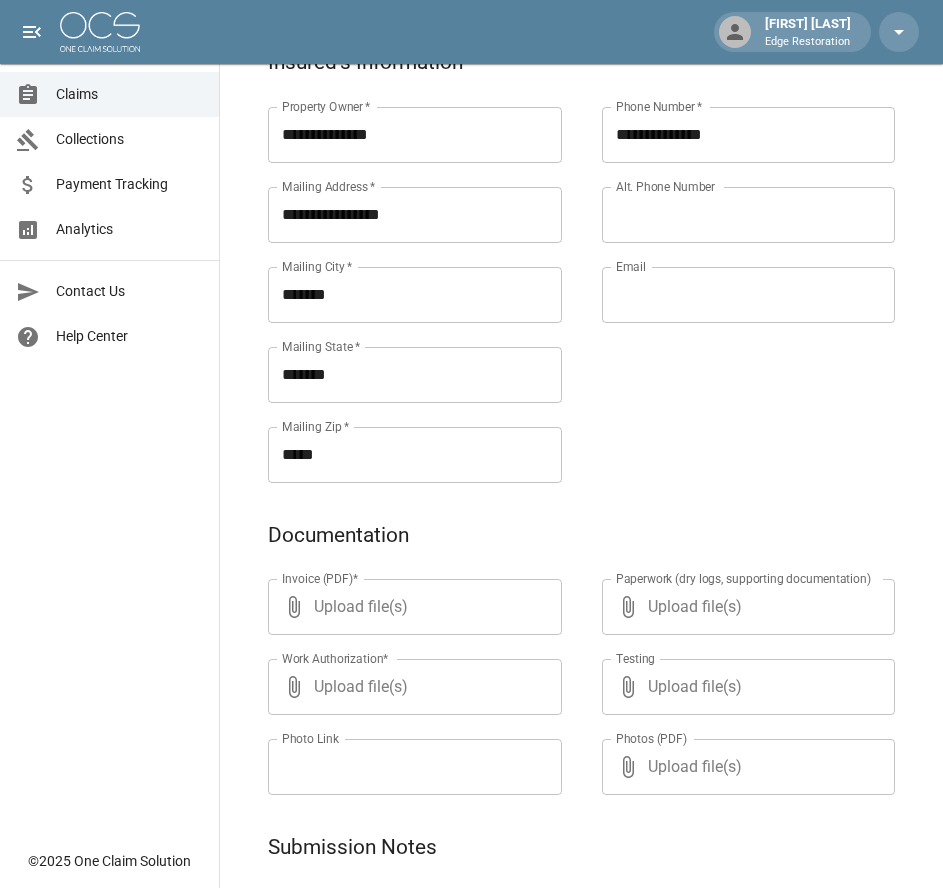 scroll, scrollTop: 971, scrollLeft: 0, axis: vertical 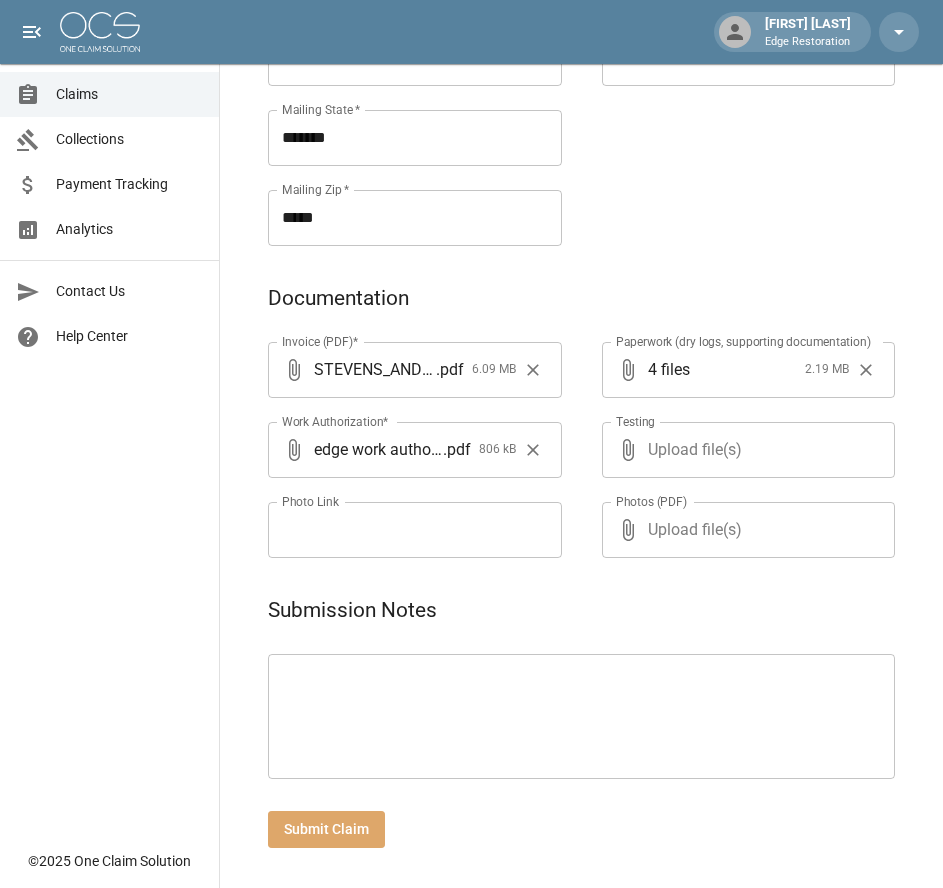click on "Submit Claim" at bounding box center (326, 829) 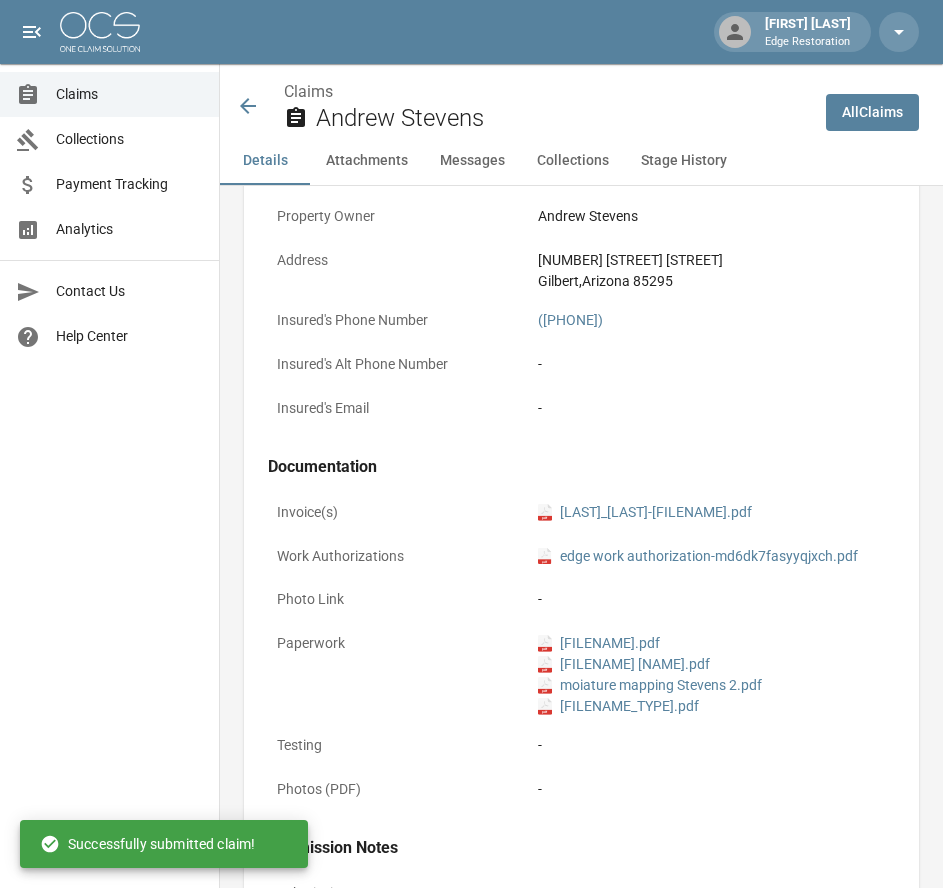 click on "All Claims" at bounding box center [872, 112] 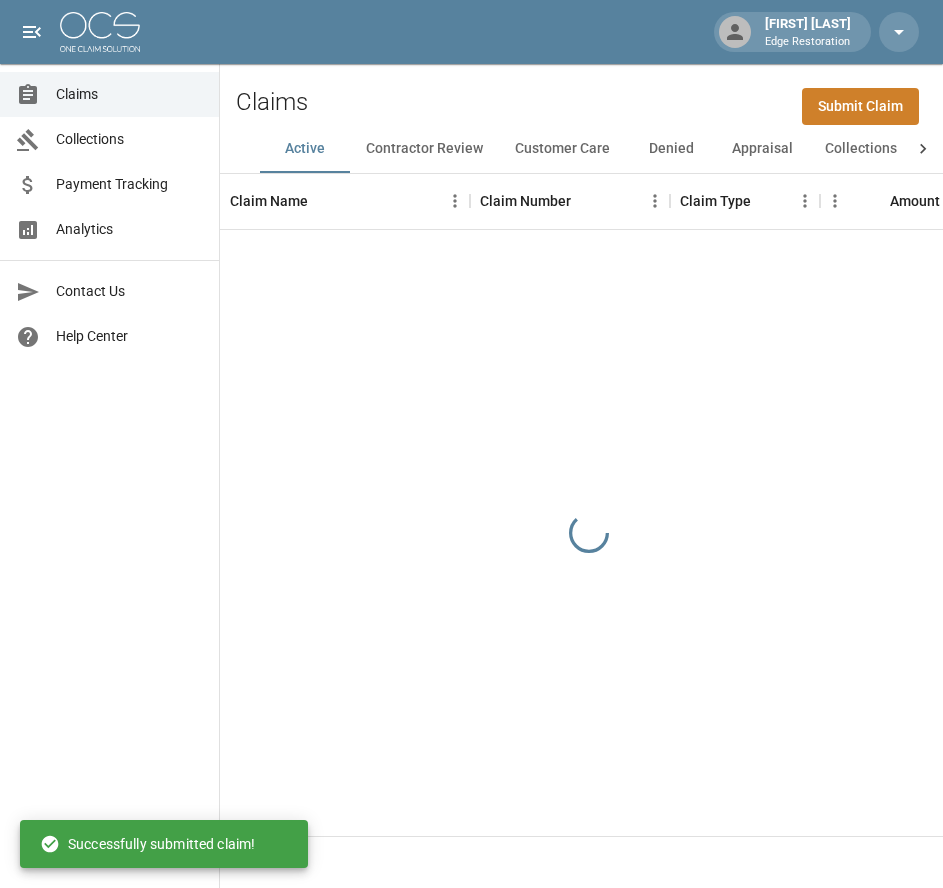 scroll, scrollTop: 0, scrollLeft: 0, axis: both 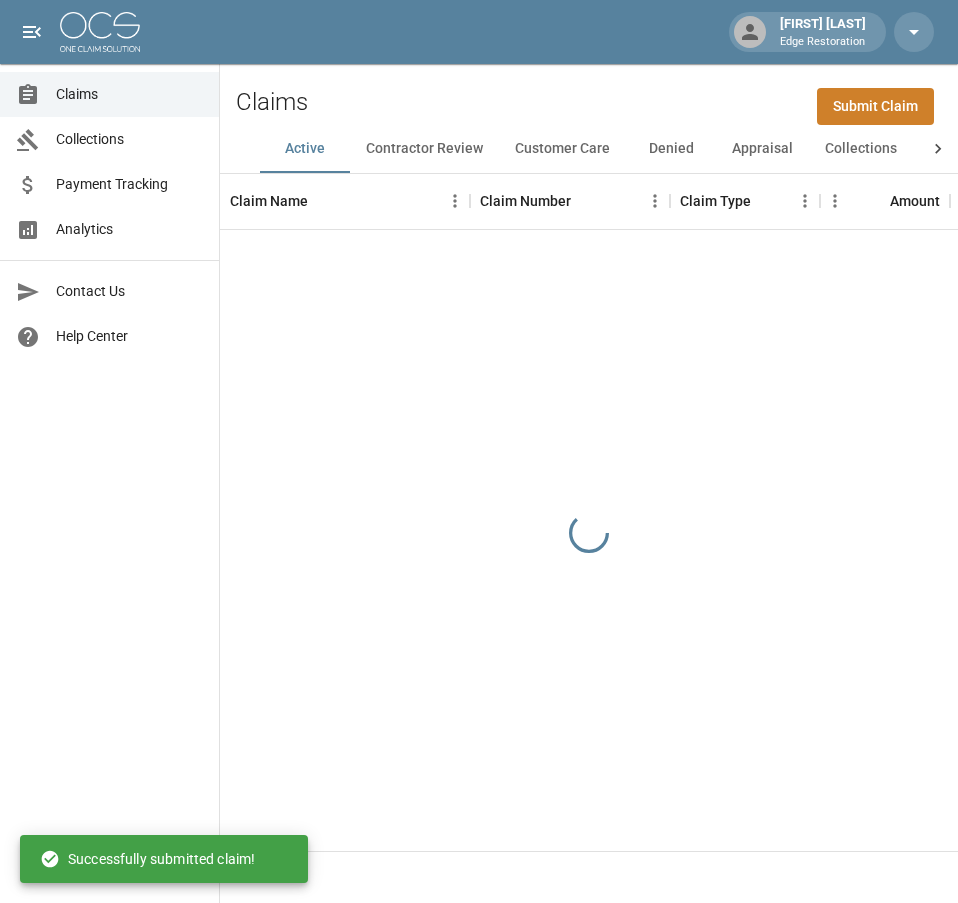click on "Submit Claim" at bounding box center [875, 106] 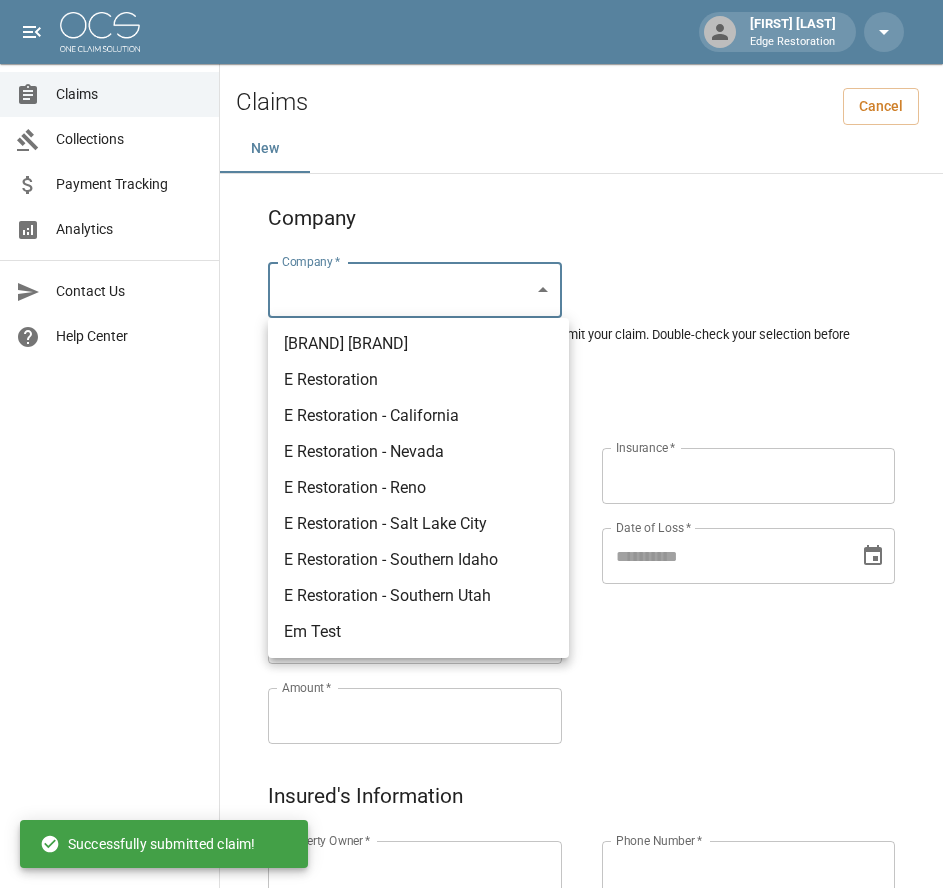 click on "Alicia Tubbs Edge Restoration Claims Collections Payment Tracking Analytics Contact Us Help Center ©  2025   One Claim Solution Claims Cancel New Company Company   * ​ Company   * Please ensure you select the correct company to submit your claim. Double-check your selection before proceeding. Claim Information Claim Type   * ​ Claim Type   * Claim Name   * Claim Name   * Claim Number   * Claim Number   * Amount   * Amount   * Insurance   * Insurance   * Date of Loss   * Date of Loss   * Insured's Information Property Owner   * Property Owner   * Mailing Address   * Mailing Address   * Mailing City   * Mailing City   * Mailing State   * Mailing State   * Mailing Zip   * Mailing Zip   * Phone Number   * Phone Number   * Alt. Phone Number Alt. Phone Number Email Email Documentation Invoice (PDF)* ​ Upload file(s) Invoice (PDF)* Work Authorization* ​ Upload file(s) Work Authorization* Photo Link Photo Link ​ Upload file(s) Testing ​ ​" at bounding box center (471, 929) 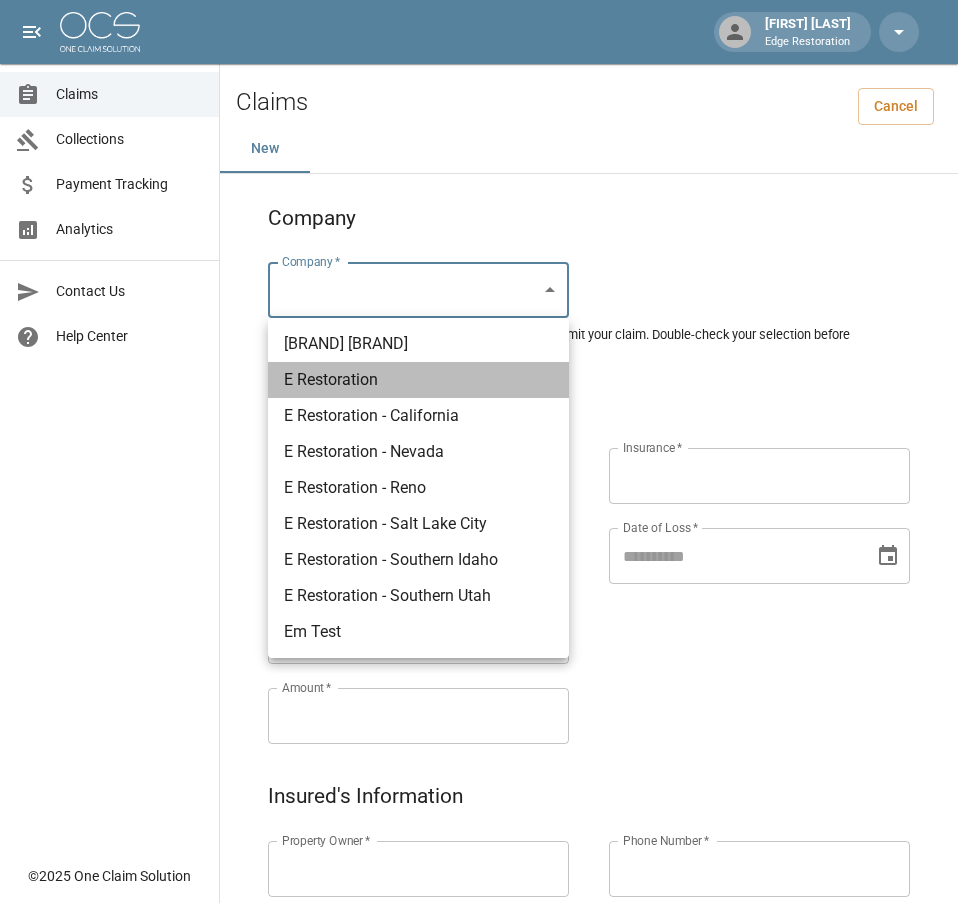 click on "E Restoration" at bounding box center (418, 380) 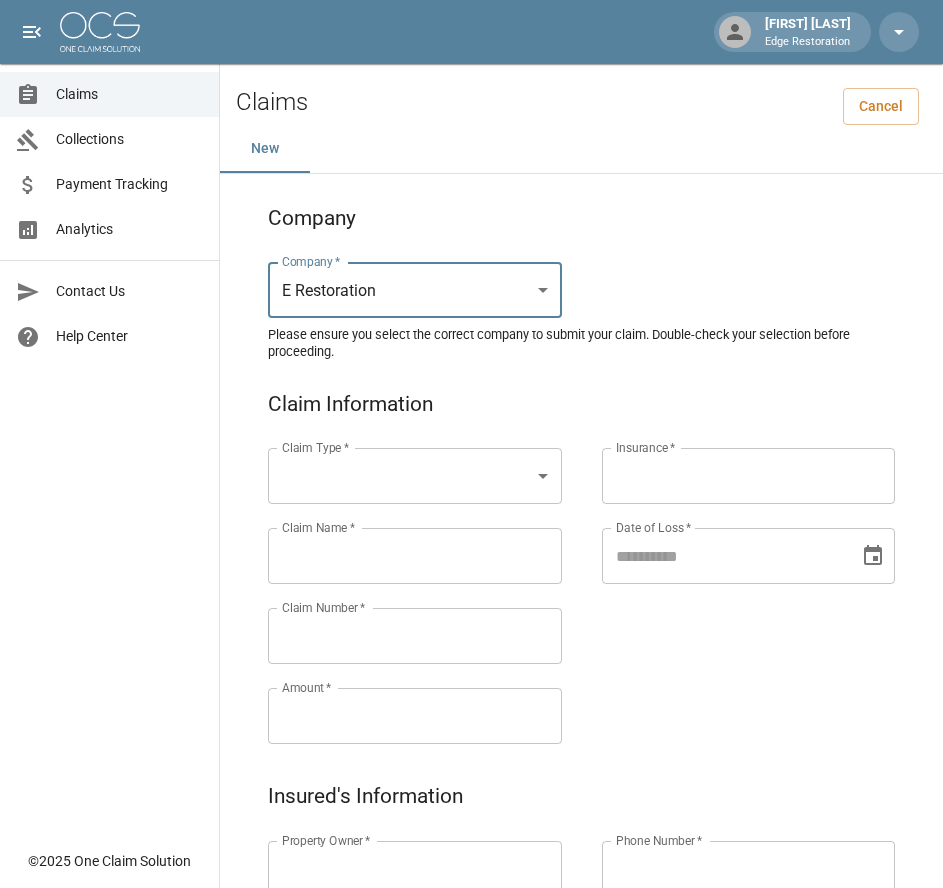 click on "Alicia Tubbs Edge Restoration Claims Collections Payment Tracking Analytics Contact Us Help Center ©  2025   One Claim Solution Claims Cancel New Company Company   * E Restoration *** Company   * Please ensure you select the correct company to submit your claim. Double-check your selection before proceeding. Claim Information Claim Type   * ​ Claim Type   * Claim Name   * Claim Name   * Claim Number   * Claim Number   * Amount   * Amount   * Insurance   * Insurance   * Date of Loss   * Date of Loss   * Insured's Information Property Owner   * Property Owner   * Mailing Address   * Mailing Address   * Mailing City   * Mailing City   * Mailing State   * Mailing State   * Mailing Zip   * Mailing Zip   * Phone Number   * Phone Number   * Alt. Phone Number Alt. Phone Number Email Email Documentation Invoice (PDF)* ​ Upload file(s) Invoice (PDF)* Work Authorization* ​ Upload file(s) Work Authorization* Photo Link Photo Link ​ Upload file(s) *" at bounding box center [471, 929] 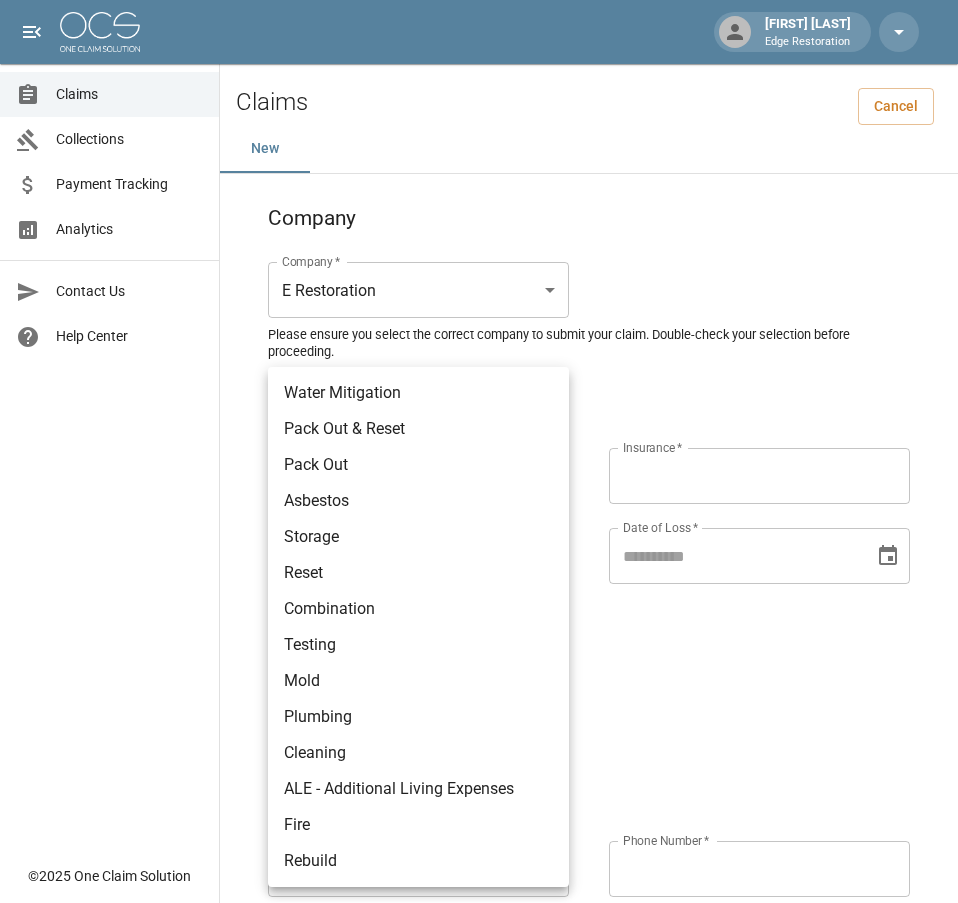 click on "Testing" at bounding box center [418, 645] 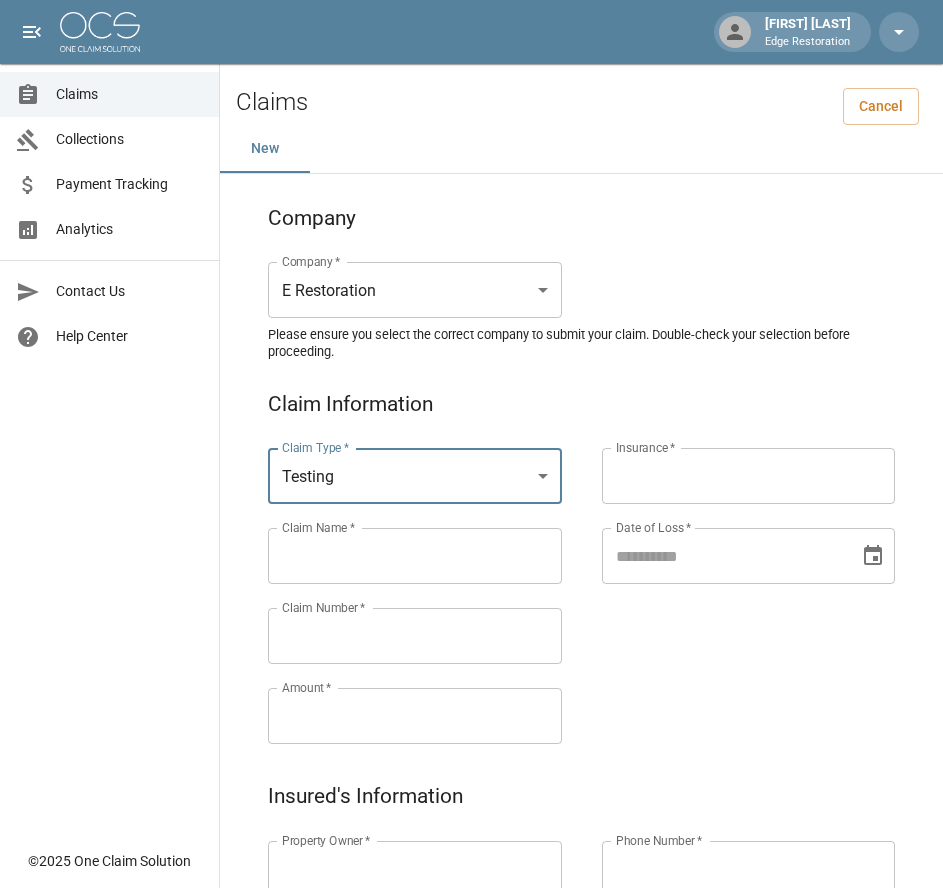 click on "Claims Collections Payment Tracking Analytics Contact Us Help Center" at bounding box center [109, 419] 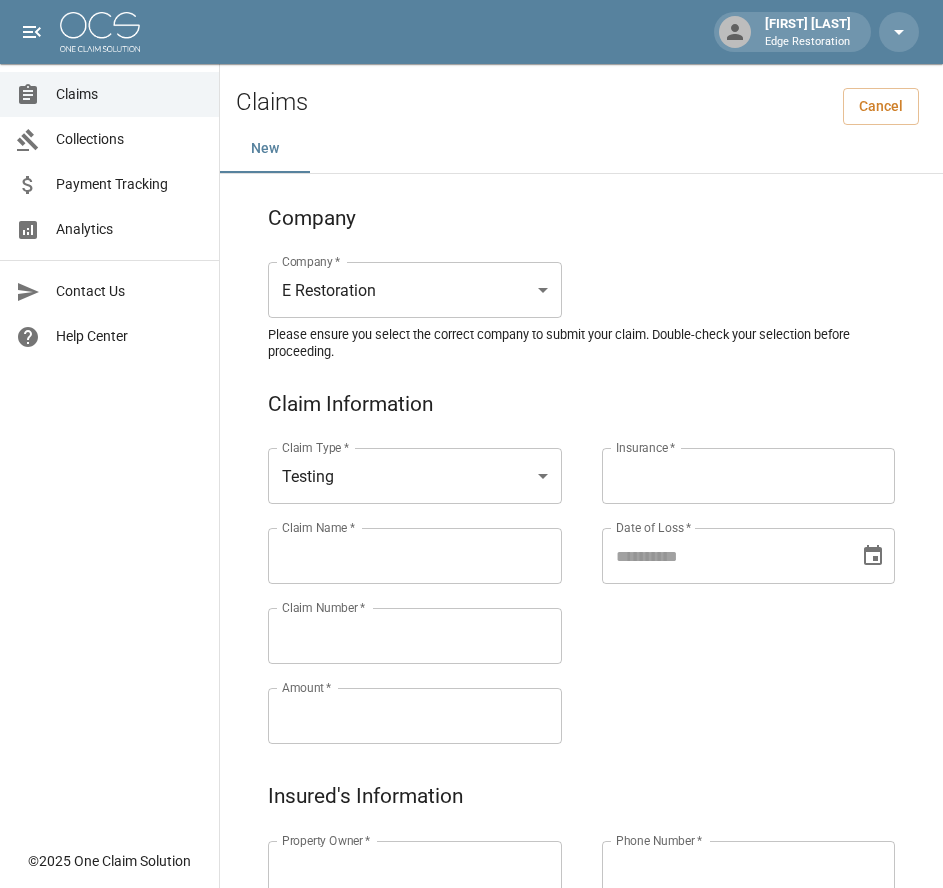 click on "Claim Name   *" at bounding box center [415, 556] 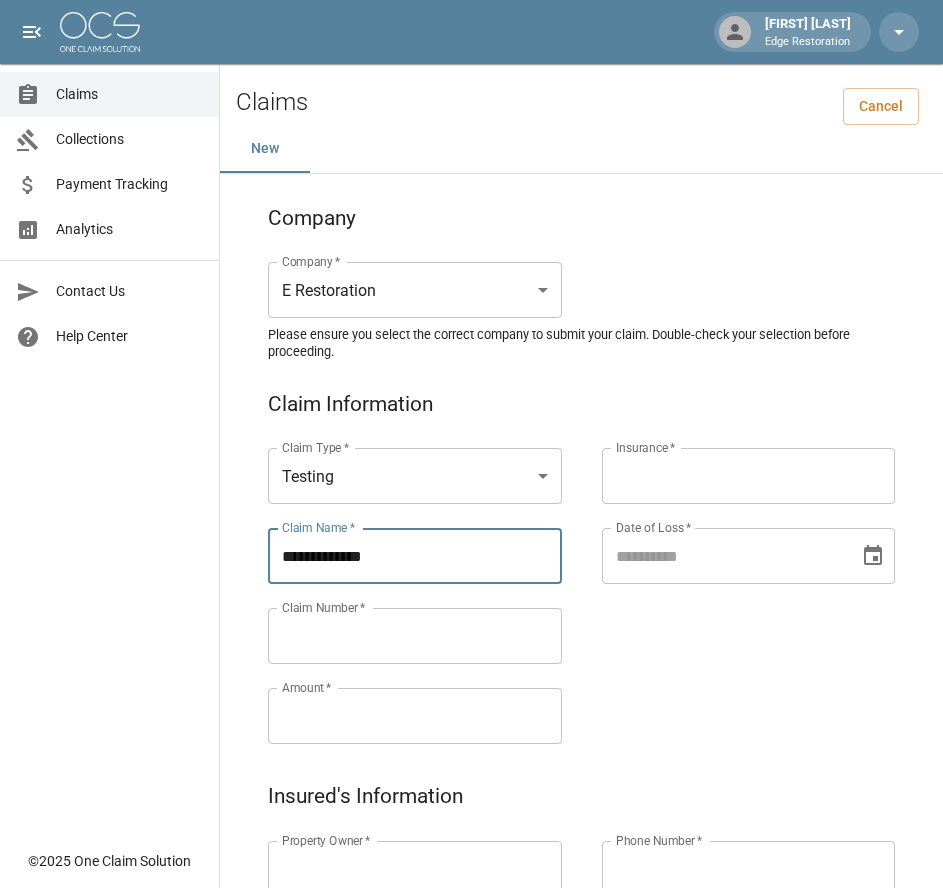 type on "**********" 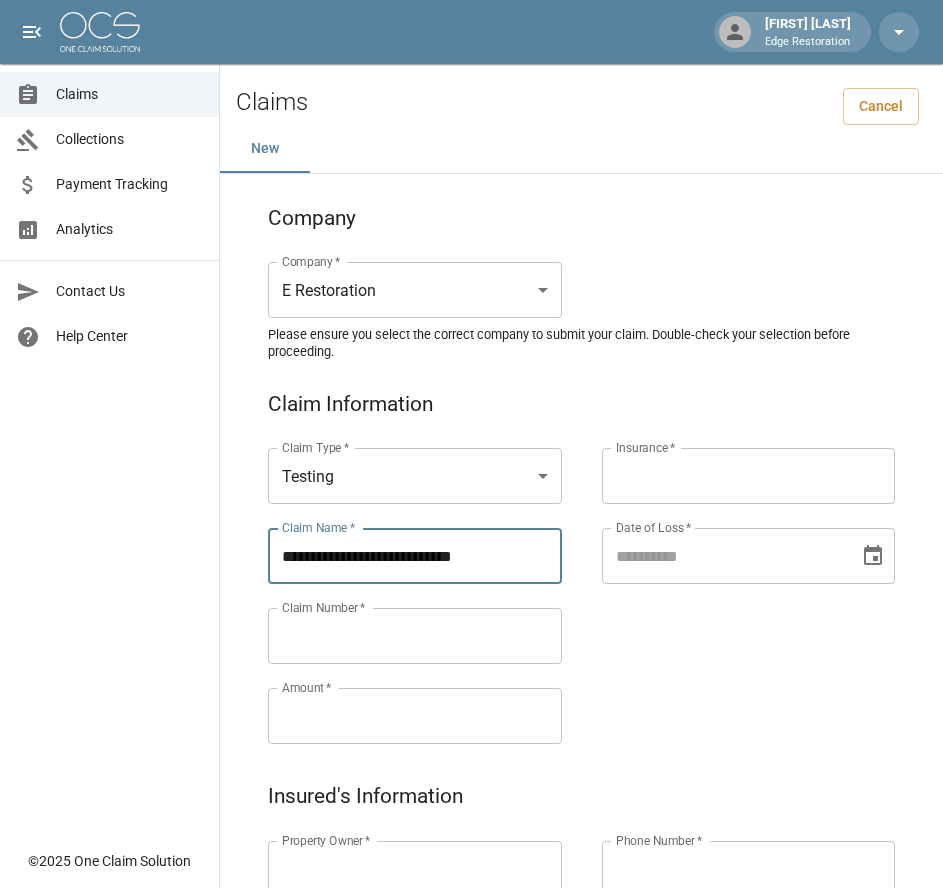 click on "Property Owner   *" at bounding box center [415, 869] 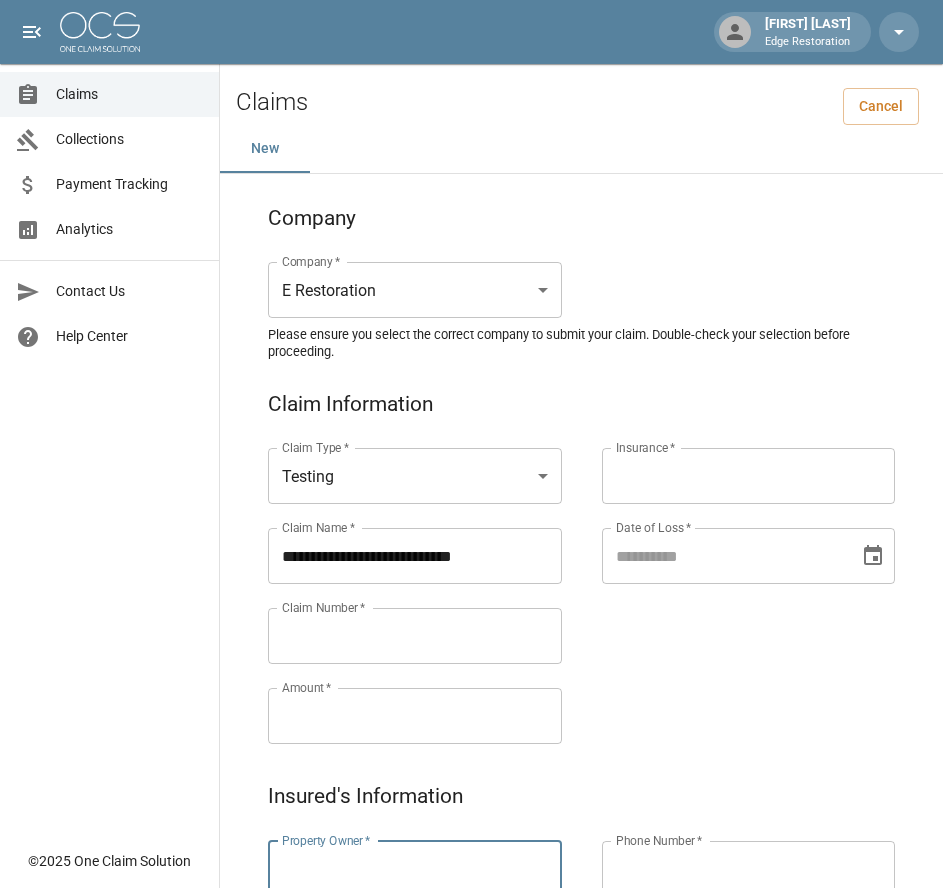 paste on "**********" 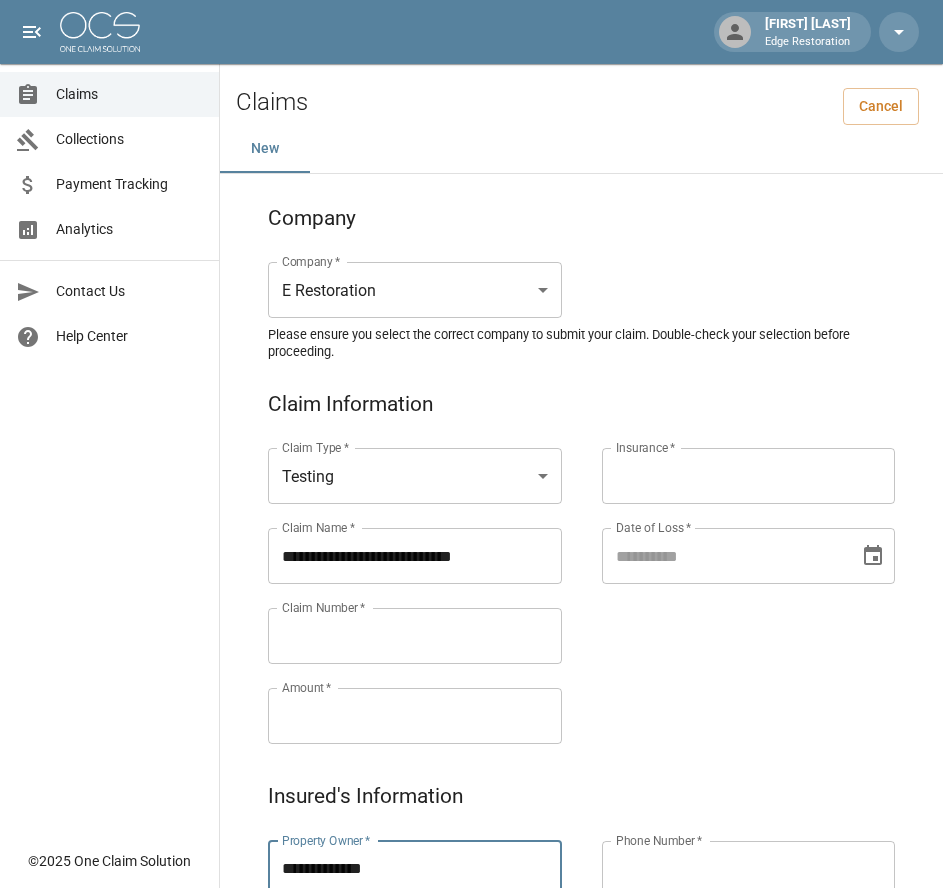 type on "**********" 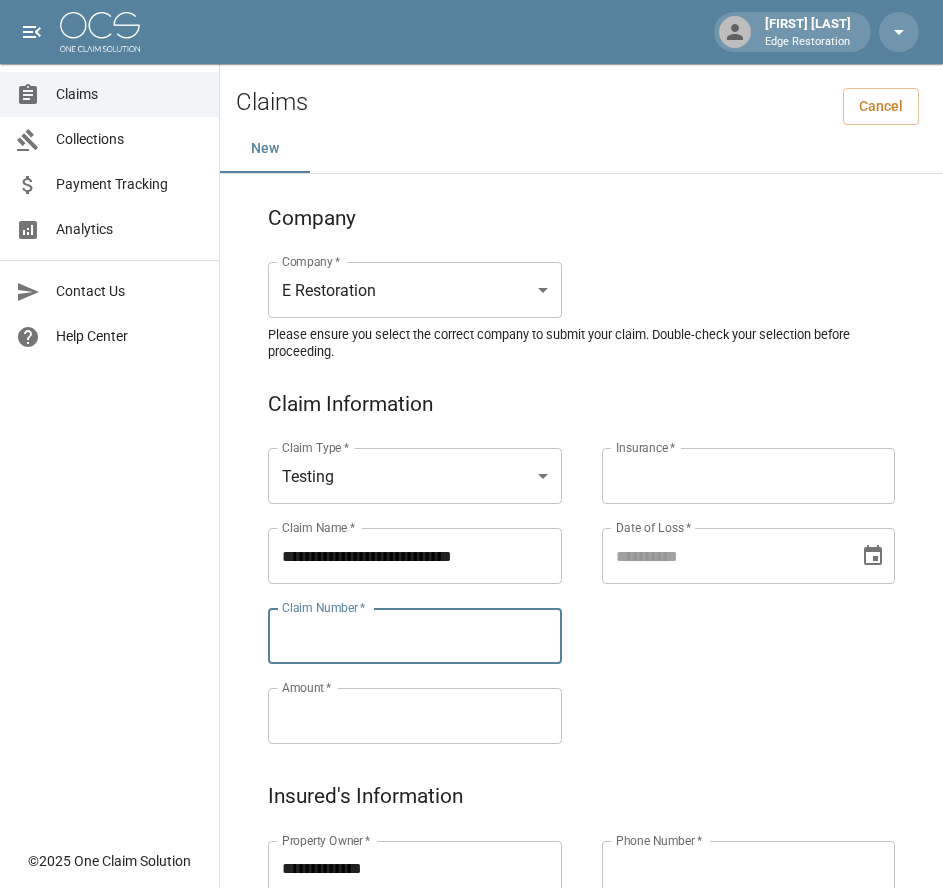 click on "Claim Number   *" at bounding box center (415, 636) 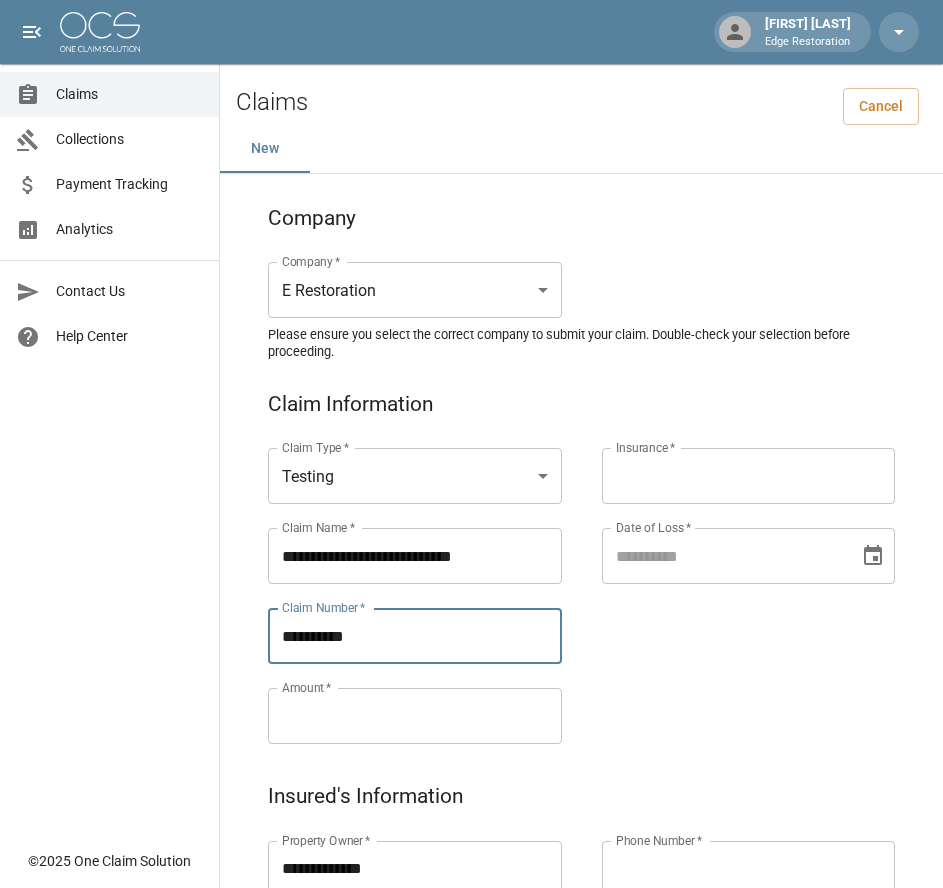 type on "**********" 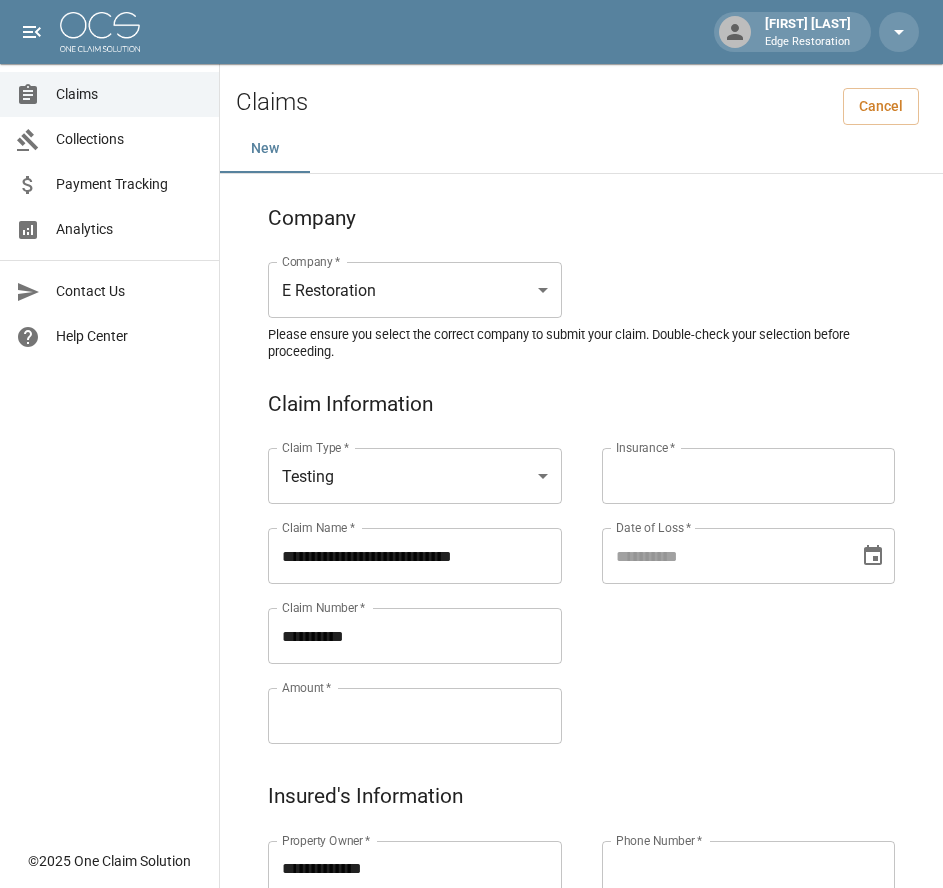 click on "Amount   *" at bounding box center (415, 716) 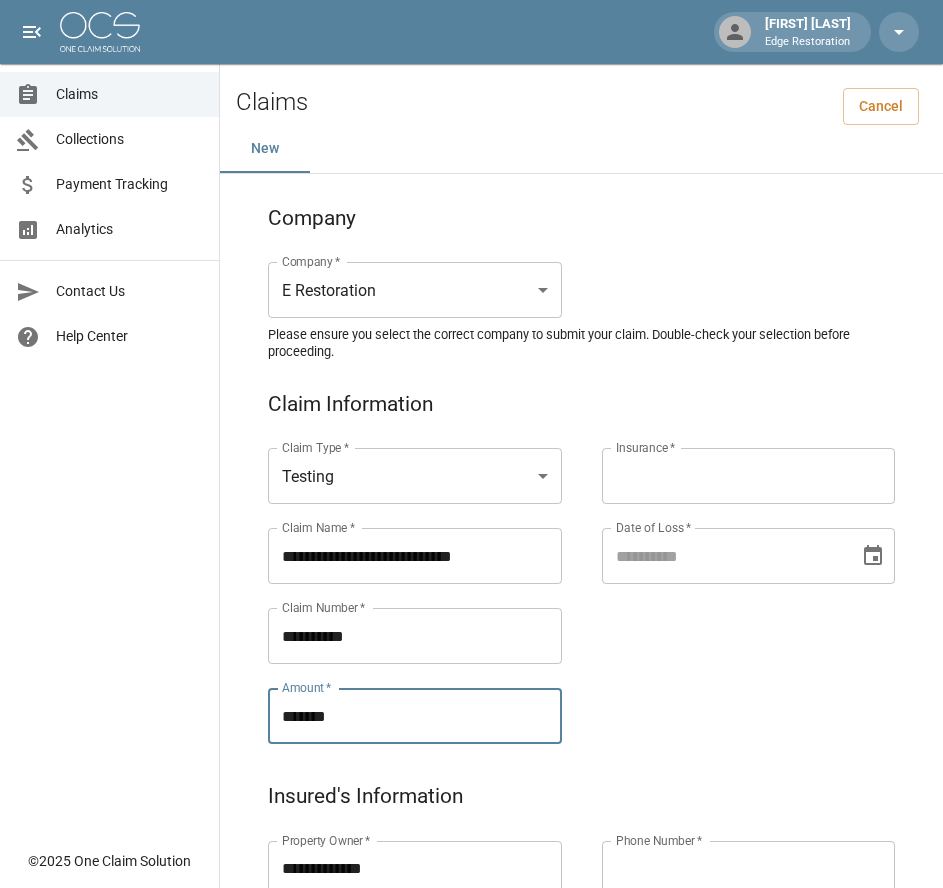 type on "*******" 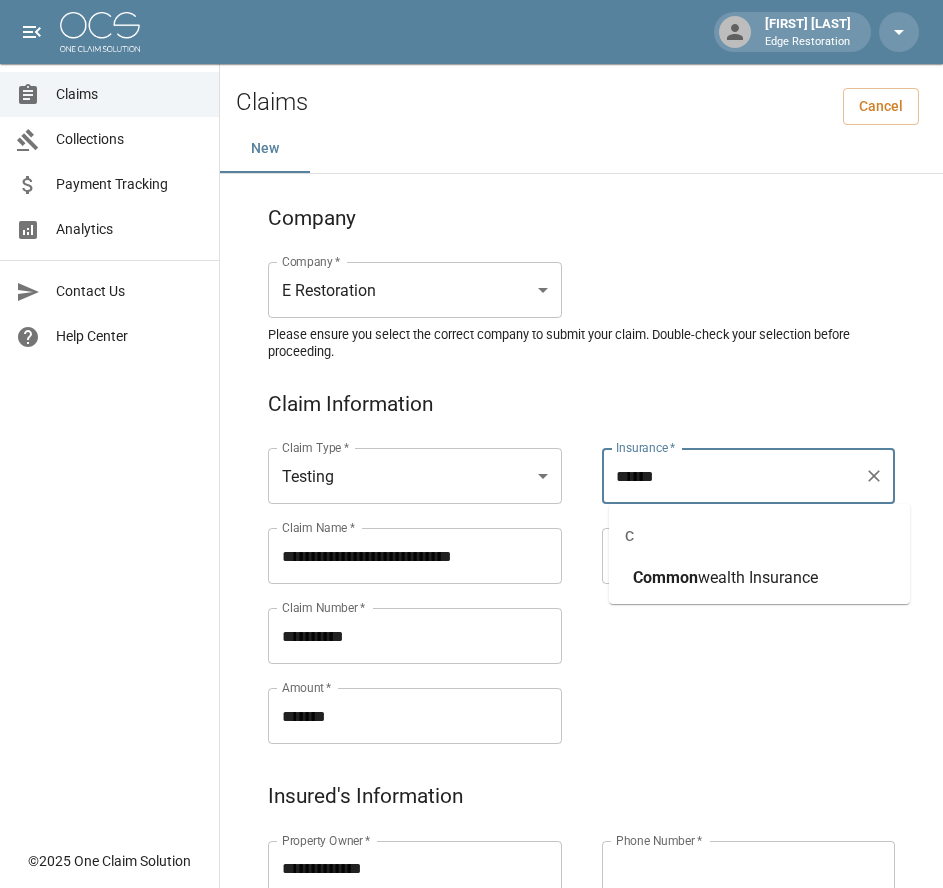 click on "wealth Insurance" at bounding box center [758, 577] 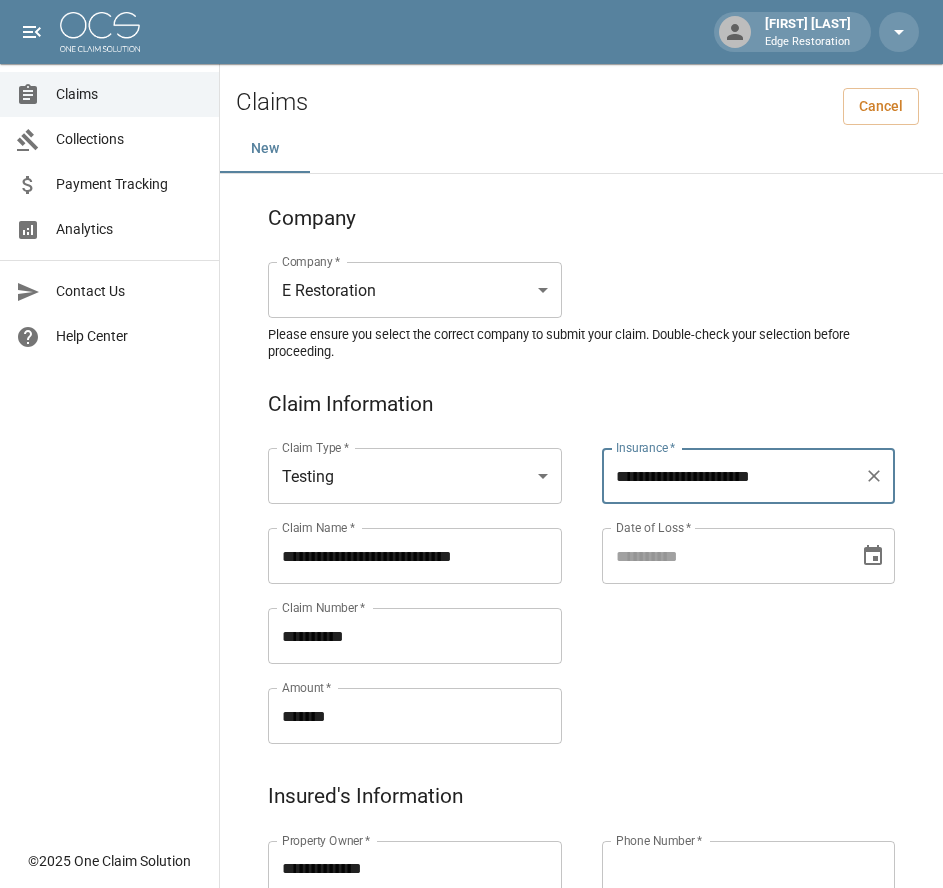 type on "**********" 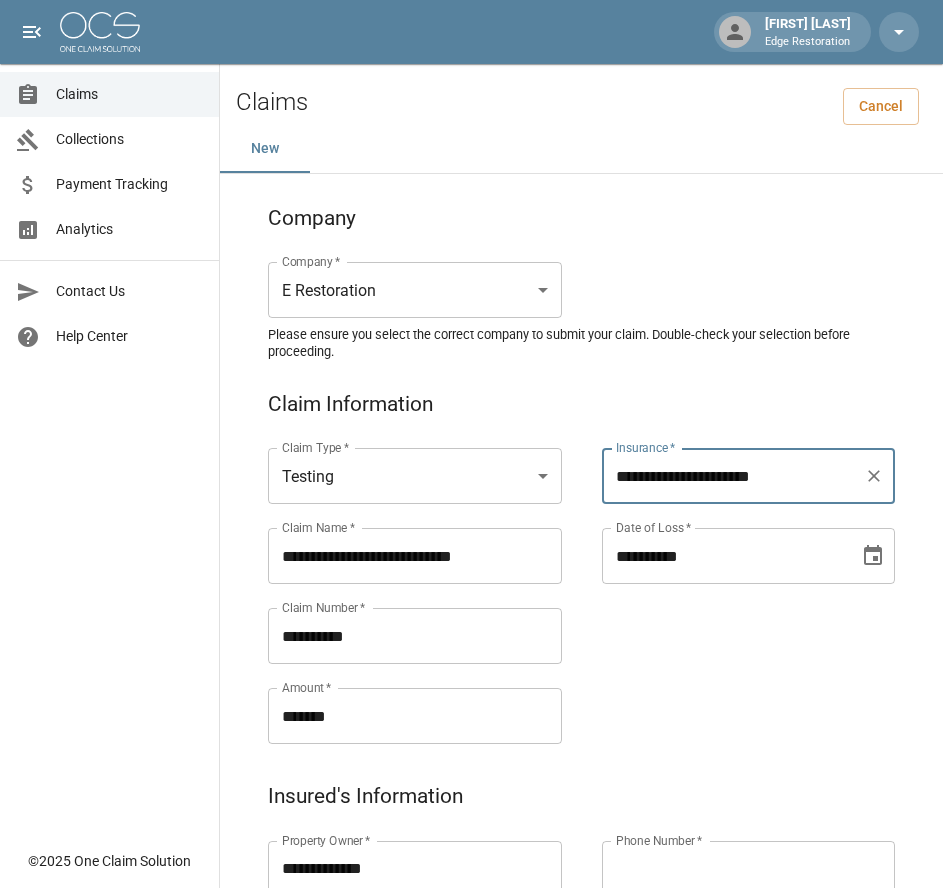 click on "**********" at bounding box center (724, 556) 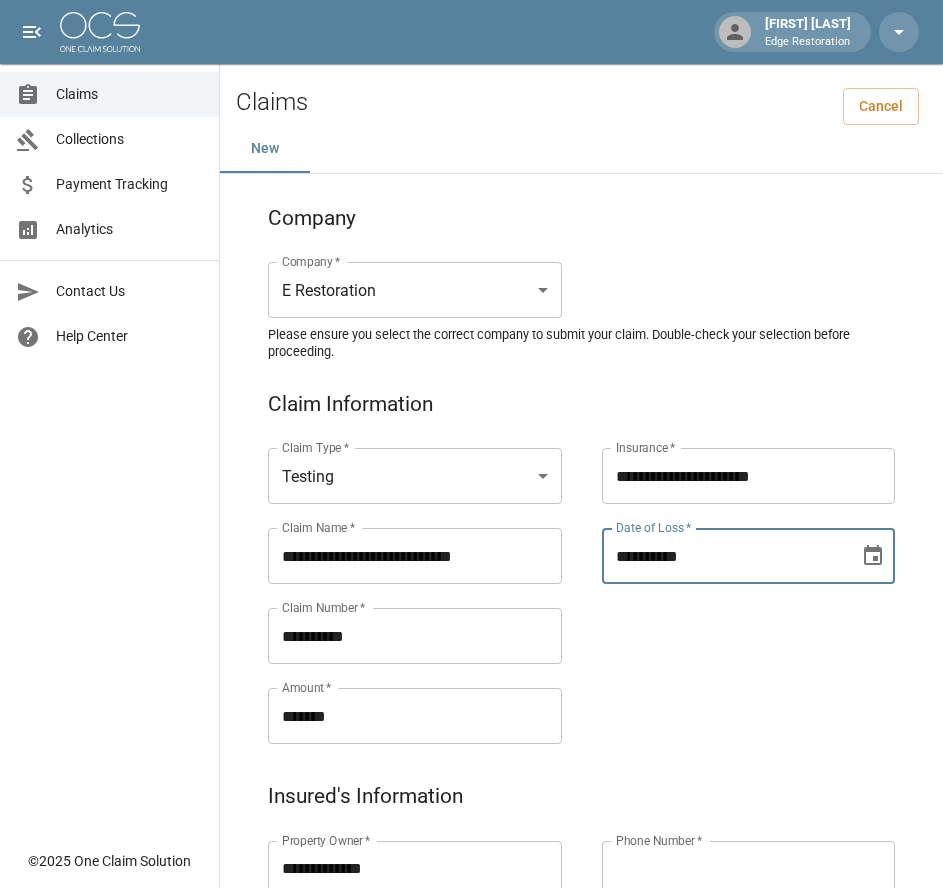 type on "**********" 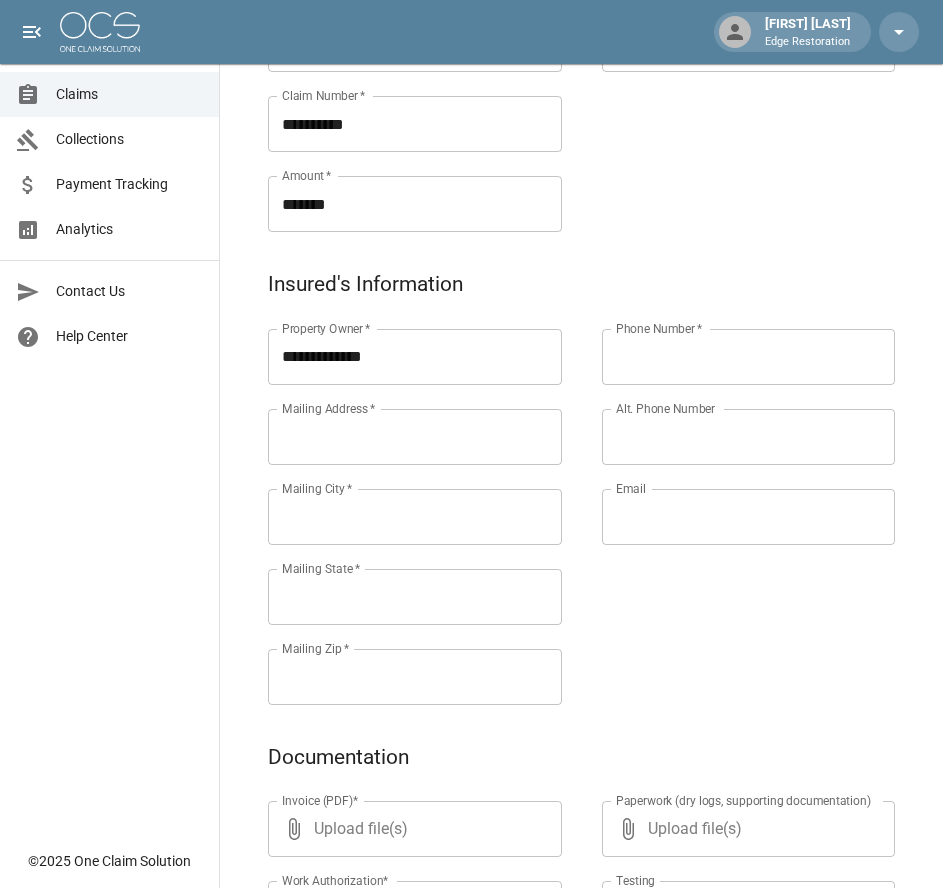 scroll, scrollTop: 515, scrollLeft: 0, axis: vertical 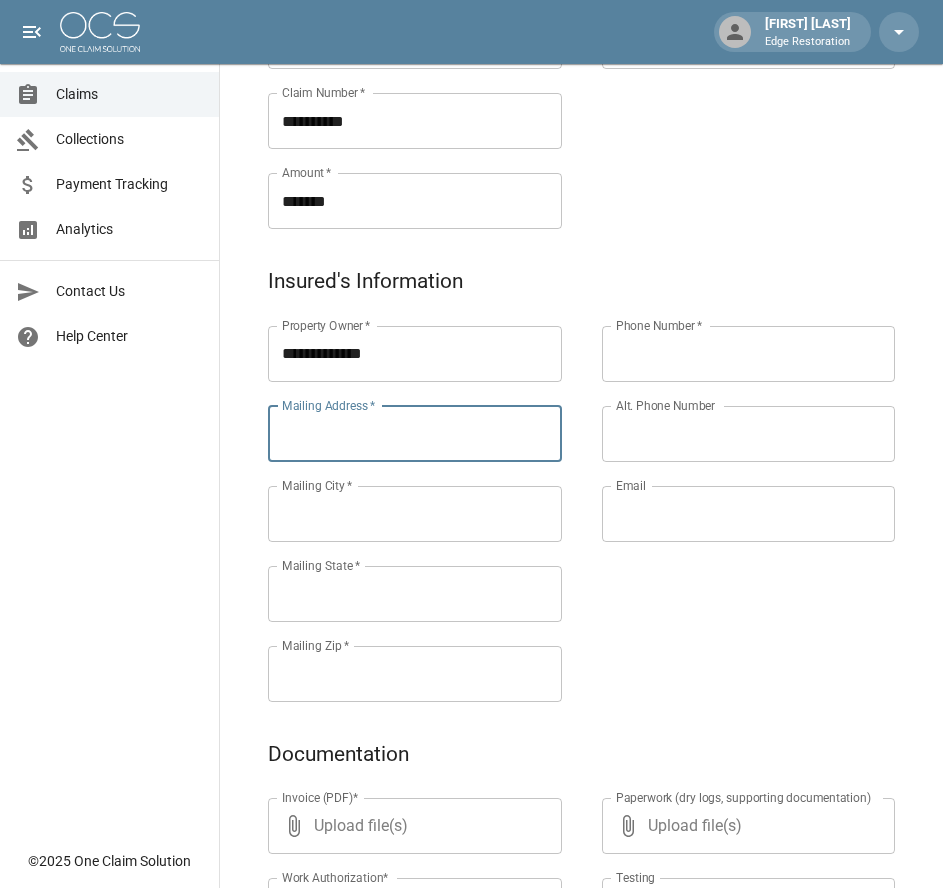 click on "Mailing Address   *" at bounding box center [415, 434] 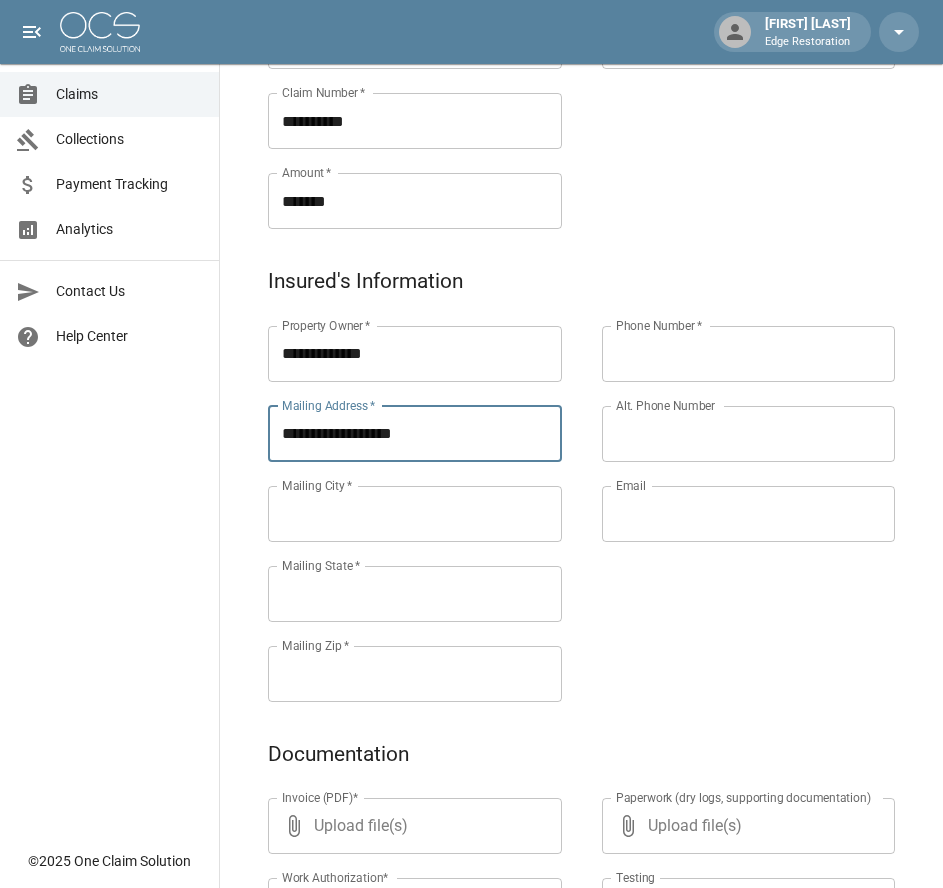 type on "**********" 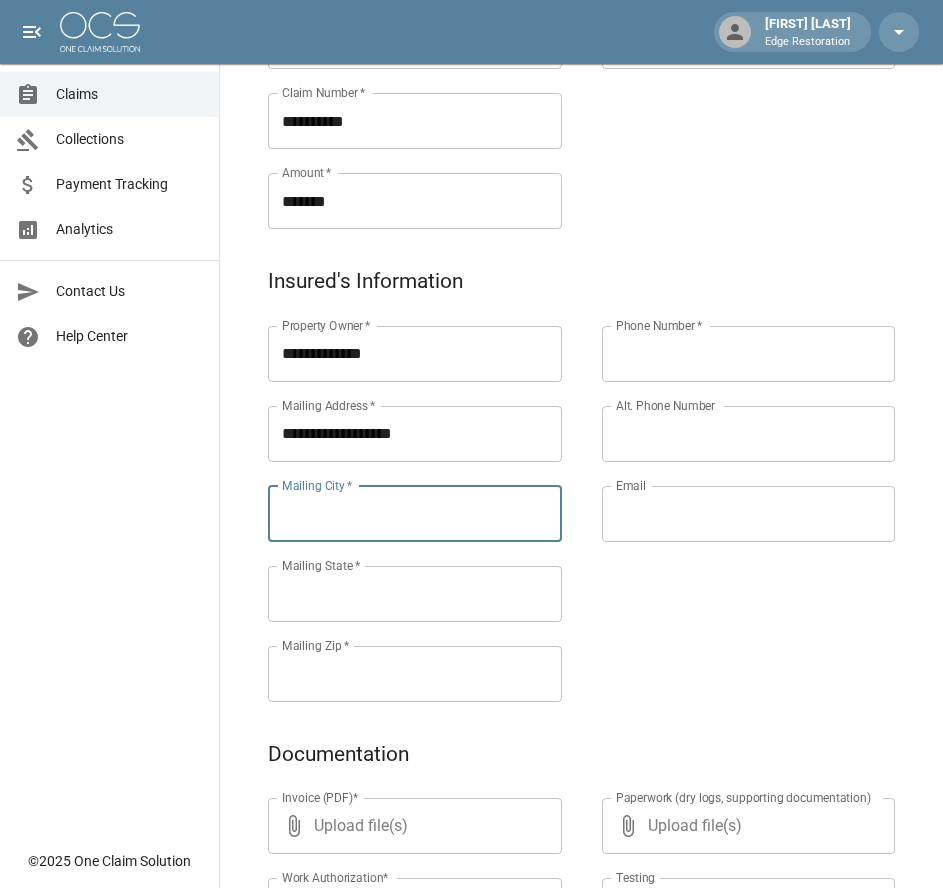 click on "Mailing [CITY]   *" at bounding box center [415, 514] 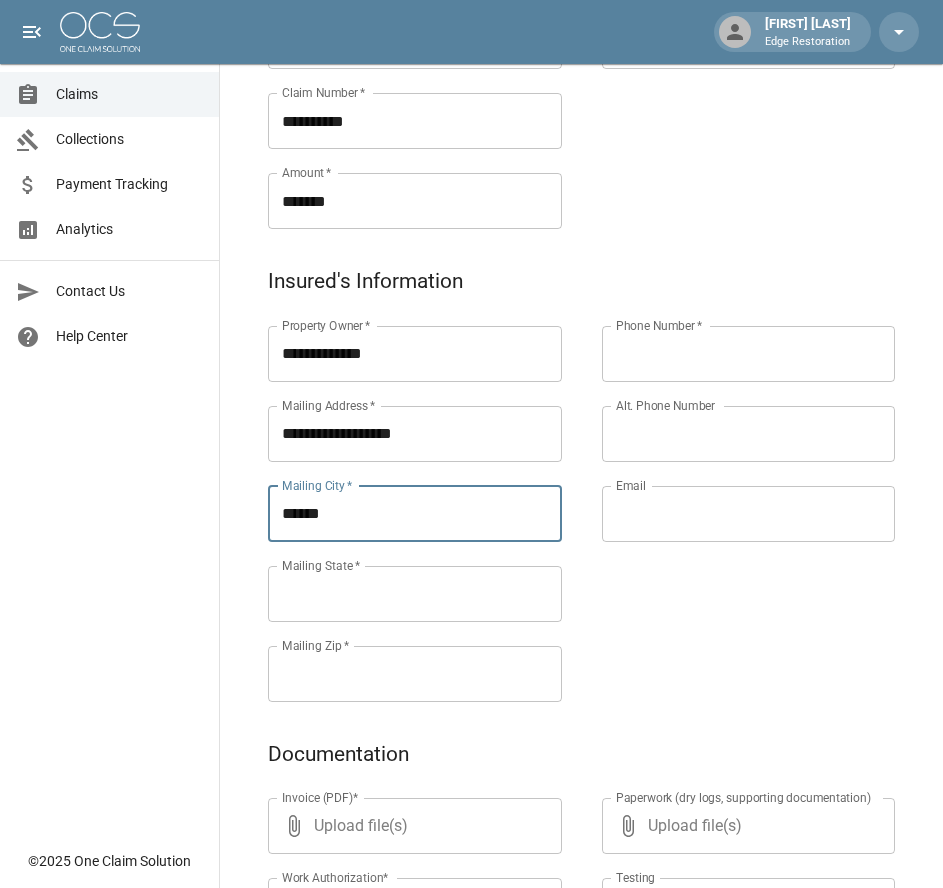 type on "******" 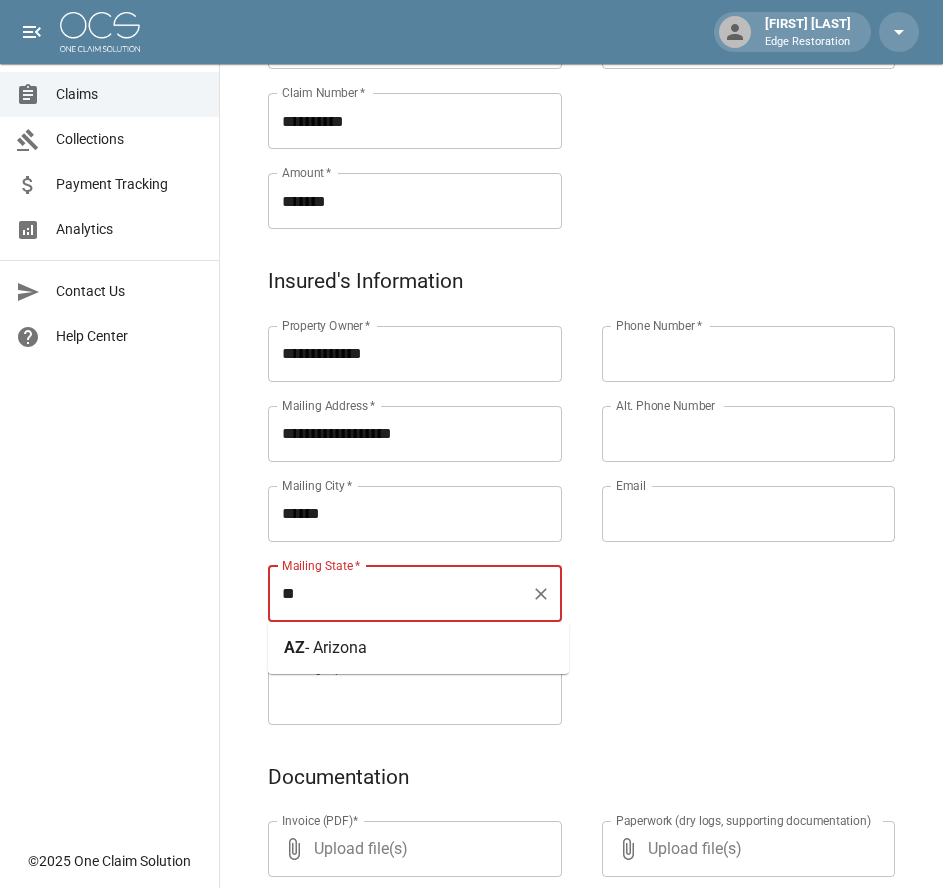 click on "- Arizona" at bounding box center [336, 647] 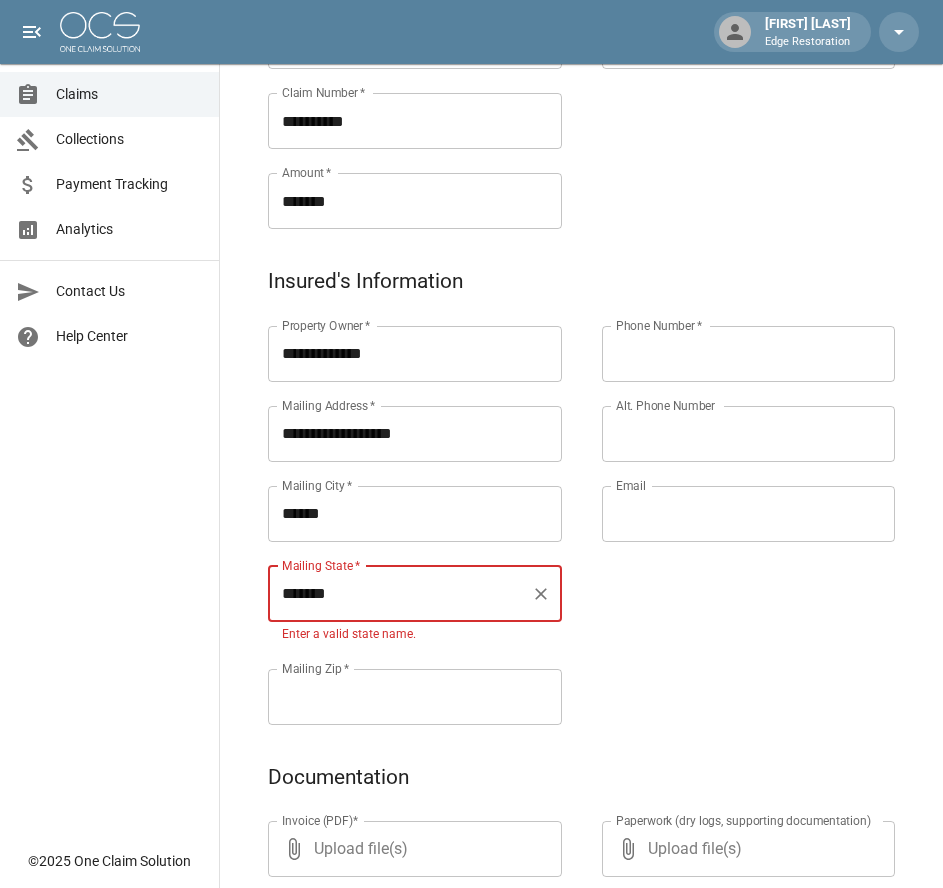 type on "*******" 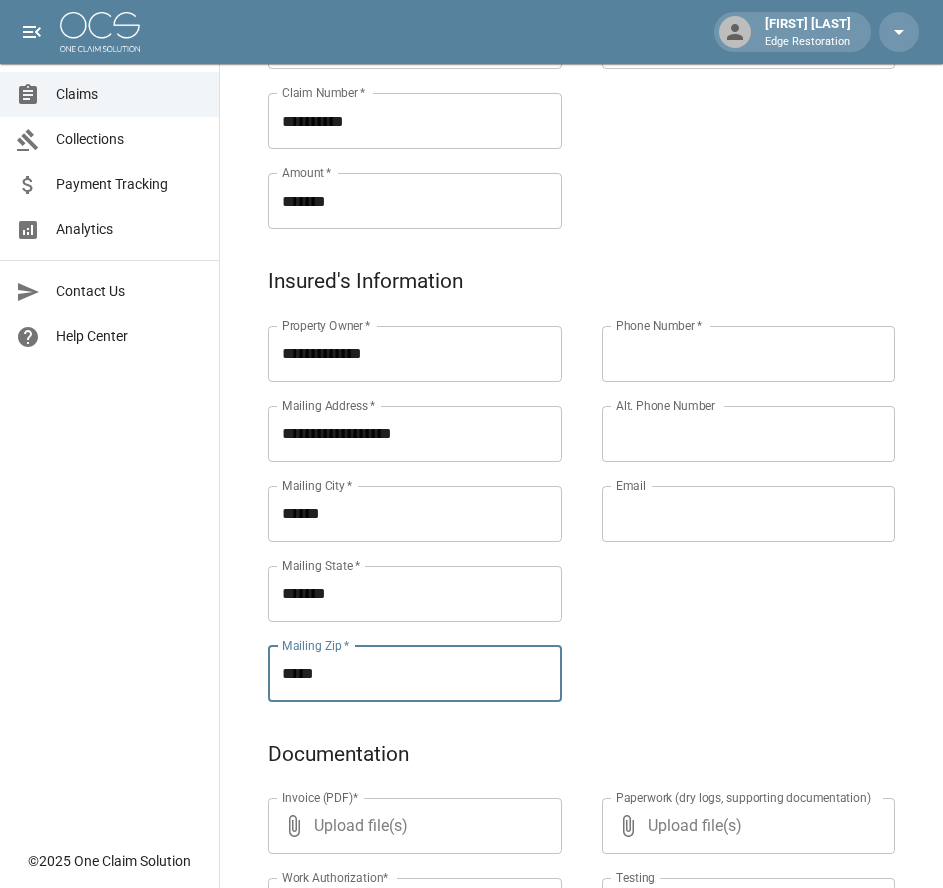 type on "*****" 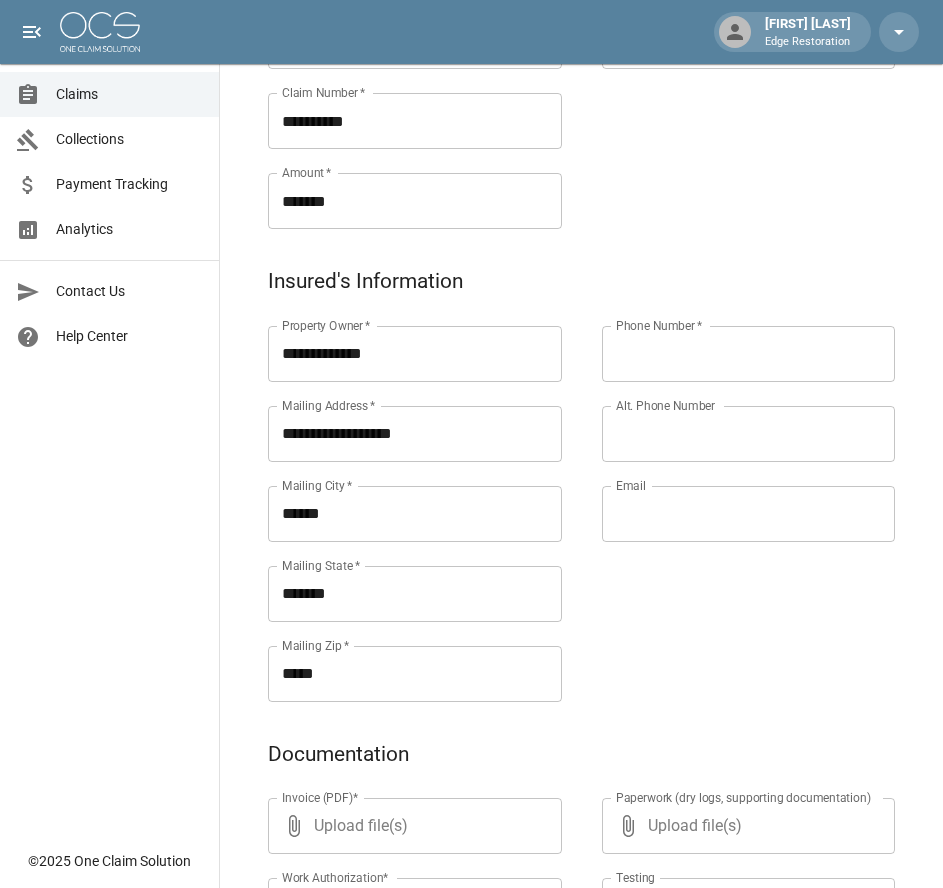 click on "Phone Number   *" at bounding box center (749, 354) 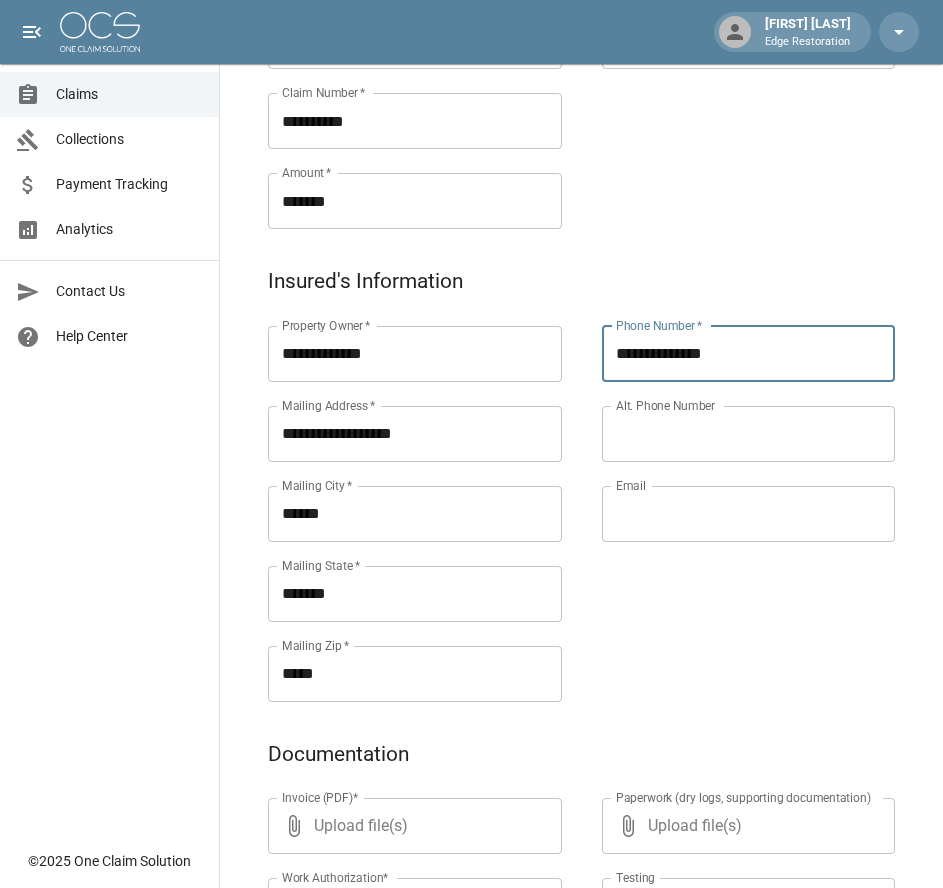 type on "**********" 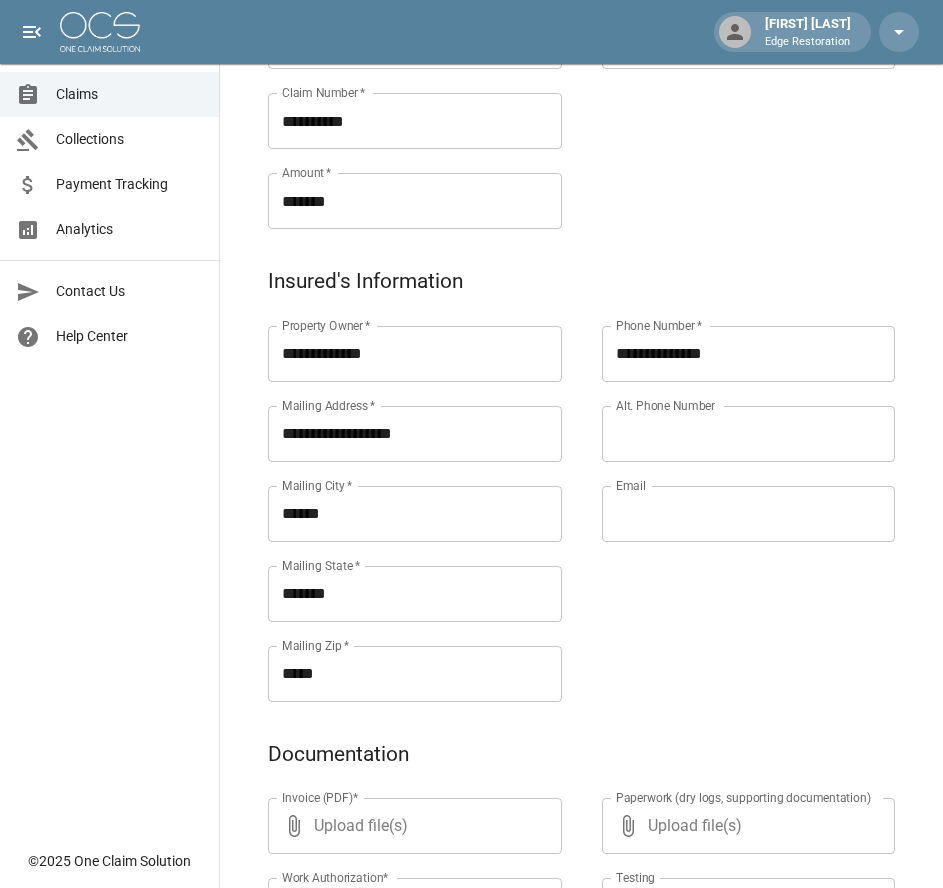 click on "**********" at bounding box center [729, 490] 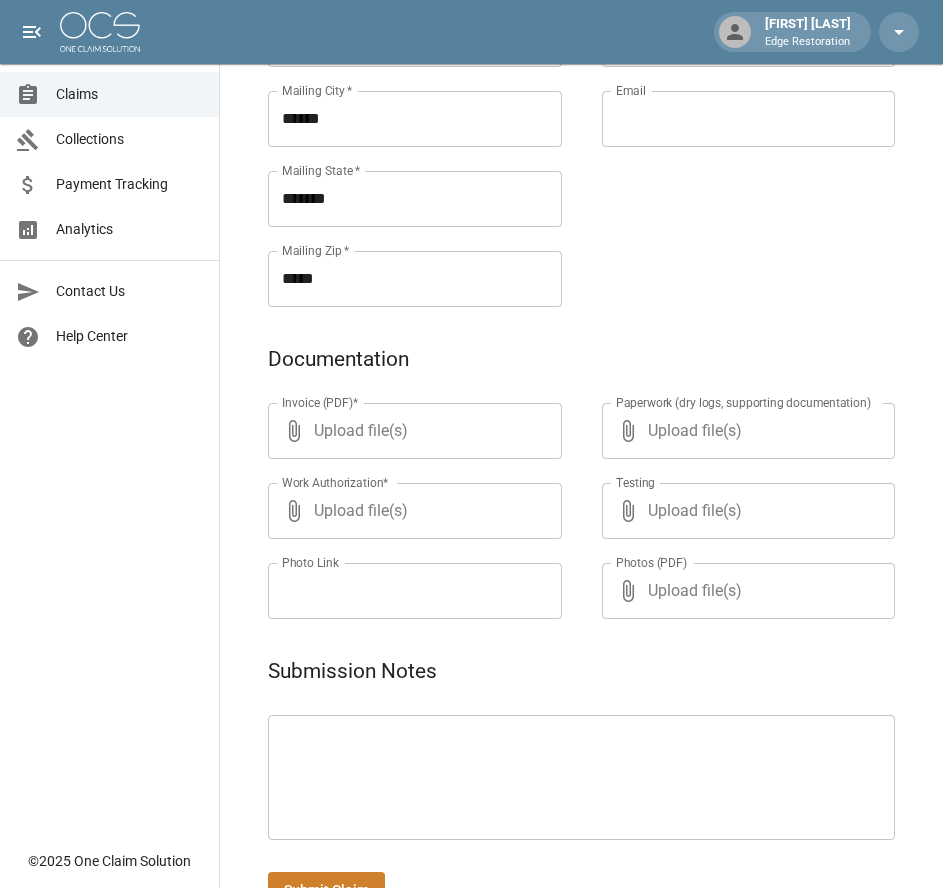 scroll, scrollTop: 971, scrollLeft: 0, axis: vertical 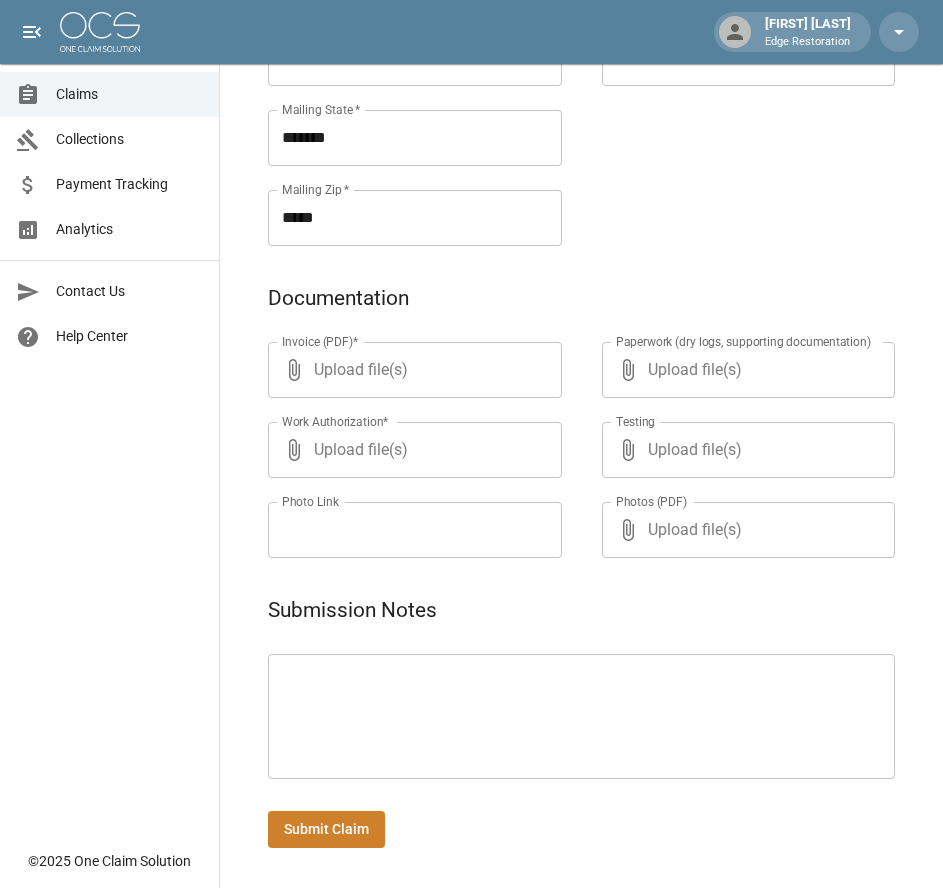 click at bounding box center [581, 717] 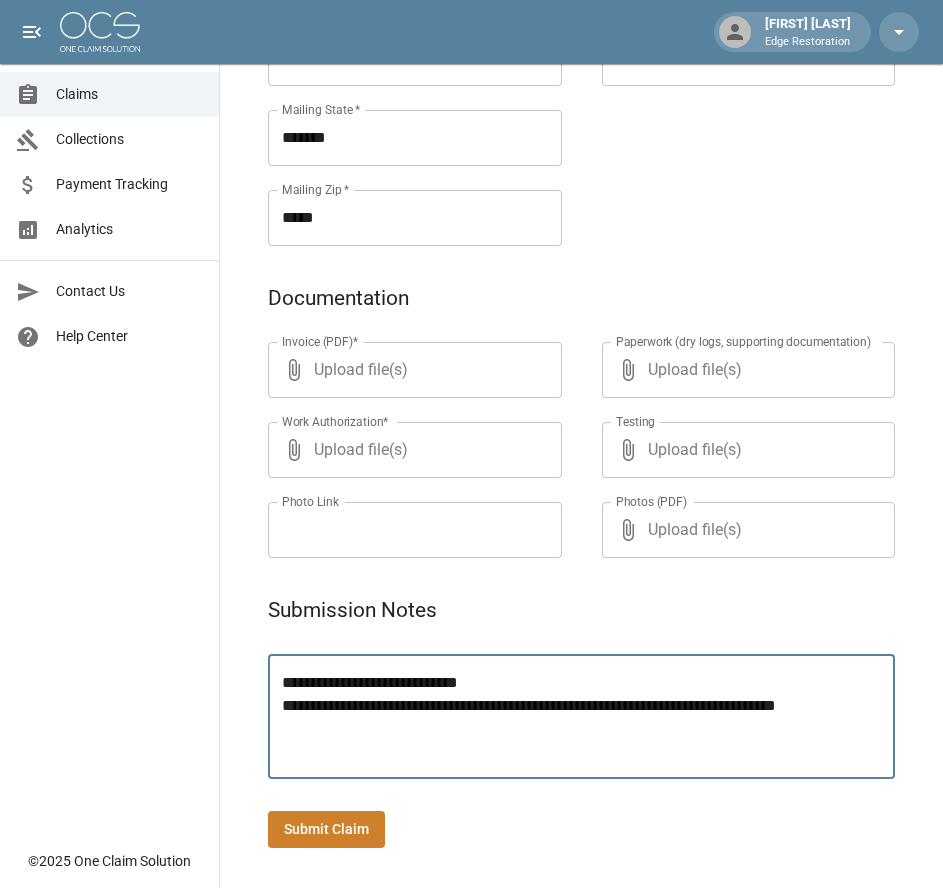 type on "**********" 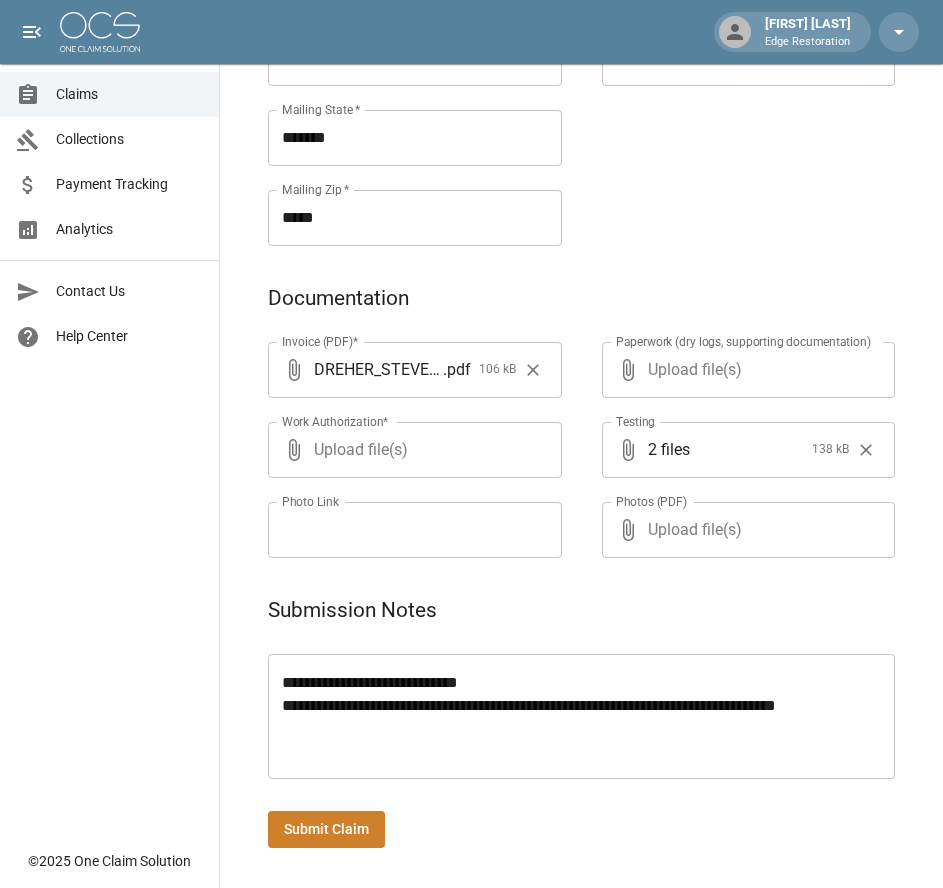 click on "Submit Claim" at bounding box center (326, 829) 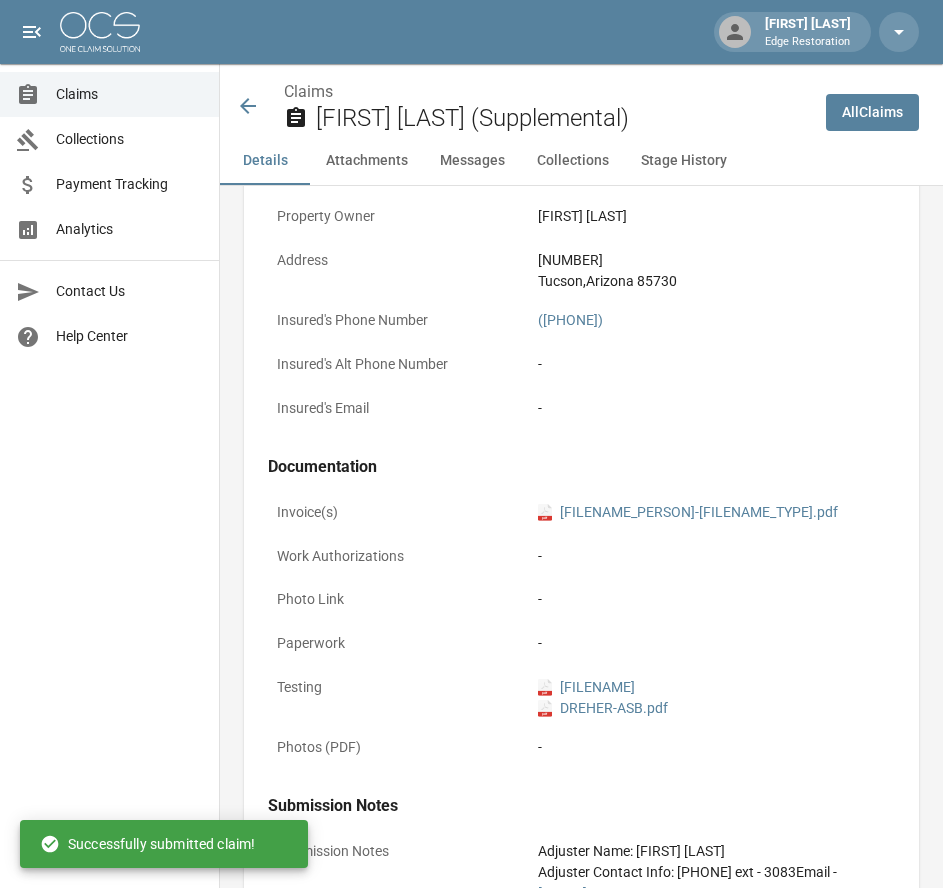 click on "Alicia Tubbs Edge Restoration" at bounding box center (471, 32) 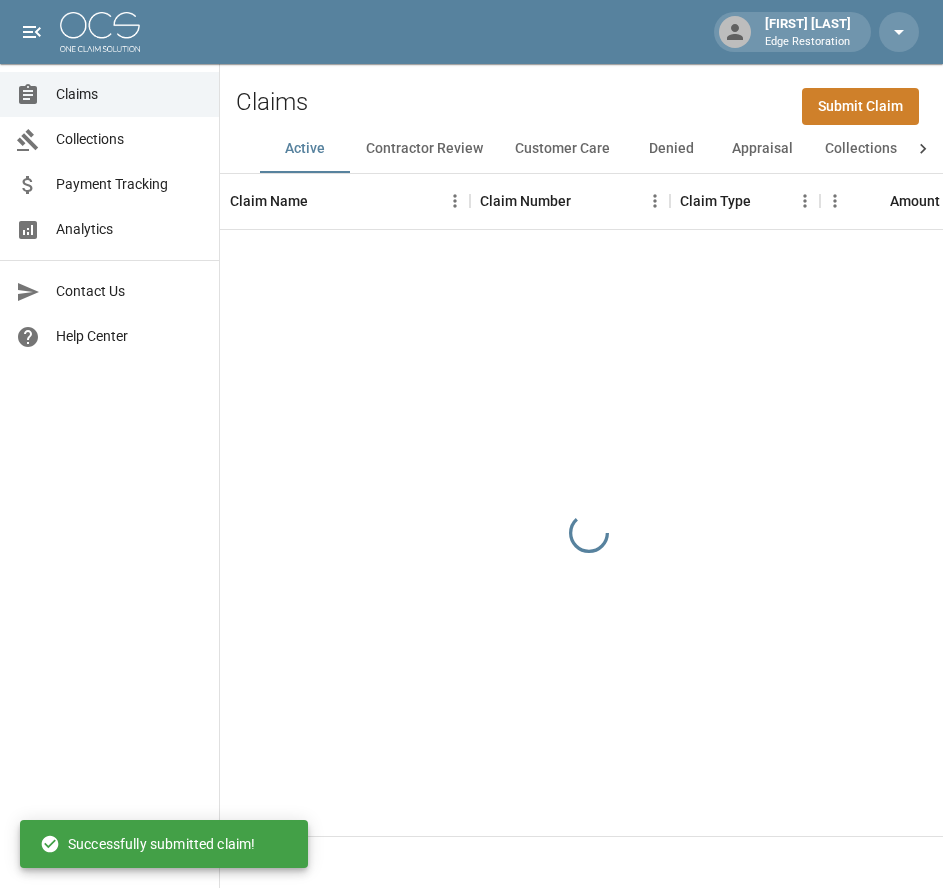 scroll, scrollTop: 0, scrollLeft: 0, axis: both 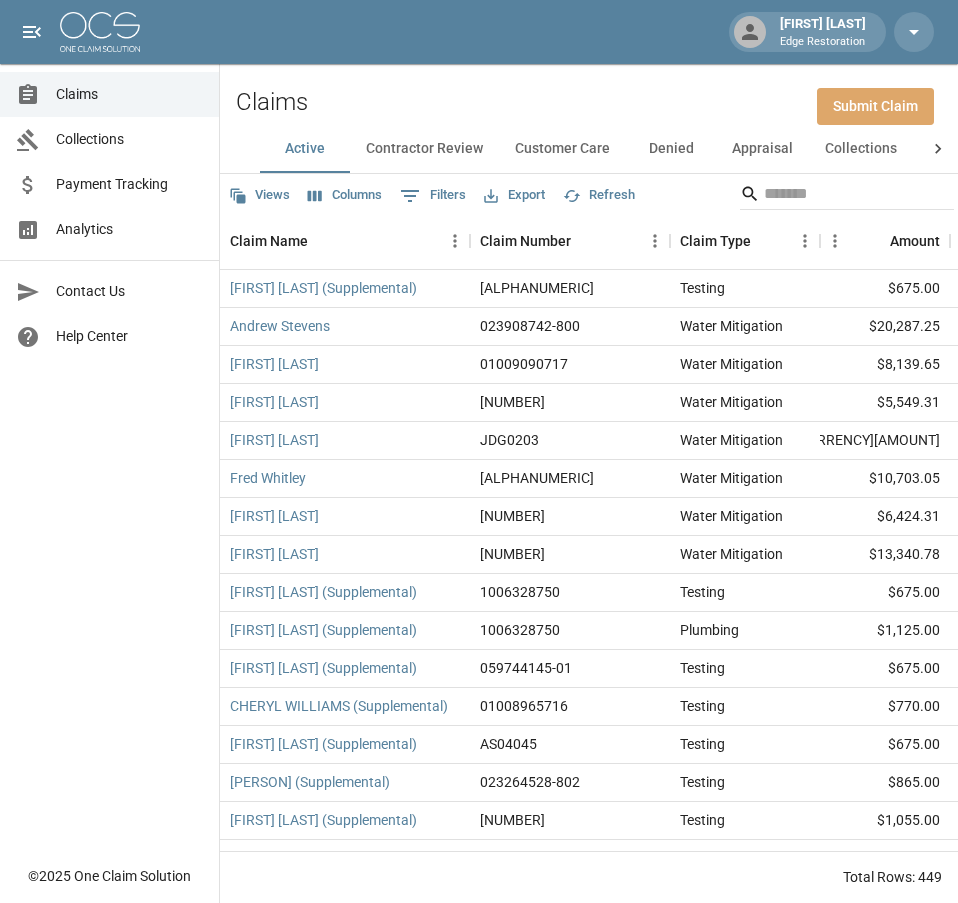 click on "Submit Claim" at bounding box center (875, 106) 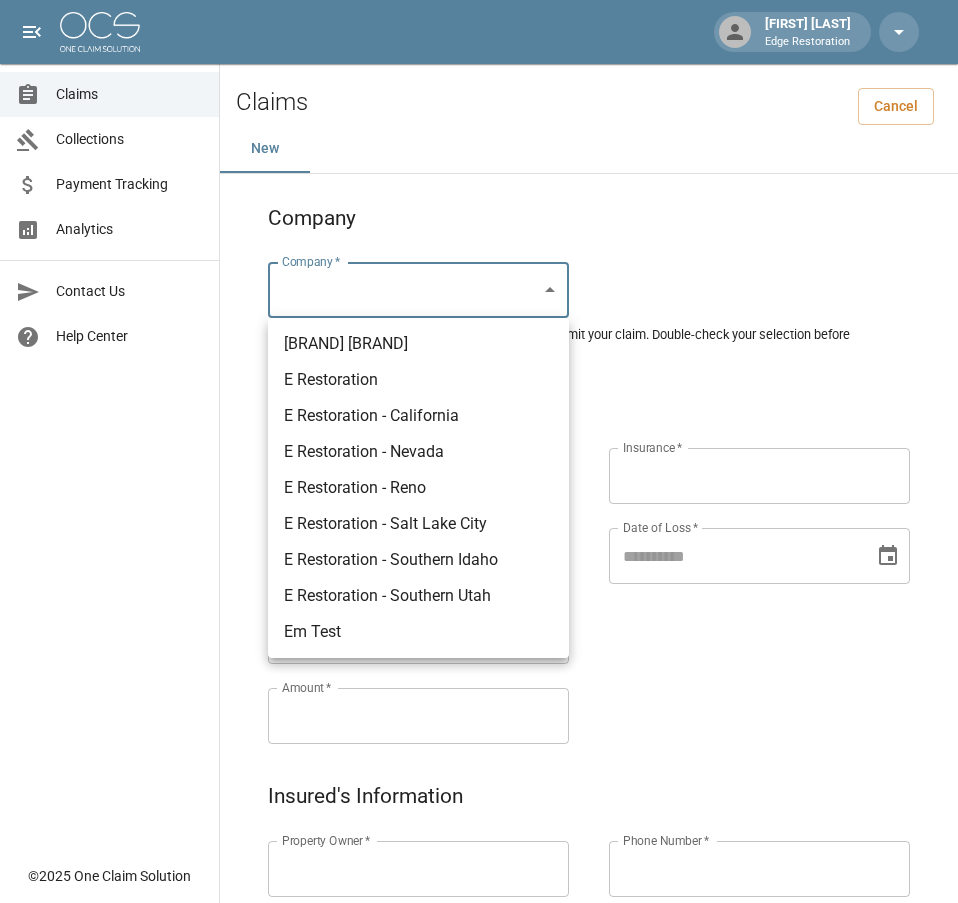 click on "Alicia Tubbs Edge Restoration Claims Collections Payment Tracking Analytics Contact Us Help Center ©  2025   One Claim Solution Claims Cancel New Company Company   * ​ Company   * Please ensure you select the correct company to submit your claim. Double-check your selection before proceeding. Claim Information Claim Type   * ​ Claim Type   * Claim Name   * Claim Name   * Claim Number   * Claim Number   * Amount   * Amount   * Insurance   * Insurance   * Date of Loss   * Date of Loss   * Insured's Information Property Owner   * Property Owner   * Mailing Address   * Mailing Address   * Mailing City   * Mailing City   * Mailing State   * Mailing State   * Mailing Zip   * Mailing Zip   * Phone Number   * Phone Number   * Alt. Phone Number Alt. Phone Number Email Email Documentation Invoice (PDF)* ​ Upload file(s) Invoice (PDF)* Work Authorization* ​ Upload file(s) Work Authorization* Photo Link Photo Link ​ Upload file(s) Testing ​ ​" at bounding box center (479, 929) 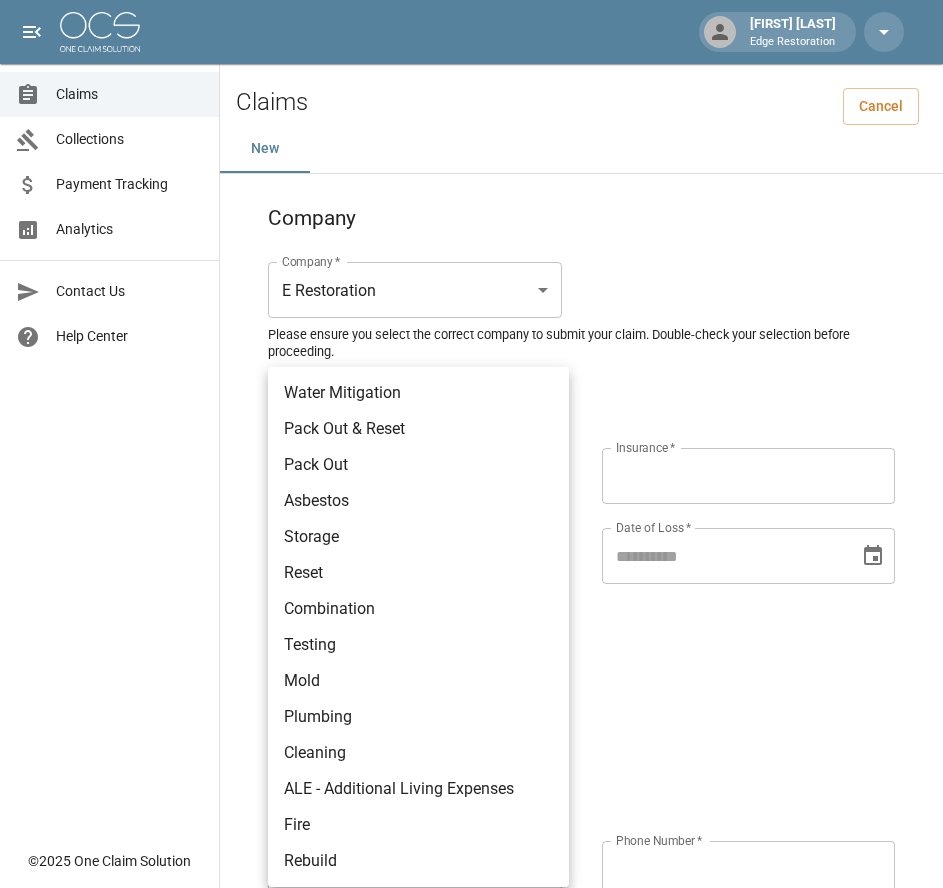 click on "Alicia Tubbs Edge Restoration Claims Collections Payment Tracking Analytics Contact Us Help Center ©  2025   One Claim Solution Claims Cancel New Company Company   * E Restoration *** Company   * Please ensure you select the correct company to submit your claim. Double-check your selection before proceeding. Claim Information Claim Type   * ​ Claim Type   * Claim Name   * Claim Name   * Claim Number   * Claim Number   * Amount   * Amount   * Insurance   * Insurance   * Date of Loss   * Date of Loss   * Insured's Information Property Owner   * Property Owner   * Mailing Address   * Mailing Address   * Mailing City   * Mailing City   * Mailing State   * Mailing State   * Mailing Zip   * Mailing Zip   * Phone Number   * Phone Number   * Alt. Phone Number Alt. Phone Number Email Email Documentation Invoice (PDF)* ​ Upload file(s) Invoice (PDF)* Work Authorization* ​ Upload file(s) Work Authorization* Photo Link Photo Link ​ Upload file(s) *" at bounding box center [471, 929] 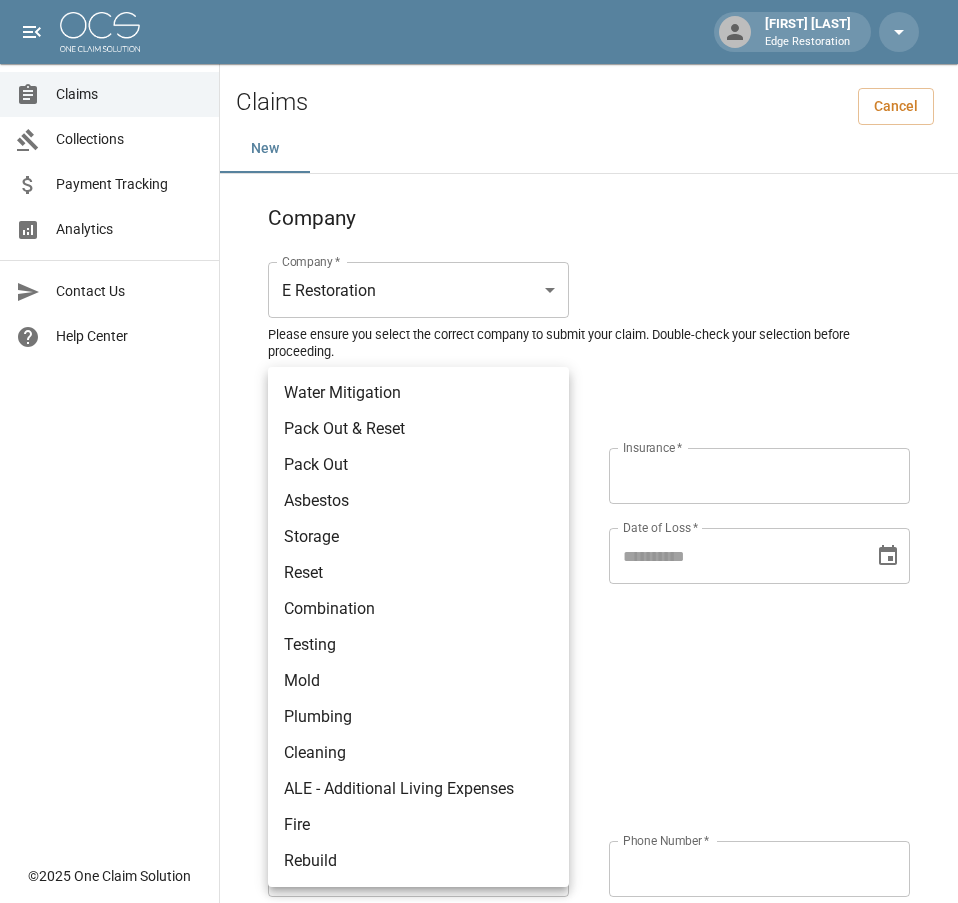 click on "Testing" at bounding box center (418, 645) 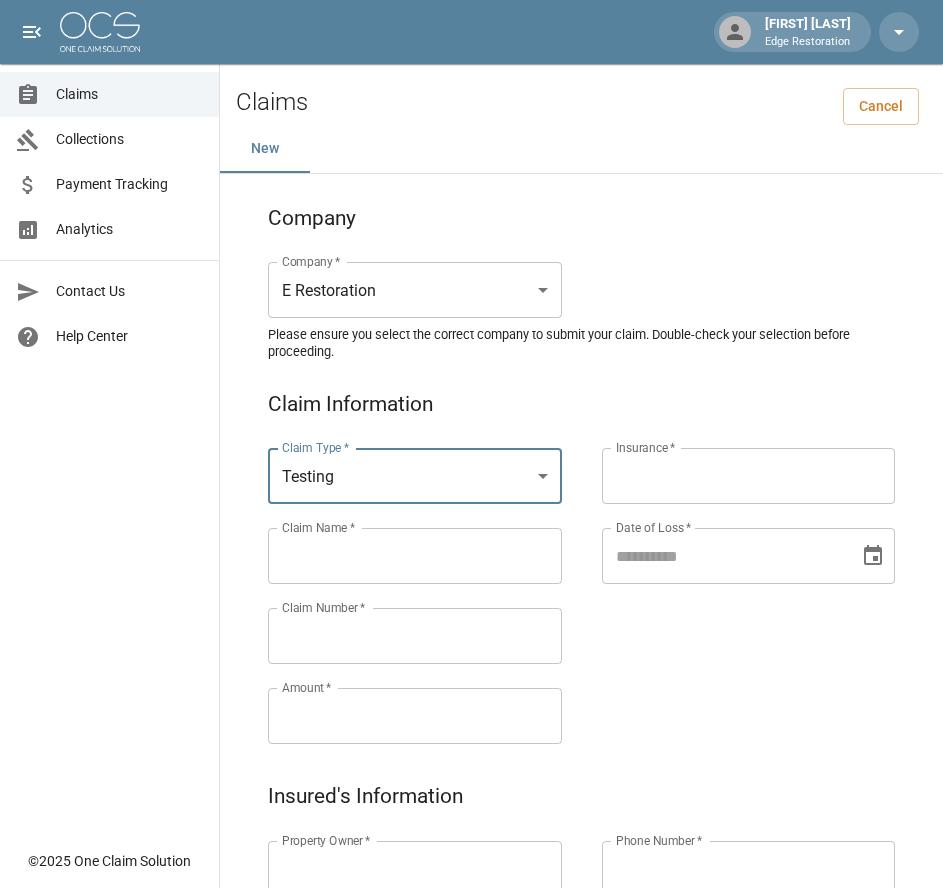 click on "Claims Collections Payment Tracking Analytics Contact Us Help Center" at bounding box center [109, 419] 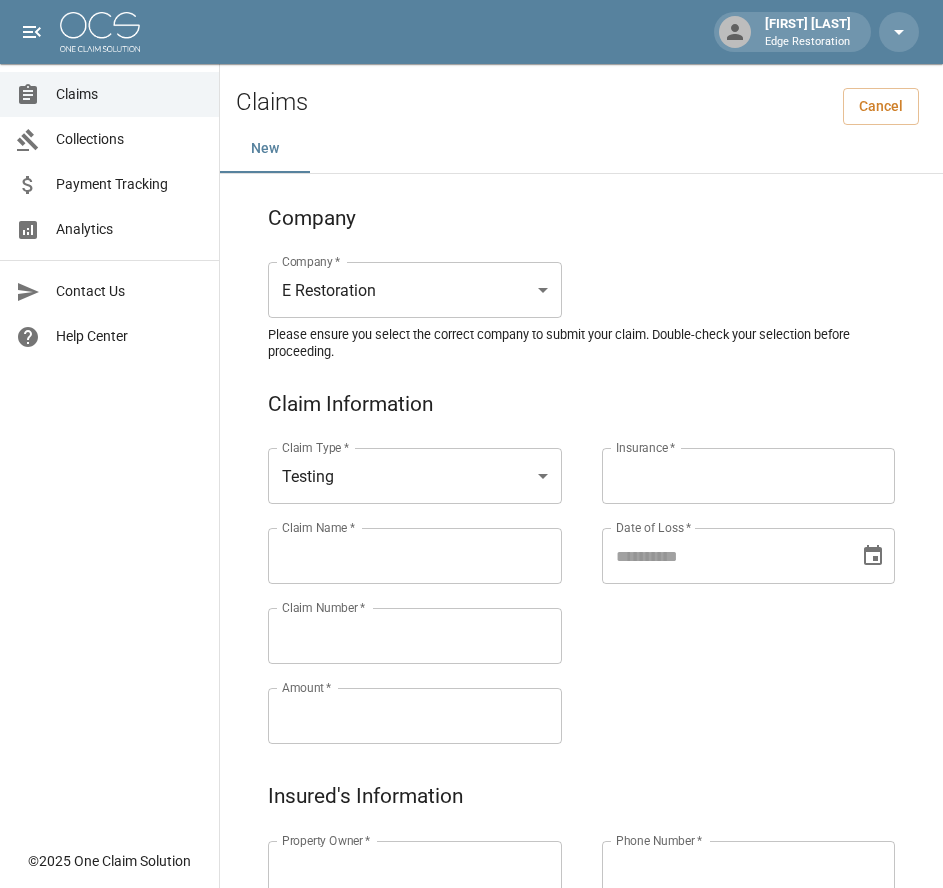 click on "Claim Name   *" at bounding box center (415, 556) 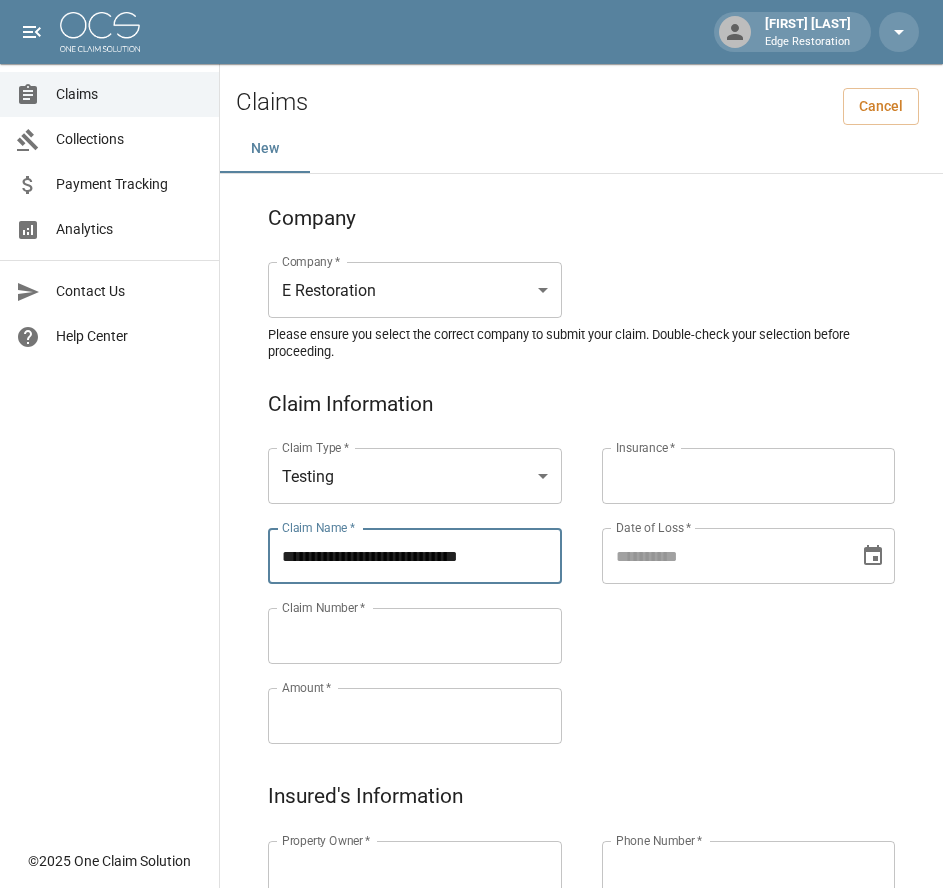 type on "**********" 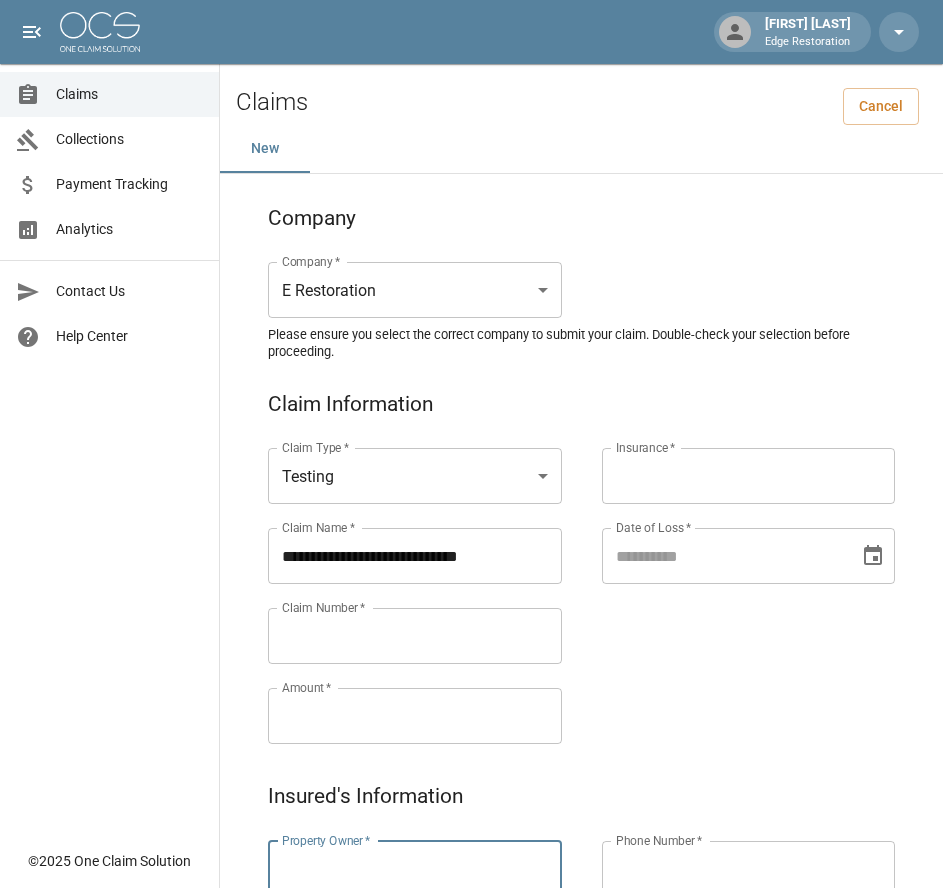 click on "Property Owner   *" at bounding box center (415, 869) 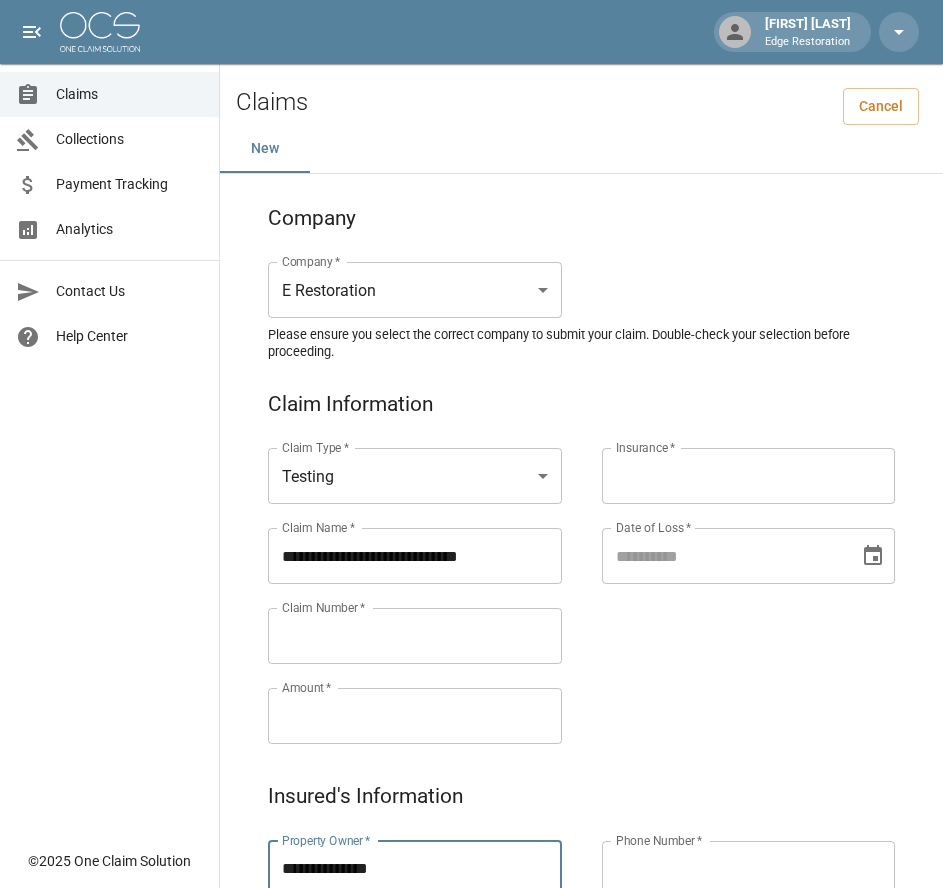 type on "**********" 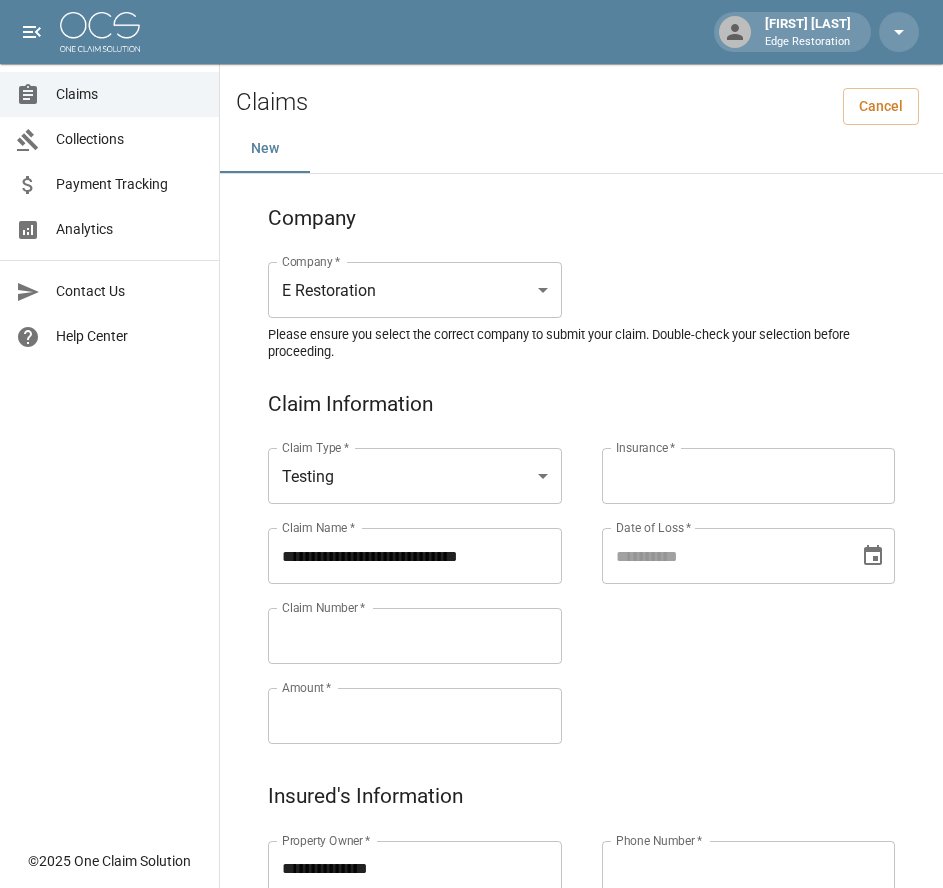paste on "*********" 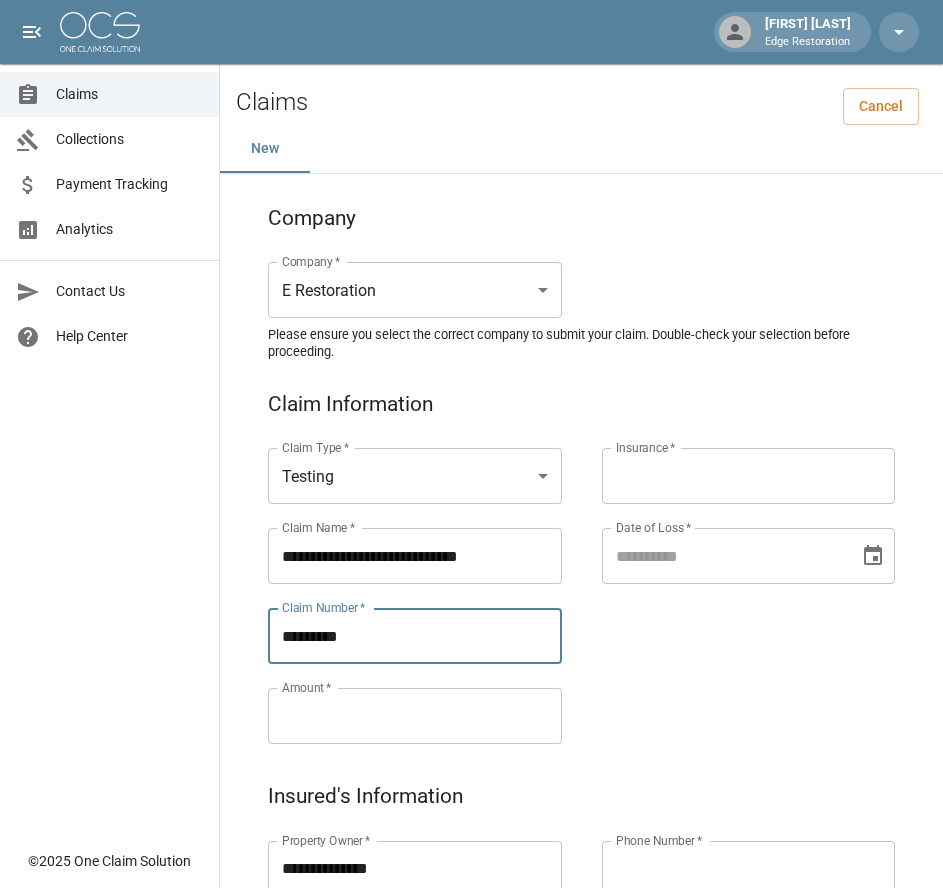 type on "*********" 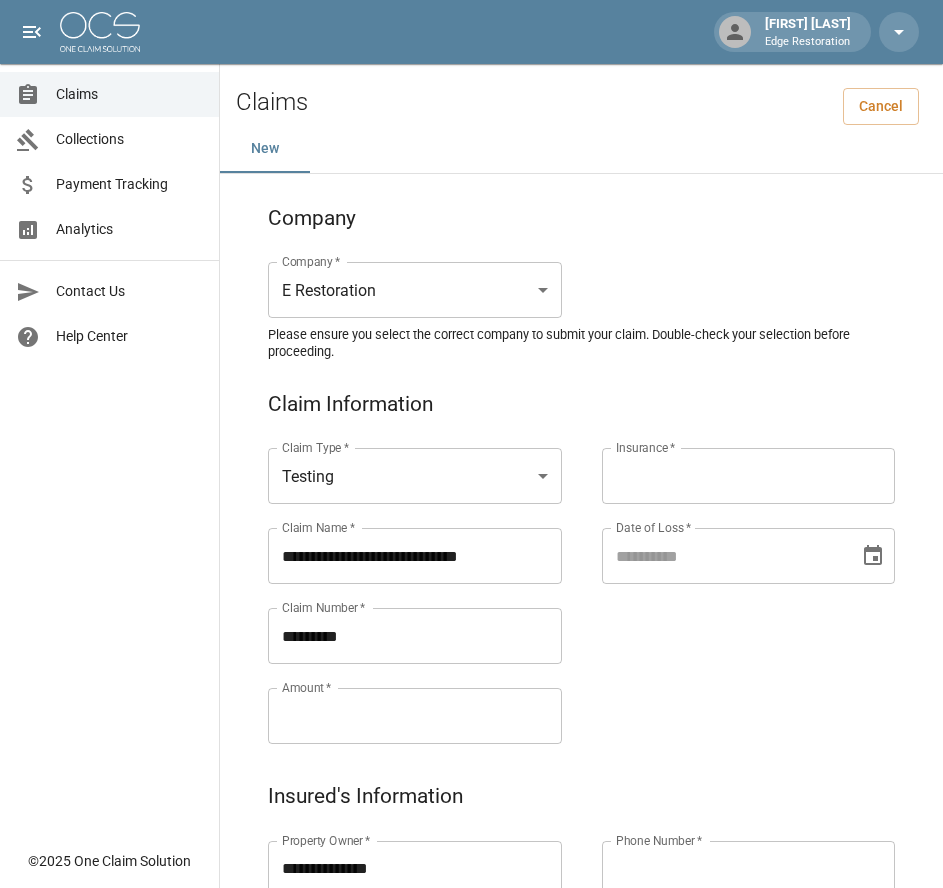 paste on "*******" 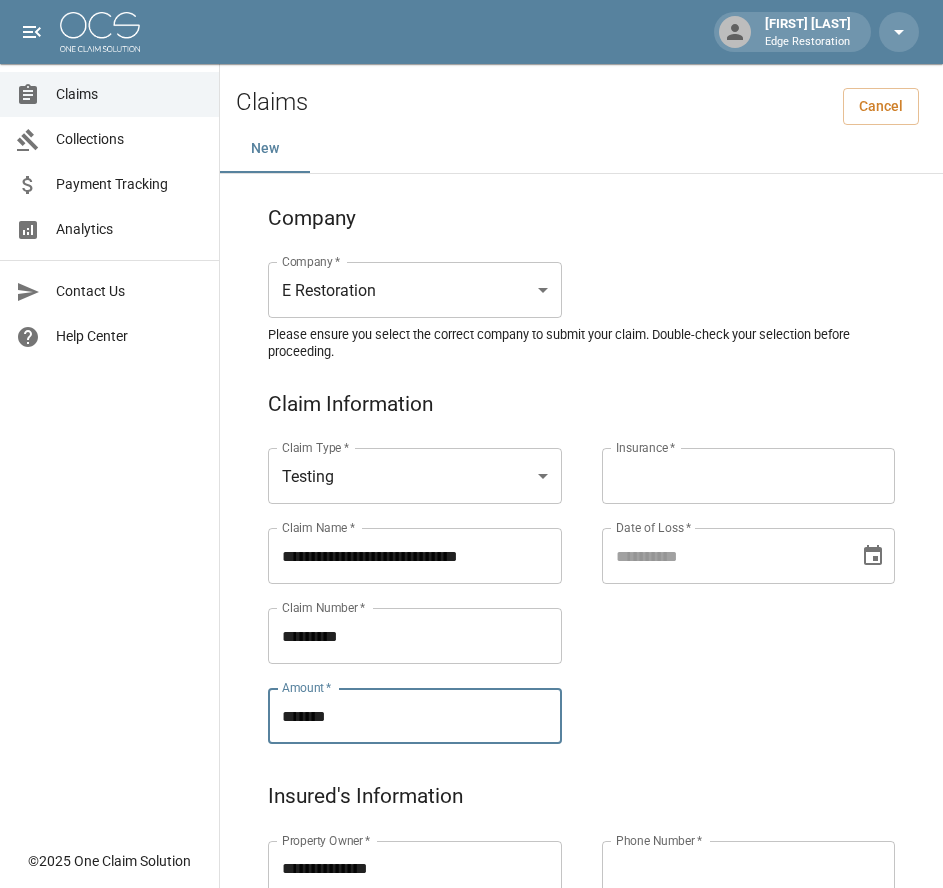 type on "*******" 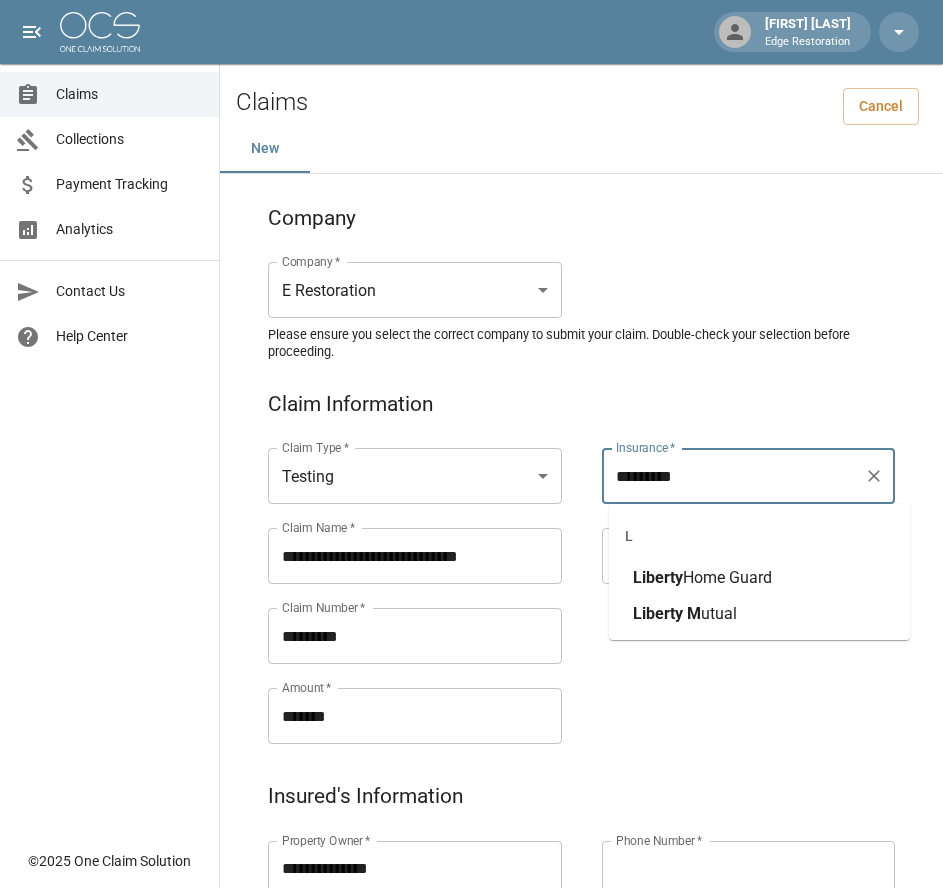 click on "Liberty" at bounding box center [658, 577] 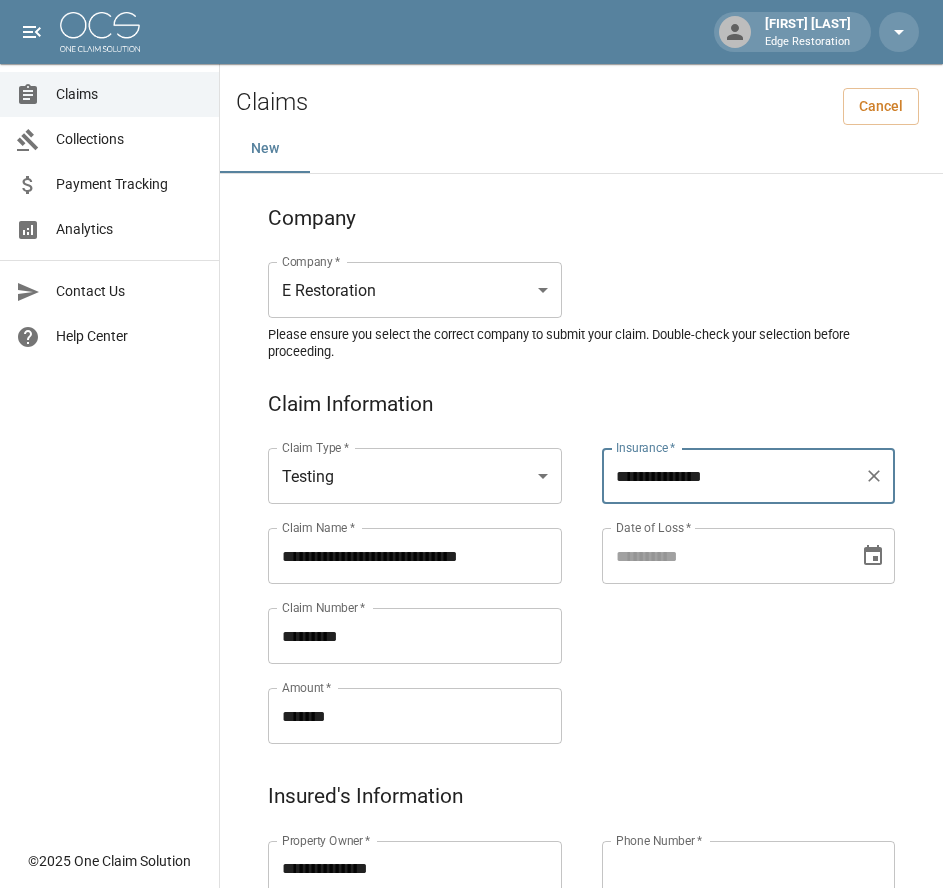 type on "**********" 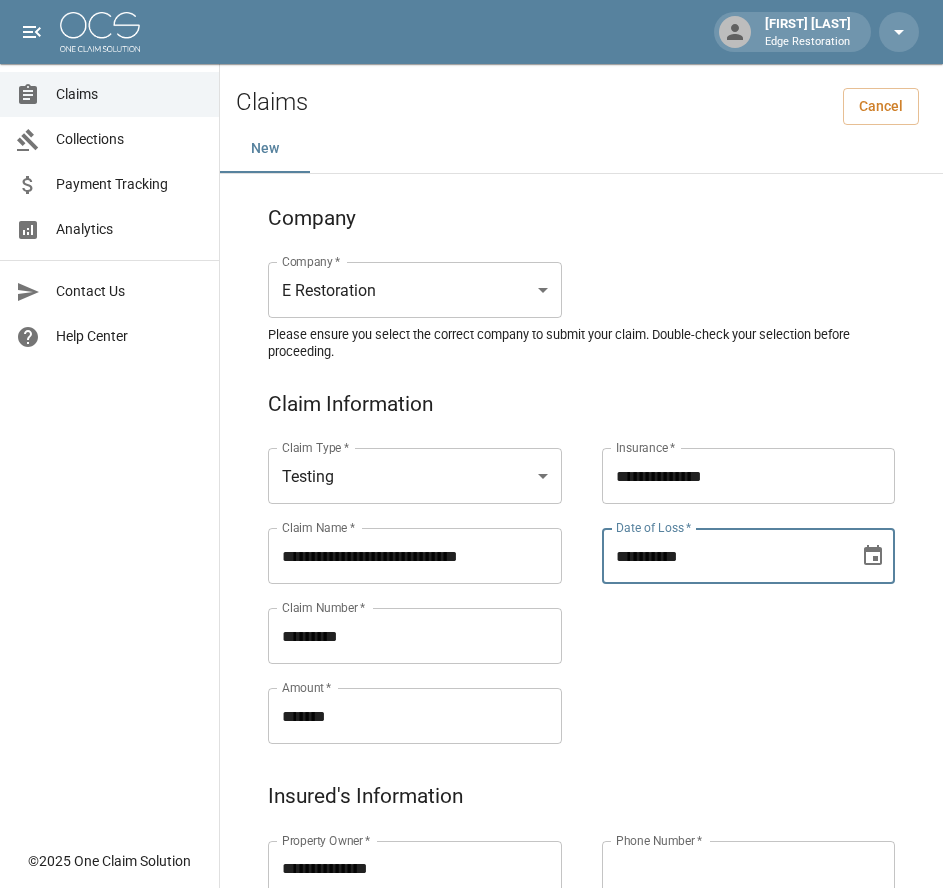 click on "**********" at bounding box center (724, 556) 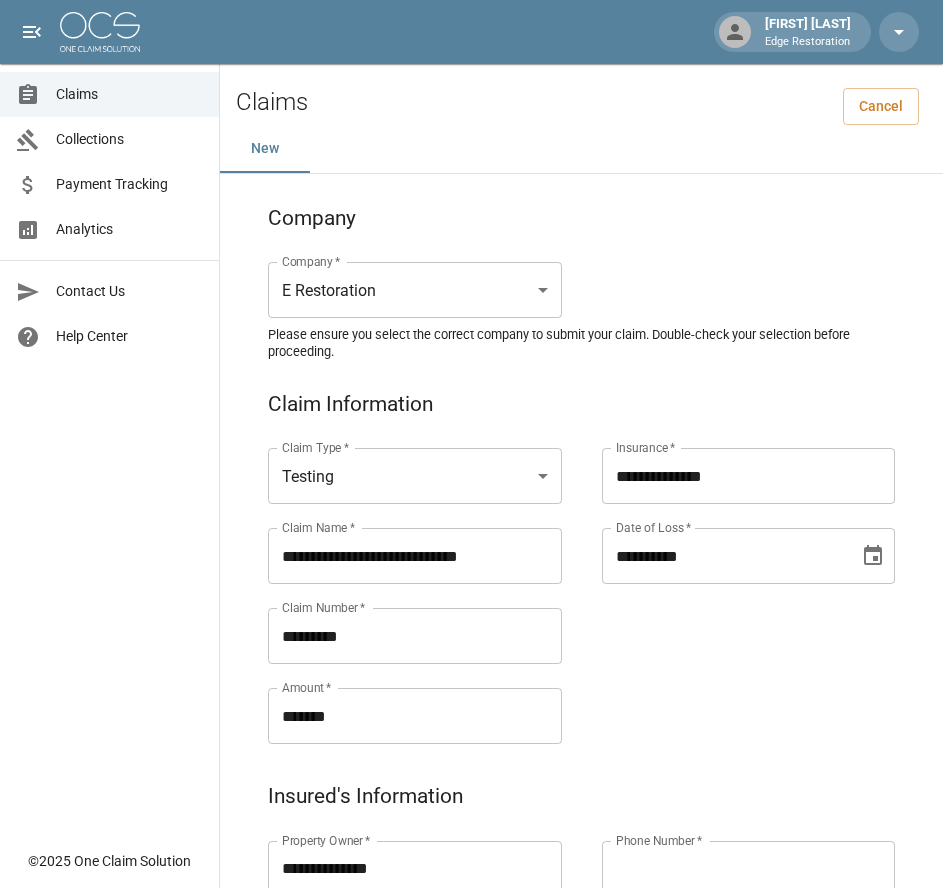 click on "**********" at bounding box center [729, 572] 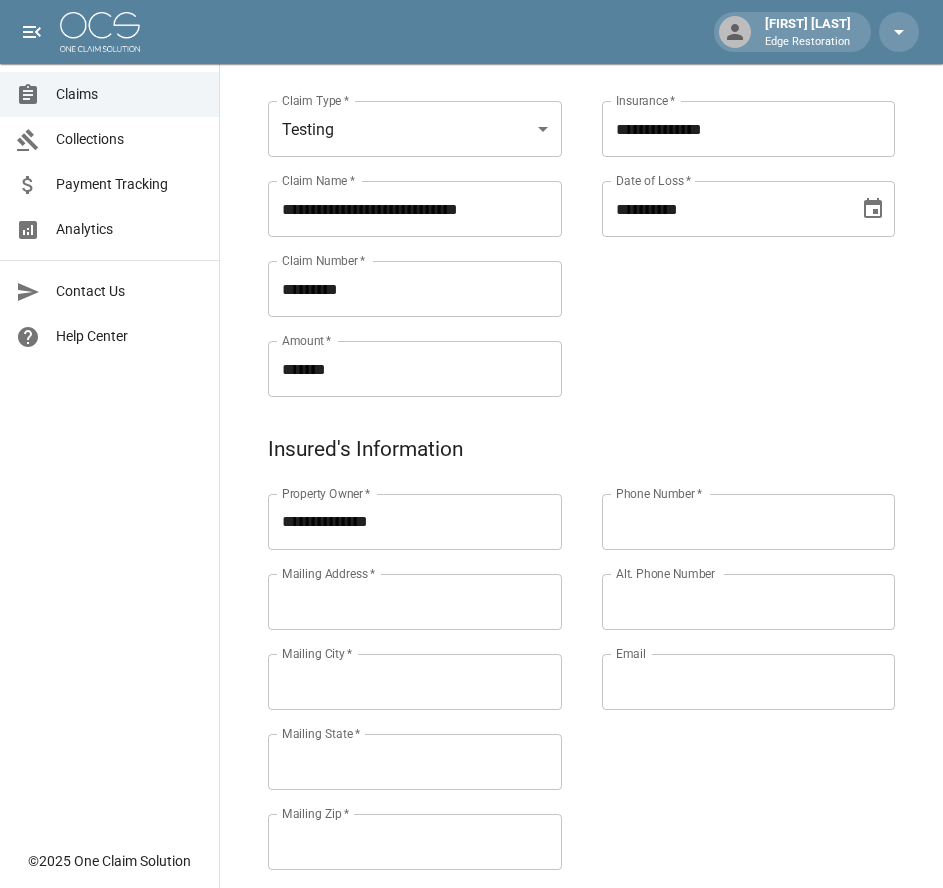 scroll, scrollTop: 560, scrollLeft: 0, axis: vertical 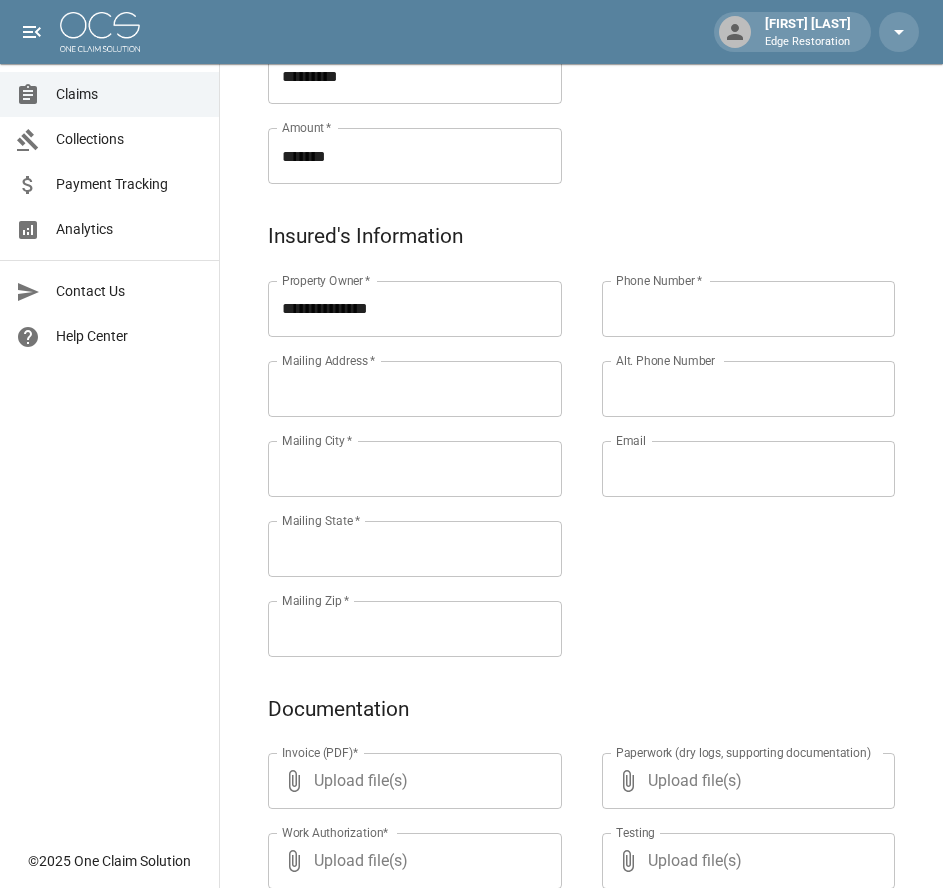click on "Mailing Address   *" at bounding box center [415, 389] 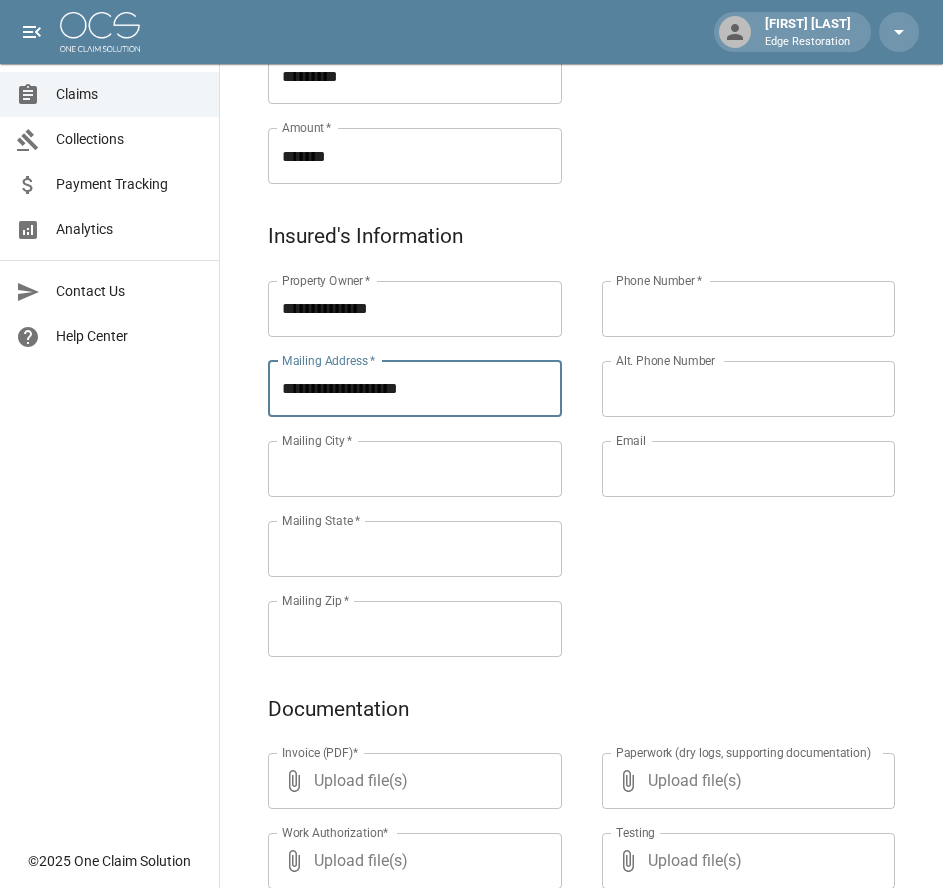 type on "**********" 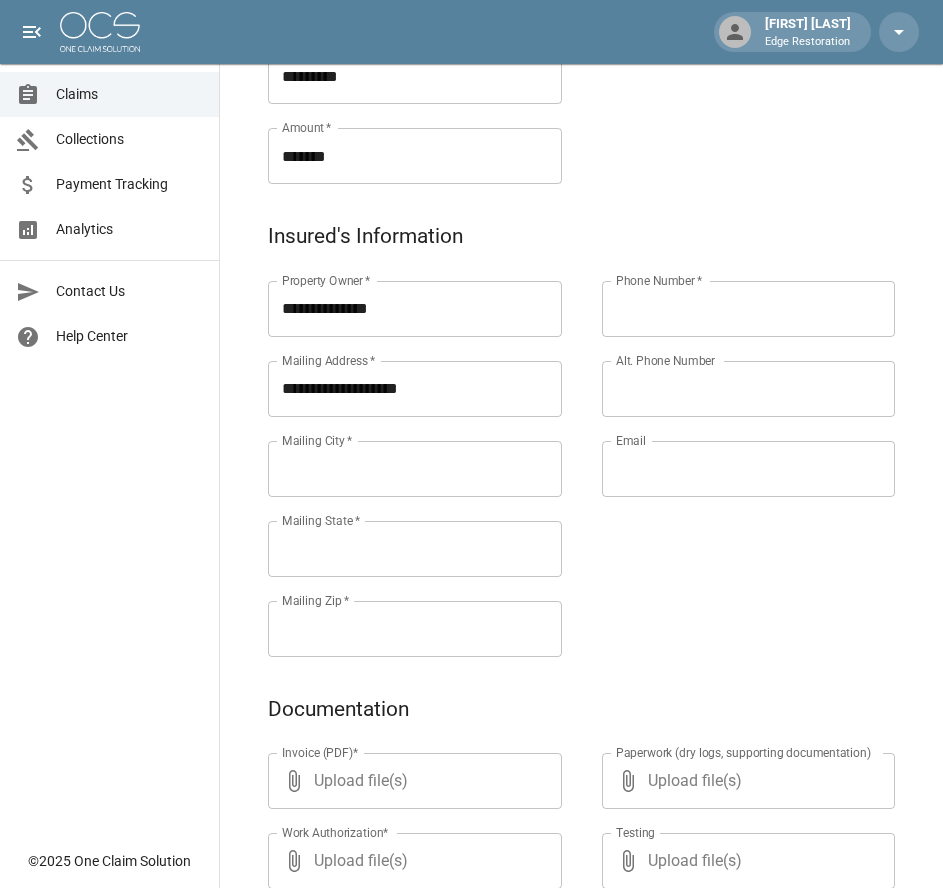 paste on "****" 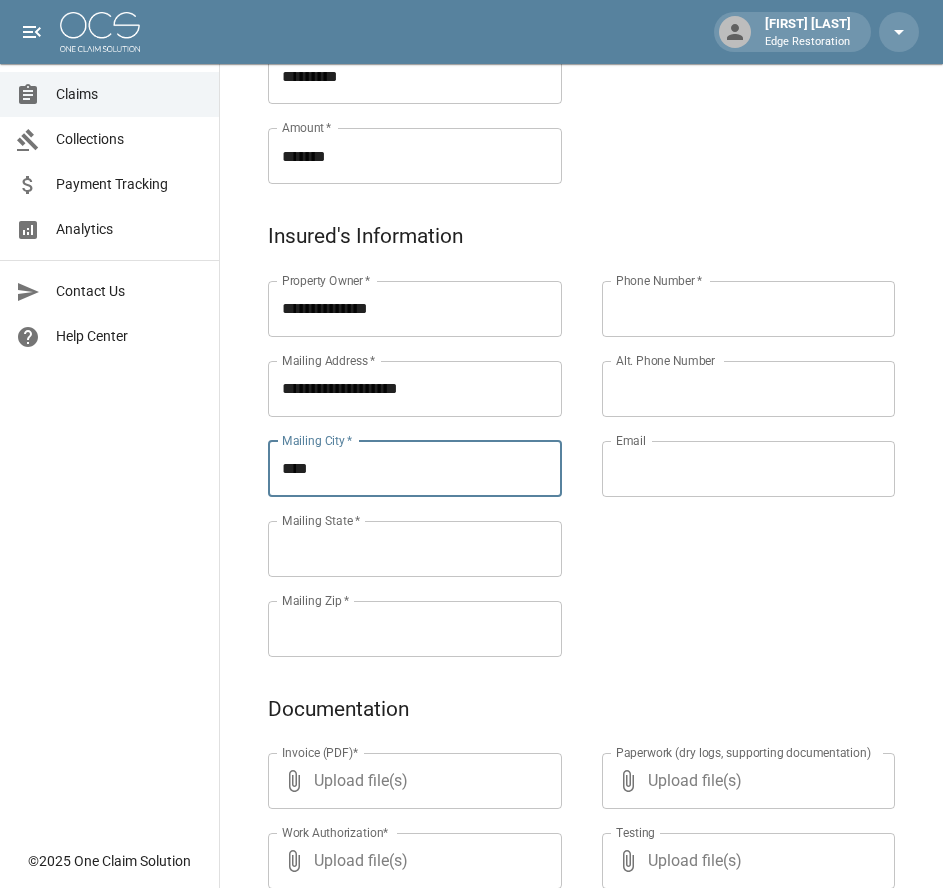 type on "****" 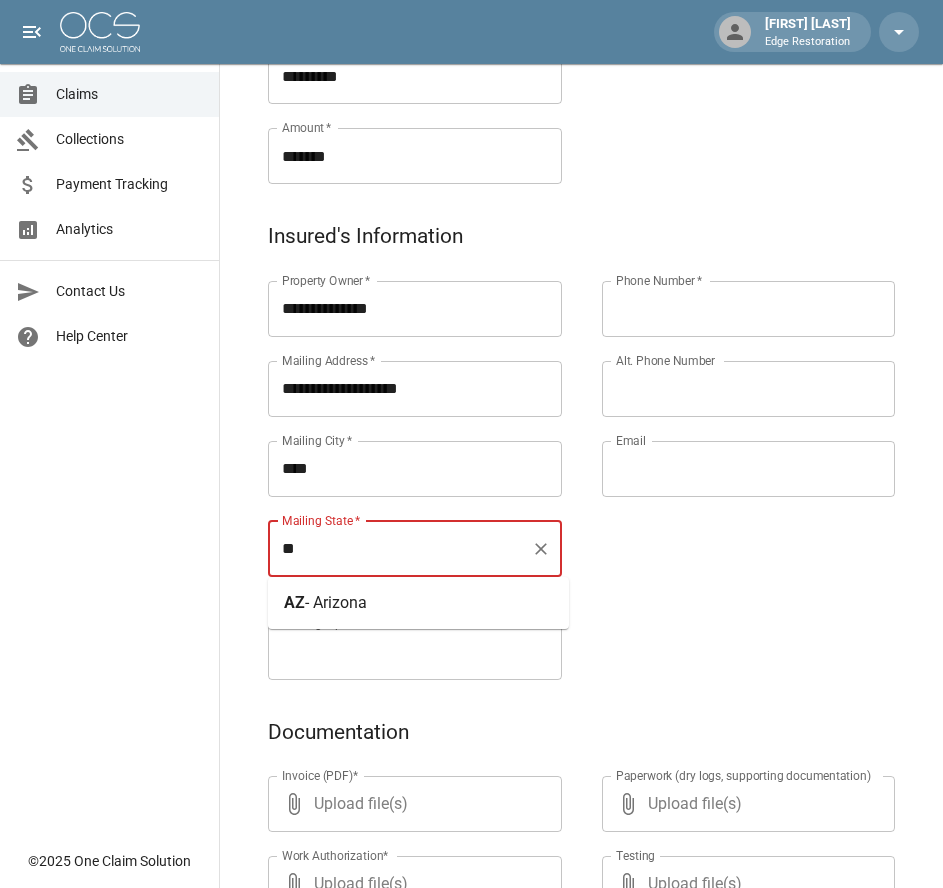 click on "- Arizona" at bounding box center (336, 602) 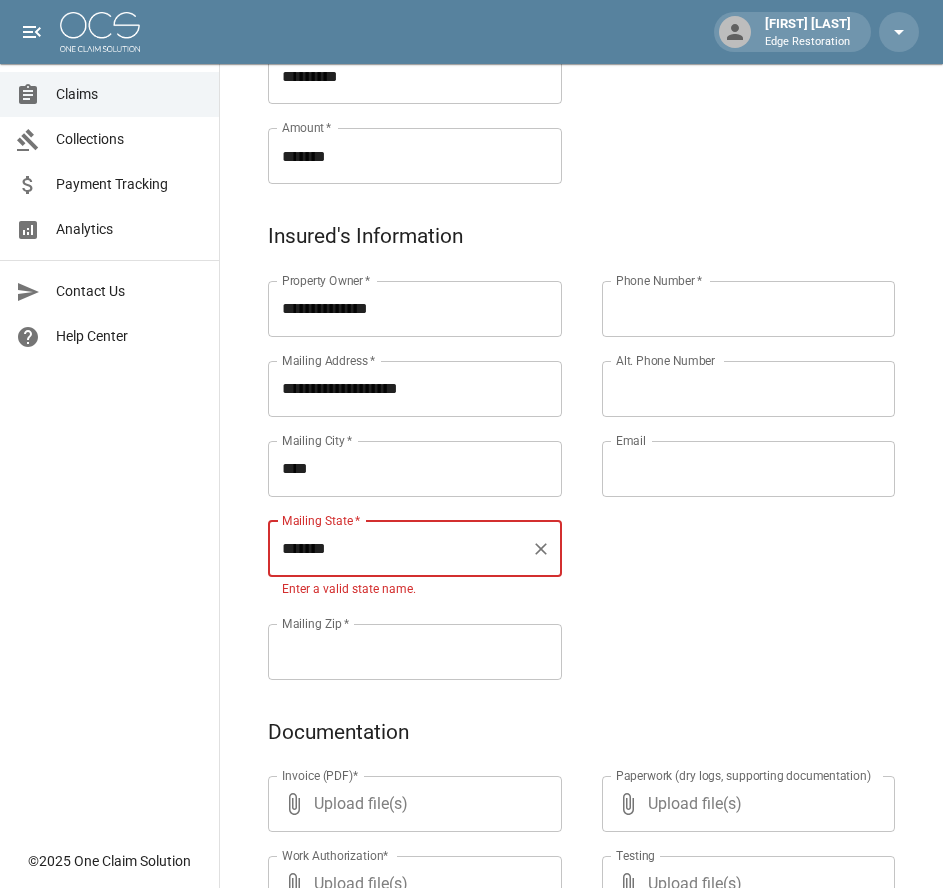 type on "*******" 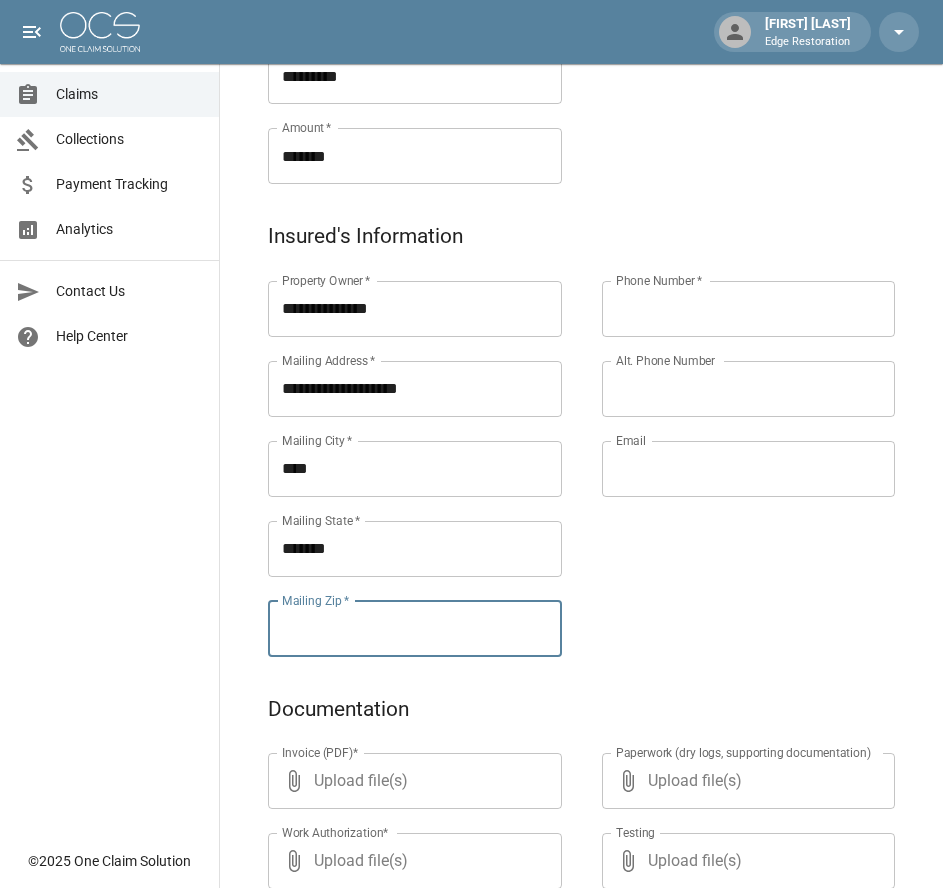 click on "Mailing Zip *" at bounding box center (415, 629) 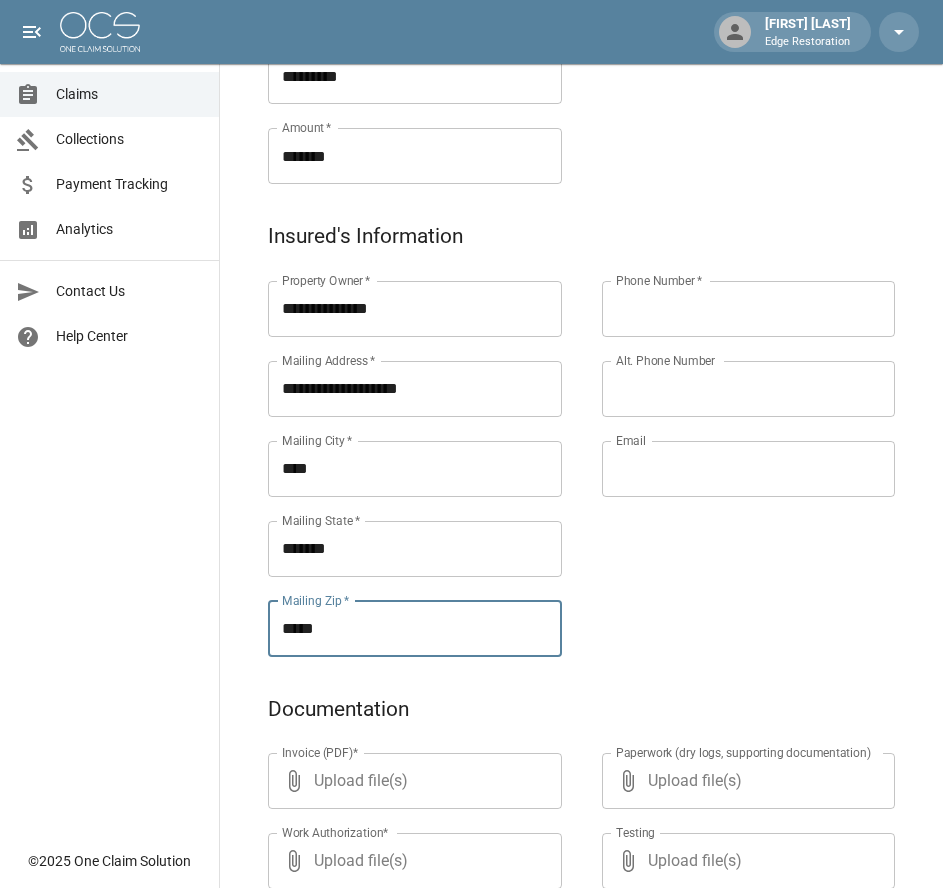 type on "*****" 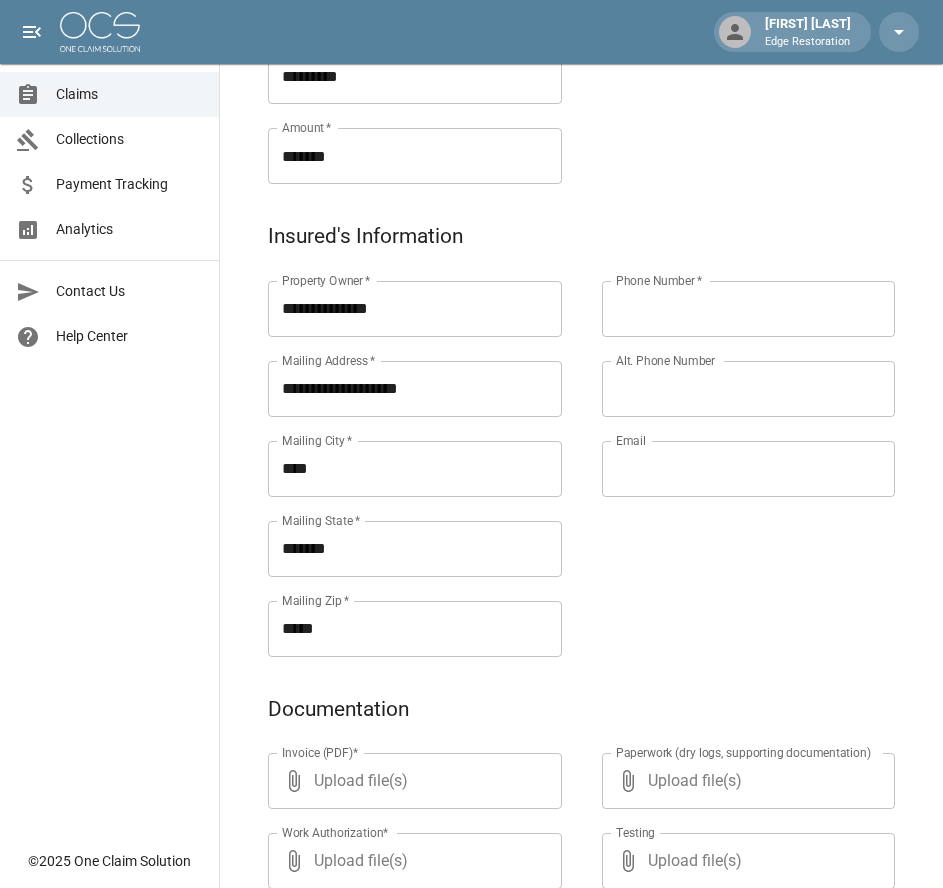 click on "Phone Number   *" at bounding box center [749, 309] 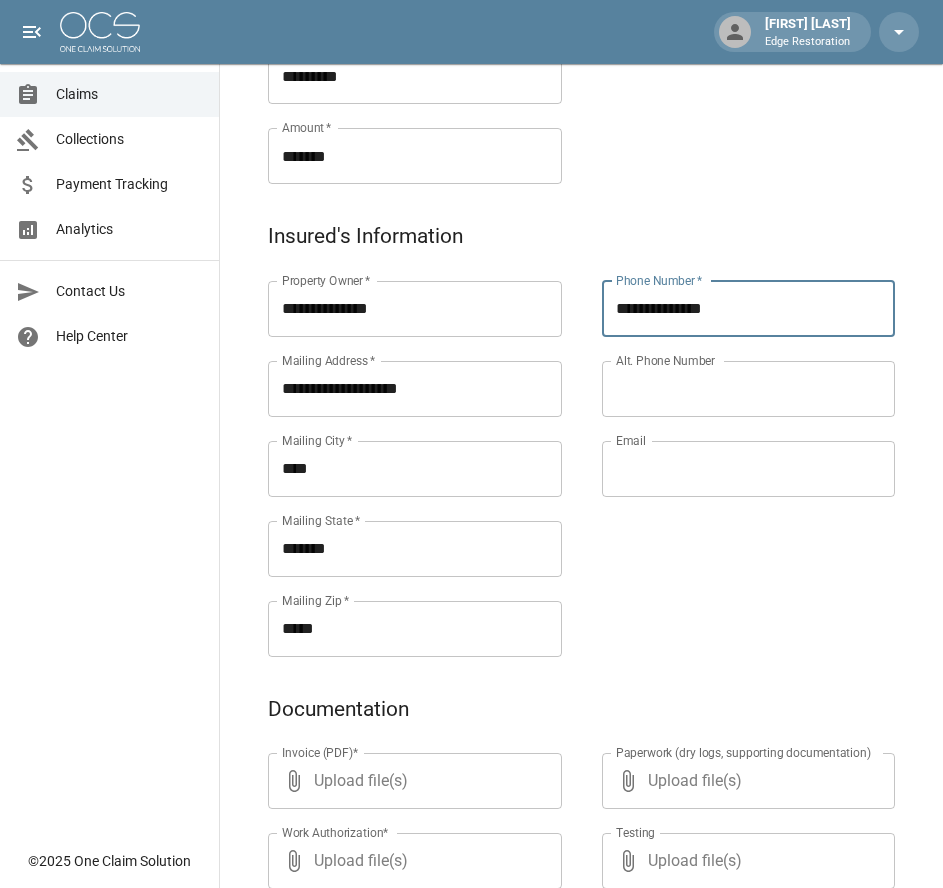 type on "**********" 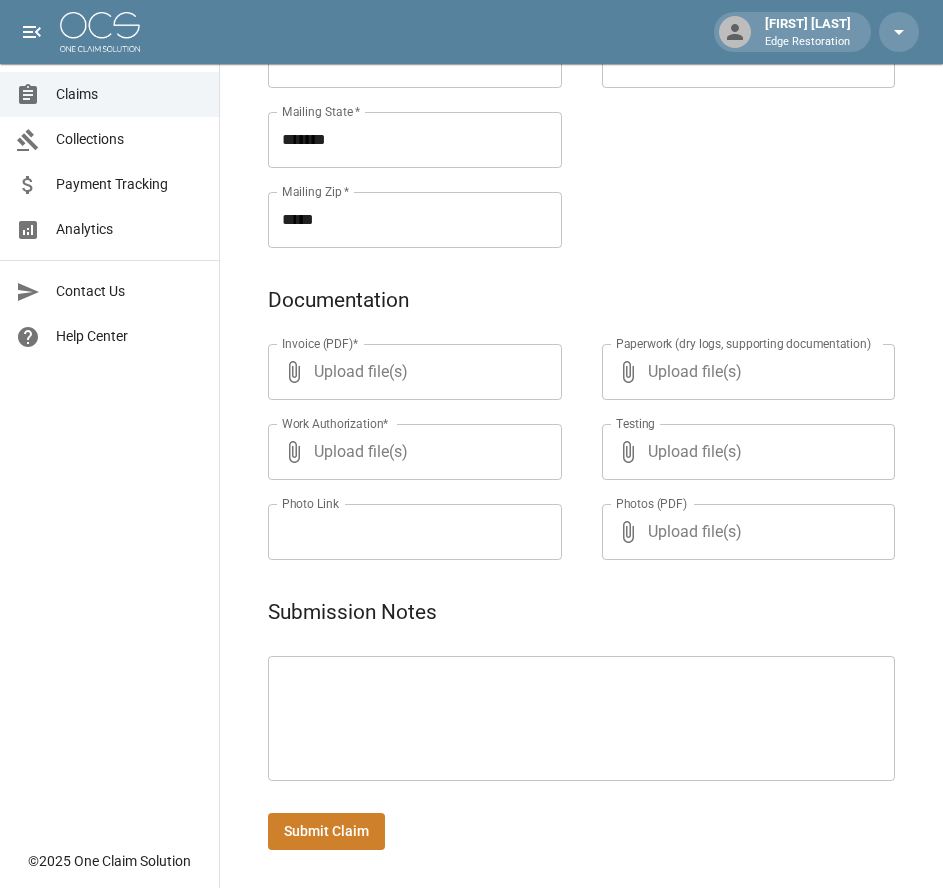 scroll, scrollTop: 971, scrollLeft: 0, axis: vertical 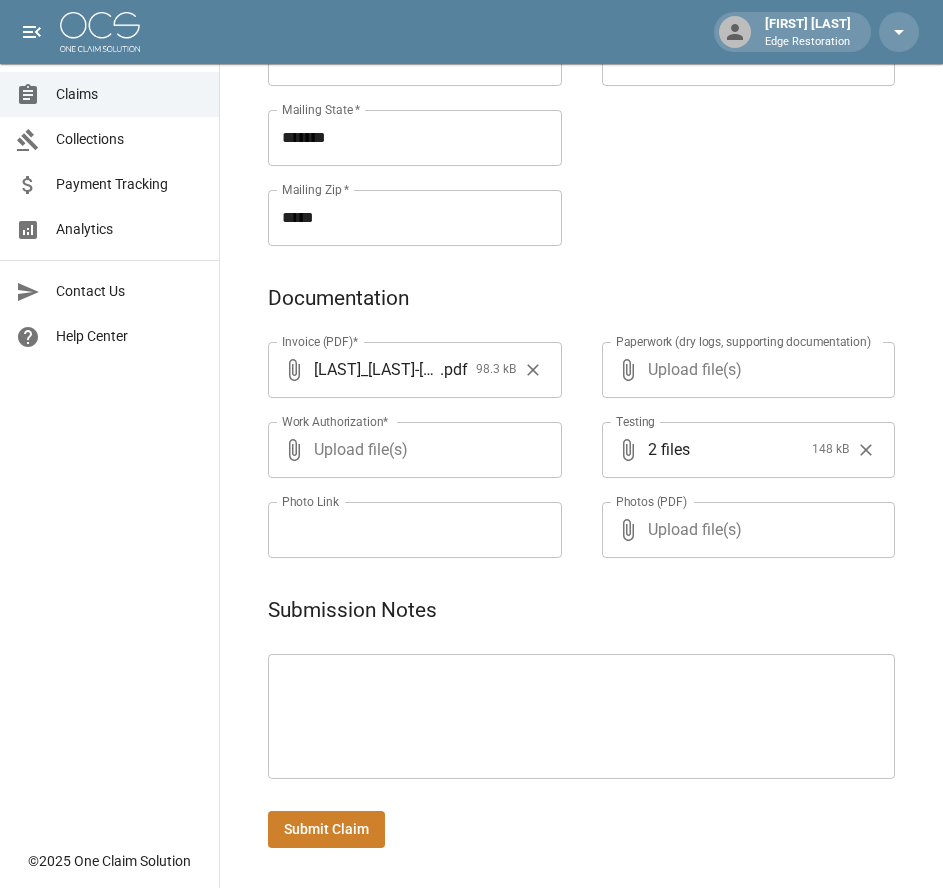 click on "Submit Claim" at bounding box center (326, 829) 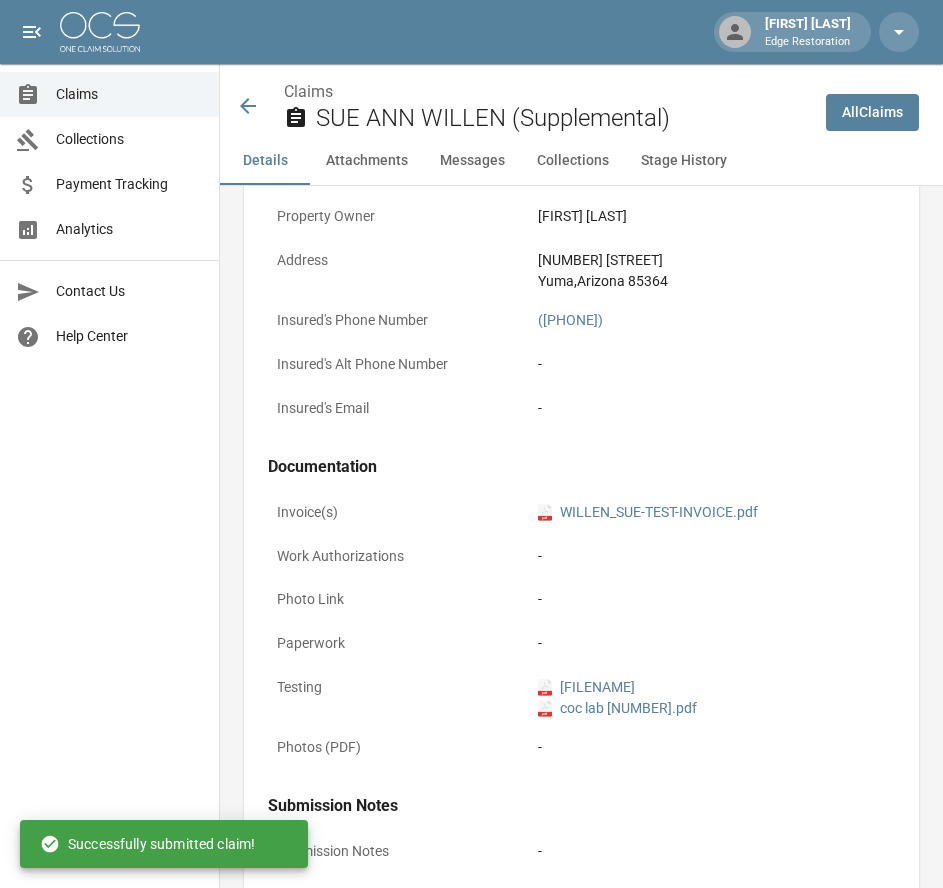 click at bounding box center [100, 32] 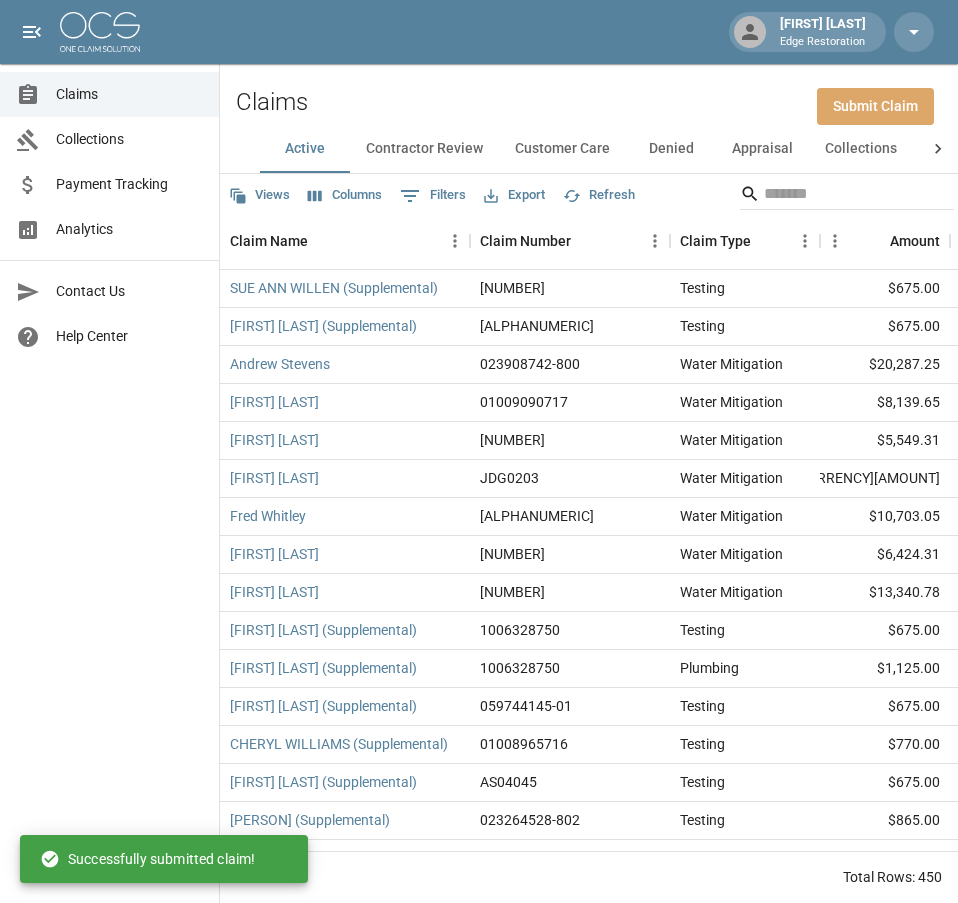 click on "Submit Claim" at bounding box center (875, 106) 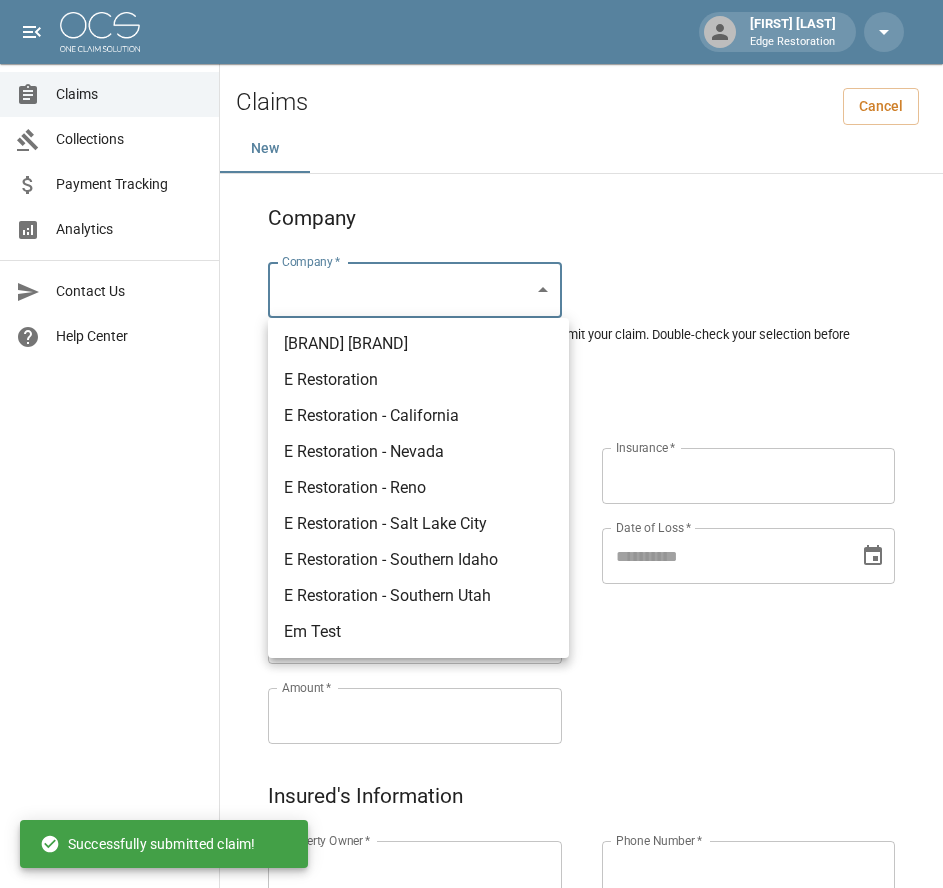 click on "Alicia Tubbs Edge Restoration Claims Collections Payment Tracking Analytics Contact Us Help Center ©  2025   One Claim Solution Claims Cancel New Company Company   * ​ Company   * Please ensure you select the correct company to submit your claim. Double-check your selection before proceeding. Claim Information Claim Type   * ​ Claim Type   * Claim Name   * Claim Name   * Claim Number   * Claim Number   * Amount   * Amount   * Insurance   * Insurance   * Date of Loss   * Date of Loss   * Insured's Information Property Owner   * Property Owner   * Mailing Address   * Mailing Address   * Mailing City   * Mailing City   * Mailing State   * Mailing State   * Mailing Zip   * Mailing Zip   * Phone Number   * Phone Number   * Alt. Phone Number Alt. Phone Number Email Email Documentation Invoice (PDF)* ​ Upload file(s) Invoice (PDF)* Work Authorization* ​ Upload file(s) Work Authorization* Photo Link Photo Link ​ Upload file(s) Testing ​ ​" at bounding box center (471, 929) 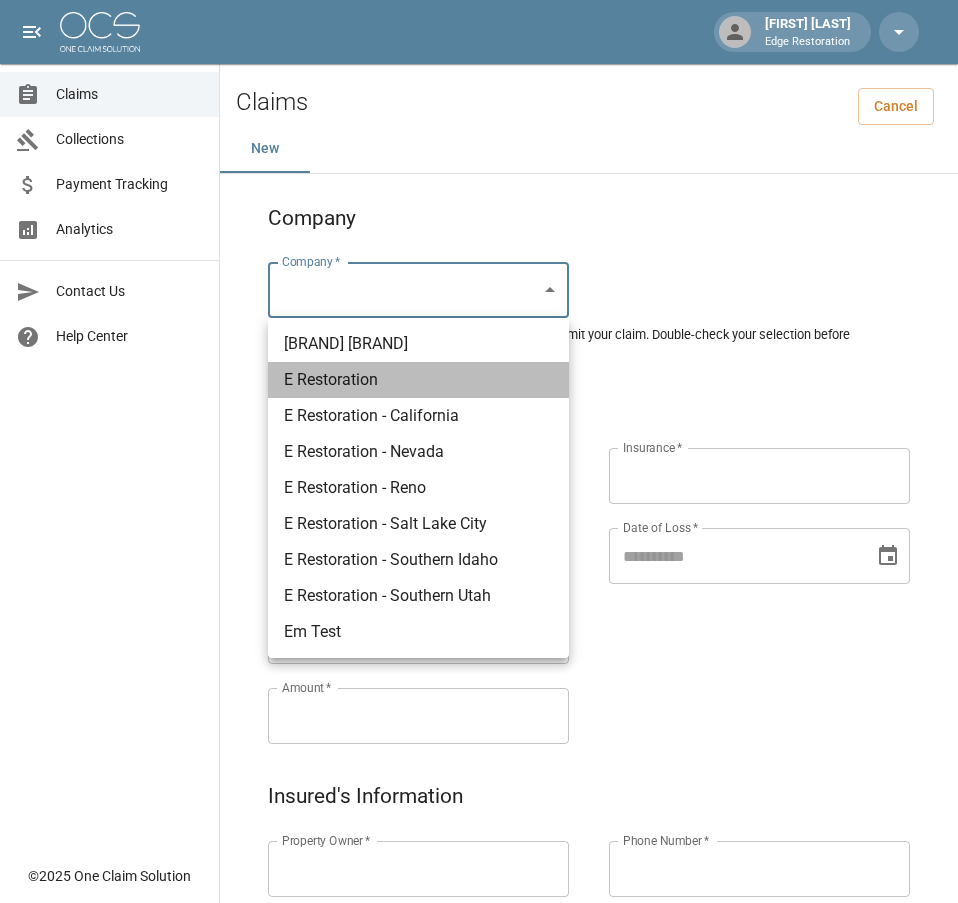 click on "E Restoration" at bounding box center (418, 380) 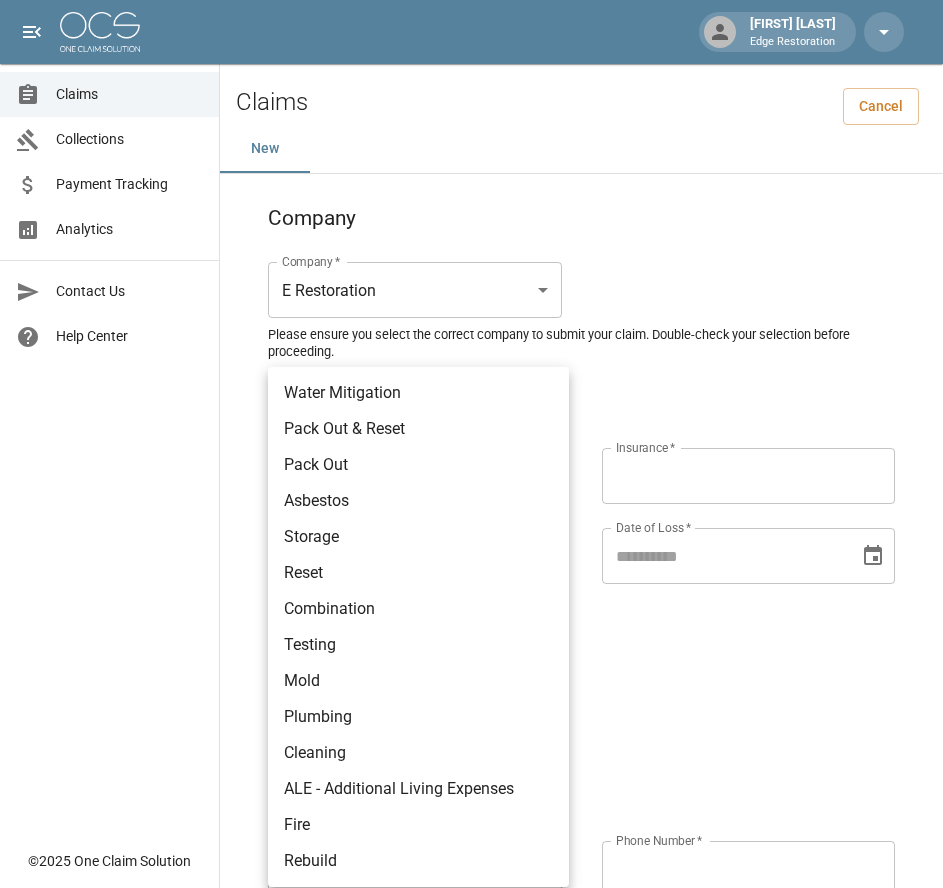 click on "Alicia Tubbs Edge Restoration Claims Collections Payment Tracking Analytics Contact Us Help Center ©  2025   One Claim Solution Claims Cancel New Company Company   * E Restoration *** Company   * Please ensure you select the correct company to submit your claim. Double-check your selection before proceeding. Claim Information Claim Type   * ​ Claim Type   * Claim Name   * Claim Name   * Claim Number   * Claim Number   * Amount   * Amount   * Insurance   * Insurance   * Date of Loss   * Date of Loss   * Insured's Information Property Owner   * Property Owner   * Mailing Address   * Mailing Address   * Mailing City   * Mailing City   * Mailing State   * Mailing State   * Mailing Zip   * Mailing Zip   * Phone Number   * Phone Number   * Alt. Phone Number Alt. Phone Number Email Email Documentation Invoice (PDF)* ​ Upload file(s) Invoice (PDF)* Work Authorization* ​ Upload file(s) Work Authorization* Photo Link Photo Link ​ Upload file(s) *" at bounding box center [471, 929] 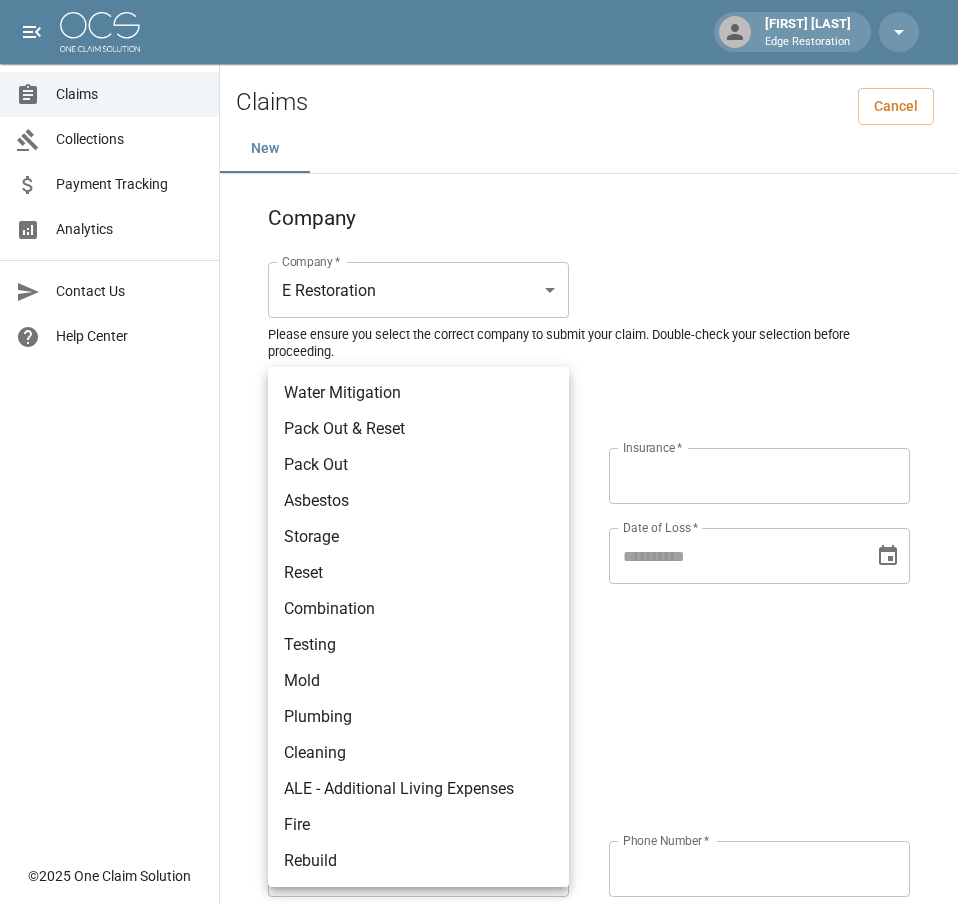 click on "Testing" at bounding box center [418, 645] 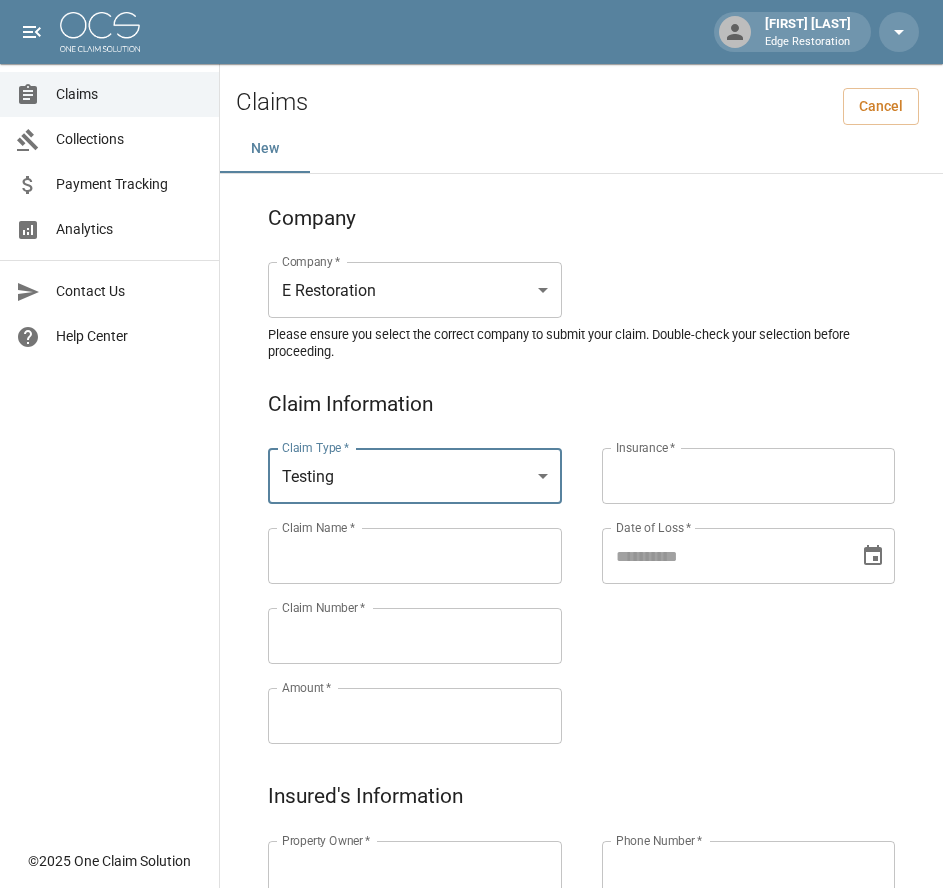 click on "Claims Collections Payment Tracking Analytics Contact Us Help Center" at bounding box center [109, 419] 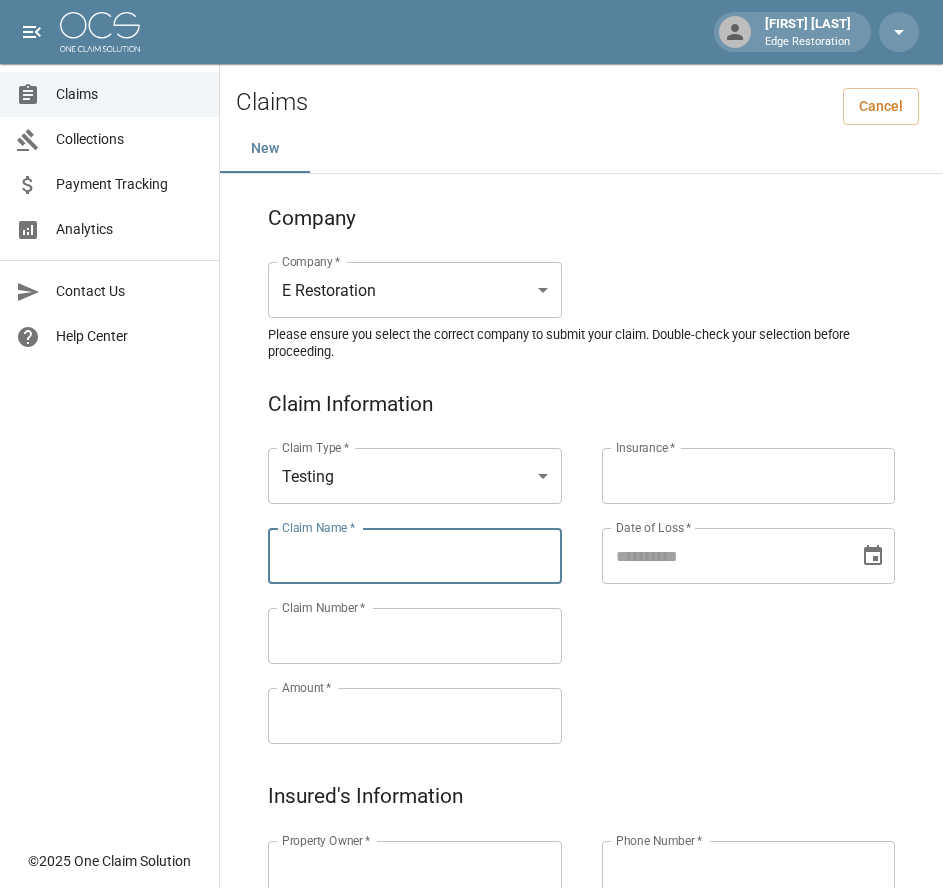 click on "Claim Name   *" at bounding box center (415, 556) 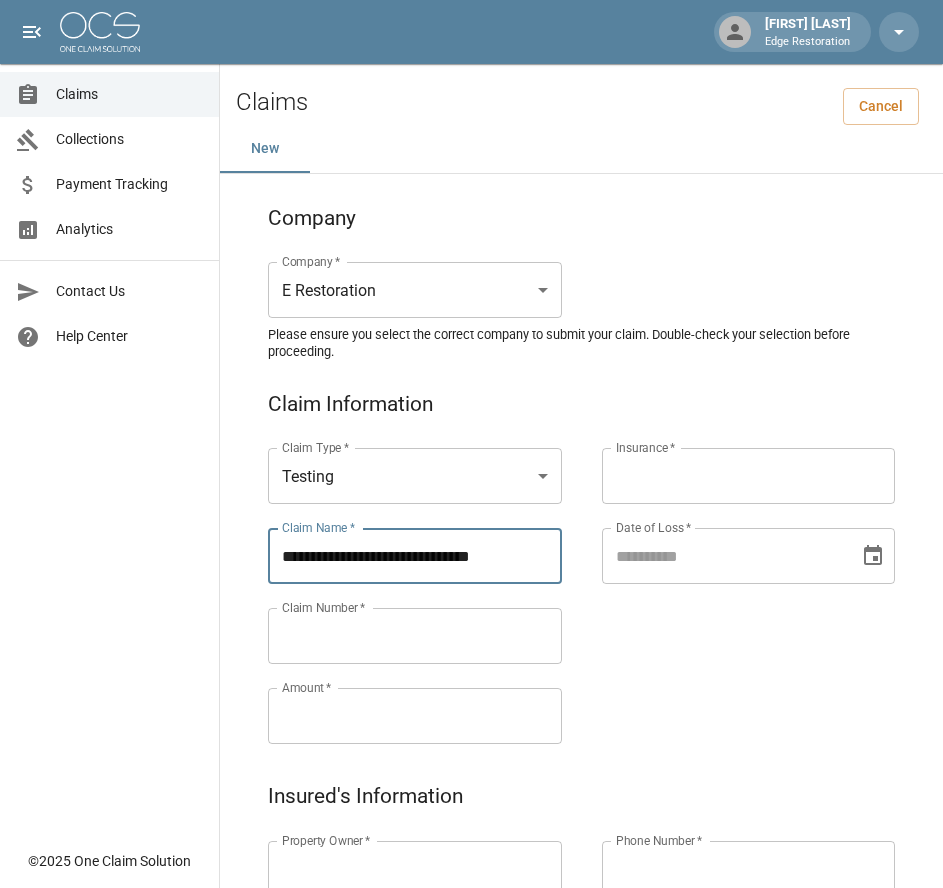 type on "**********" 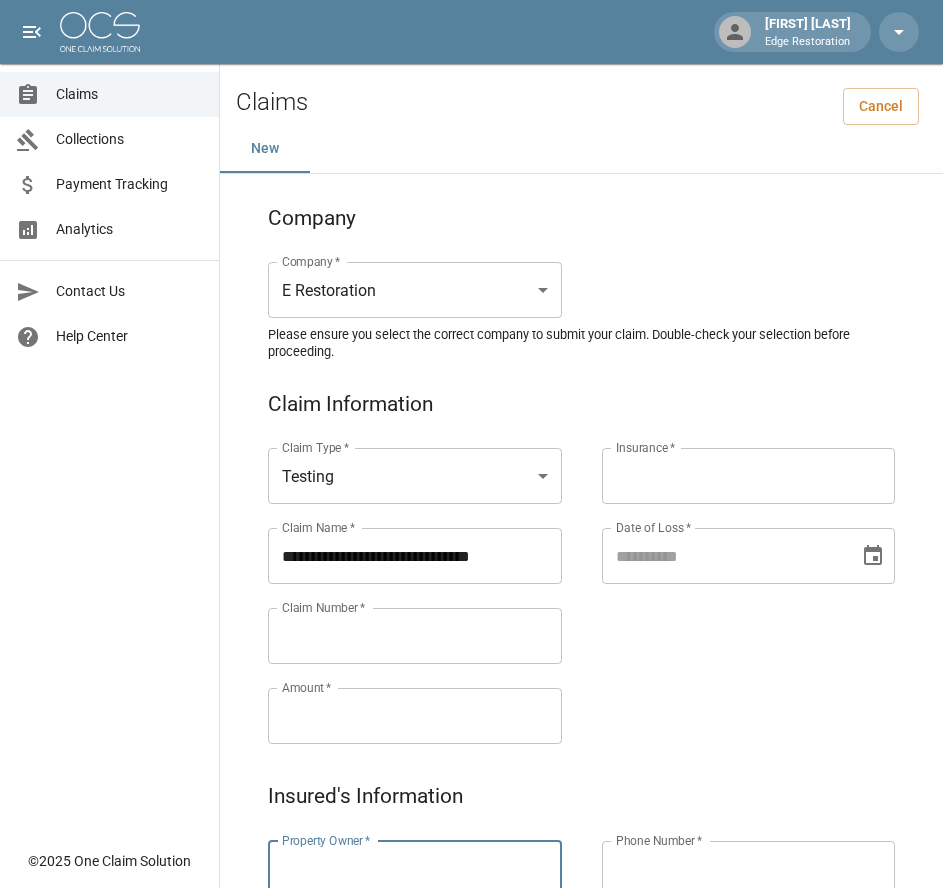 click on "Property Owner   *" at bounding box center (415, 869) 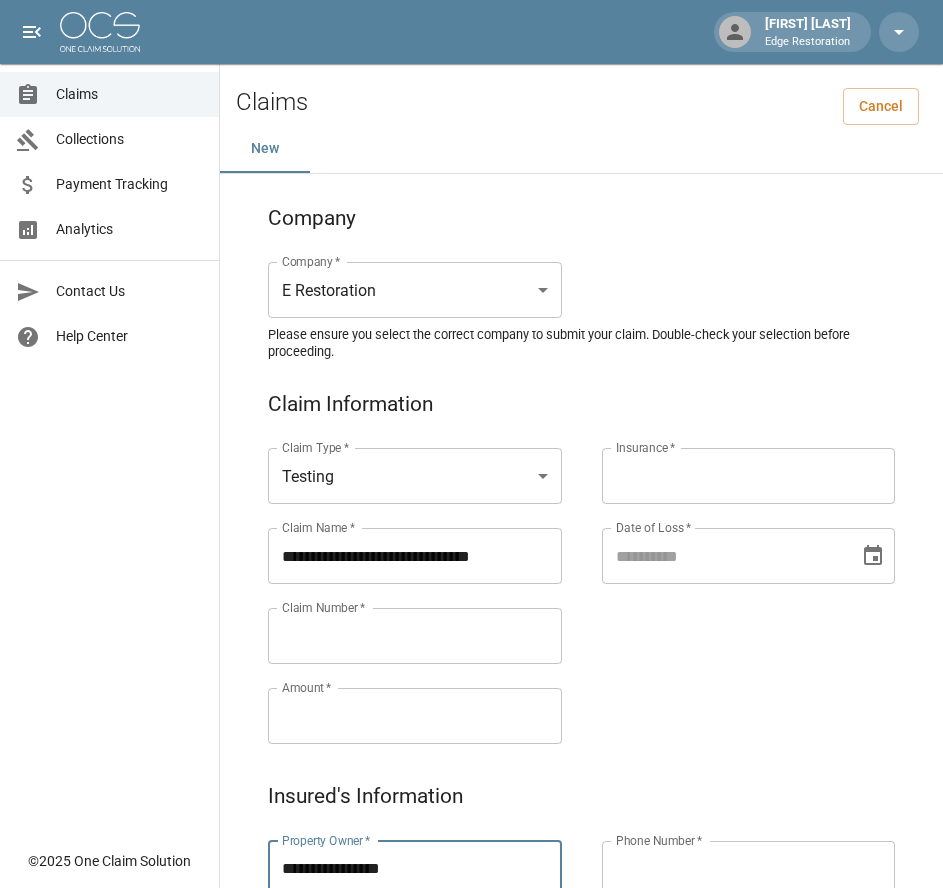 type on "**********" 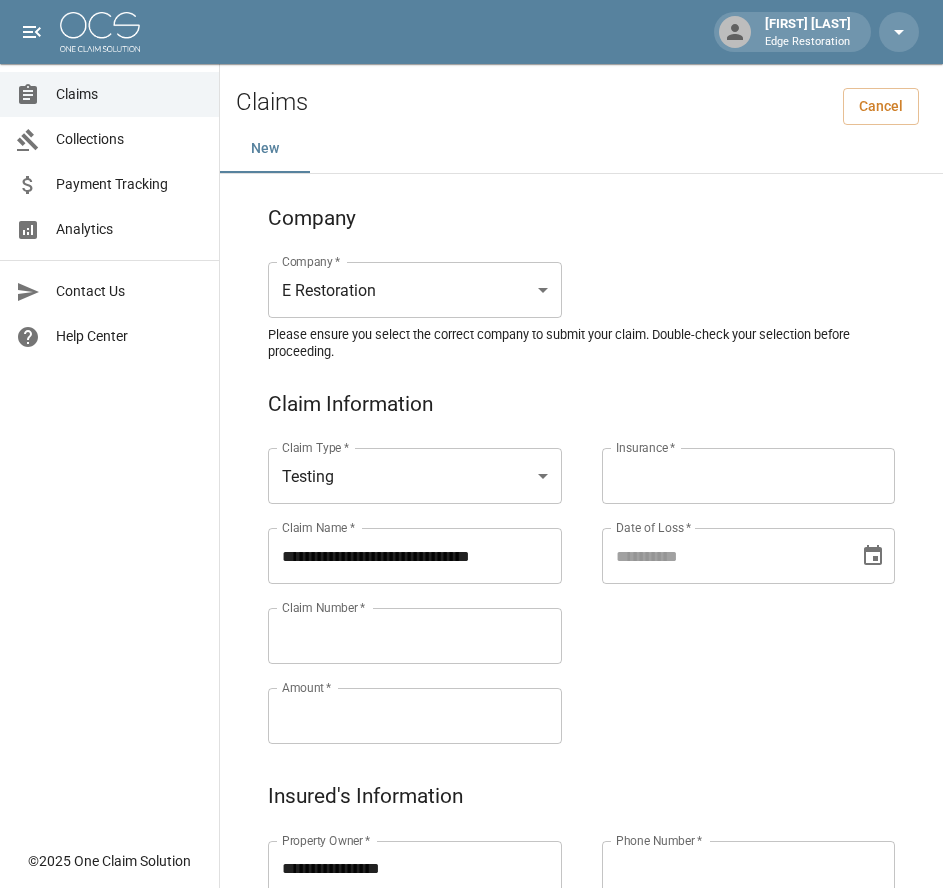 click on "Claims Collections Payment Tracking Analytics Contact Us Help Center" at bounding box center [109, 419] 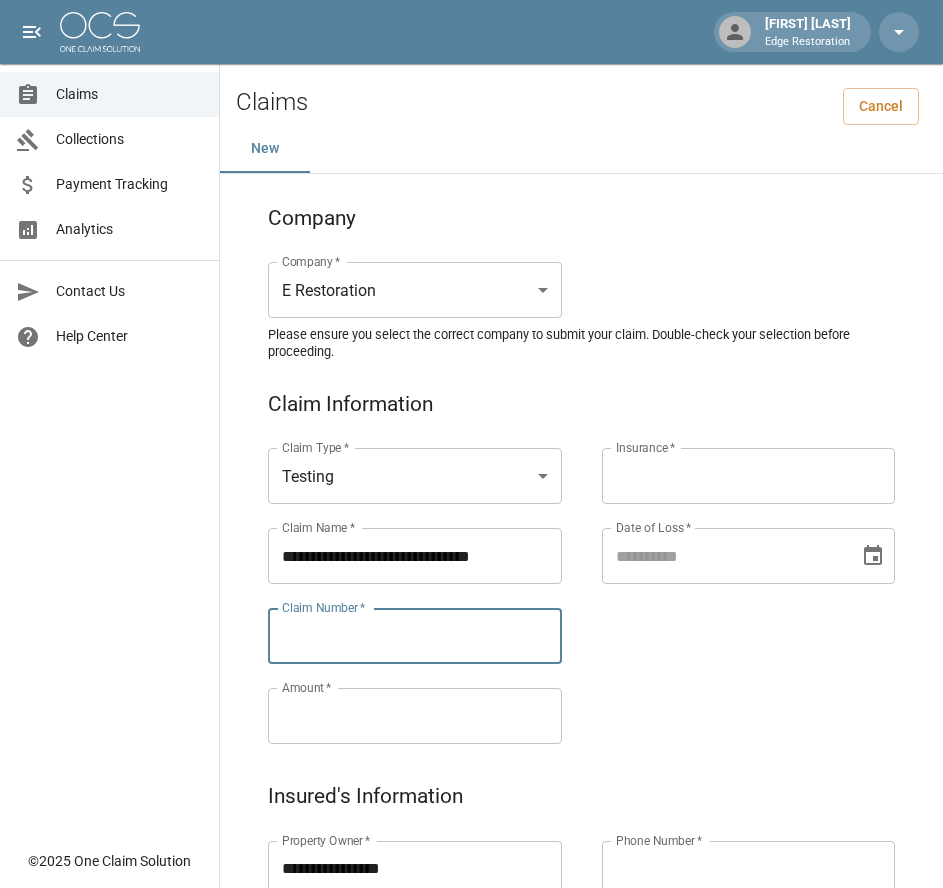 paste on "**********" 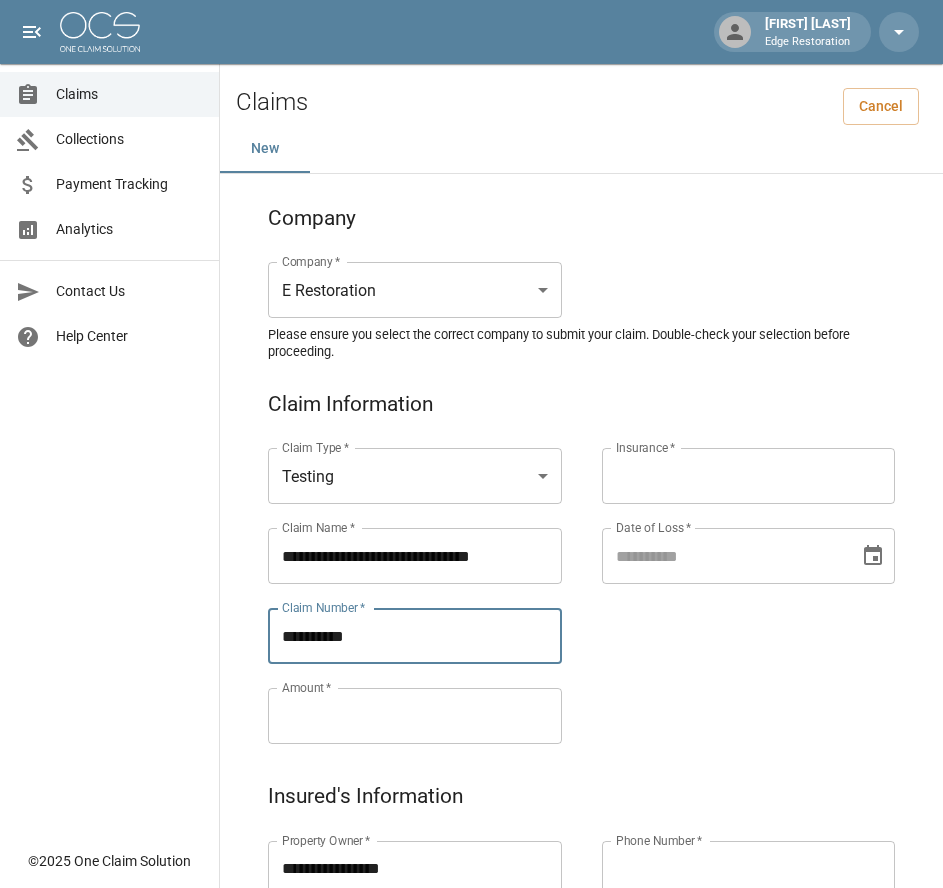 type on "**********" 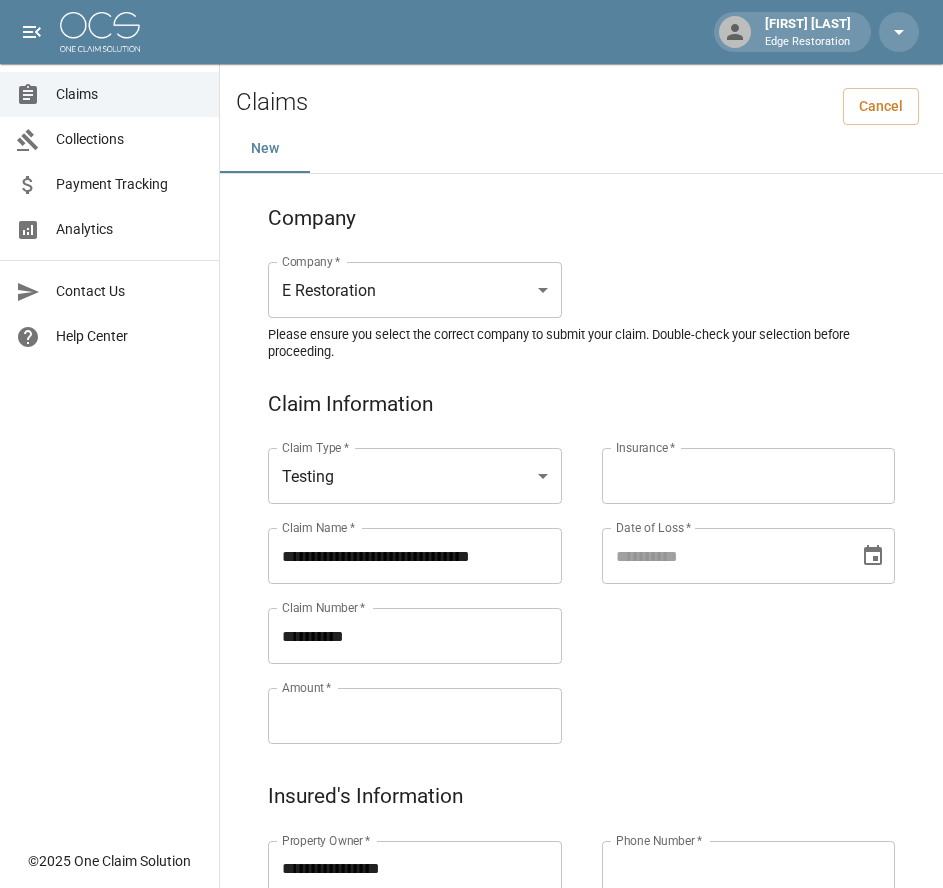 click on "Amount   *" at bounding box center (415, 716) 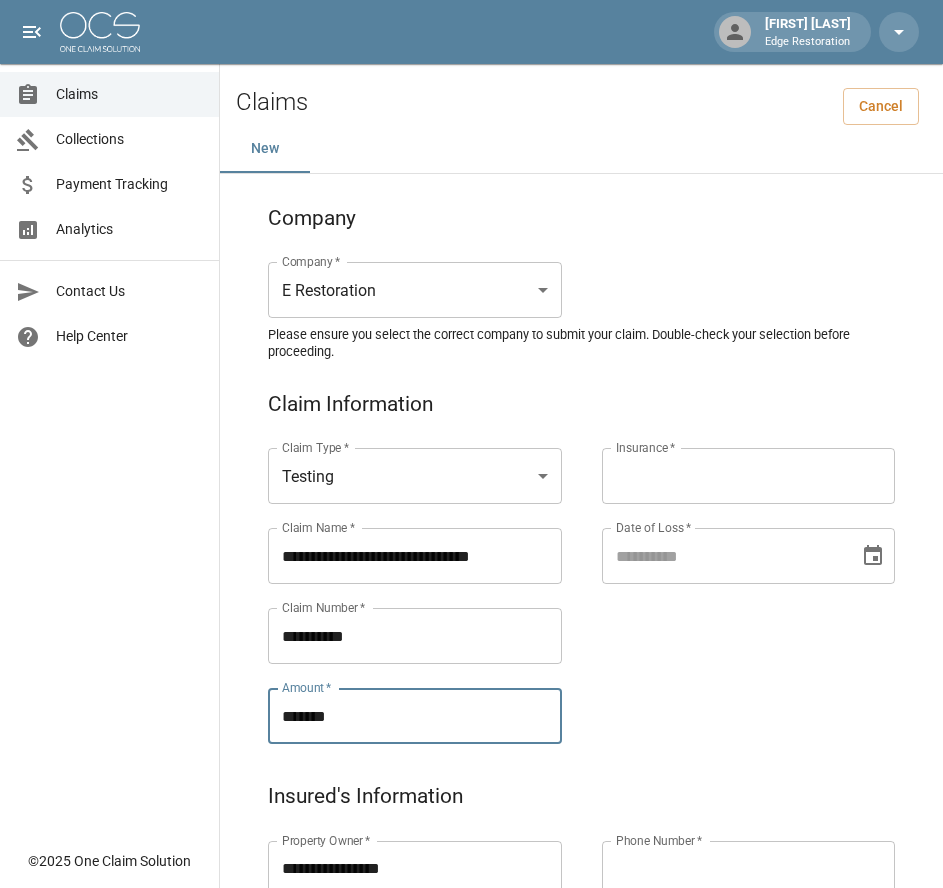 click on "Insurance   *" at bounding box center (749, 476) 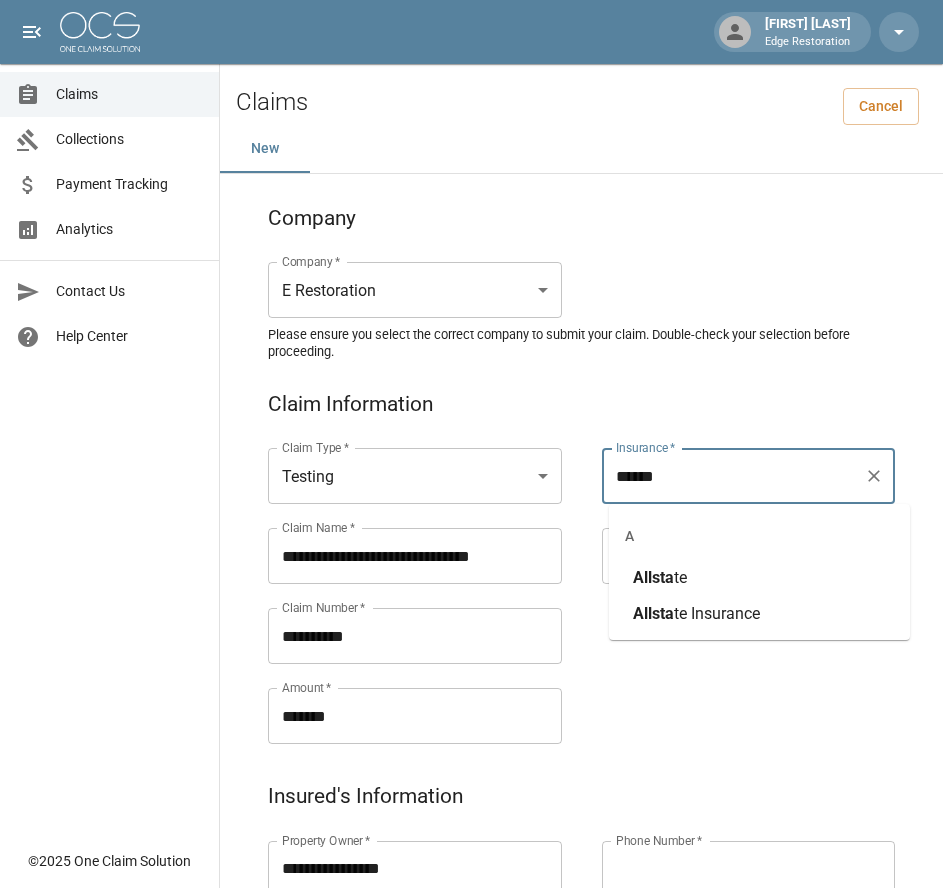 click on "Allsta" at bounding box center (653, 577) 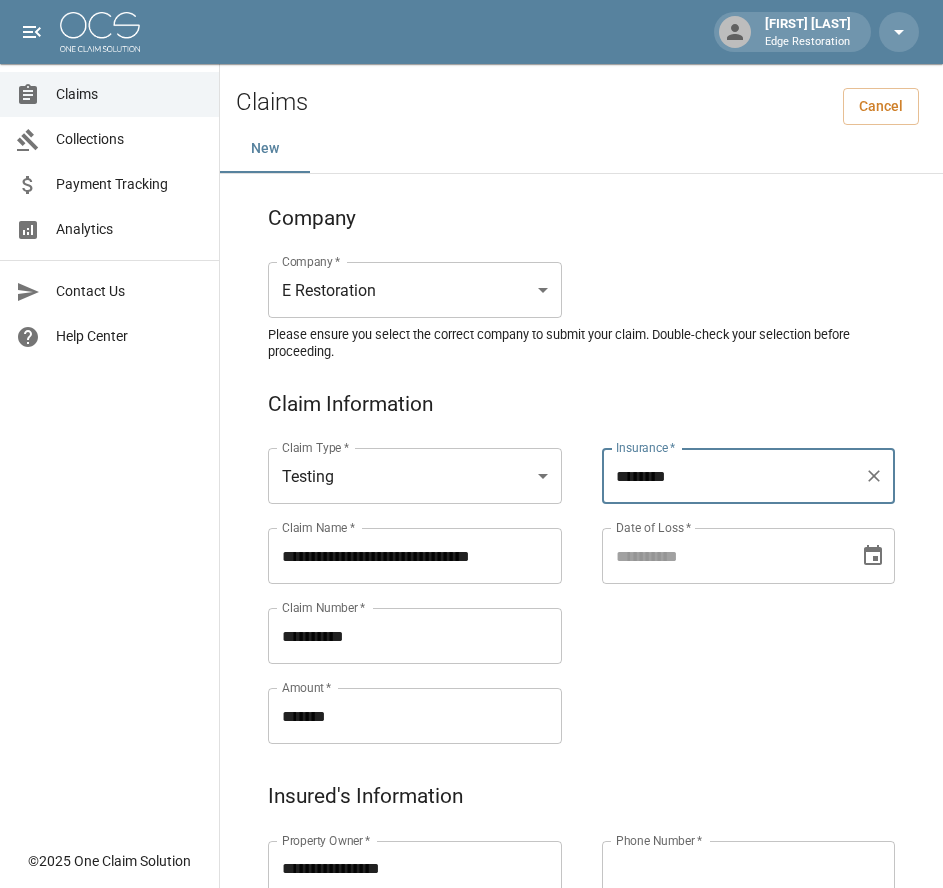 type on "********" 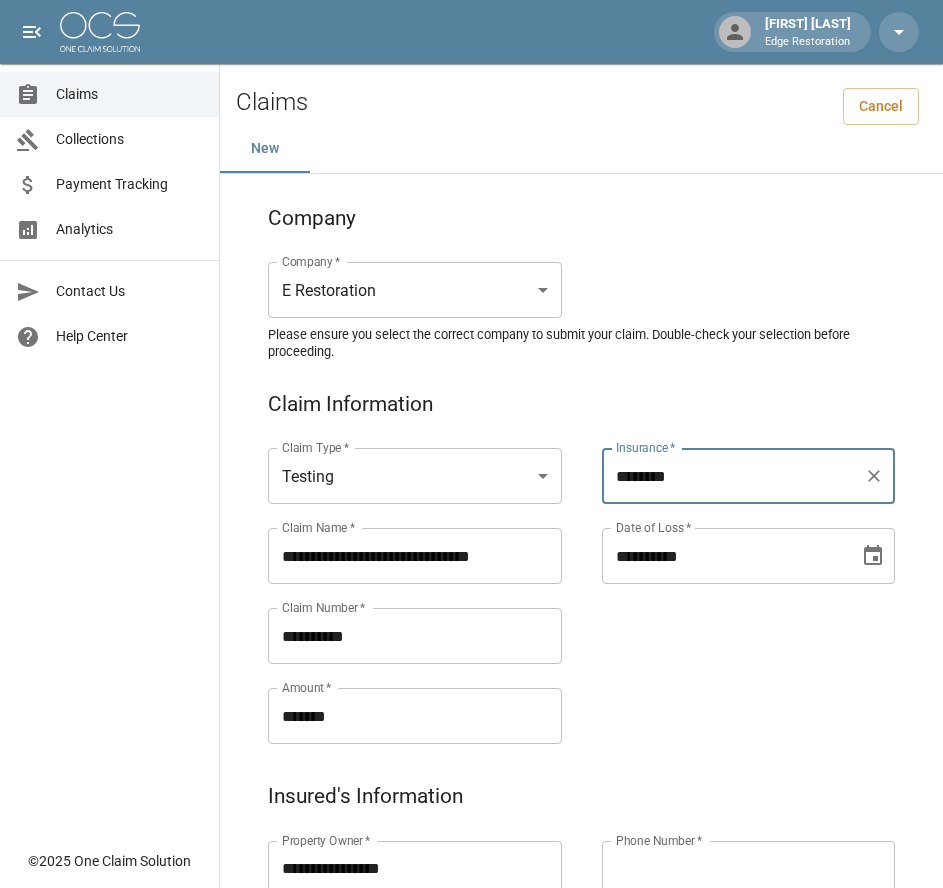 click on "**********" at bounding box center [724, 556] 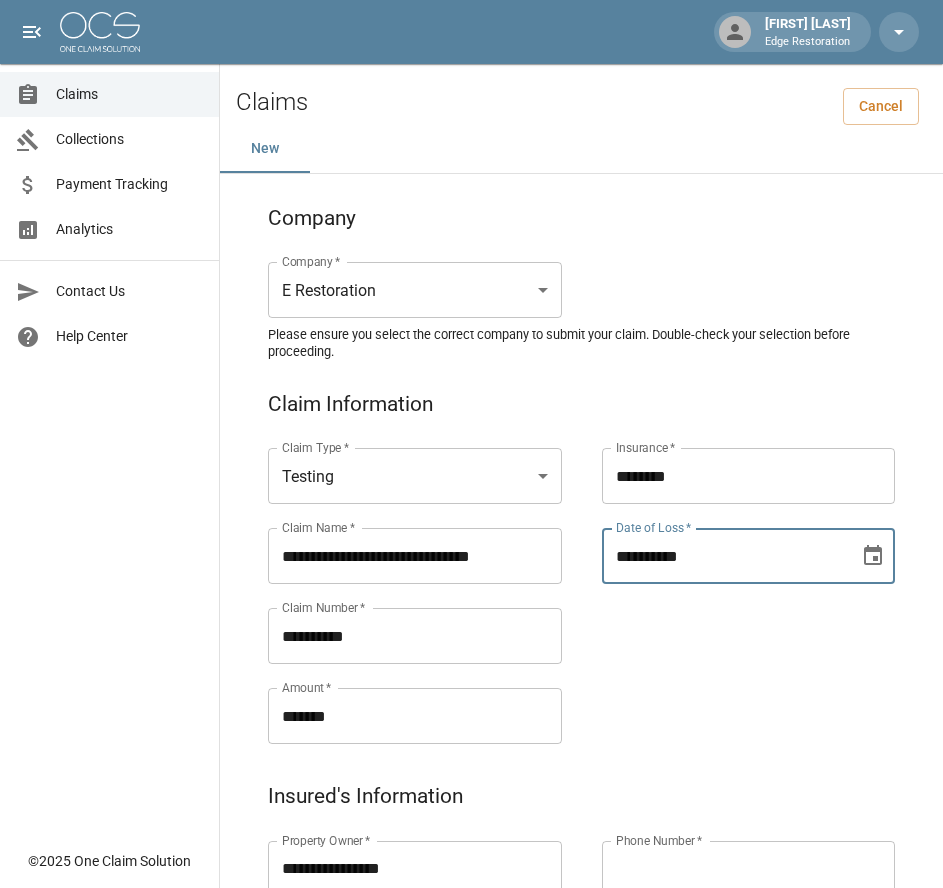 type on "**********" 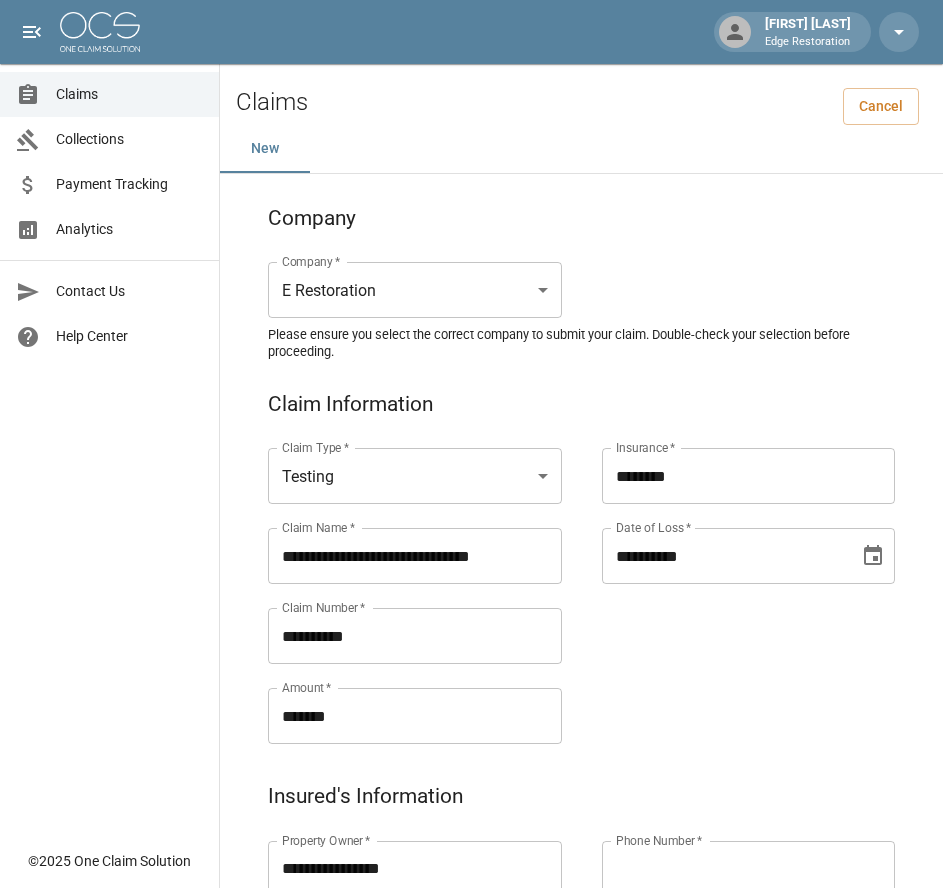 click on "**********" at bounding box center (581, 1016) 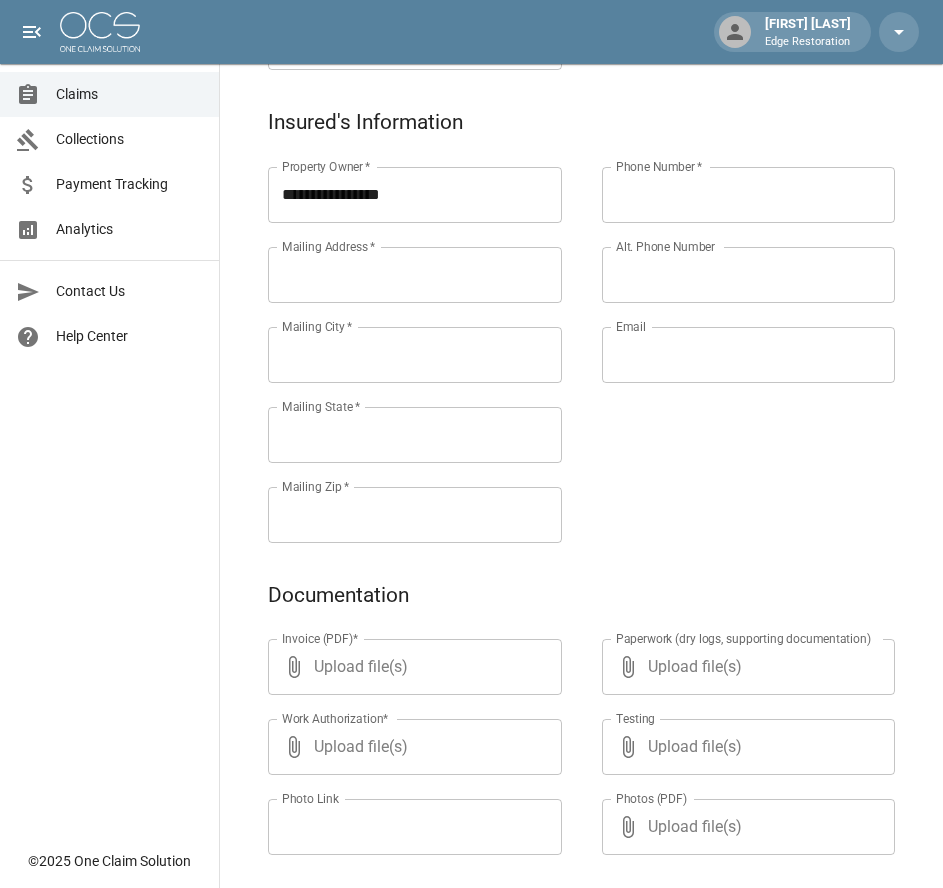 scroll, scrollTop: 675, scrollLeft: 0, axis: vertical 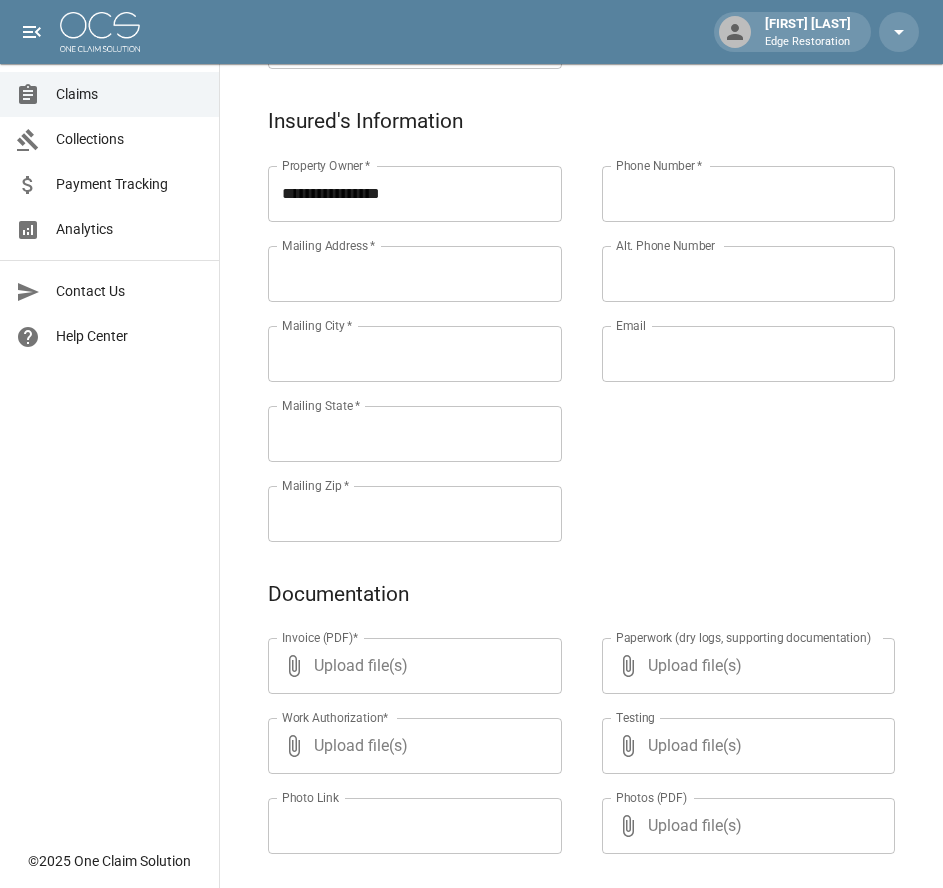 click on "Mailing Address   *" at bounding box center [415, 274] 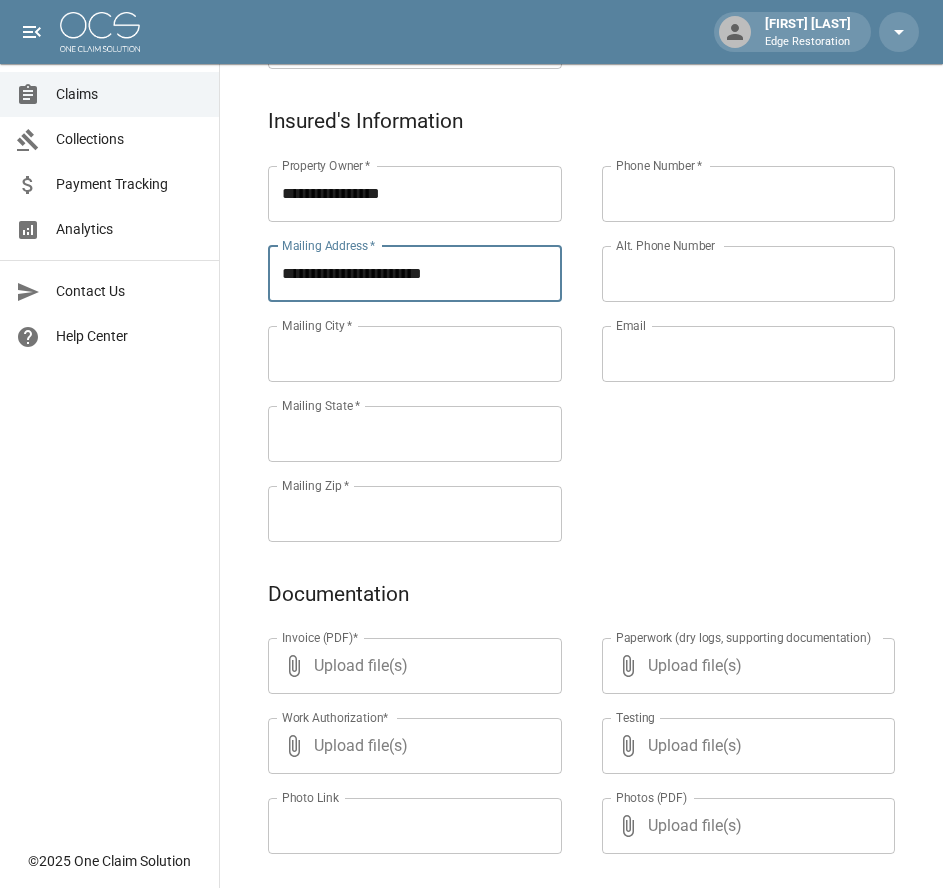 type on "**********" 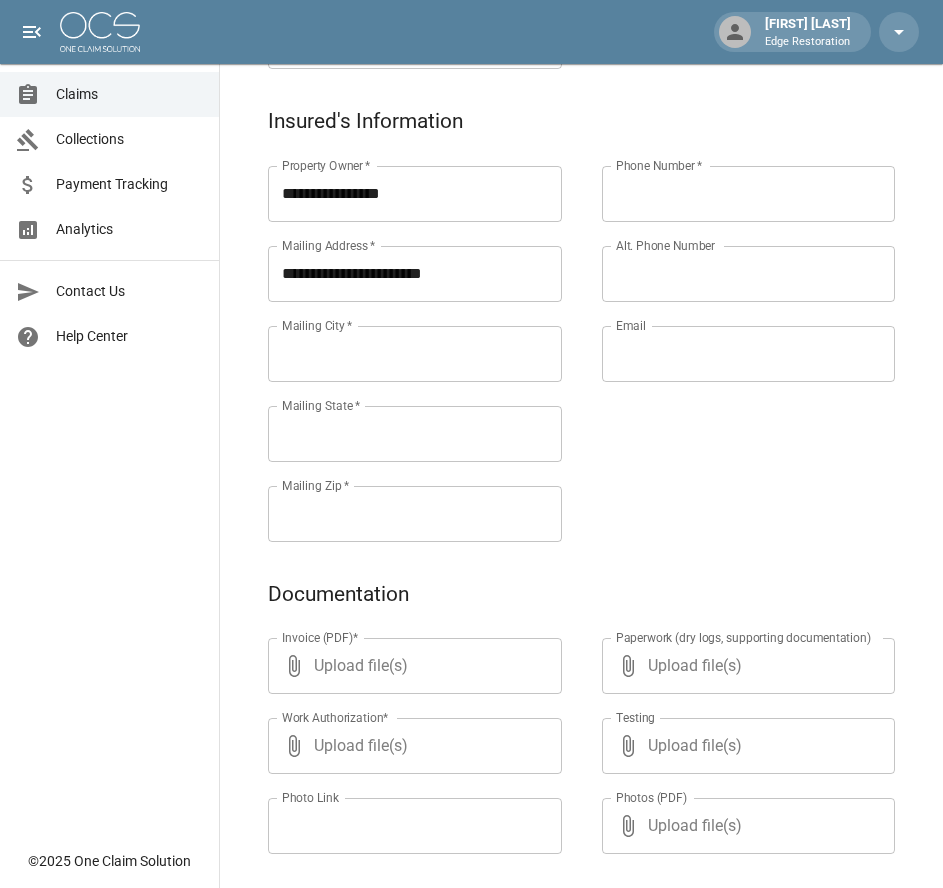 click on "Mailing [CITY]   *" at bounding box center [415, 354] 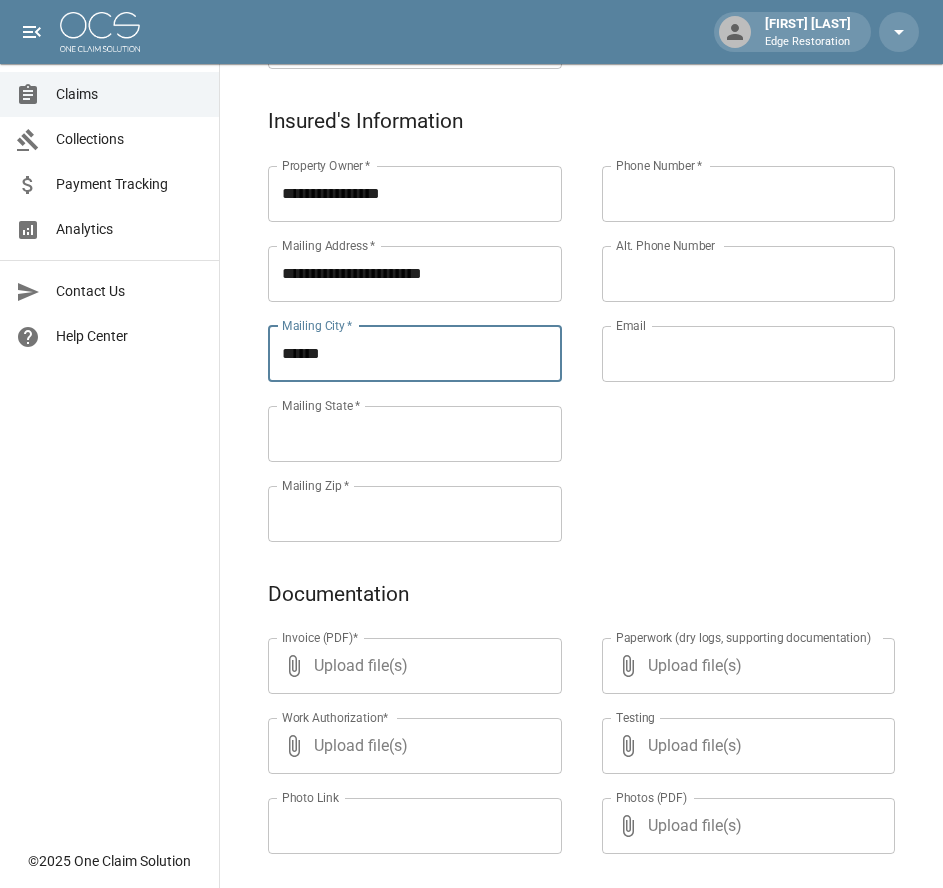 type on "******" 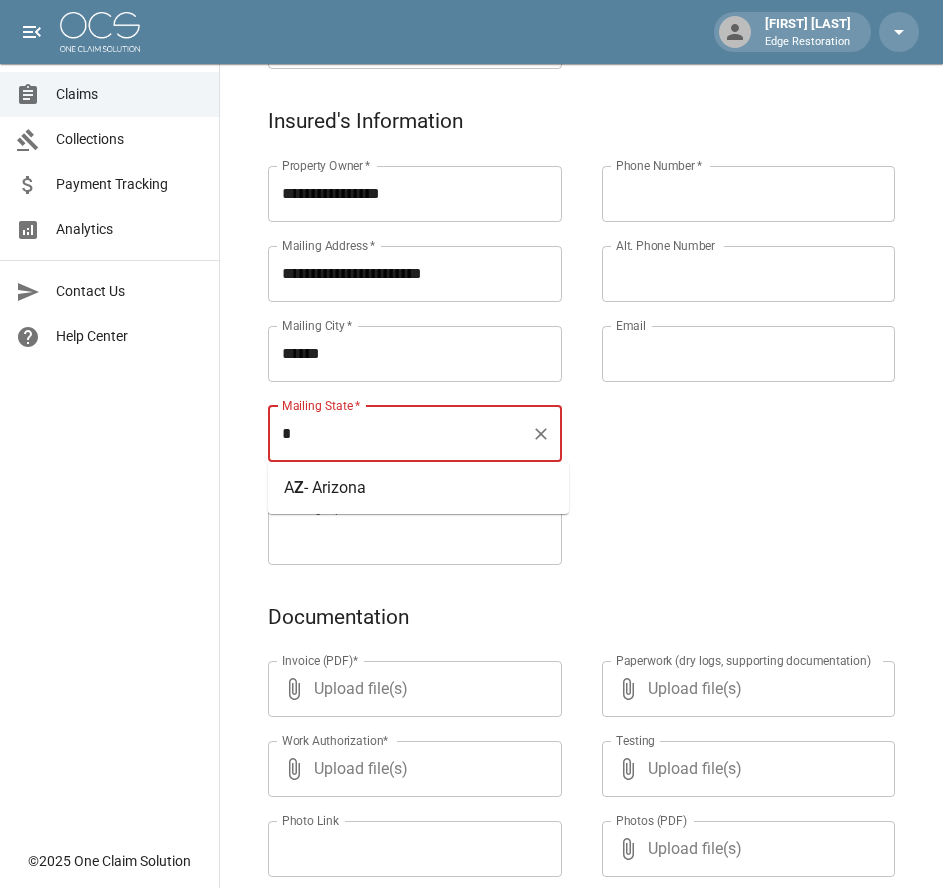 click on "- Arizona" at bounding box center [335, 487] 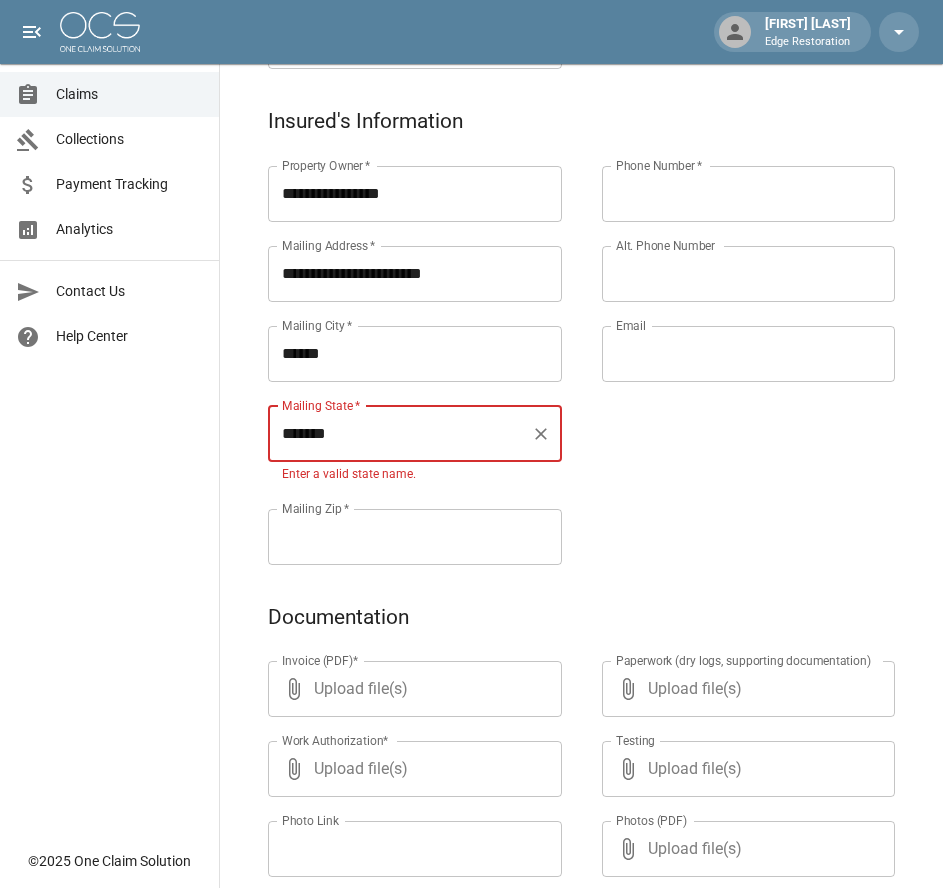 type on "*******" 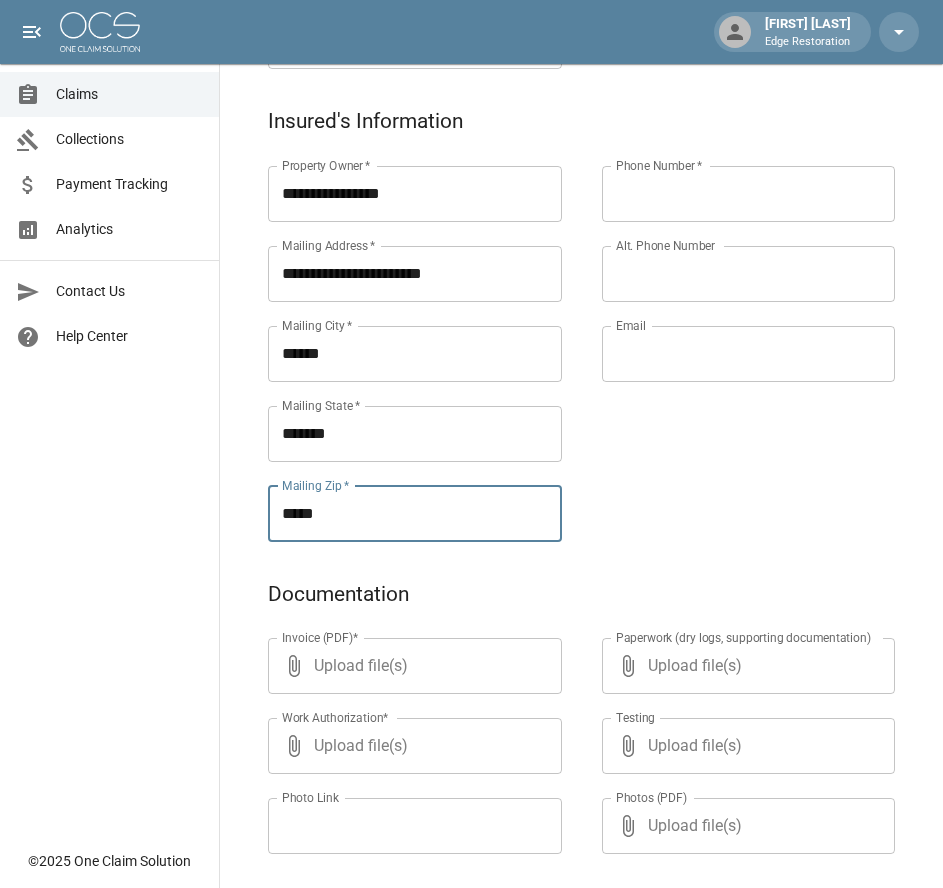 type on "*****" 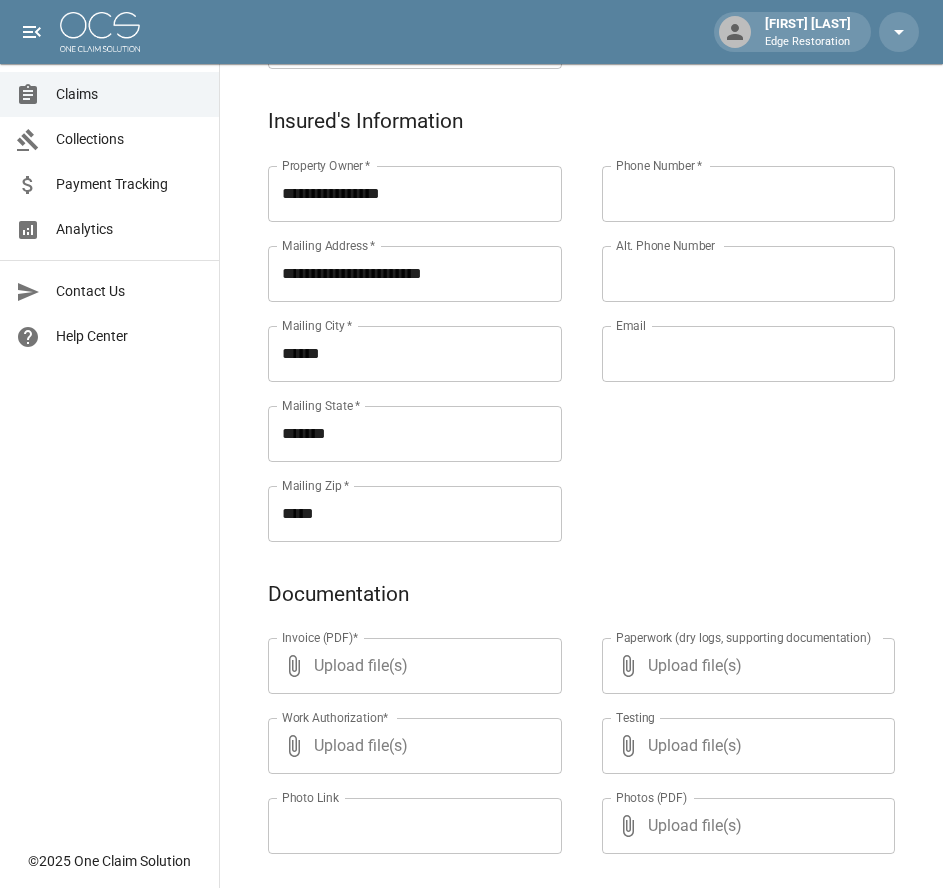 paste on "**********" 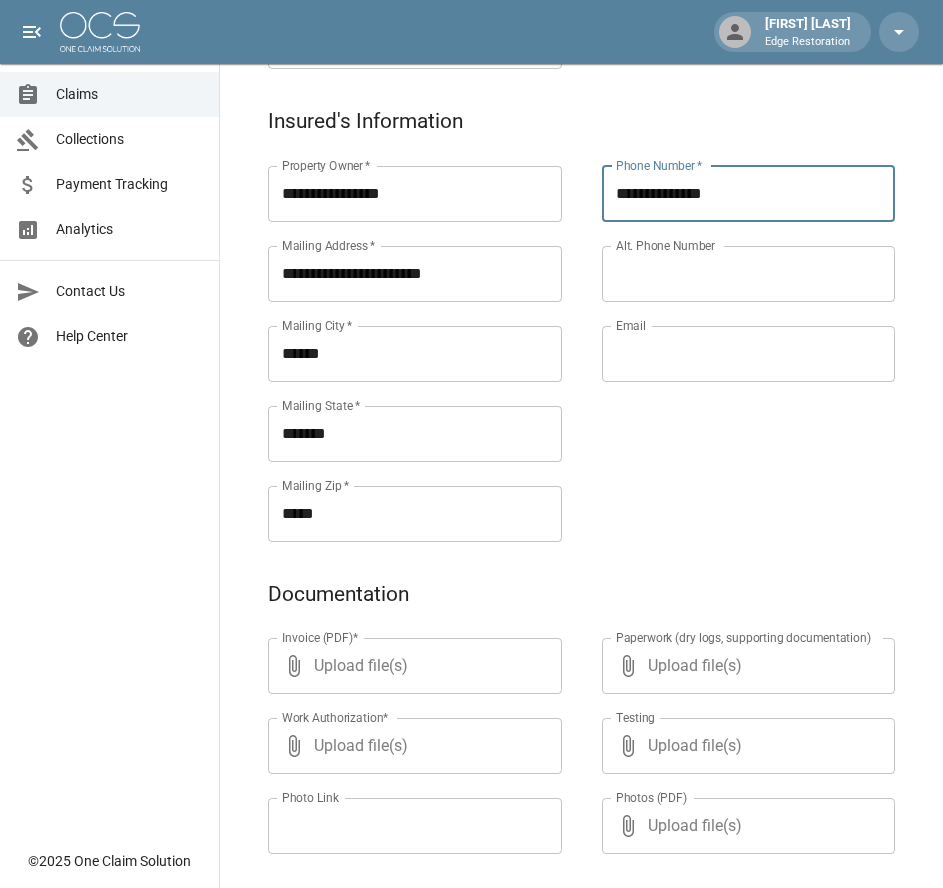 type on "**********" 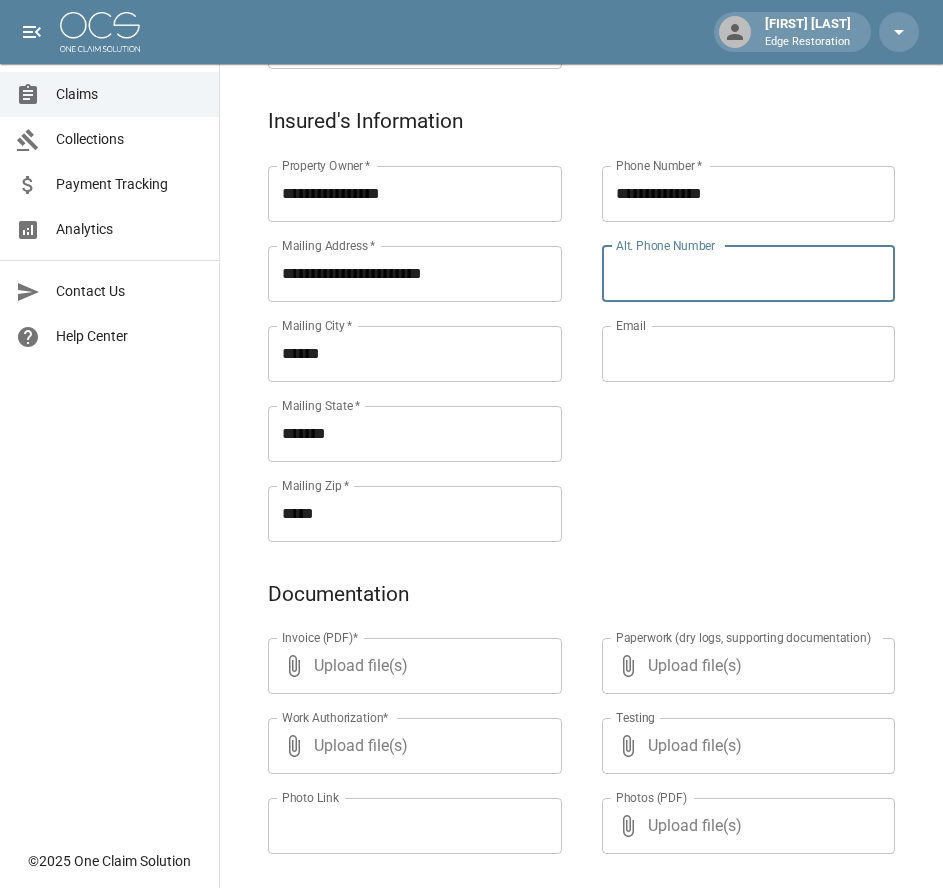 click on "Alt. Phone Number" at bounding box center [749, 274] 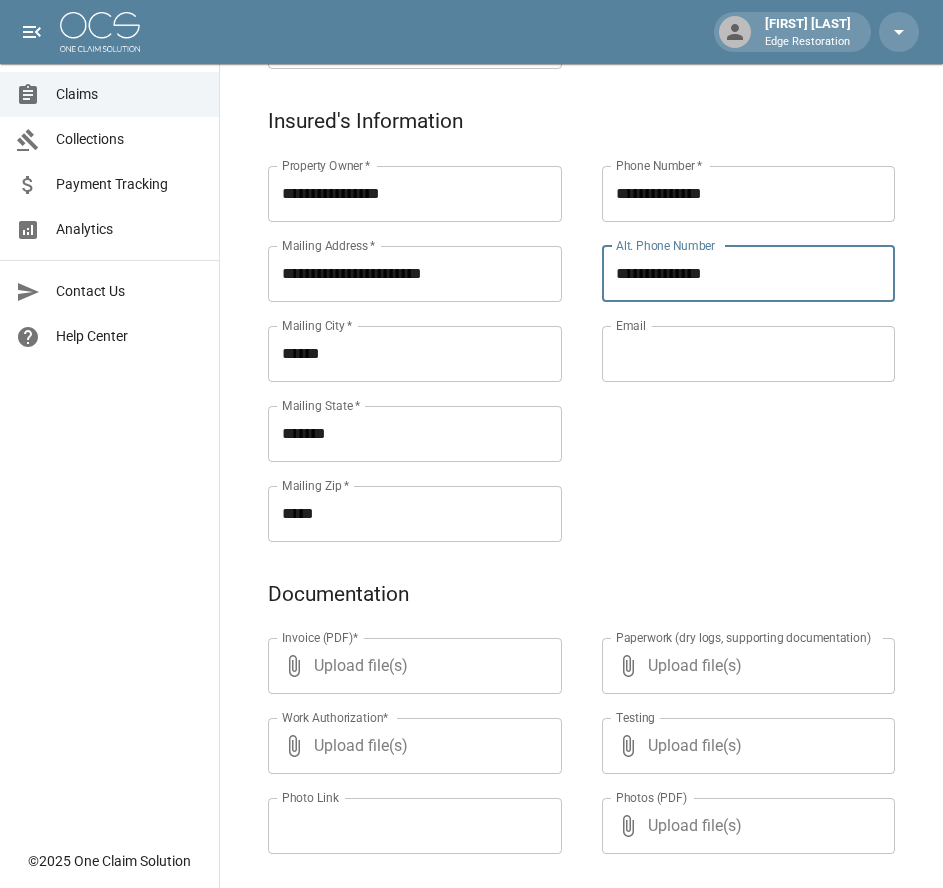 type on "**********" 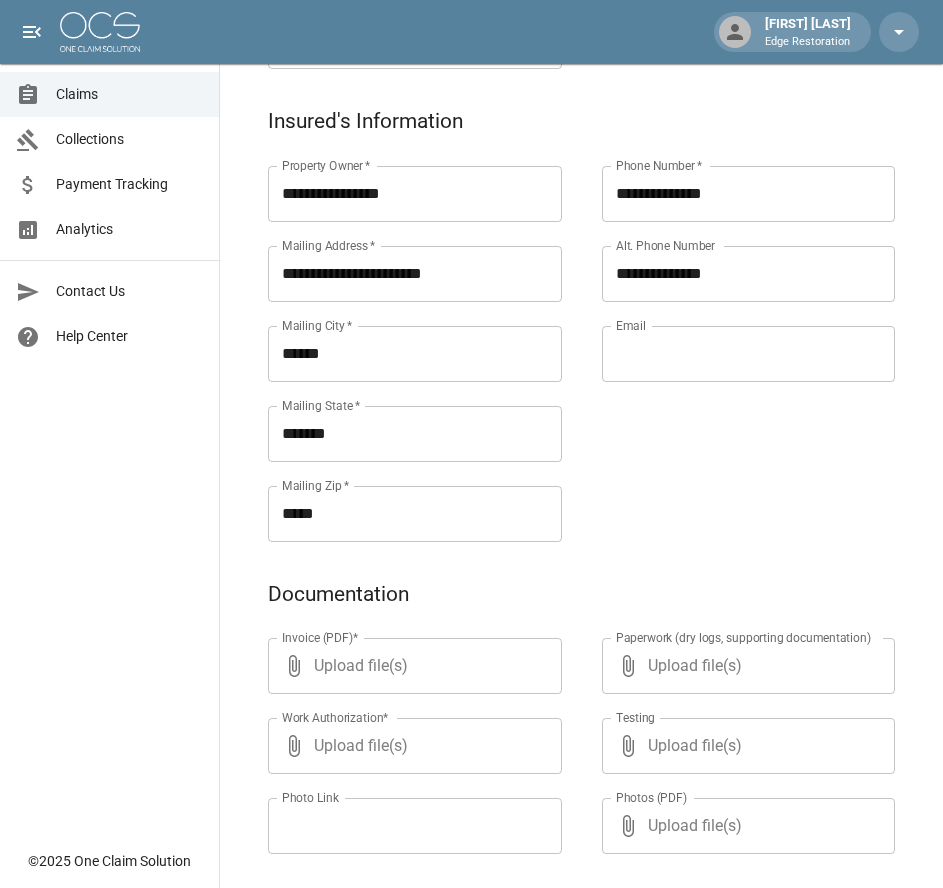 scroll, scrollTop: 971, scrollLeft: 0, axis: vertical 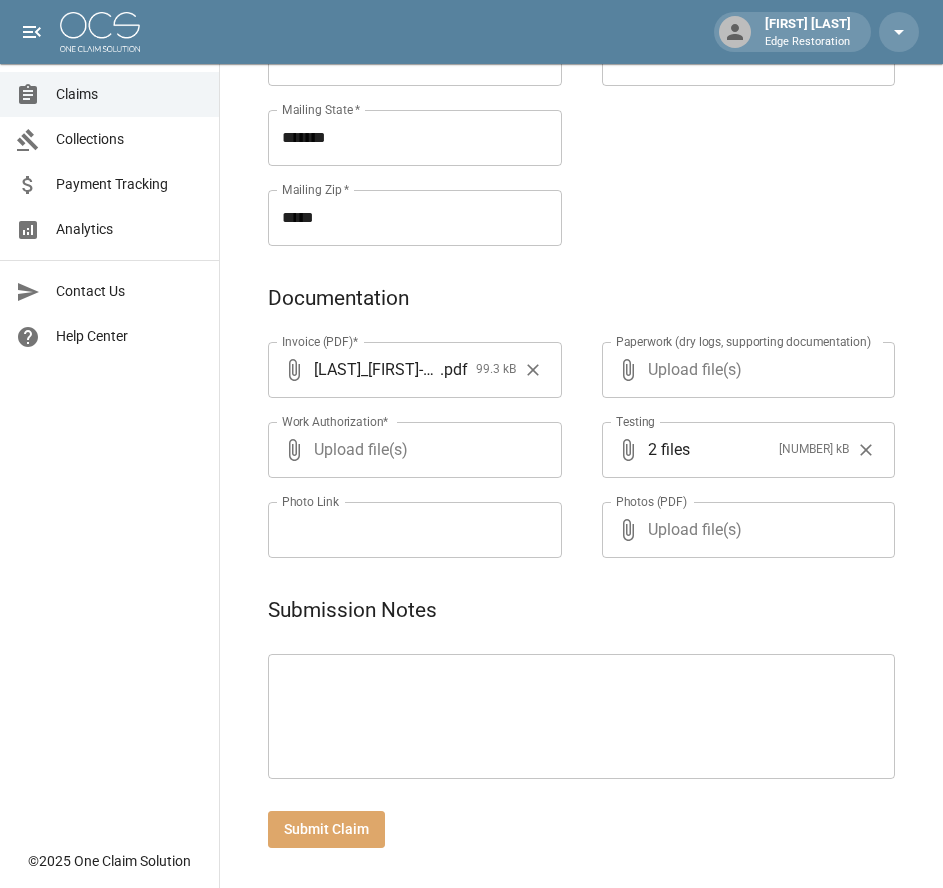click on "Submit Claim" at bounding box center [326, 829] 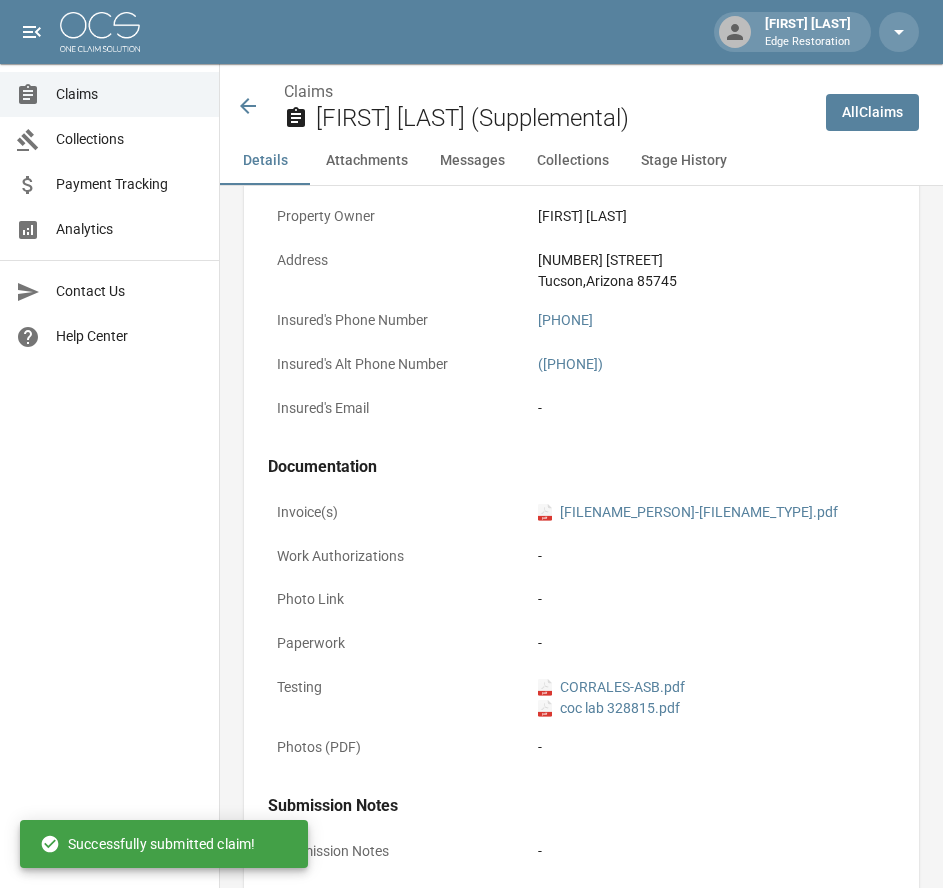 click at bounding box center [100, 32] 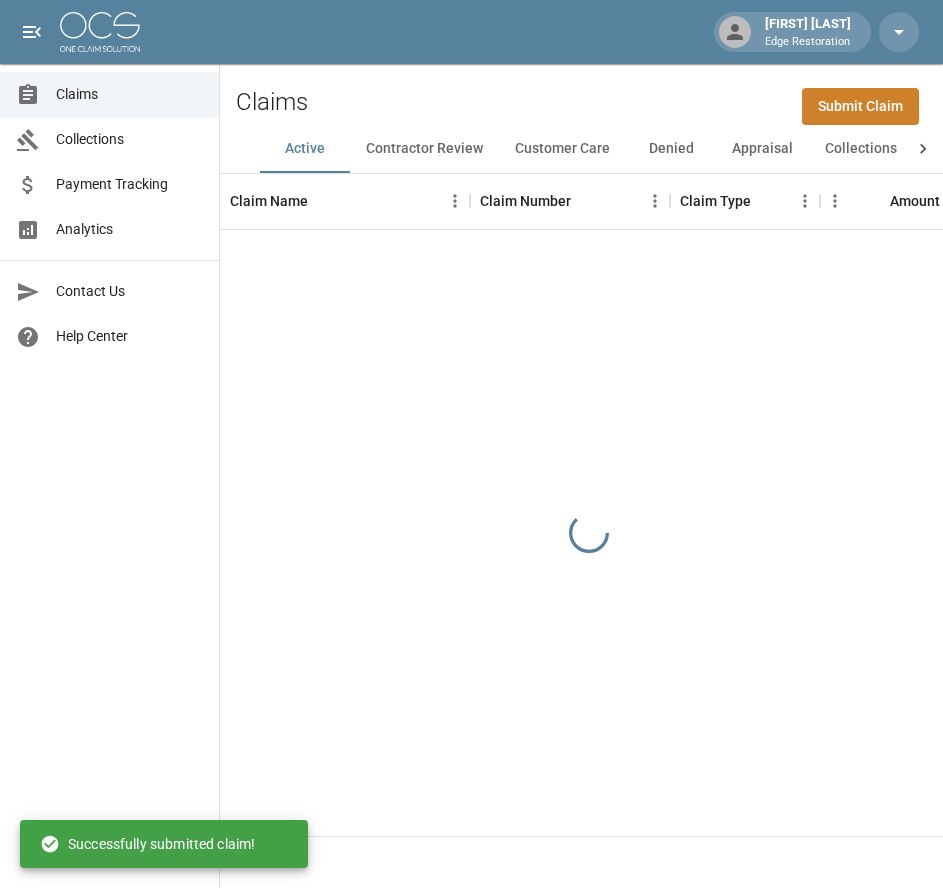 scroll, scrollTop: 0, scrollLeft: 0, axis: both 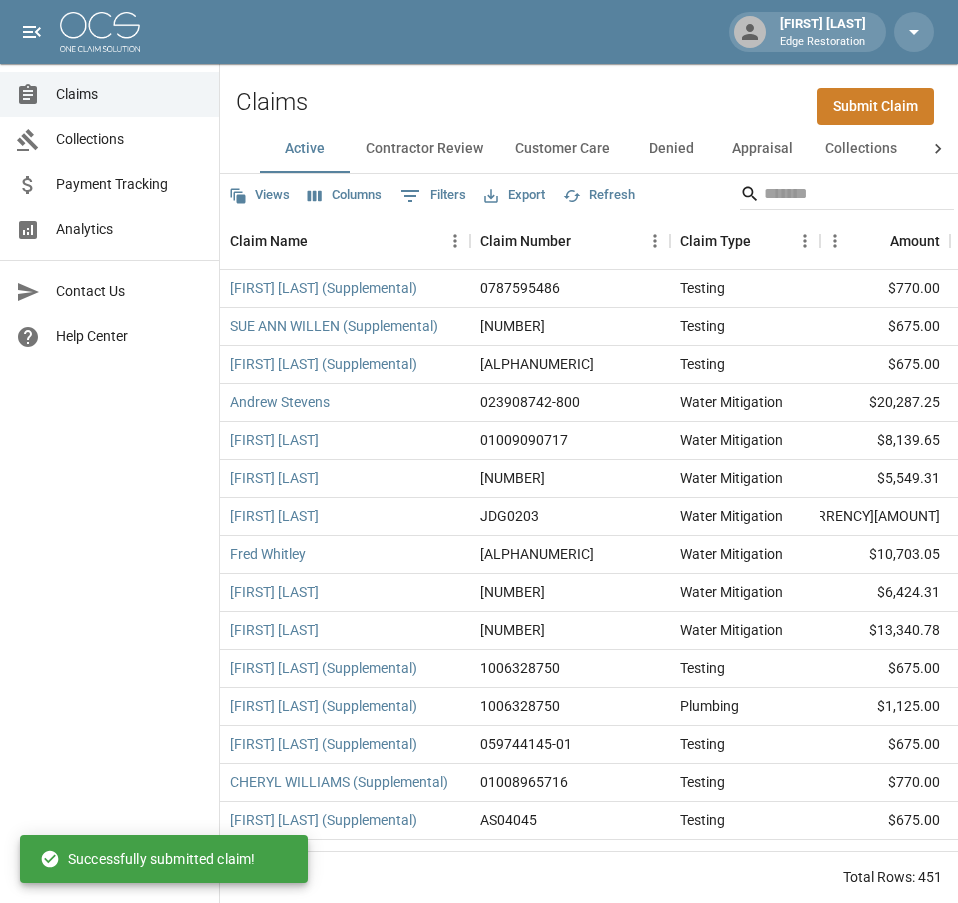 click on "Submit Claim" at bounding box center [875, 106] 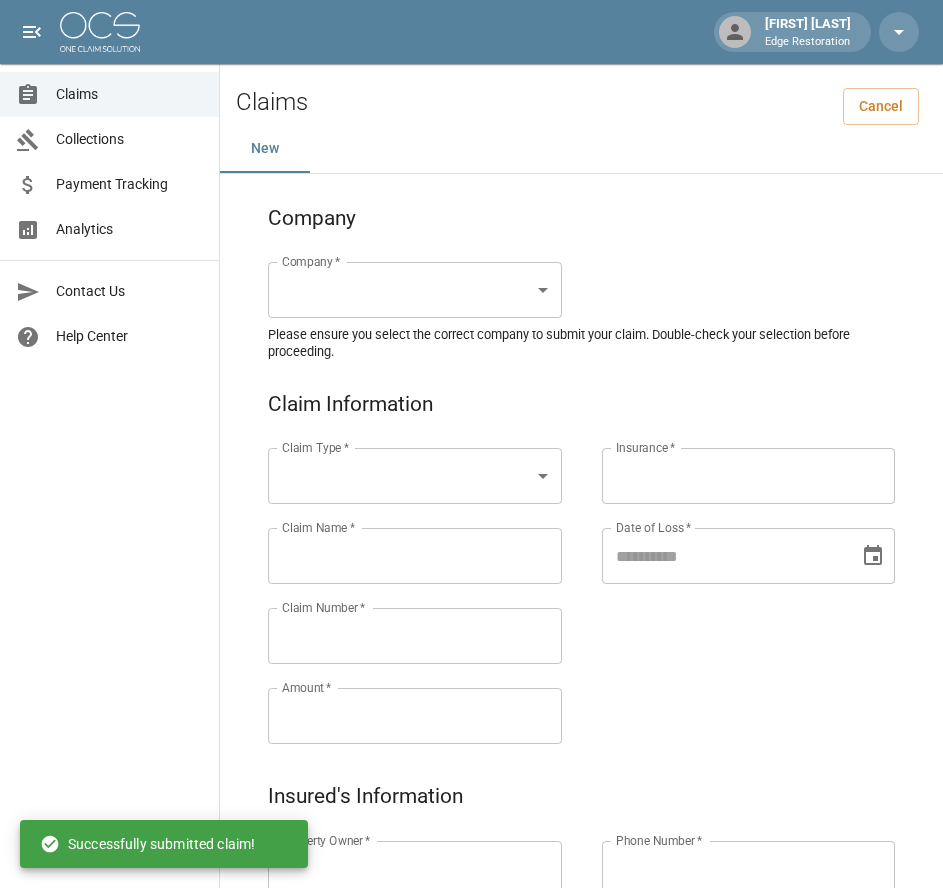click on "Alicia Tubbs Edge Restoration Claims Collections Payment Tracking Analytics Contact Us Help Center ©  2025   One Claim Solution Claims Cancel New Company Company   * ​ Company   * Please ensure you select the correct company to submit your claim. Double-check your selection before proceeding. Claim Information Claim Type   * ​ Claim Type   * Claim Name   * Claim Name   * Claim Number   * Claim Number   * Amount   * Amount   * Insurance   * Insurance   * Date of Loss   * Date of Loss   * Insured's Information Property Owner   * Property Owner   * Mailing Address   * Mailing Address   * Mailing City   * Mailing City   * Mailing State   * Mailing State   * Mailing Zip   * Mailing Zip   * Phone Number   * Phone Number   * Alt. Phone Number Alt. Phone Number Email Email Documentation Invoice (PDF)* ​ Upload file(s) Invoice (PDF)* Work Authorization* ​ Upload file(s) Work Authorization* Photo Link Photo Link ​ Upload file(s) Testing ​ ​" at bounding box center (471, 929) 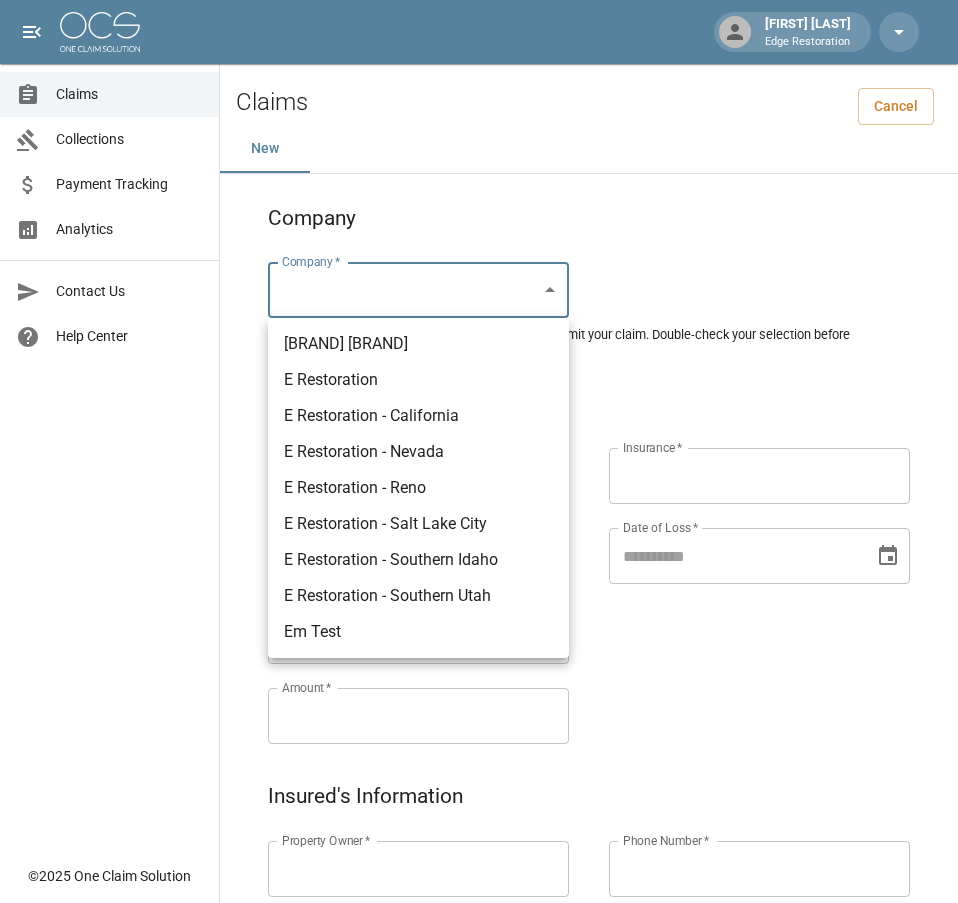 click on "E Restoration" at bounding box center [418, 380] 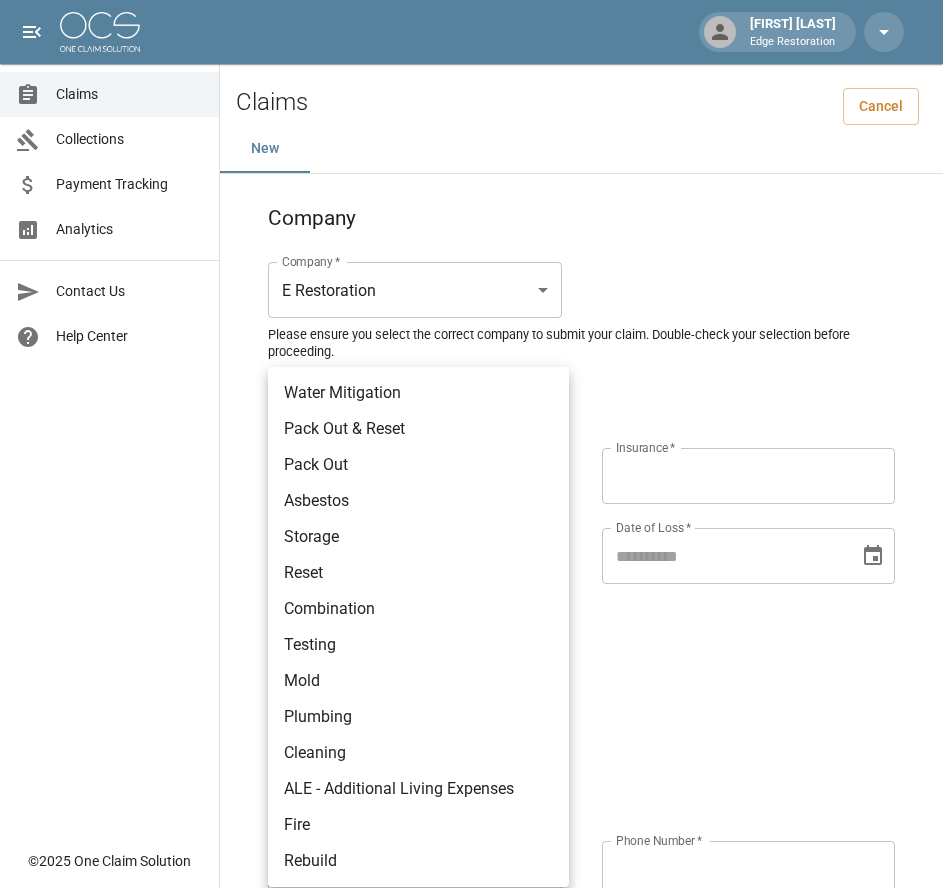 click on "Alicia Tubbs Edge Restoration Claims Collections Payment Tracking Analytics Contact Us Help Center ©  2025   One Claim Solution Claims Cancel New Company Company   * E Restoration *** Company   * Please ensure you select the correct company to submit your claim. Double-check your selection before proceeding. Claim Information Claim Type   * ​ Claim Type   * Claim Name   * Claim Name   * Claim Number   * Claim Number   * Amount   * Amount   * Insurance   * Insurance   * Date of Loss   * Date of Loss   * Insured's Information Property Owner   * Property Owner   * Mailing Address   * Mailing Address   * Mailing City   * Mailing City   * Mailing State   * Mailing State   * Mailing Zip   * Mailing Zip   * Phone Number   * Phone Number   * Alt. Phone Number Alt. Phone Number Email Email Documentation Invoice (PDF)* ​ Upload file(s) Invoice (PDF)* Work Authorization* ​ Upload file(s) Work Authorization* Photo Link Photo Link ​ Upload file(s) *" at bounding box center (471, 929) 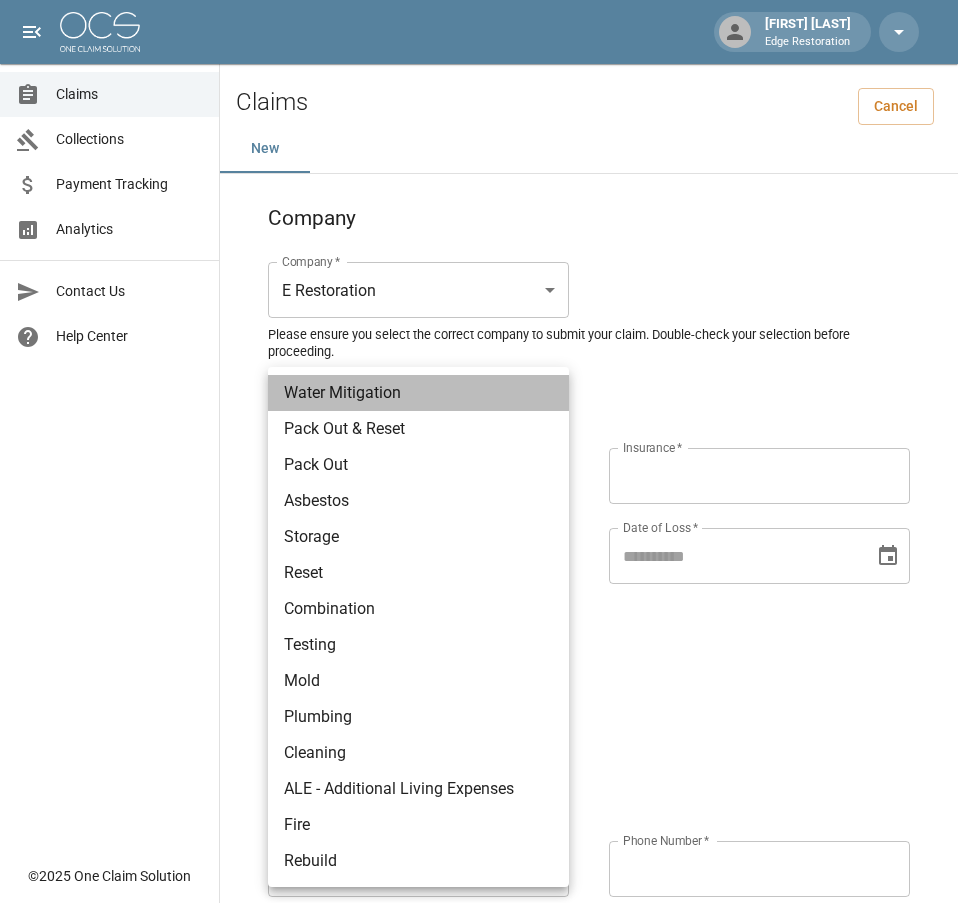click on "Water Mitigation" at bounding box center (418, 393) 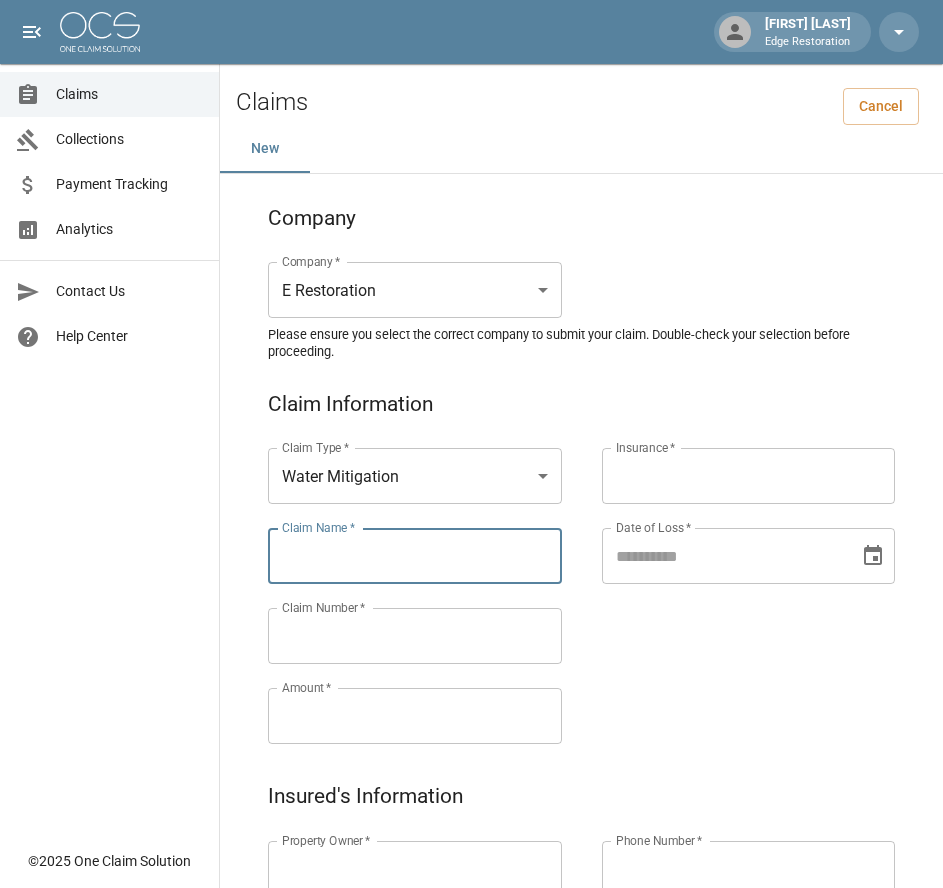 click on "Claim Name   *" at bounding box center [415, 556] 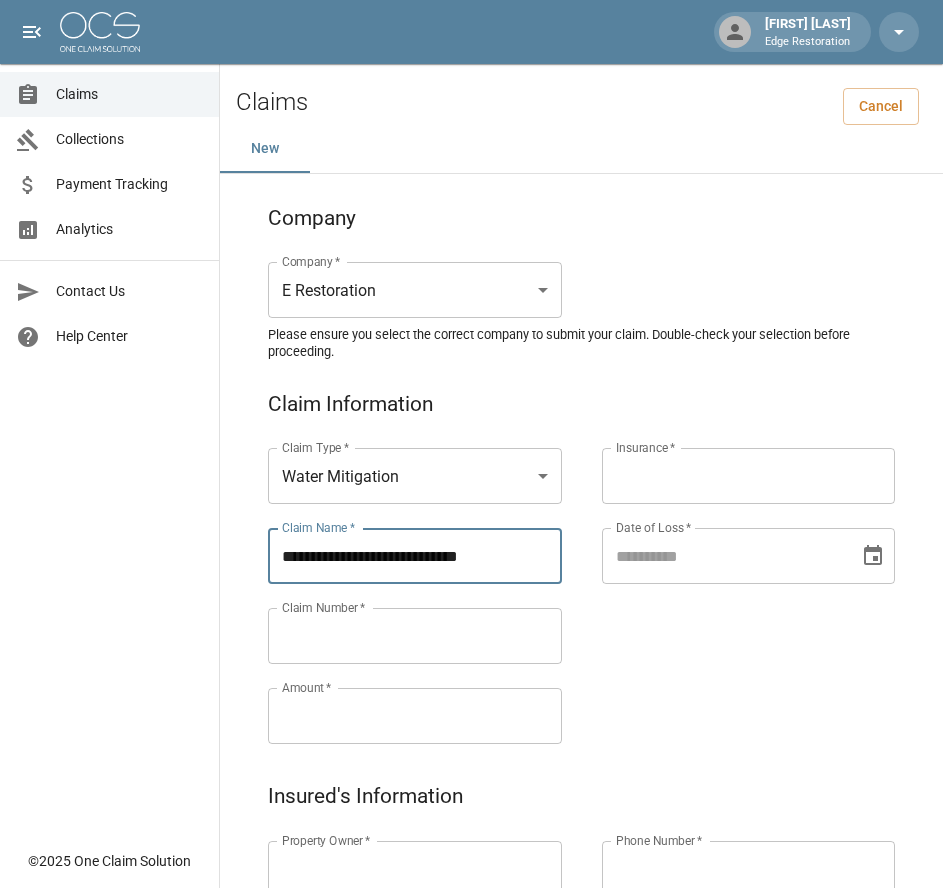 type on "**********" 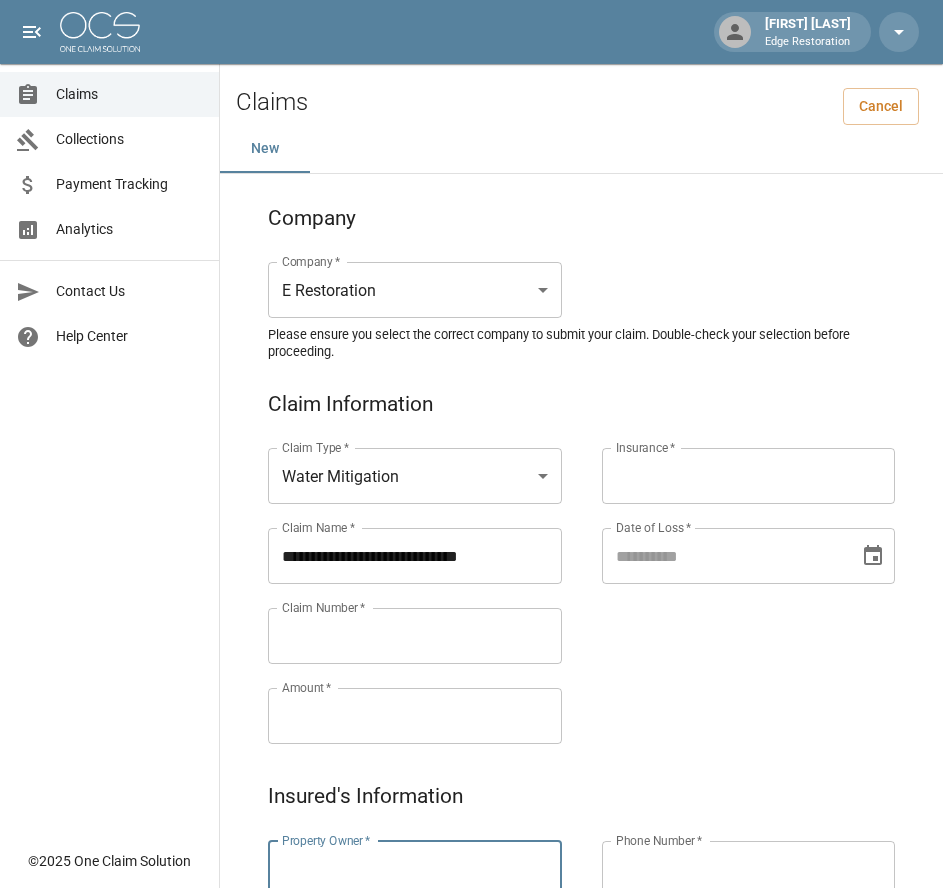 paste on "**********" 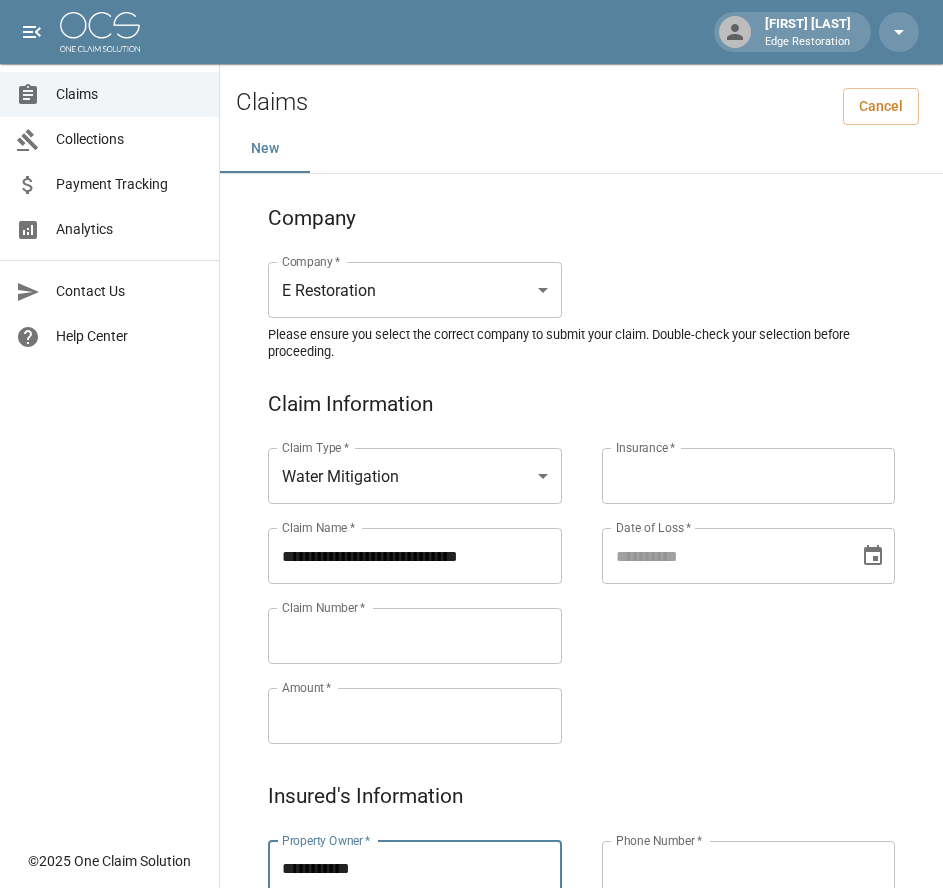 type on "**********" 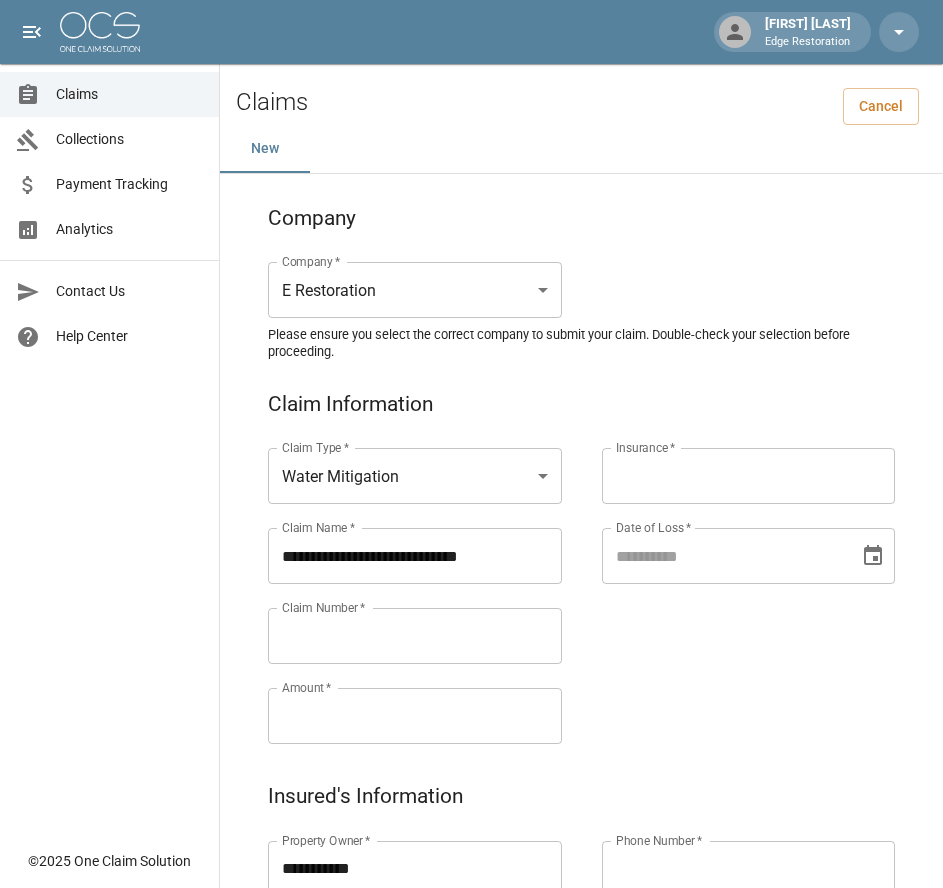 click on "Claim Number   *" at bounding box center [415, 636] 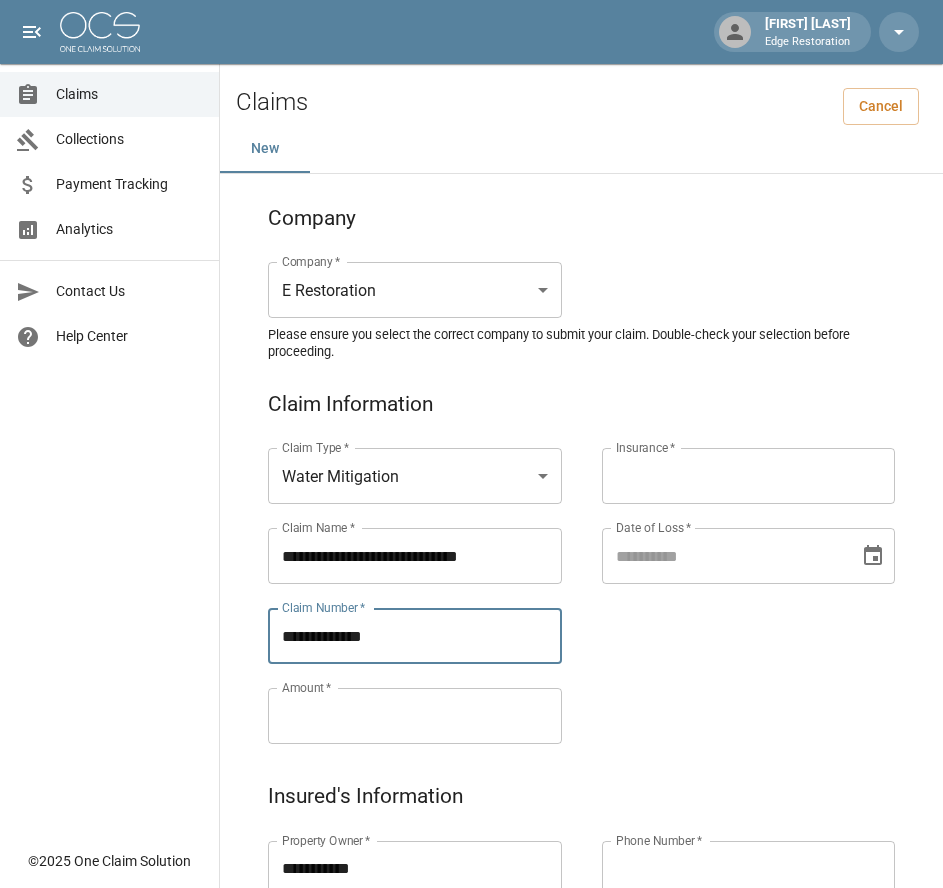 type on "**********" 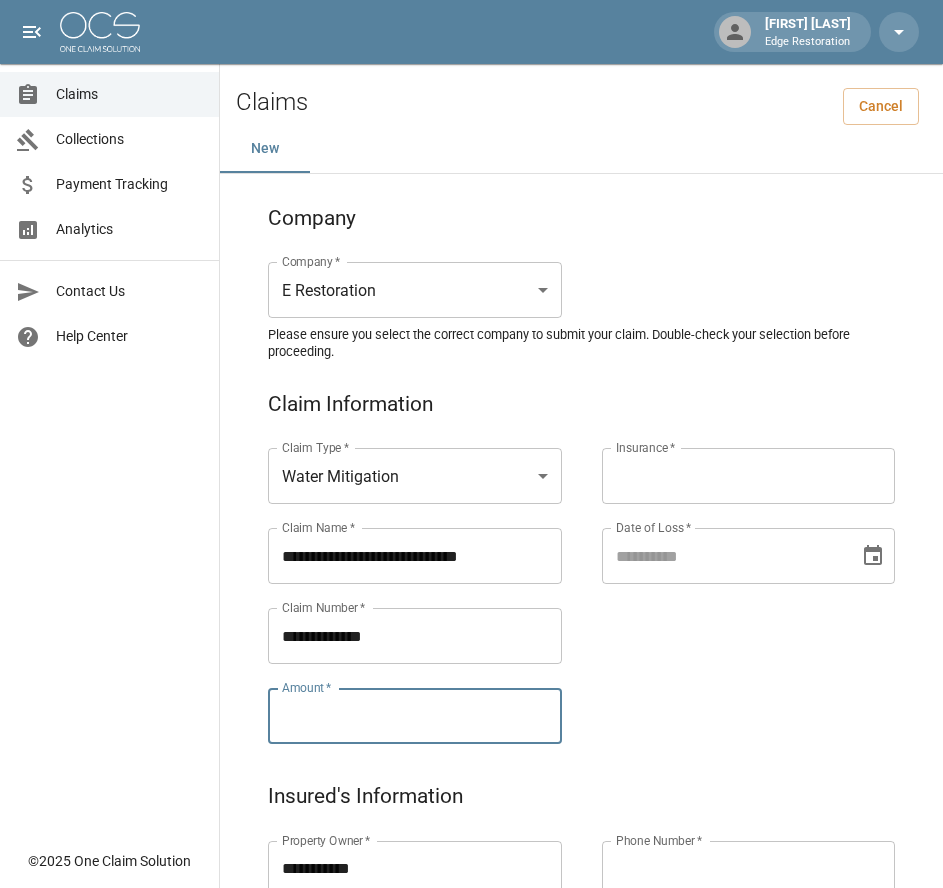 click on "Amount   *" at bounding box center (415, 716) 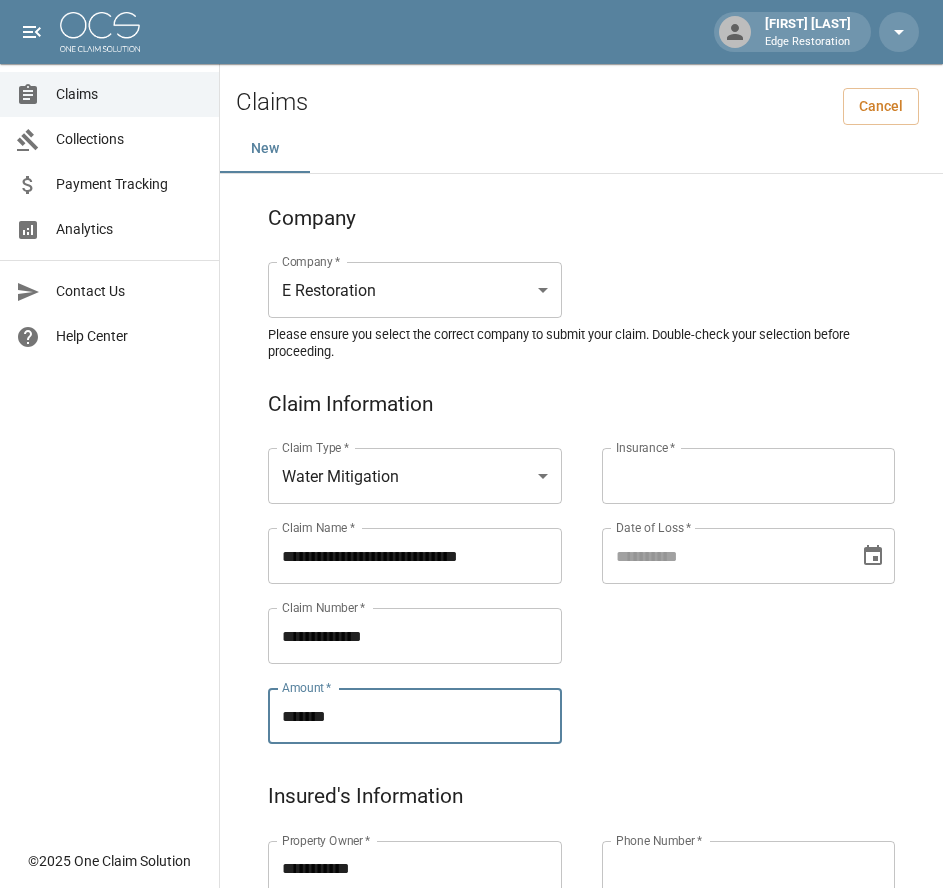 type on "*******" 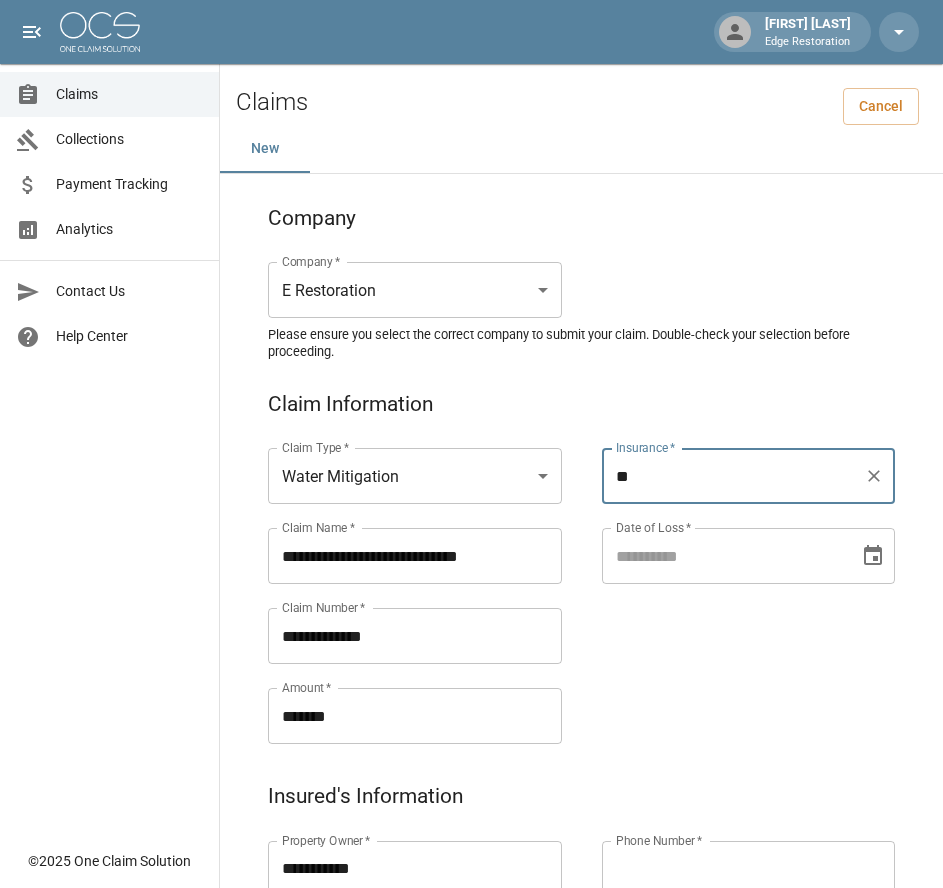 type on "*" 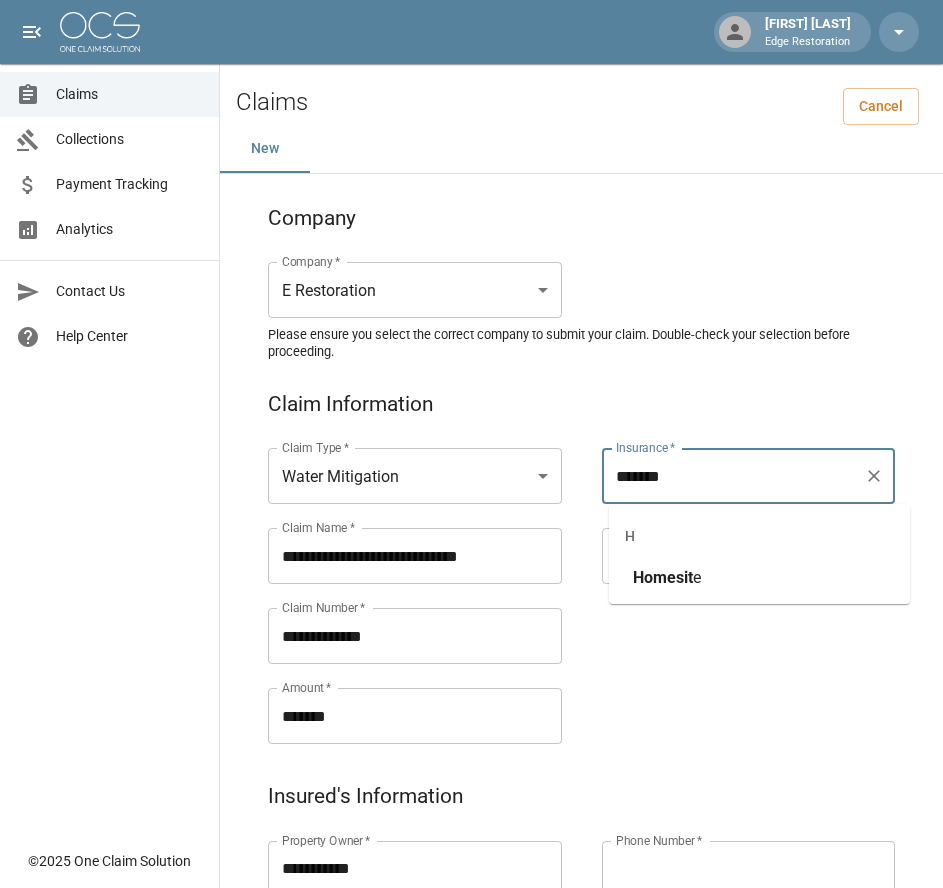 click on "Homesit" at bounding box center (663, 577) 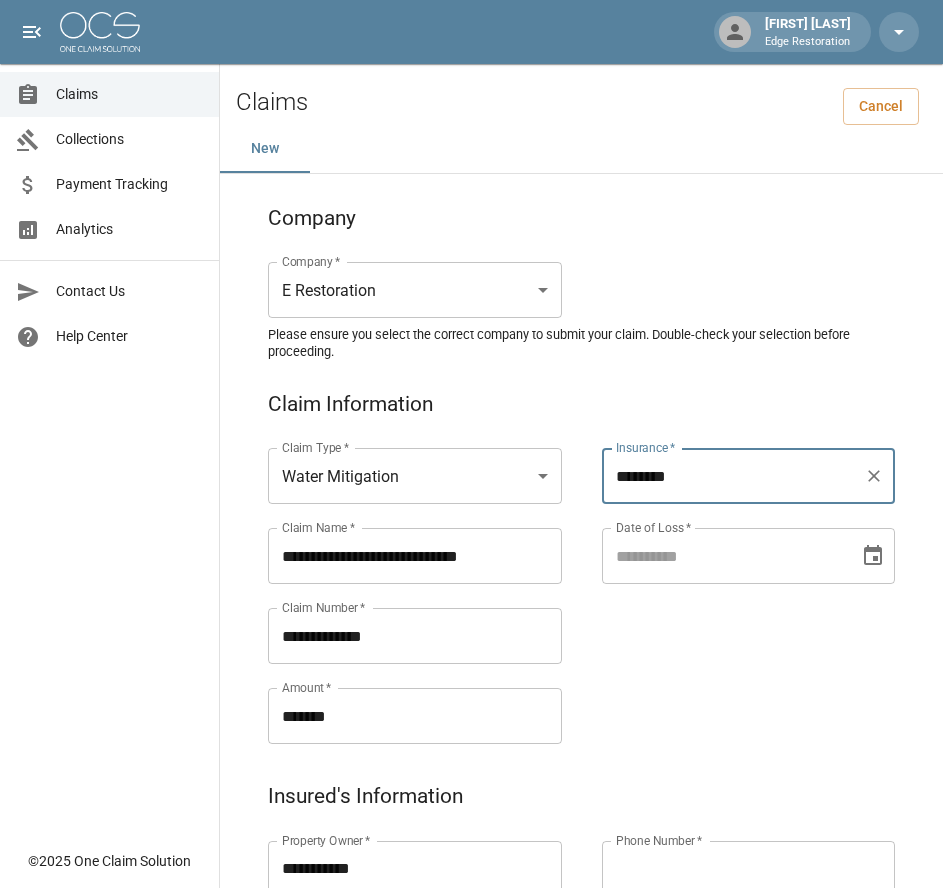 type on "********" 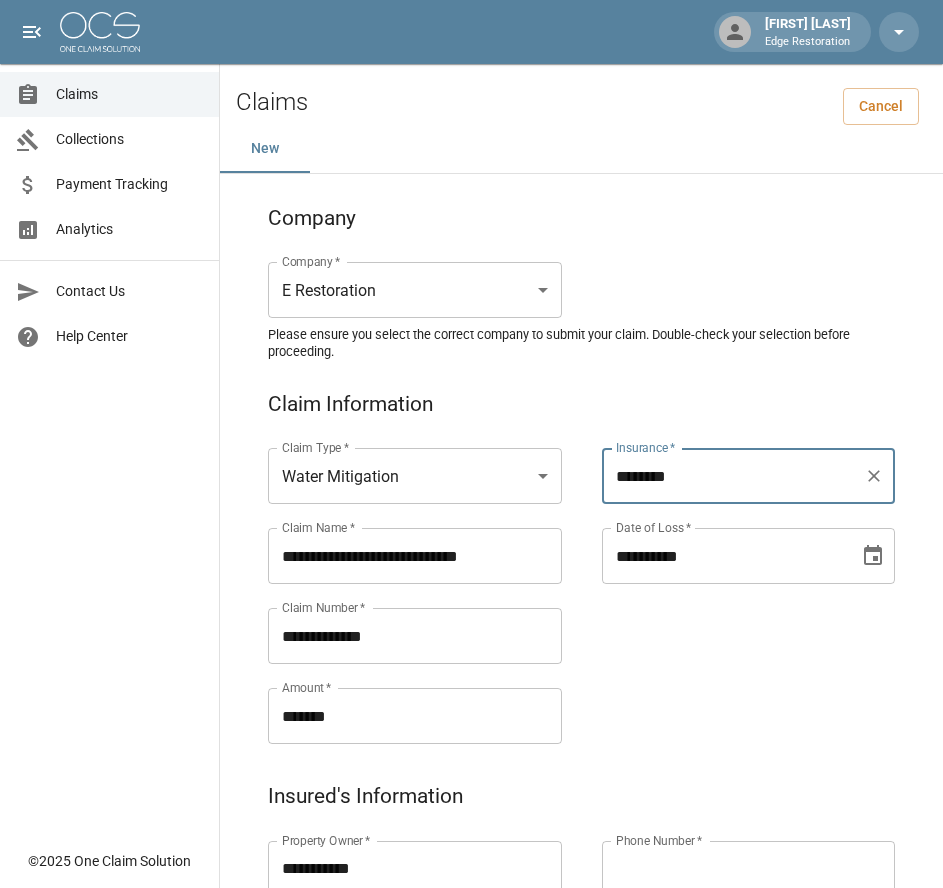 click on "**********" at bounding box center (724, 556) 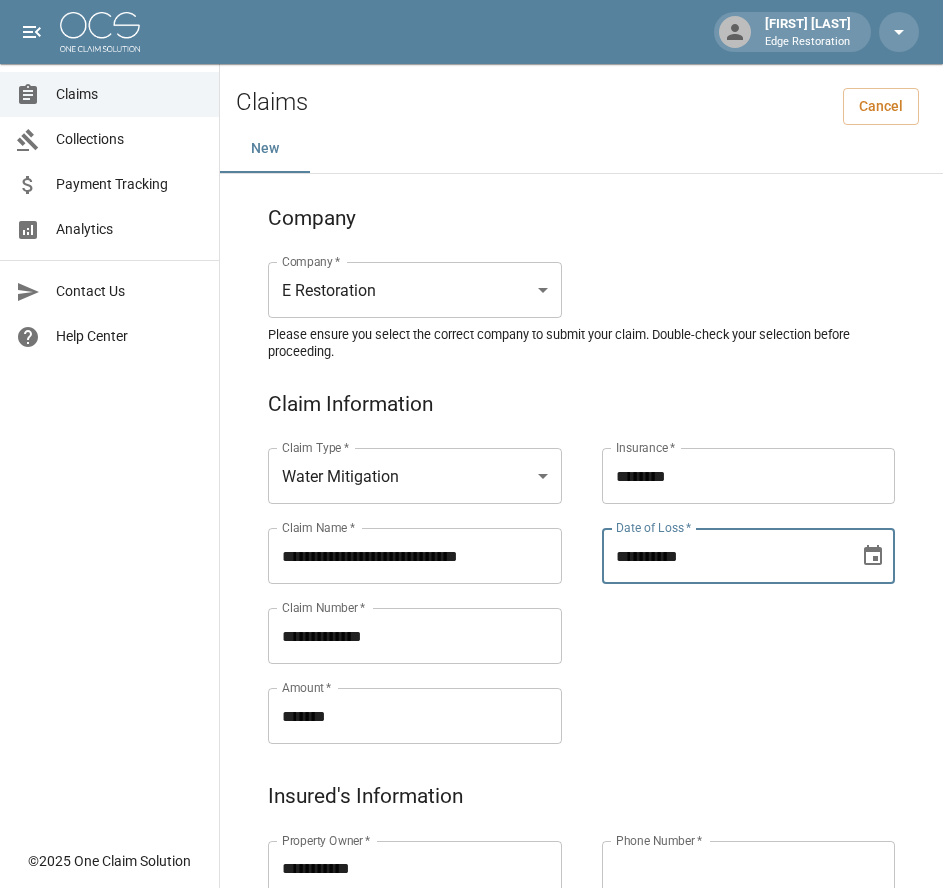type on "**********" 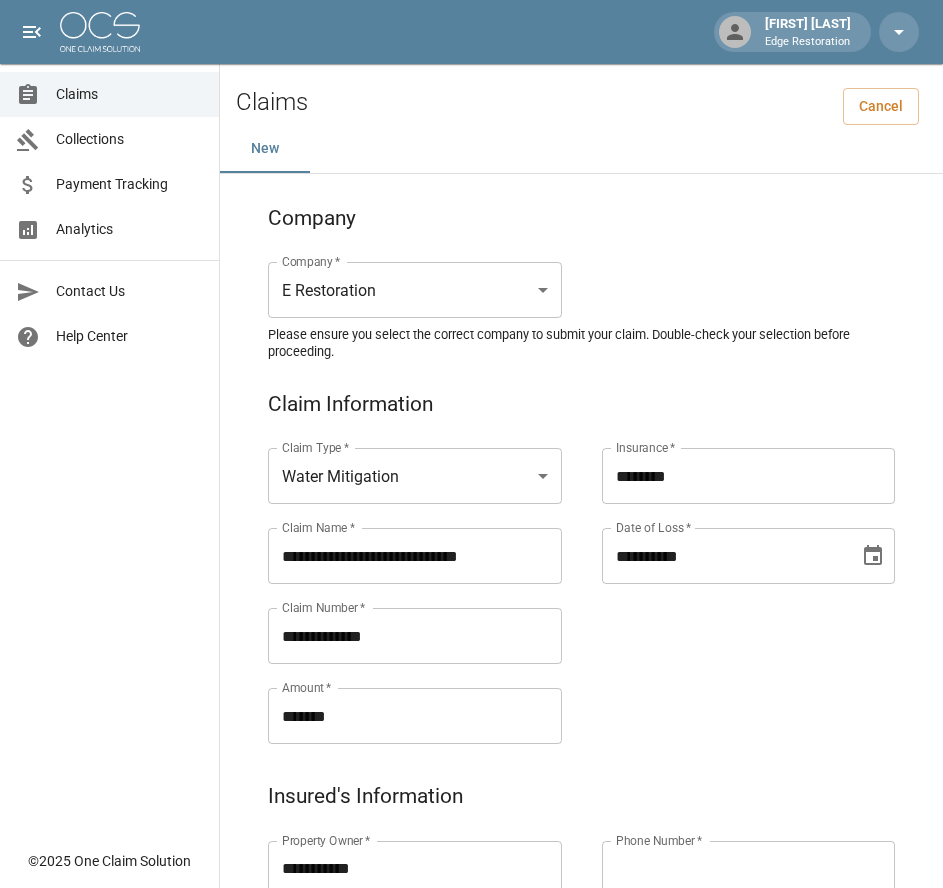click on "**********" at bounding box center (729, 572) 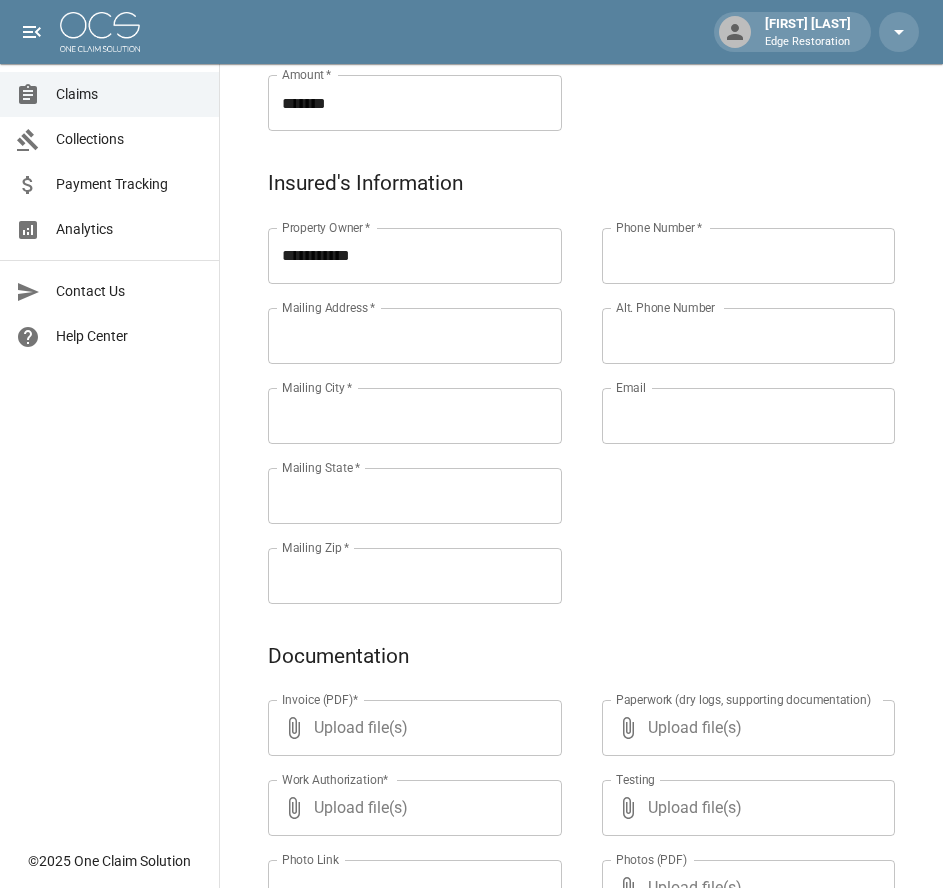 scroll, scrollTop: 615, scrollLeft: 0, axis: vertical 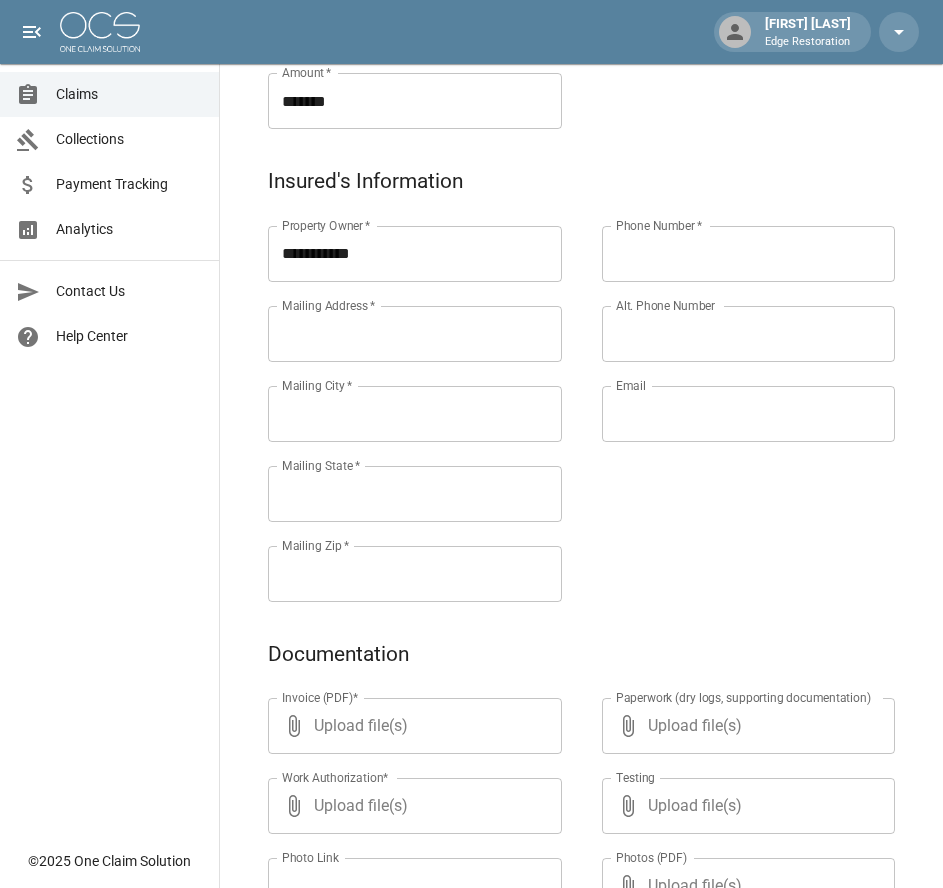 click on "Mailing Address   *" at bounding box center [415, 334] 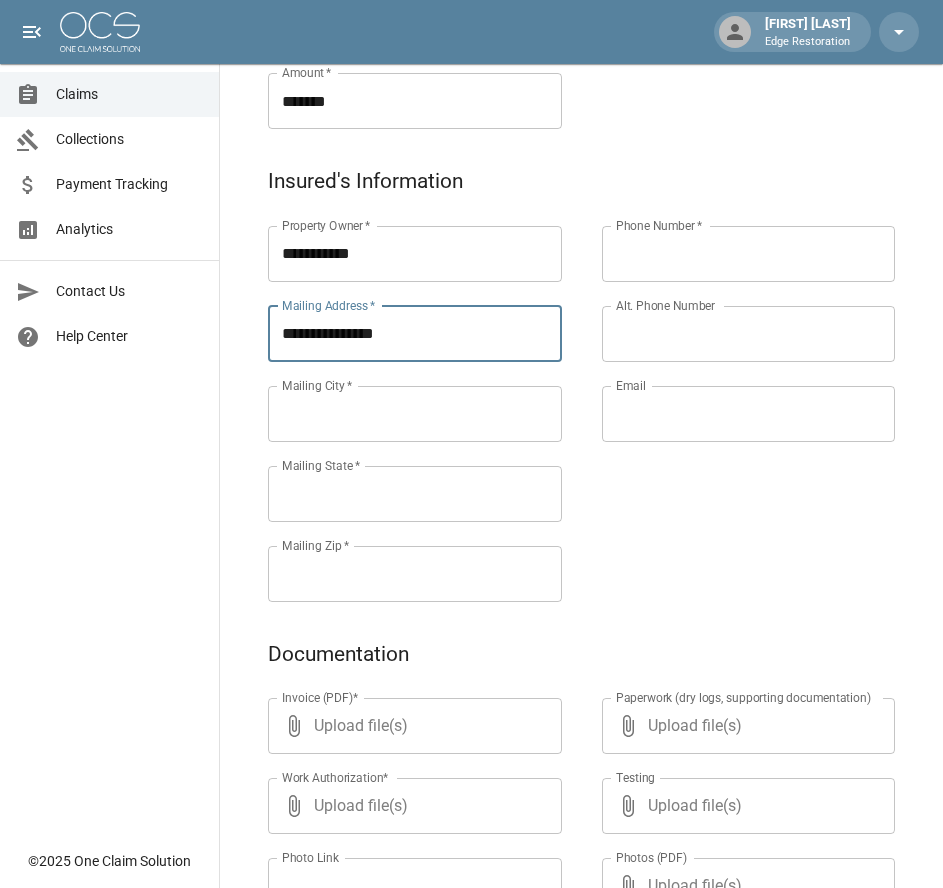 type on "**********" 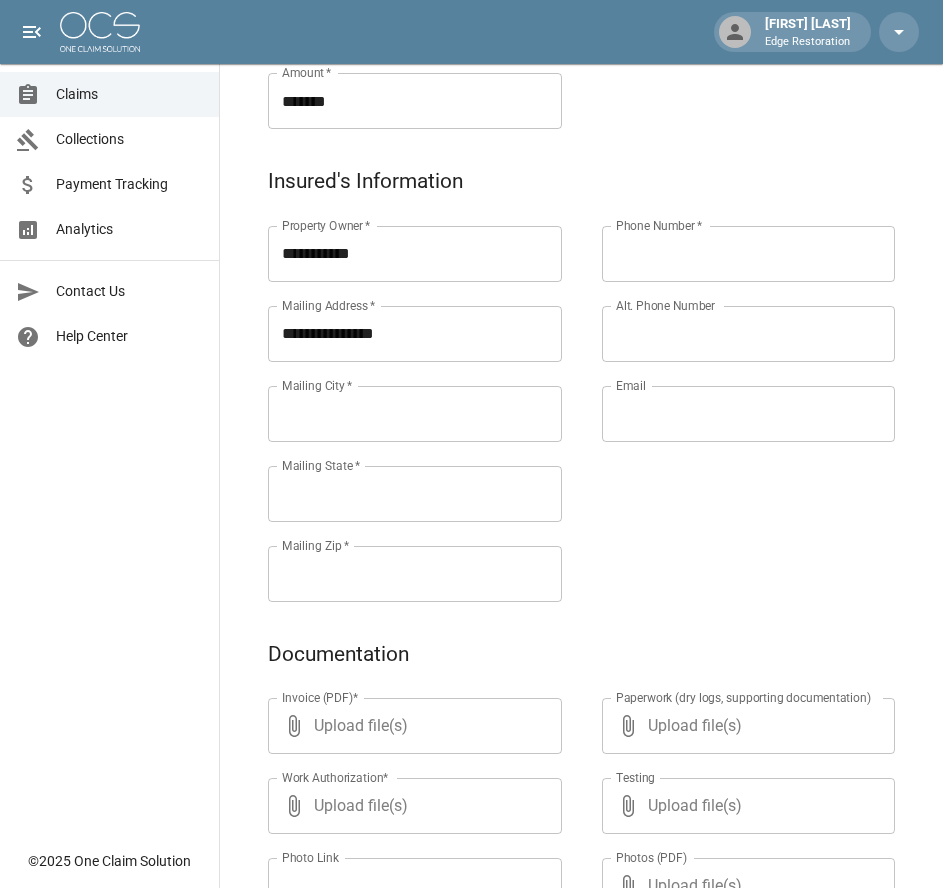 click on "Mailing [CITY]   *" at bounding box center [415, 414] 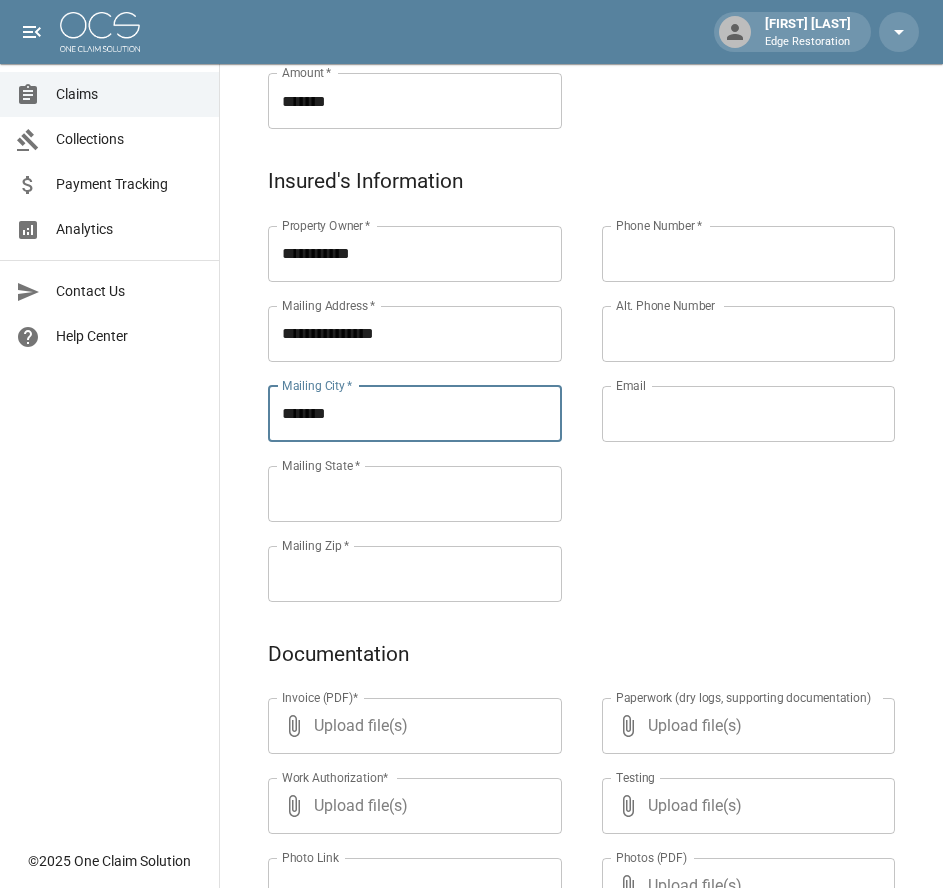 type on "*******" 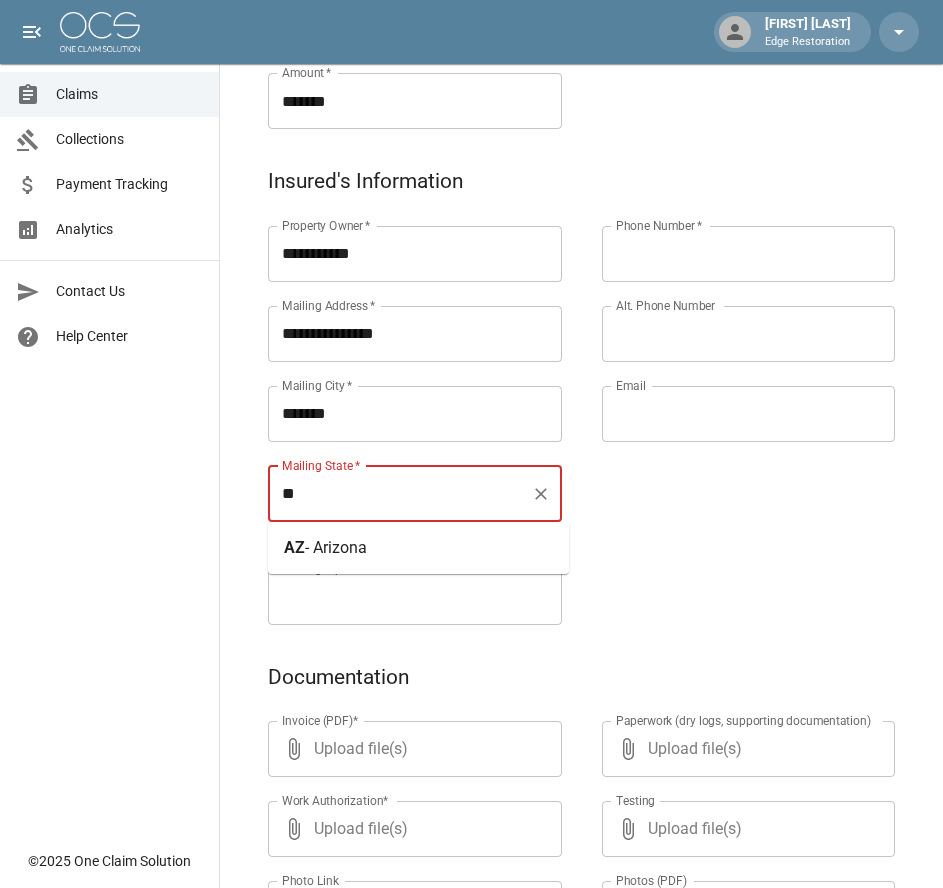 click on "- Arizona" at bounding box center [336, 547] 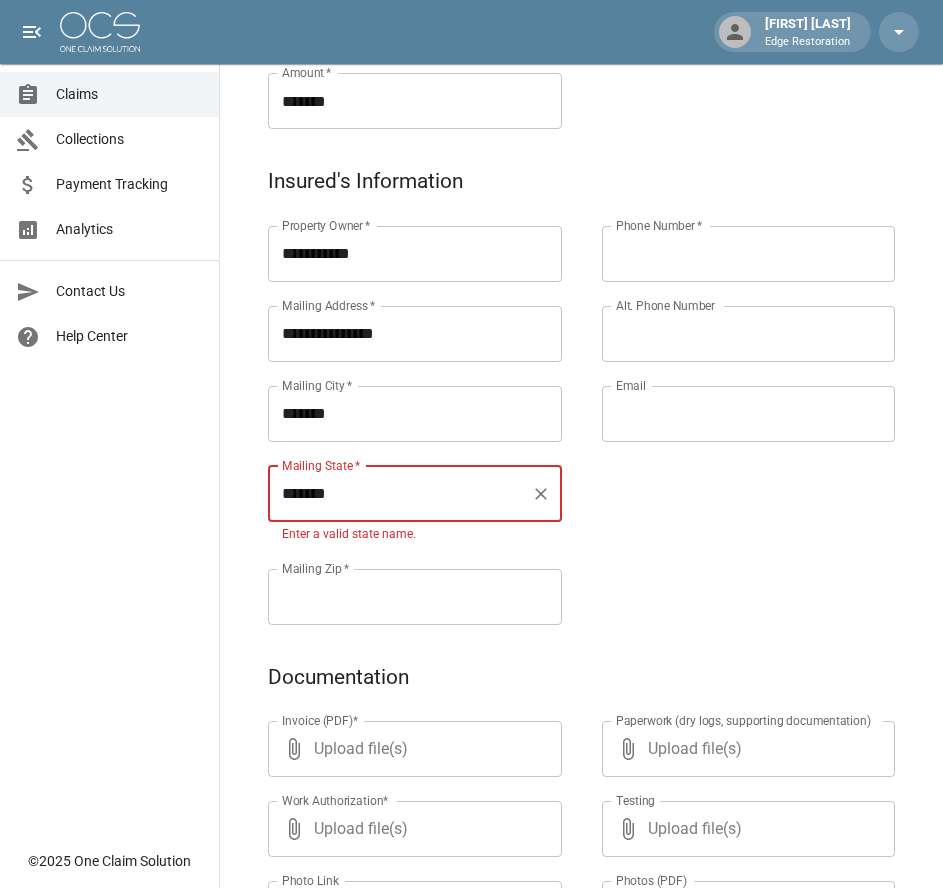 type on "*******" 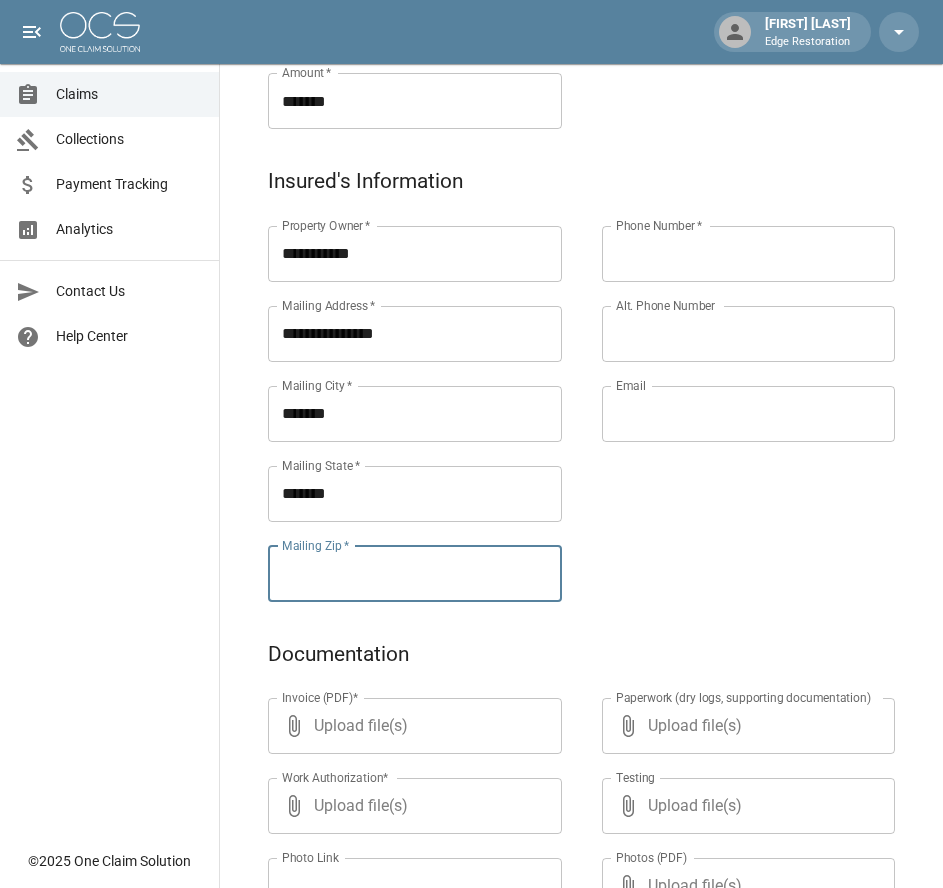 click on "Mailing Zip *" at bounding box center [415, 574] 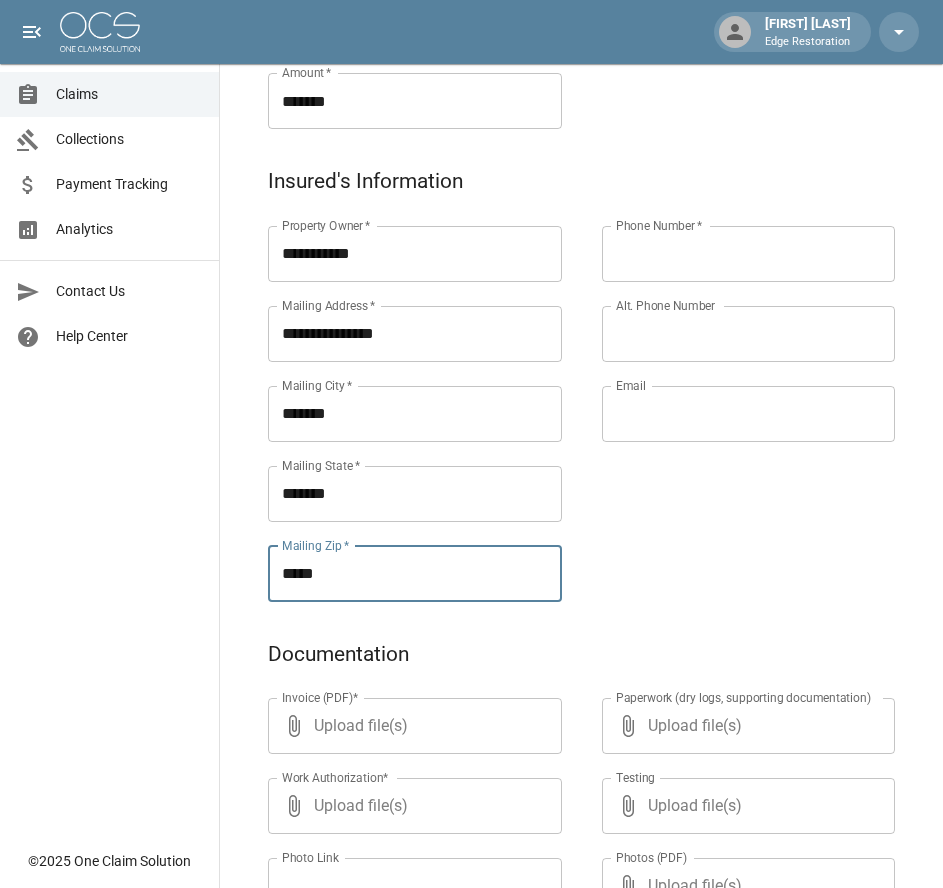 type on "*****" 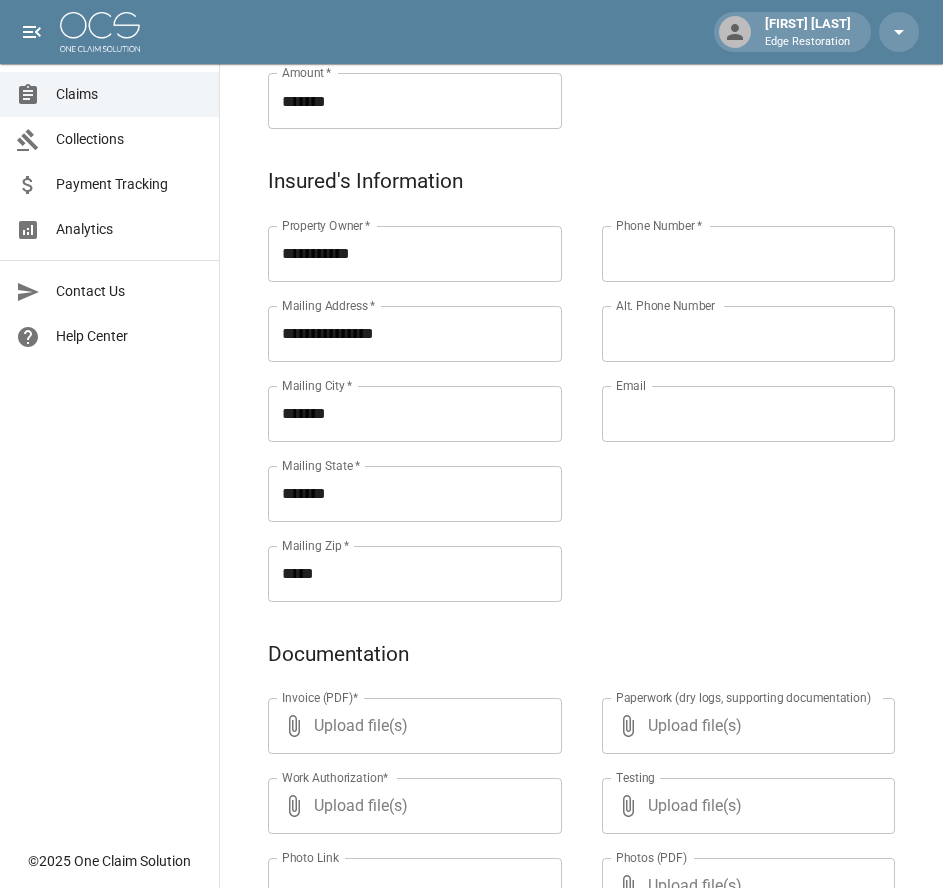 click on "Phone Number   *" at bounding box center [749, 254] 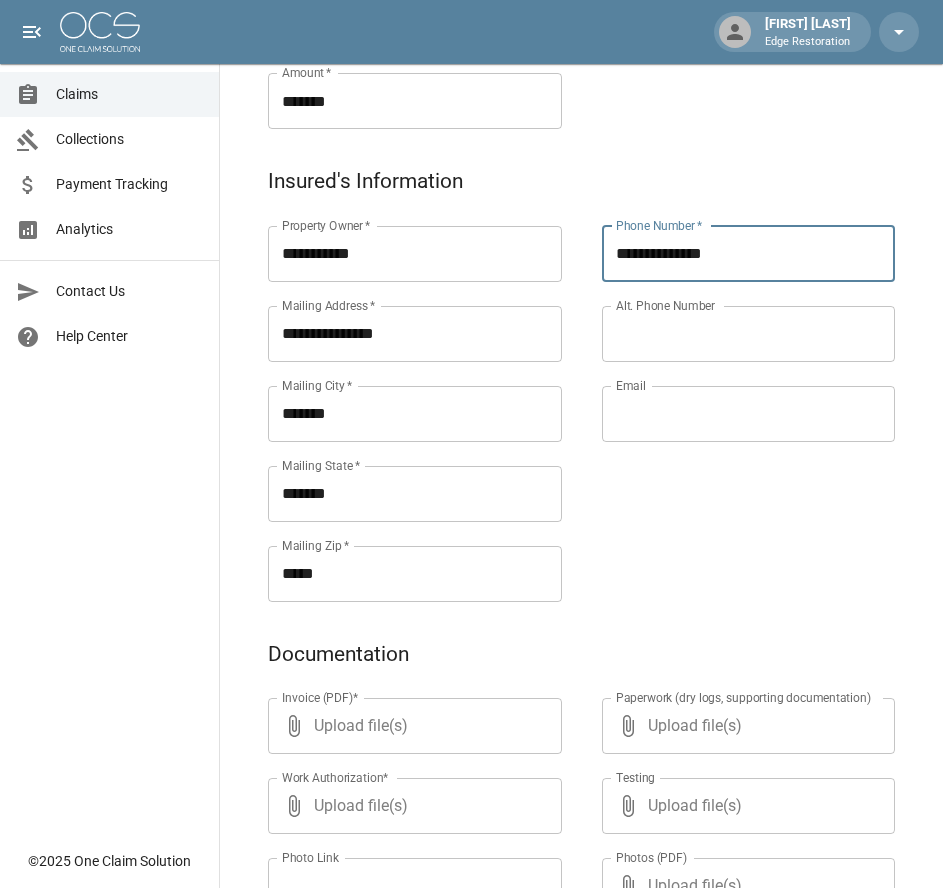 type on "**********" 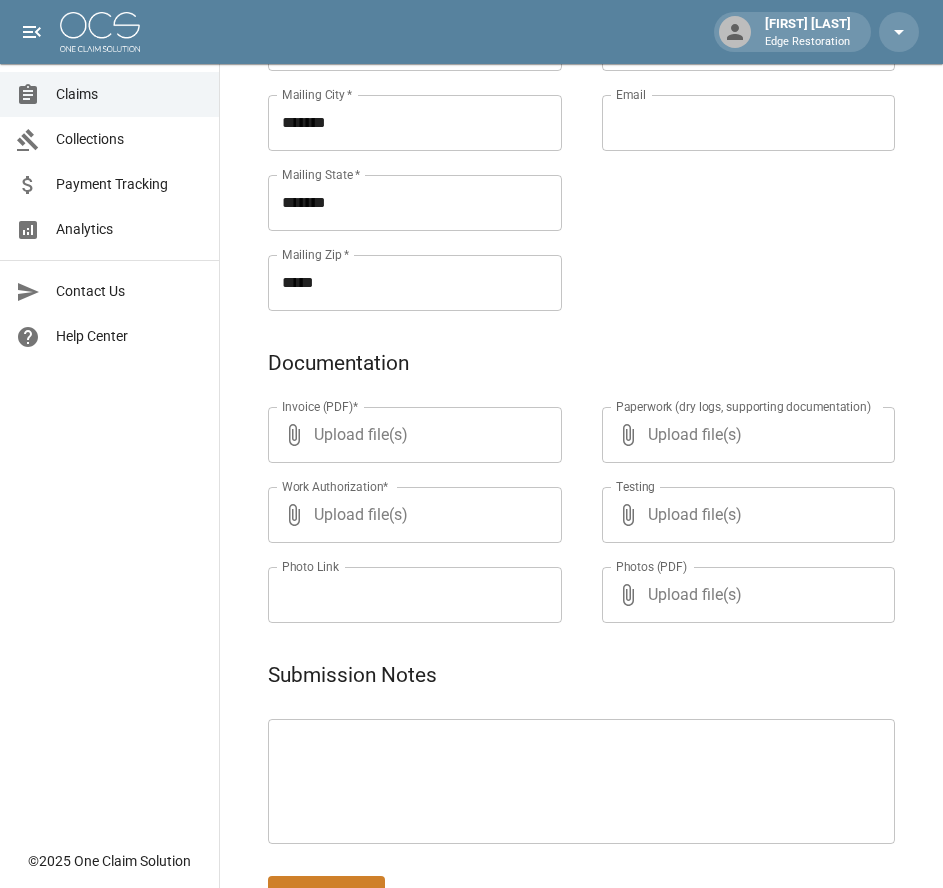 scroll, scrollTop: 917, scrollLeft: 0, axis: vertical 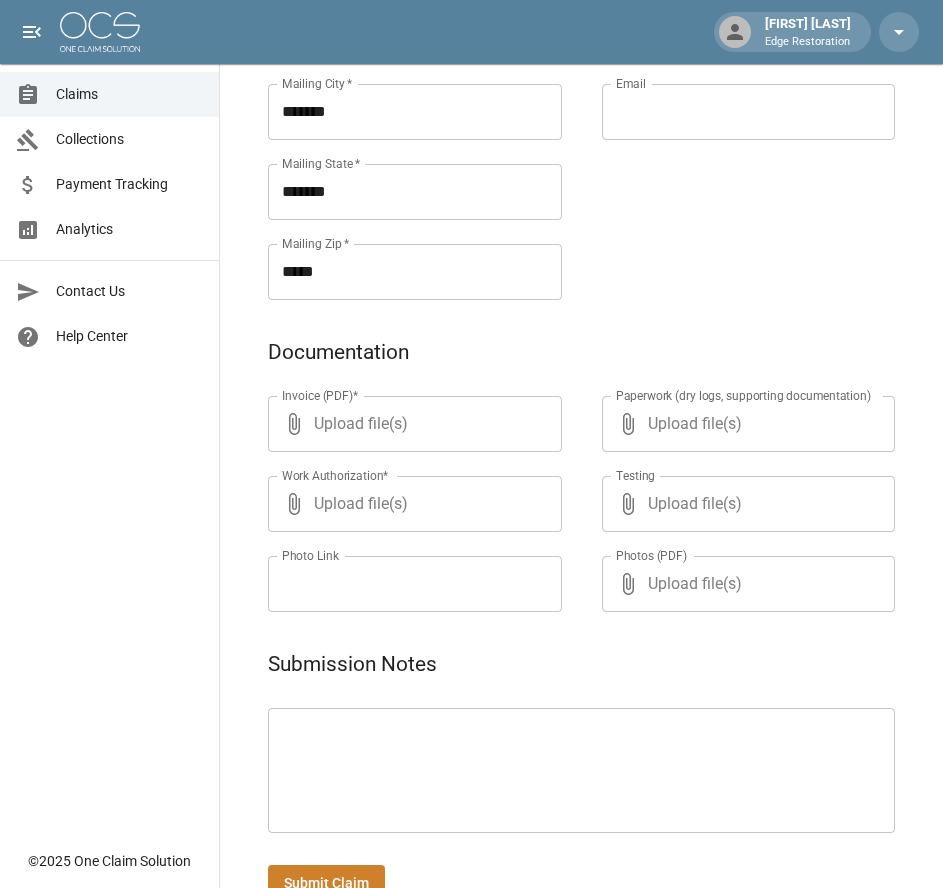 click on "Paperwork (dry logs, supporting documentation) ​ Upload file(s) Paperwork (dry logs, supporting documentation) Testing ​ Upload file(s) Testing Photos (PDF) ​ Upload file(s) Photos (PDF)" at bounding box center [729, 480] 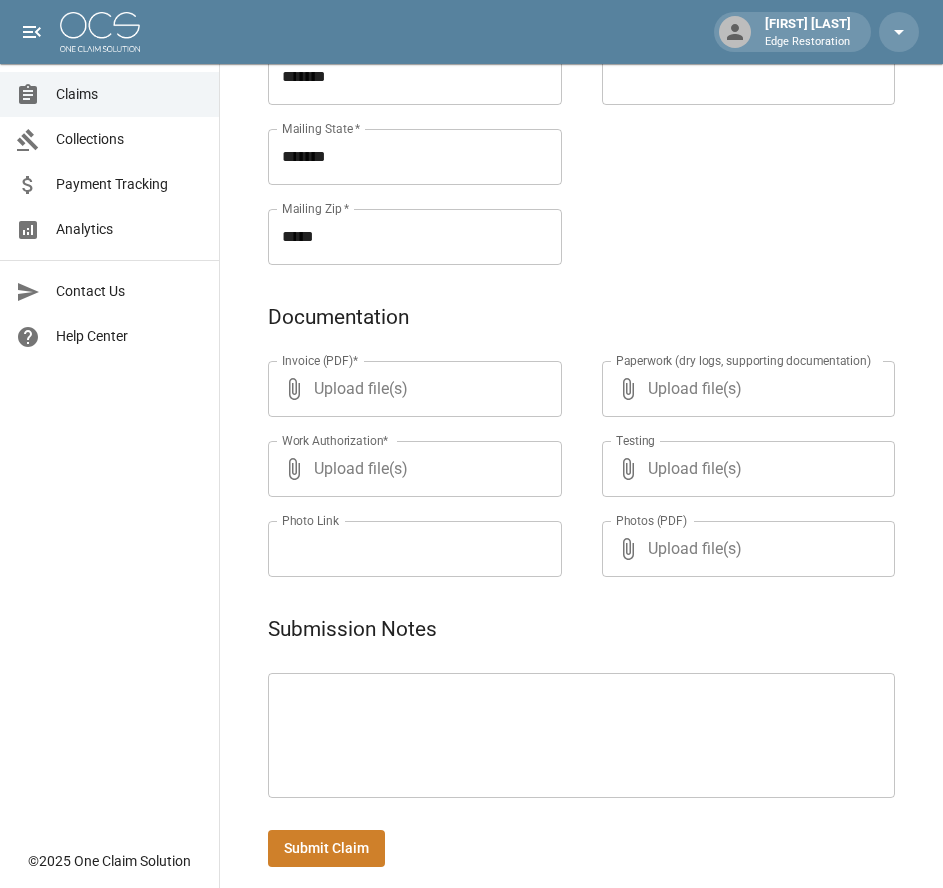 scroll, scrollTop: 971, scrollLeft: 0, axis: vertical 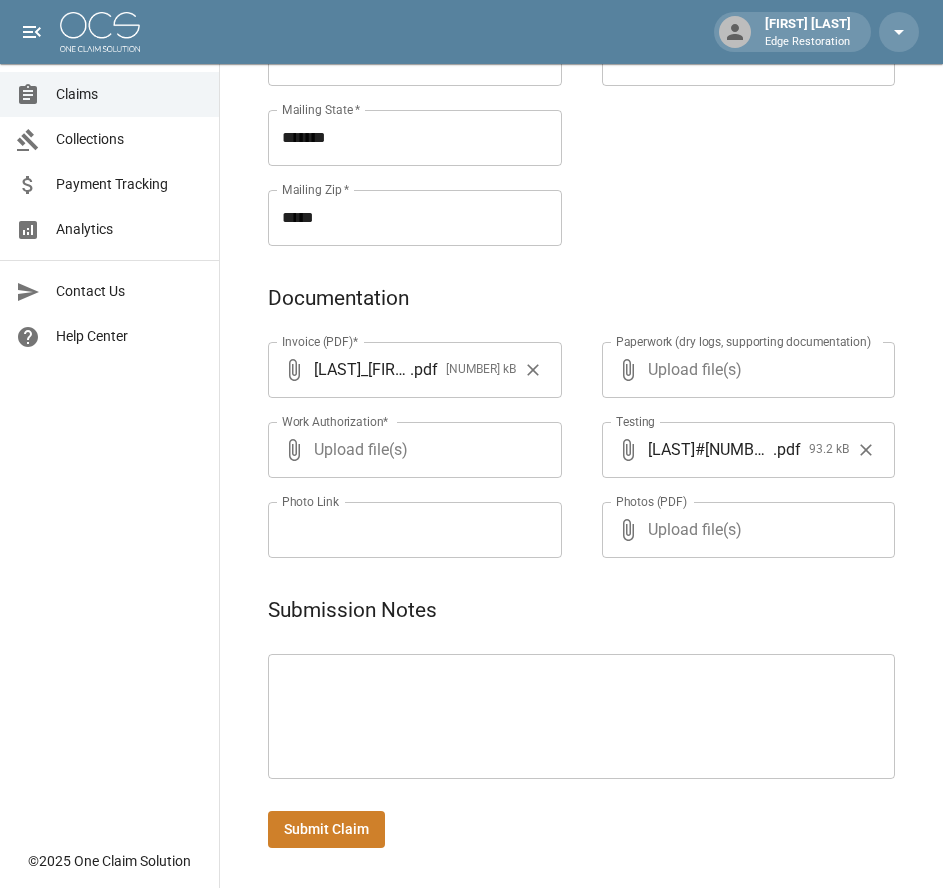 click on "Submit Claim" at bounding box center (326, 829) 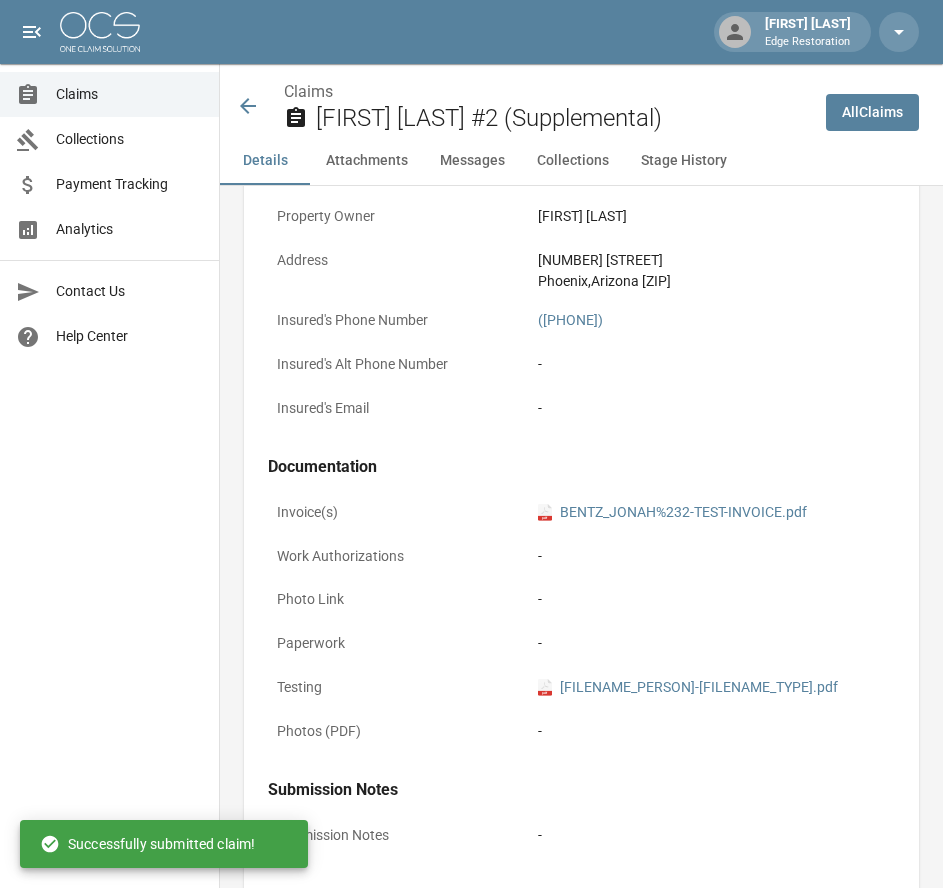 click at bounding box center [100, 32] 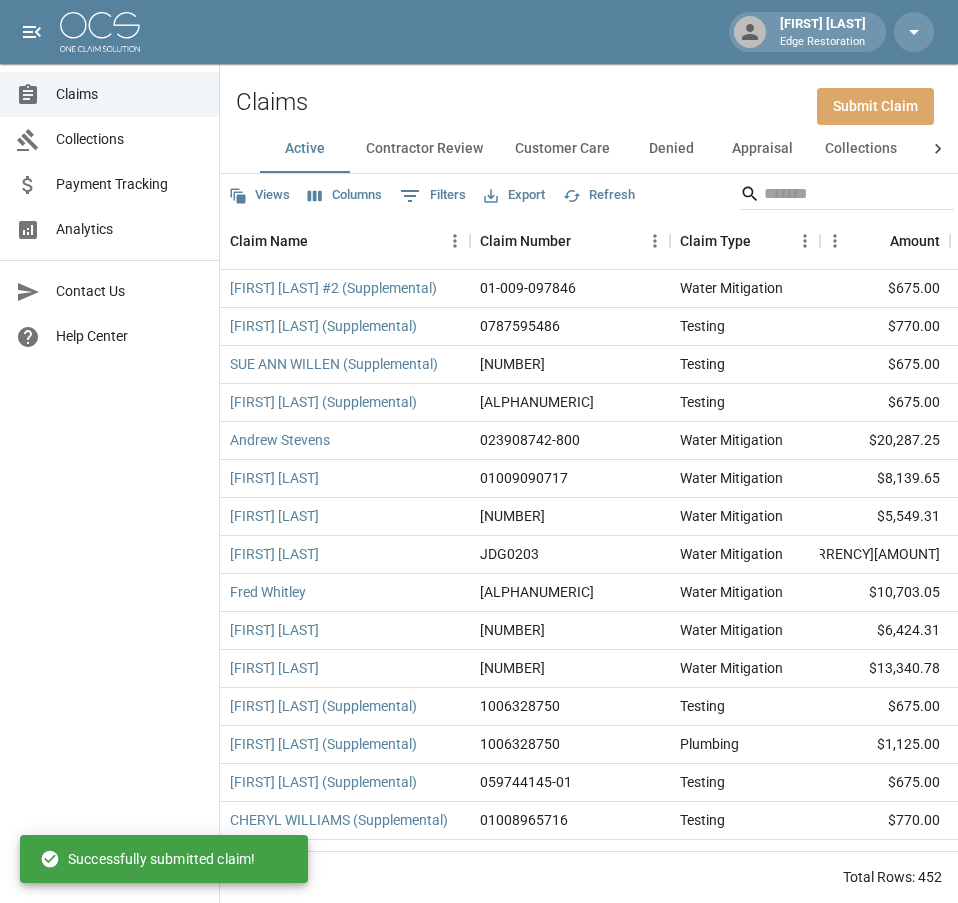 click on "Submit Claim" at bounding box center (875, 106) 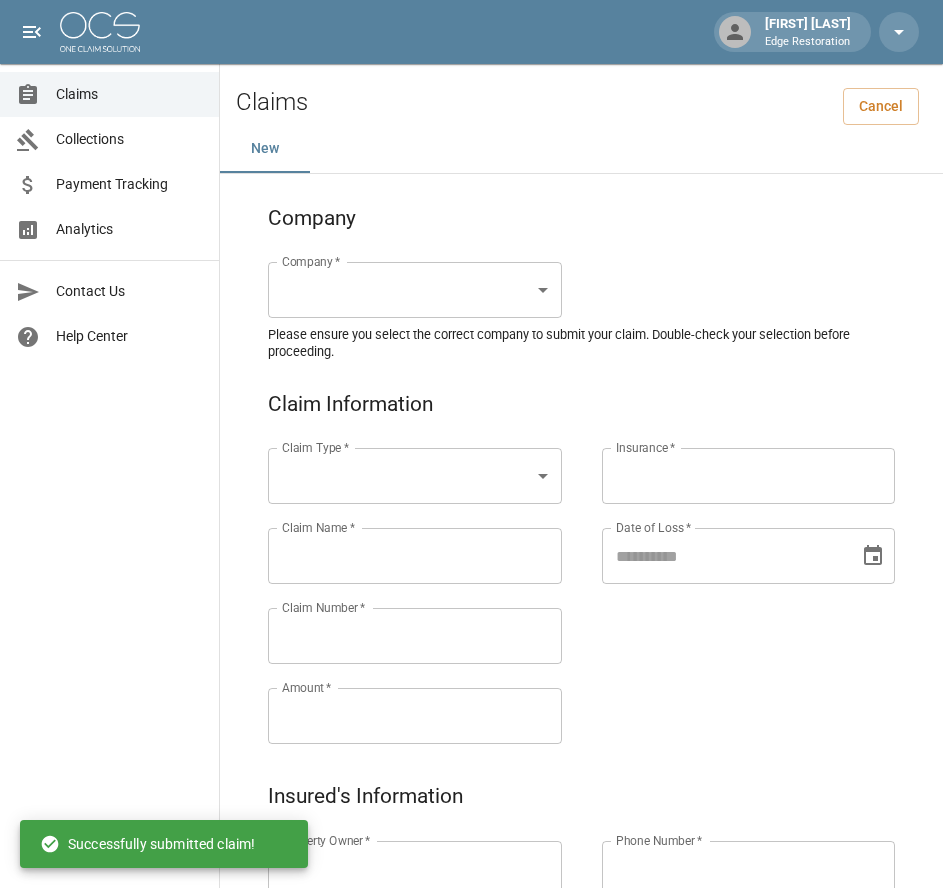 click on "Alicia Tubbs Edge Restoration Claims Collections Payment Tracking Analytics Contact Us Help Center ©  2025   One Claim Solution Claims Cancel New Company Company   * ​ Company   * Please ensure you select the correct company to submit your claim. Double-check your selection before proceeding. Claim Information Claim Type   * ​ Claim Type   * Claim Name   * Claim Name   * Claim Number   * Claim Number   * Amount   * Amount   * Insurance   * Insurance   * Date of Loss   * Date of Loss   * Insured's Information Property Owner   * Property Owner   * Mailing Address   * Mailing Address   * Mailing City   * Mailing City   * Mailing State   * Mailing State   * Mailing Zip   * Mailing Zip   * Phone Number   * Phone Number   * Alt. Phone Number Alt. Phone Number Email Email Documentation Invoice (PDF)* ​ Upload file(s) Invoice (PDF)* Work Authorization* ​ Upload file(s) Work Authorization* Photo Link Photo Link ​ Upload file(s) Testing ​ ​" at bounding box center [471, 929] 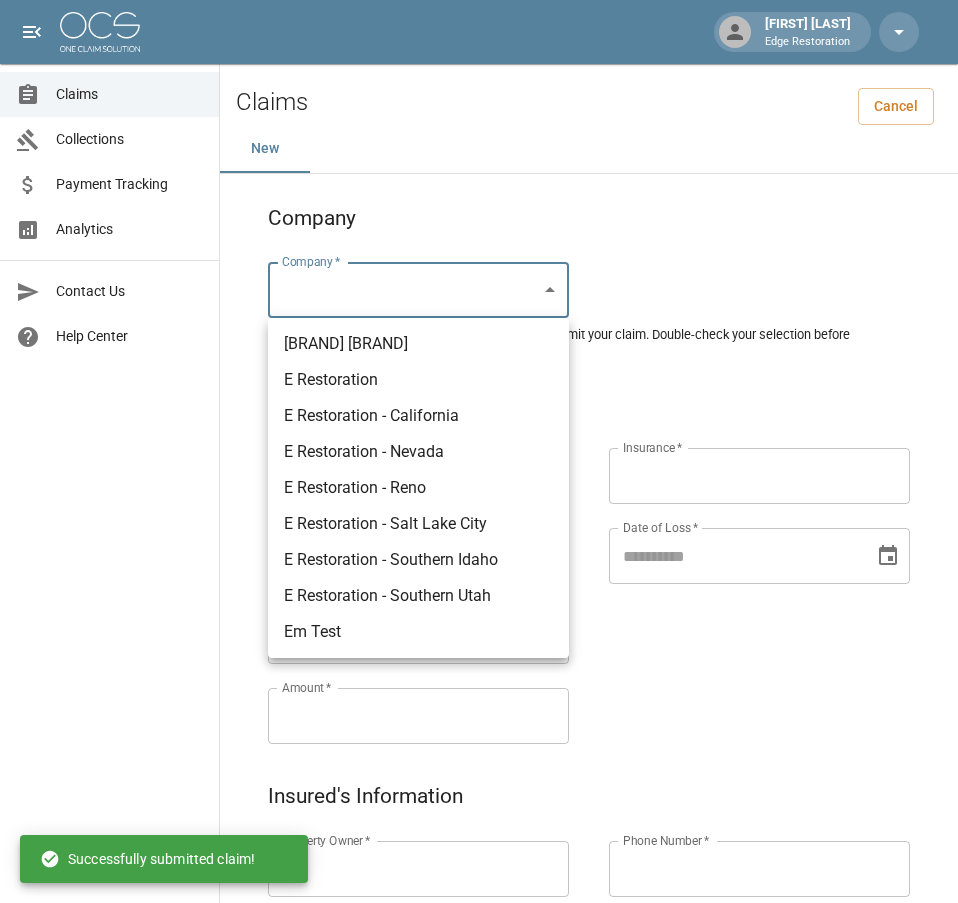 click on "E Restoration" at bounding box center [418, 380] 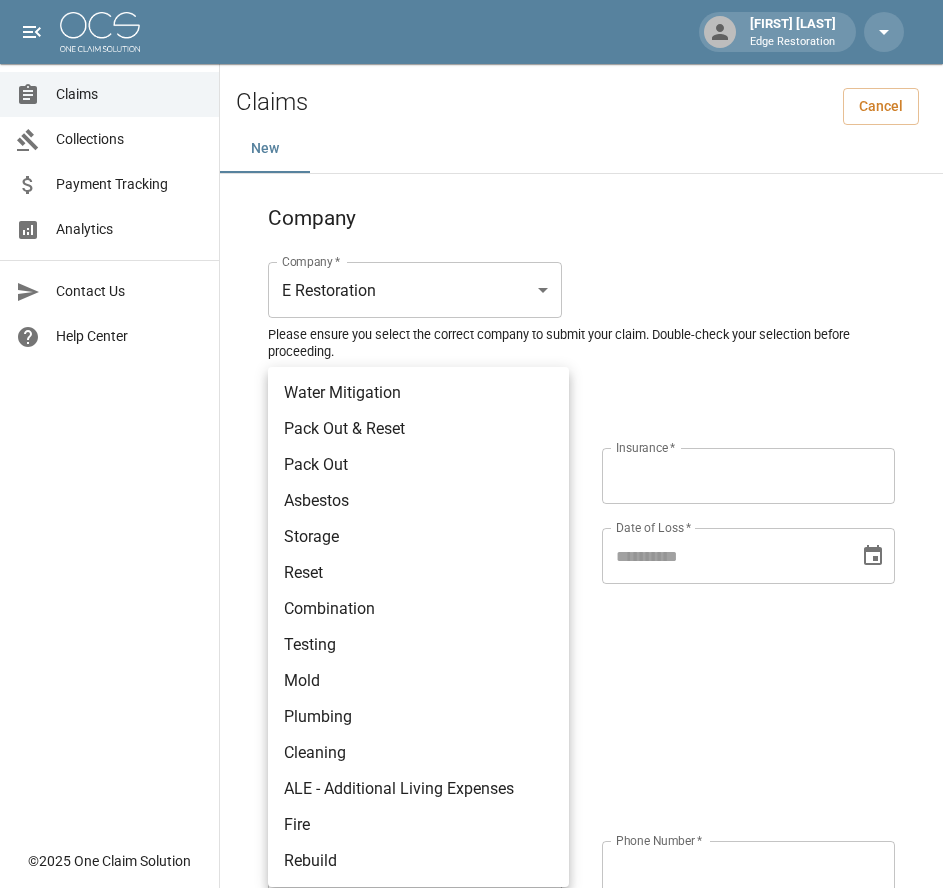 click on "Alicia Tubbs Edge Restoration Claims Collections Payment Tracking Analytics Contact Us Help Center ©  2025   One Claim Solution Claims Cancel New Company Company   * E Restoration *** Company   * Please ensure you select the correct company to submit your claim. Double-check your selection before proceeding. Claim Information Claim Type   * ​ Claim Type   * Claim Name   * Claim Name   * Claim Number   * Claim Number   * Amount   * Amount   * Insurance   * Insurance   * Date of Loss   * Date of Loss   * Insured's Information Property Owner   * Property Owner   * Mailing Address   * Mailing Address   * Mailing City   * Mailing City   * Mailing State   * Mailing State   * Mailing Zip   * Mailing Zip   * Phone Number   * Phone Number   * Alt. Phone Number Alt. Phone Number Email Email Documentation Invoice (PDF)* ​ Upload file(s) Invoice (PDF)* Work Authorization* ​ Upload file(s) Work Authorization* Photo Link Photo Link ​ Upload file(s) *" at bounding box center (471, 929) 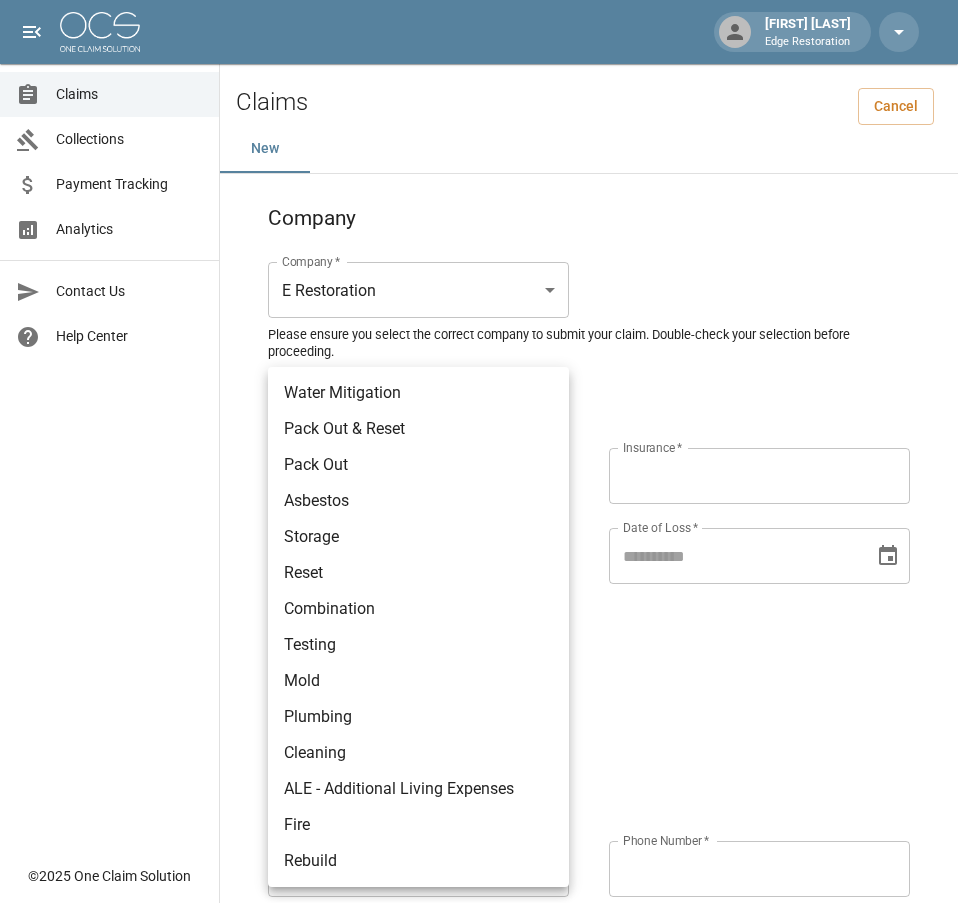 click on "Water Mitigation" at bounding box center (418, 393) 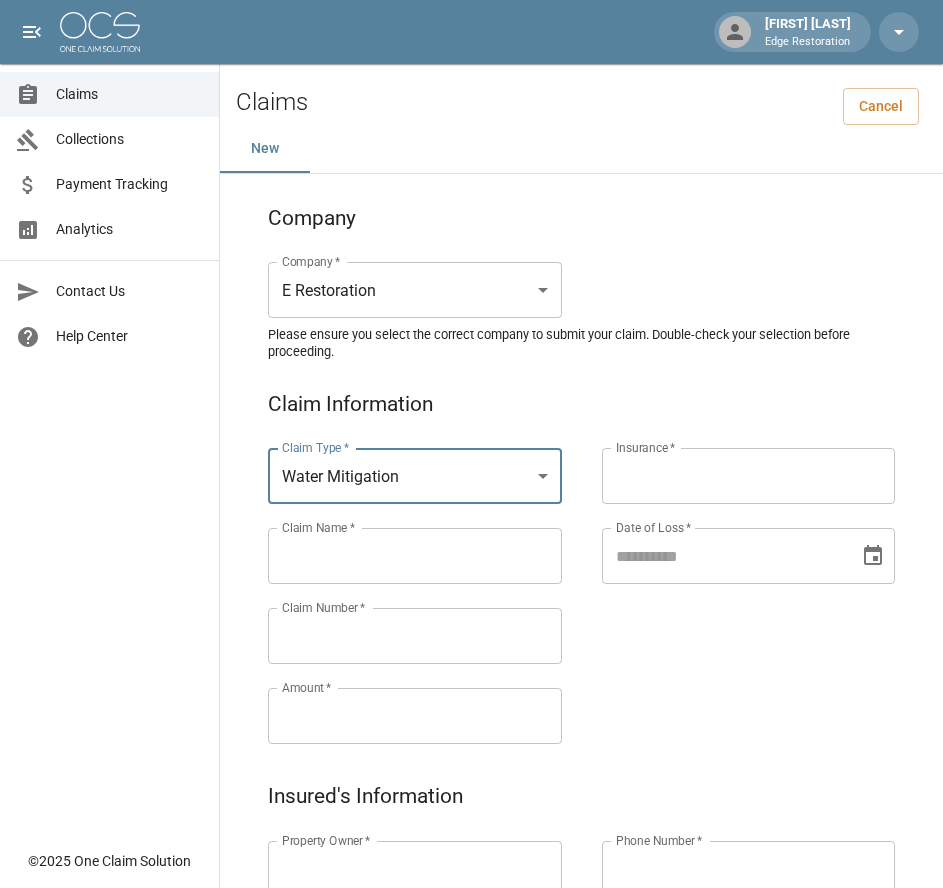 click on "Claims Collections Payment Tracking Analytics Contact Us Help Center" at bounding box center (109, 419) 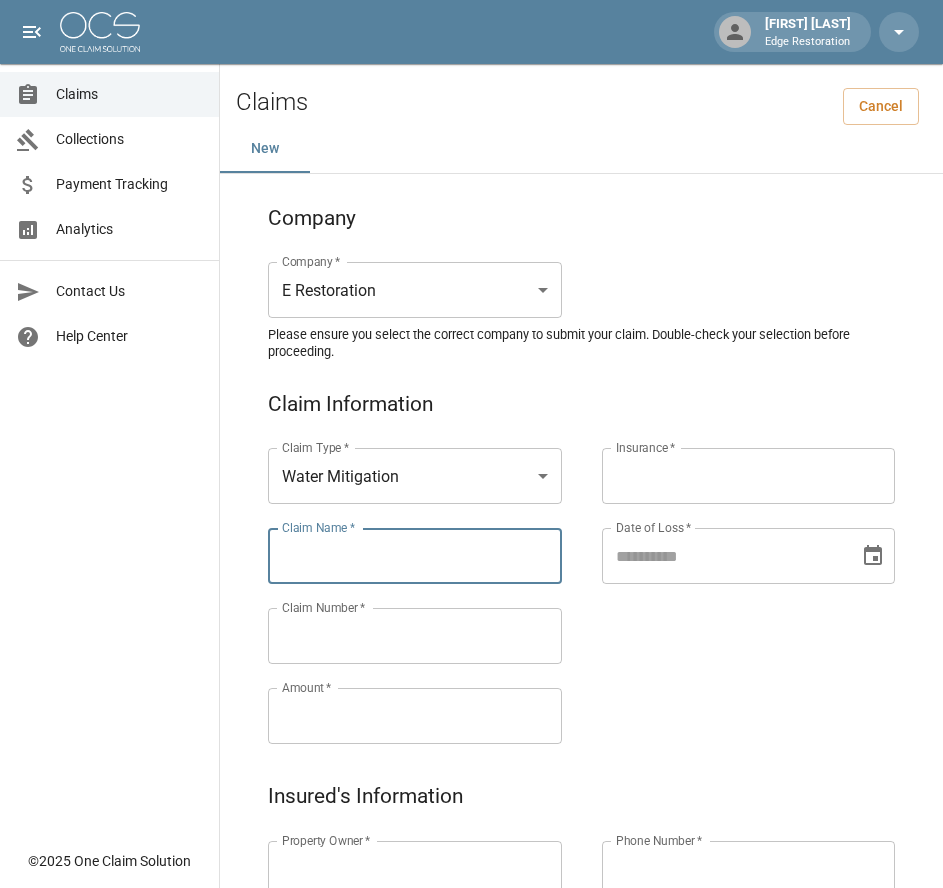 click on "Claim Name   *" at bounding box center (415, 556) 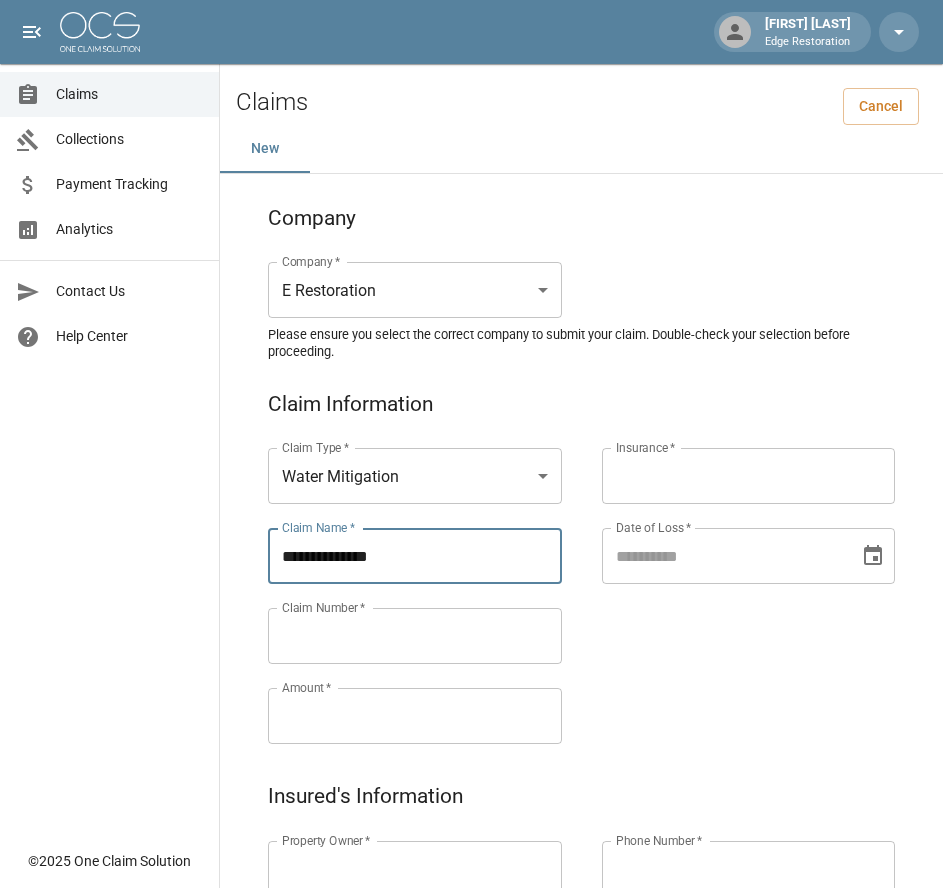 type on "**********" 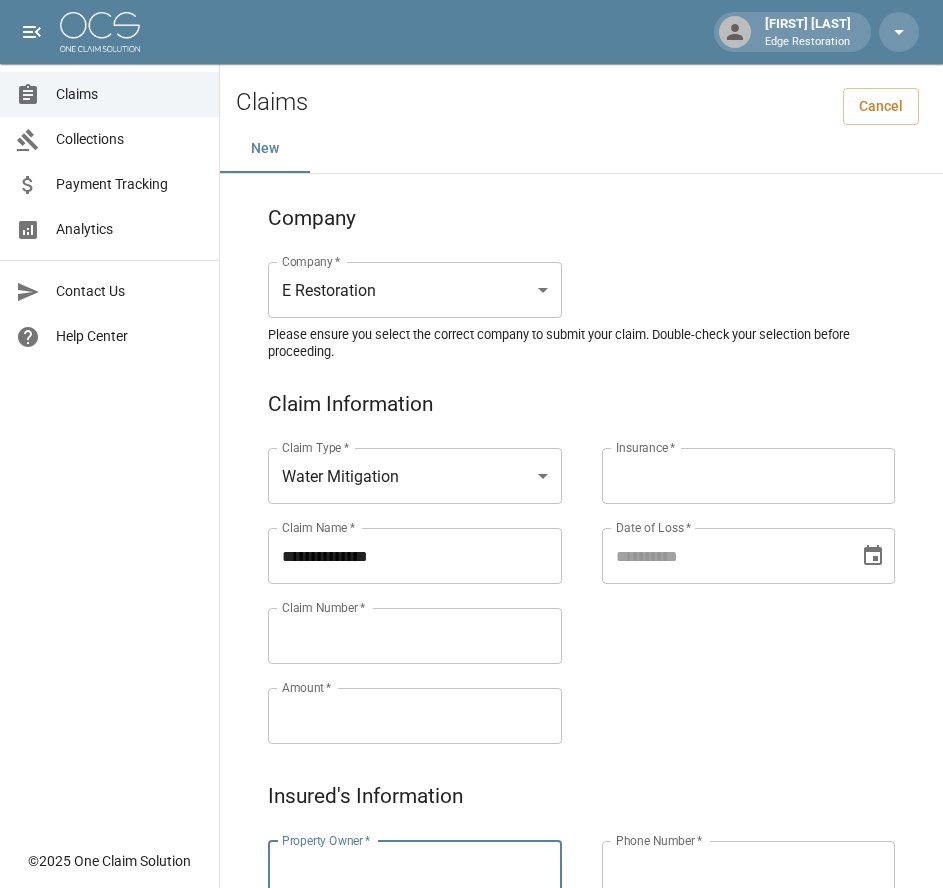 click on "Property Owner   *" at bounding box center [415, 869] 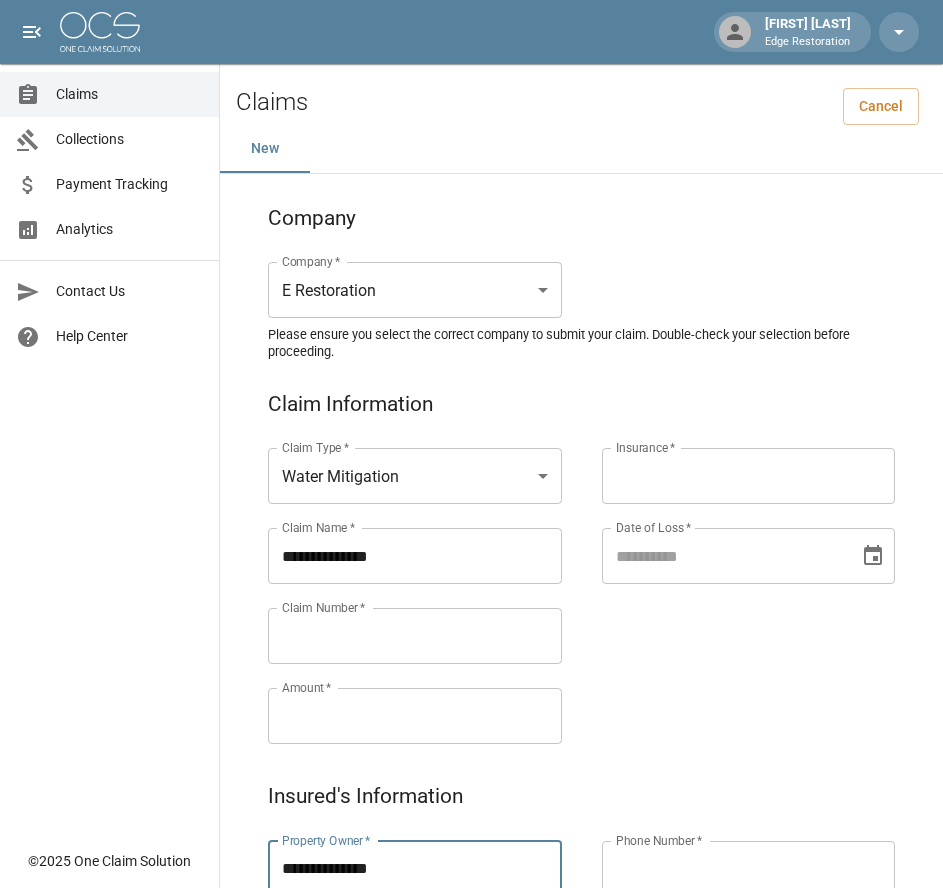 type on "**********" 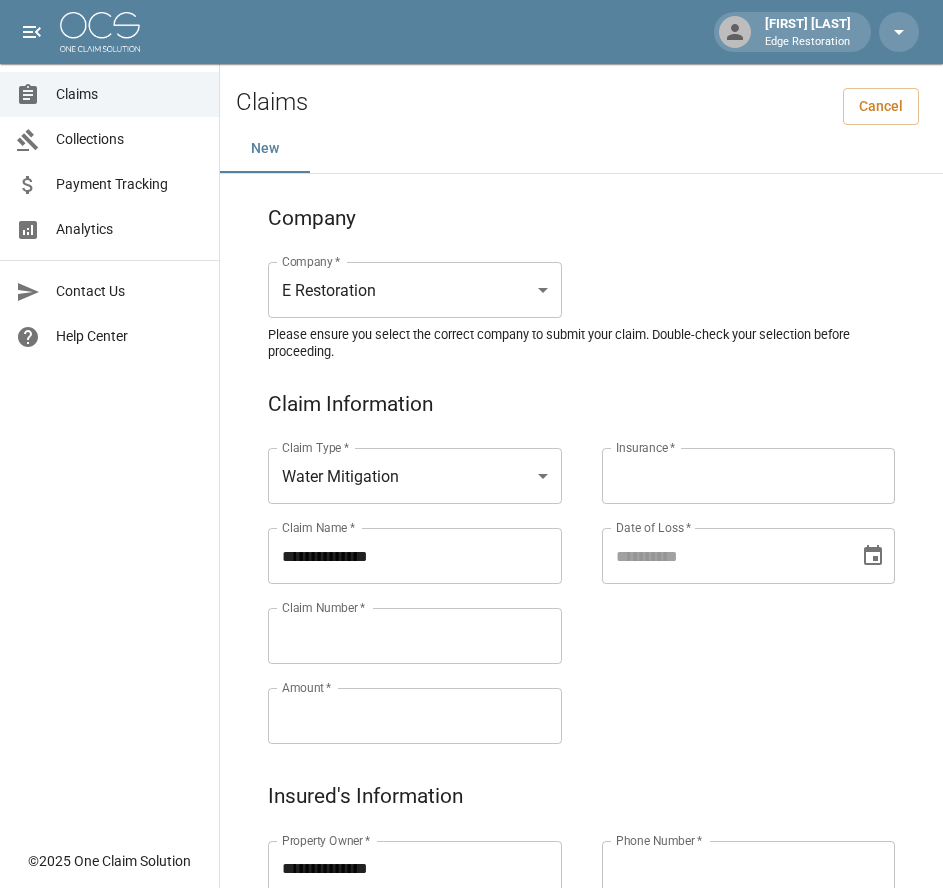 click on "Claim Number   *" at bounding box center (415, 636) 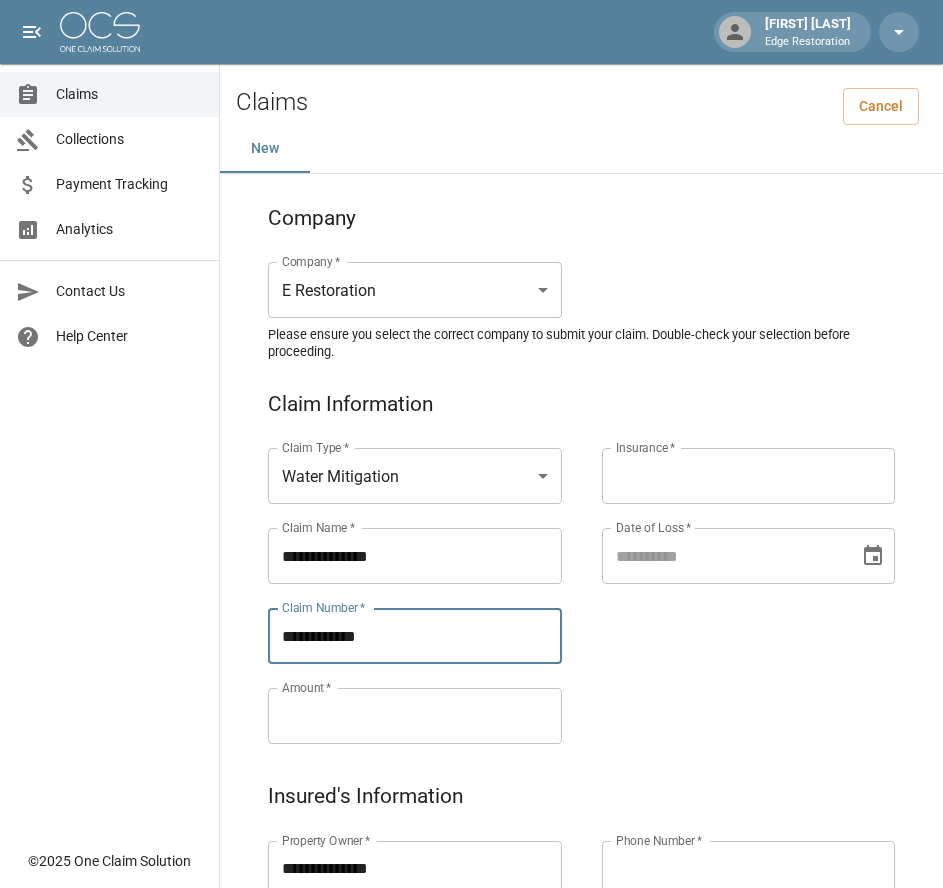 type on "**********" 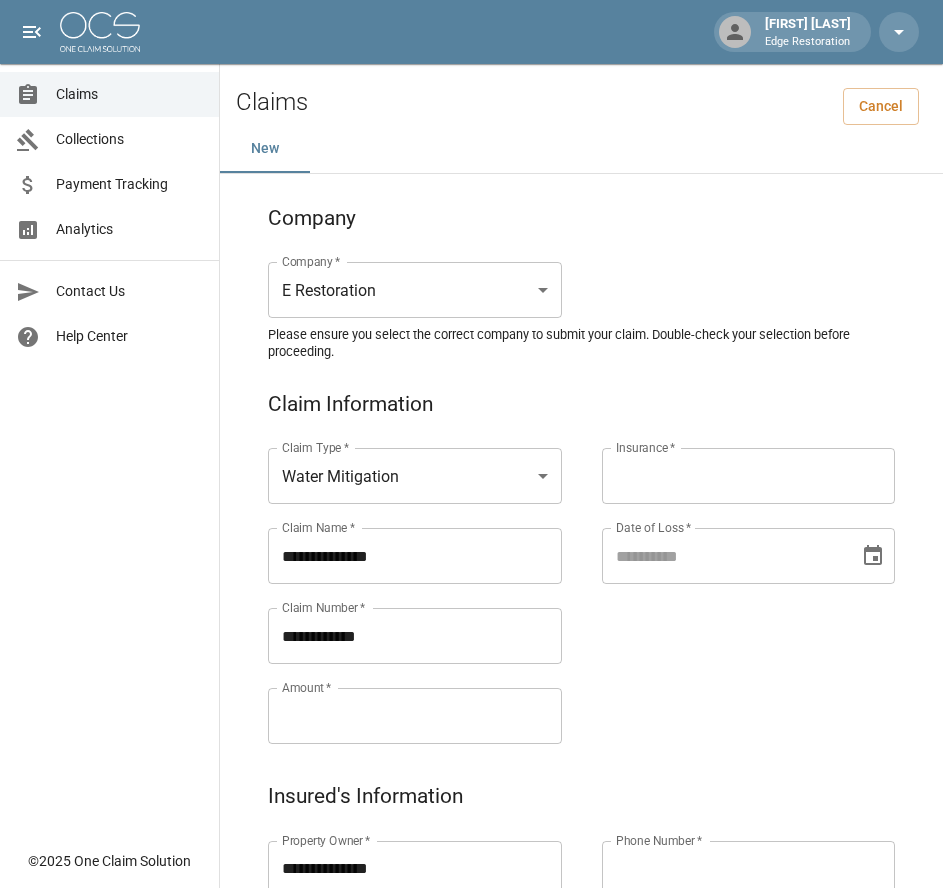 click on "Amount   *" at bounding box center (415, 716) 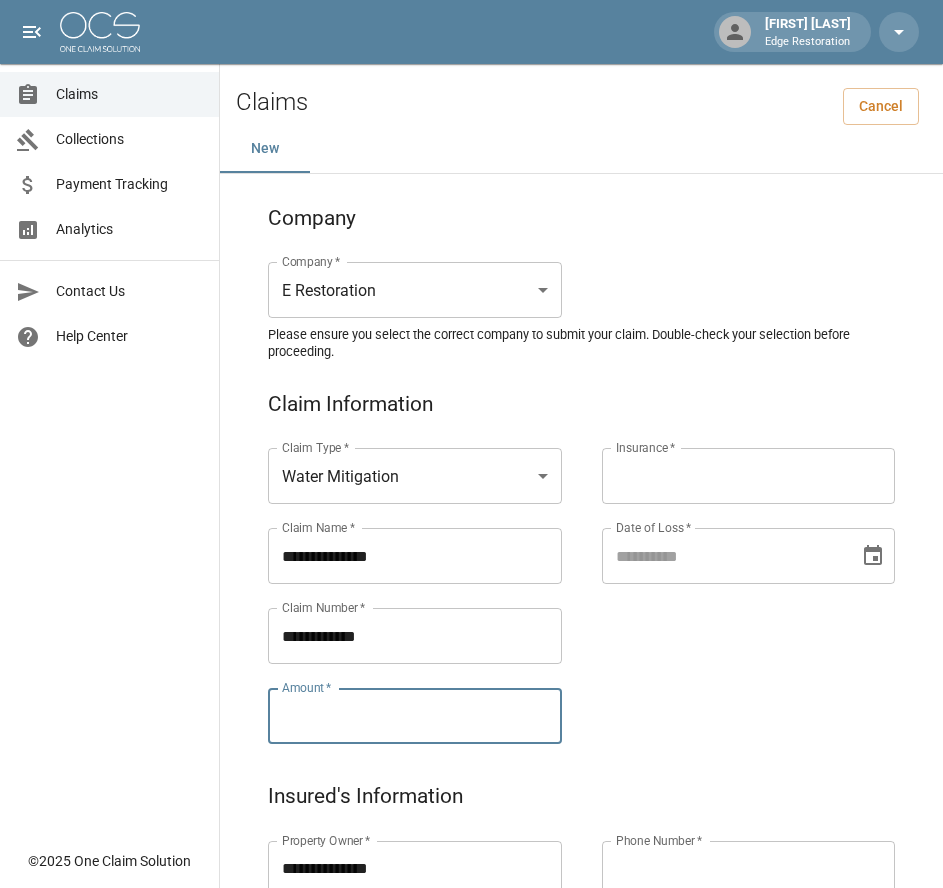 paste on "**********" 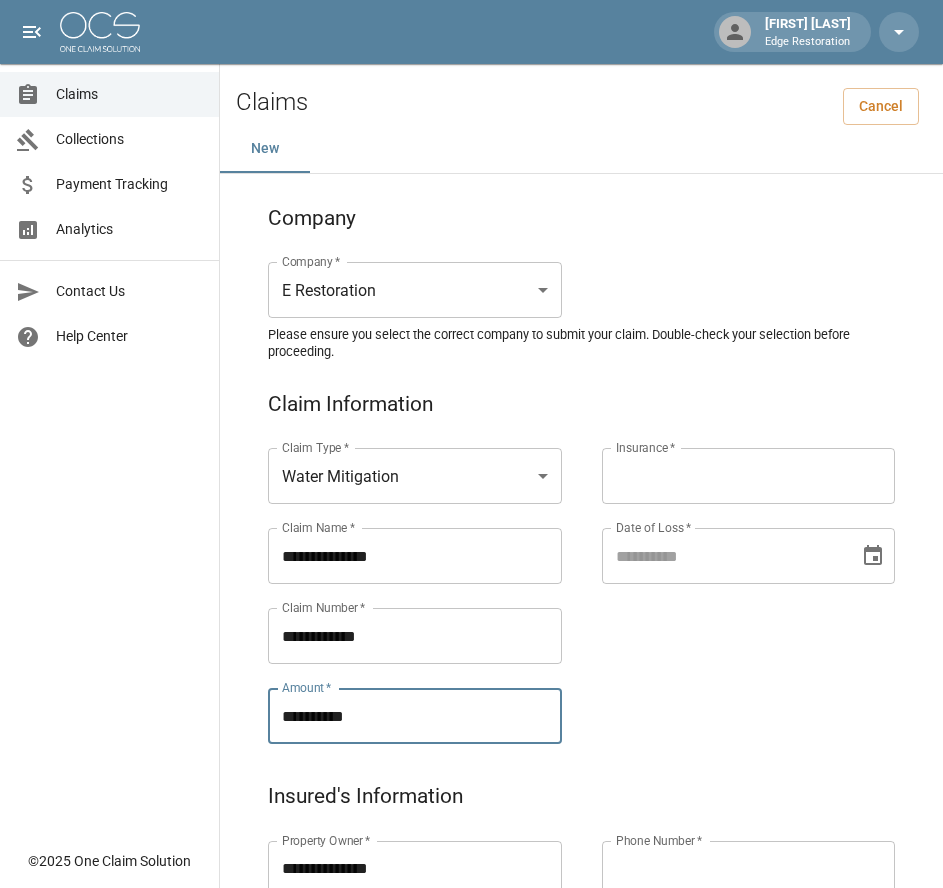 type on "**********" 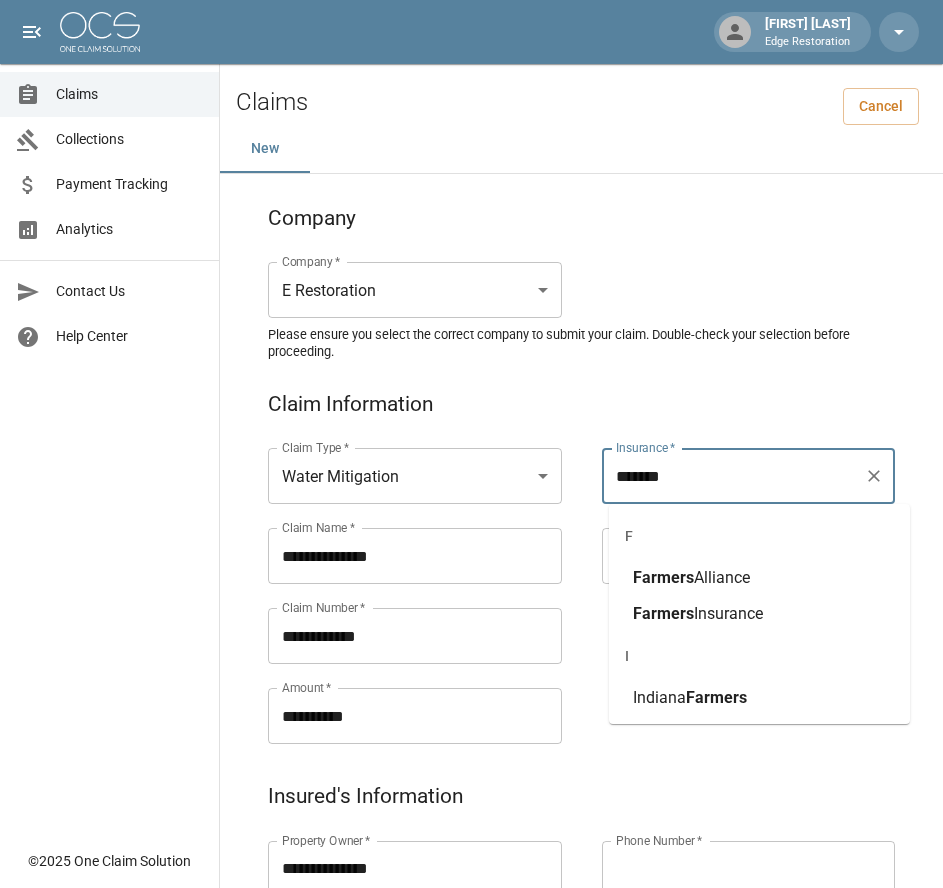 click on "Farmers  Insurance" at bounding box center [759, 614] 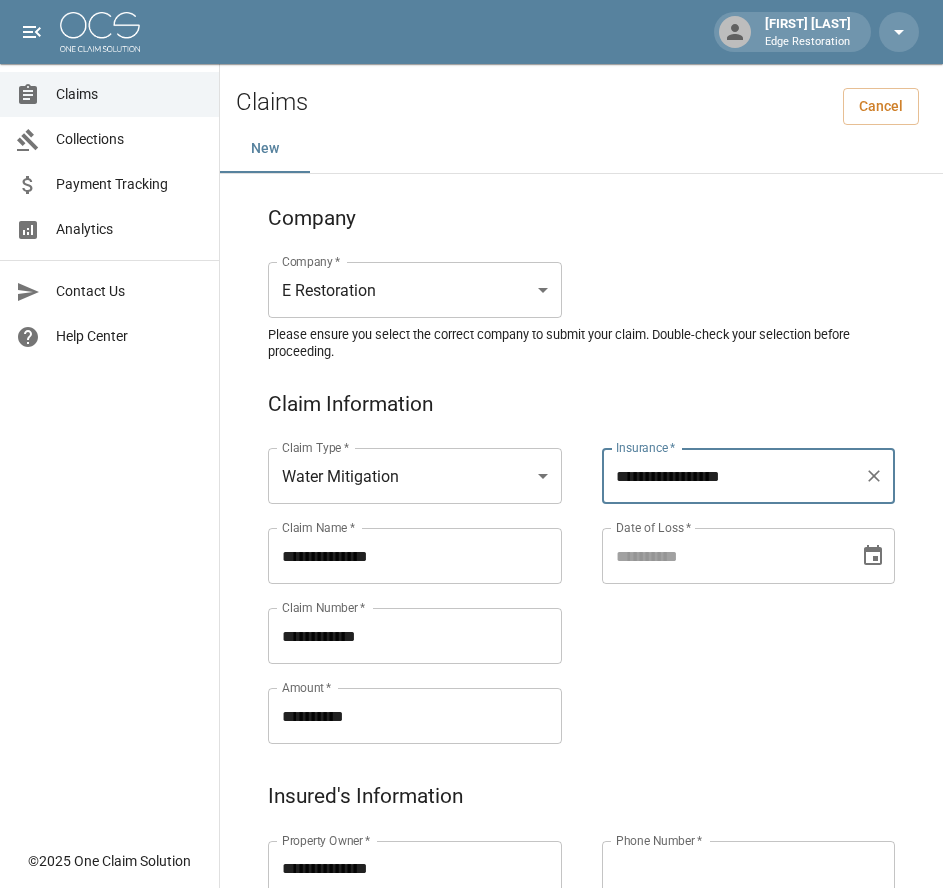 type on "**********" 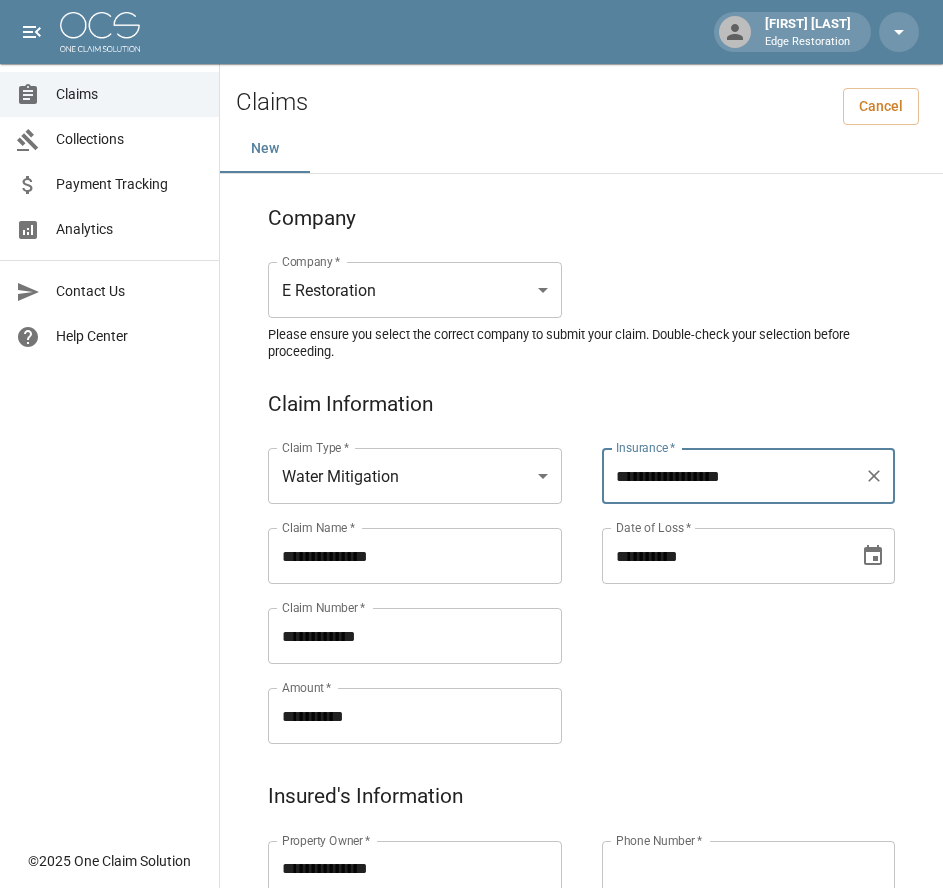 click on "**********" at bounding box center [724, 556] 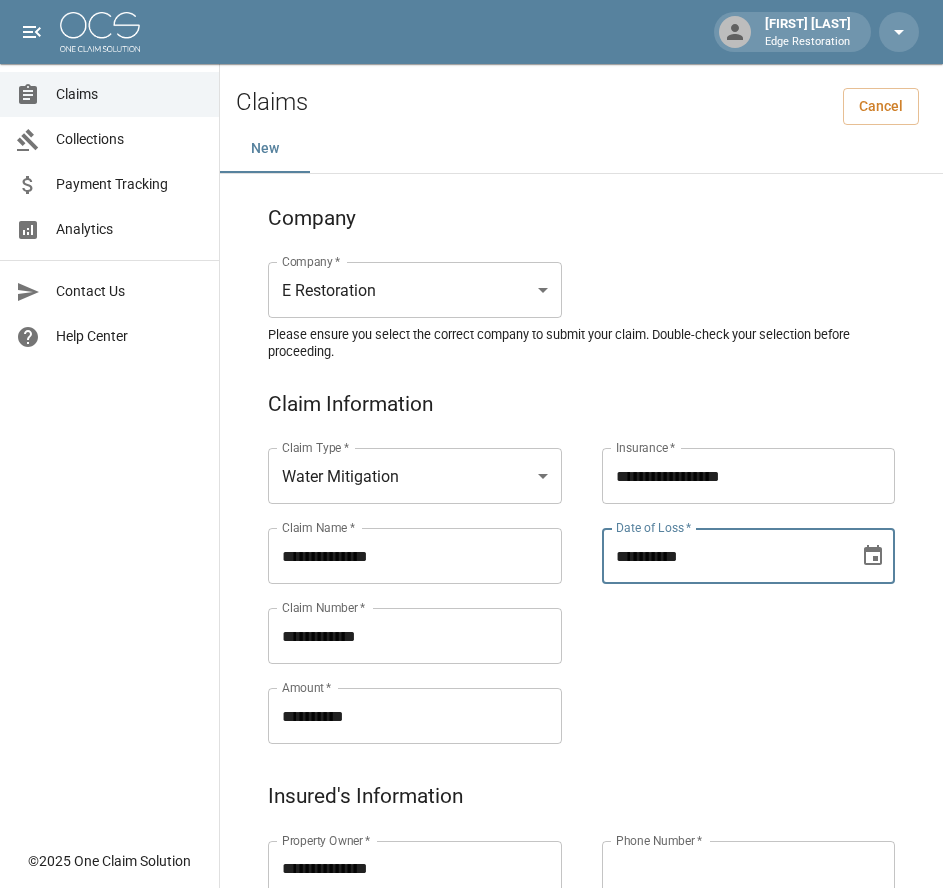 type on "**********" 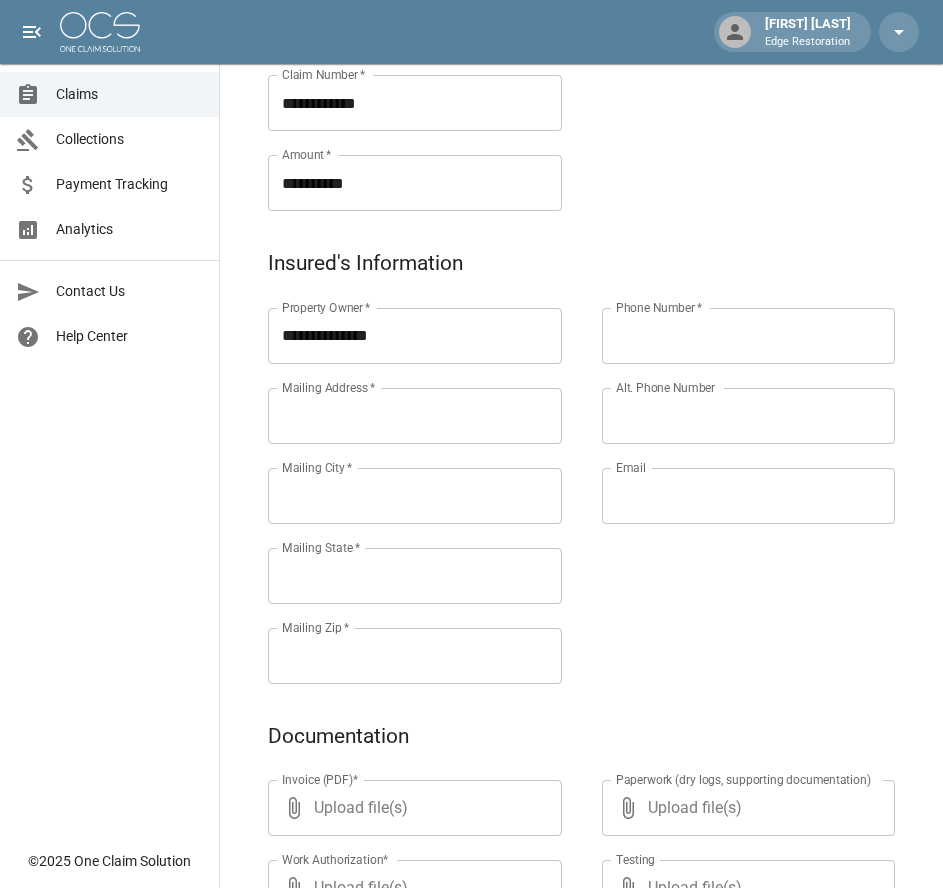 scroll, scrollTop: 563, scrollLeft: 0, axis: vertical 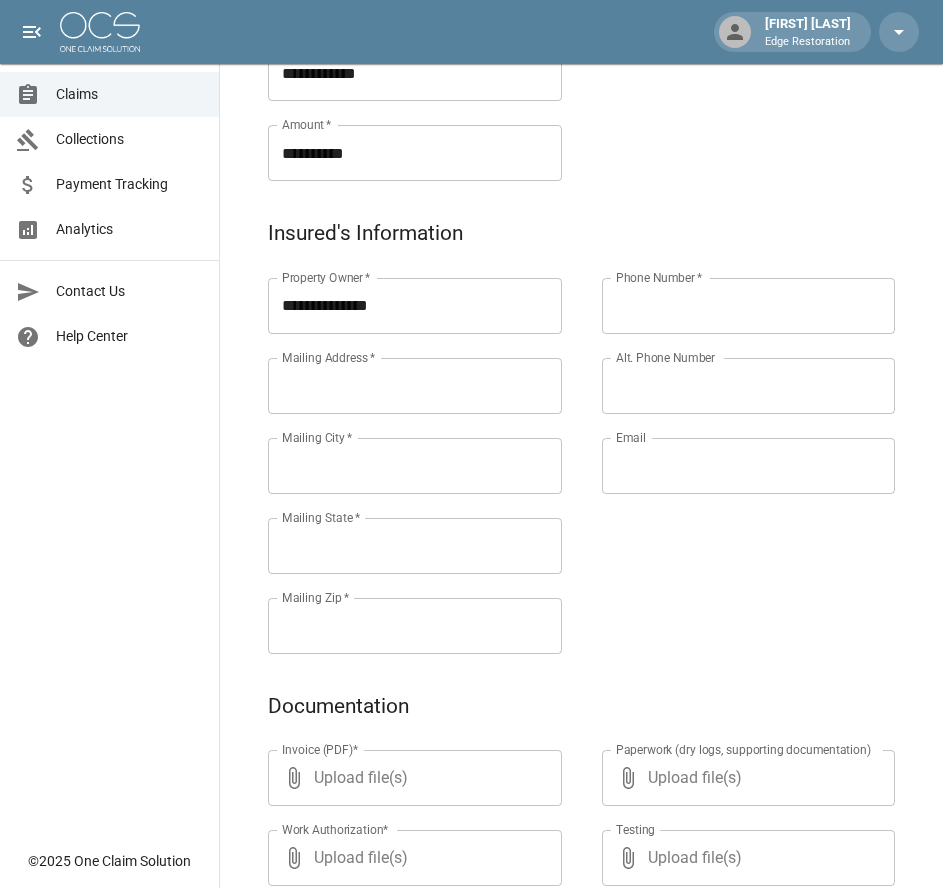 paste on "**********" 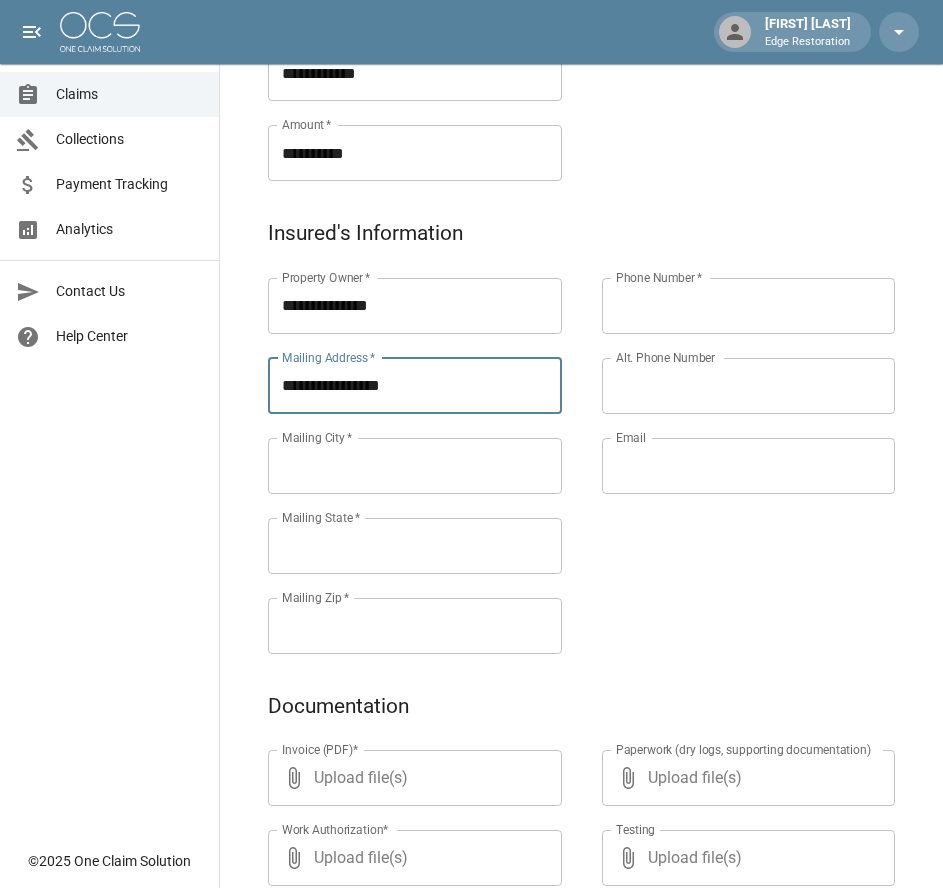 type on "**********" 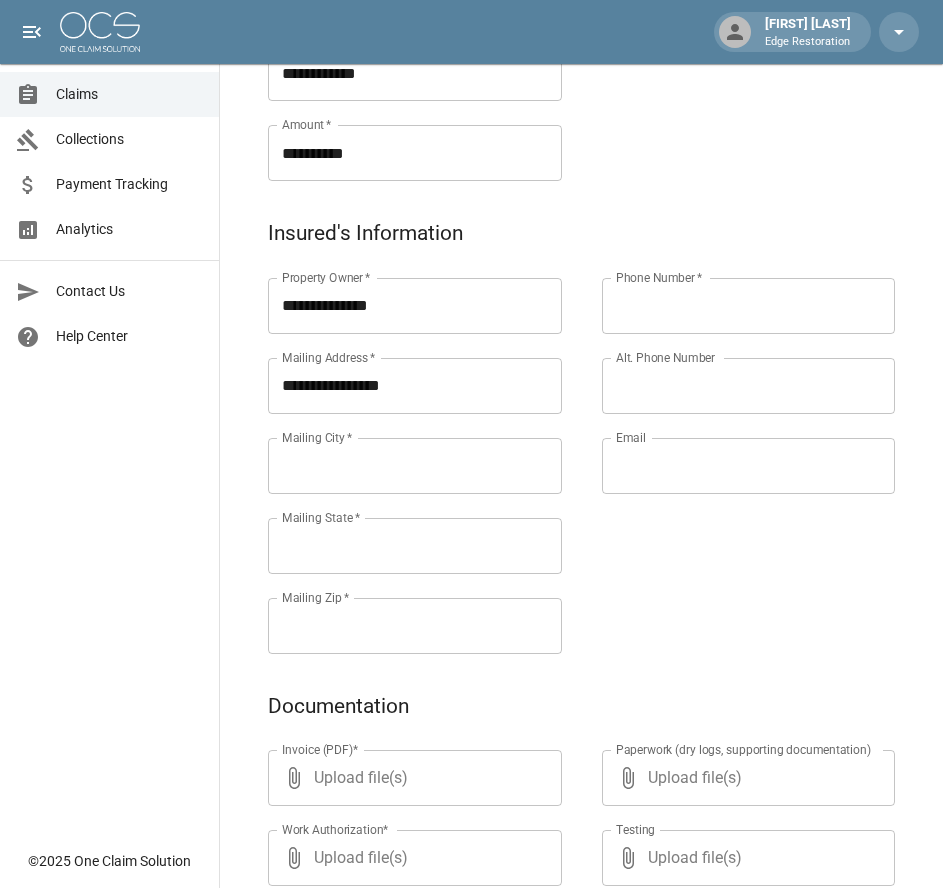 click on "Mailing [CITY]   *" at bounding box center (415, 466) 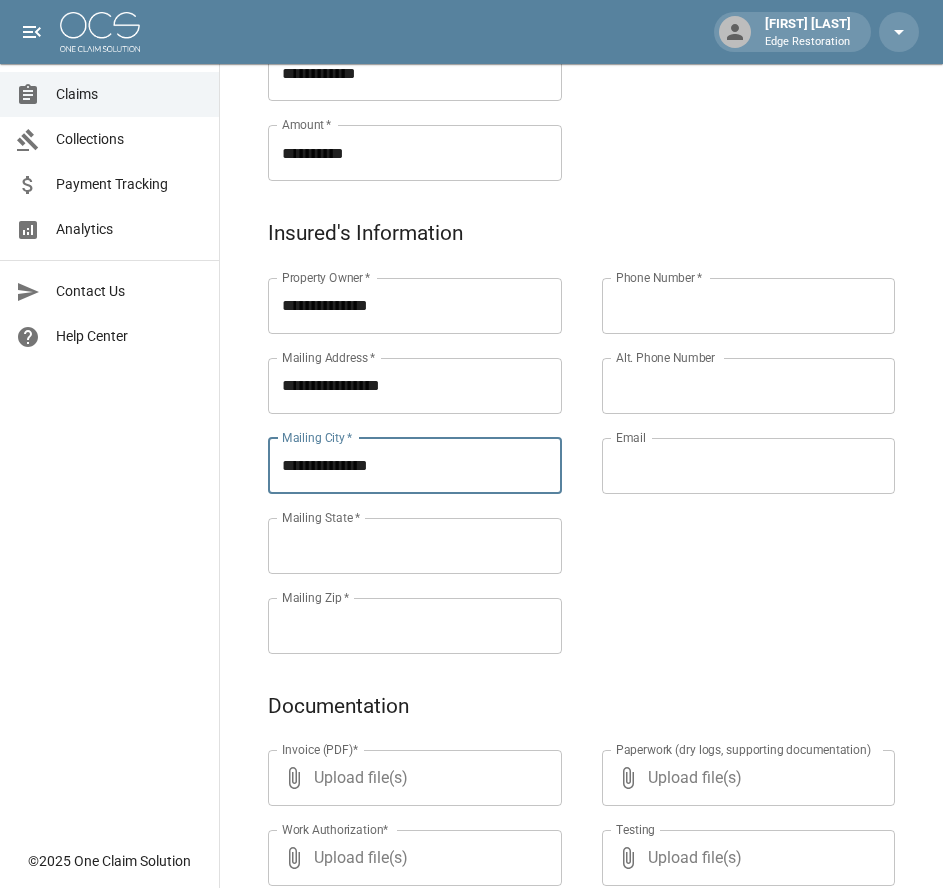 type on "**********" 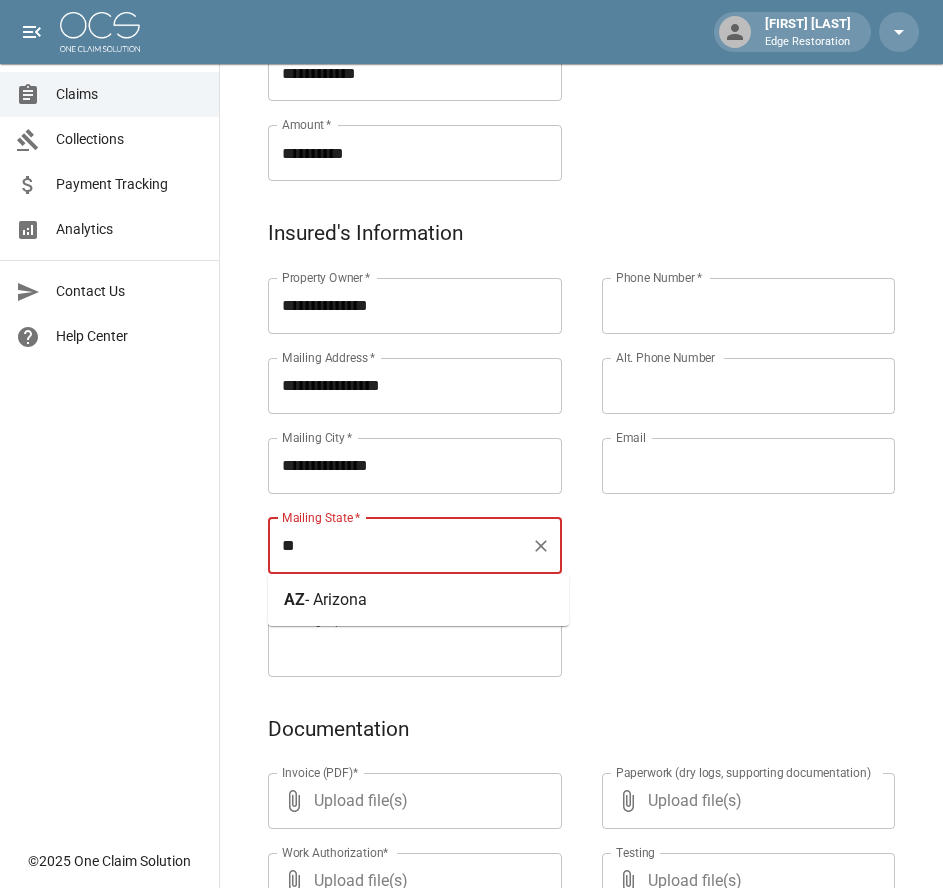 click on "[STATE] - Arizona" at bounding box center [325, 600] 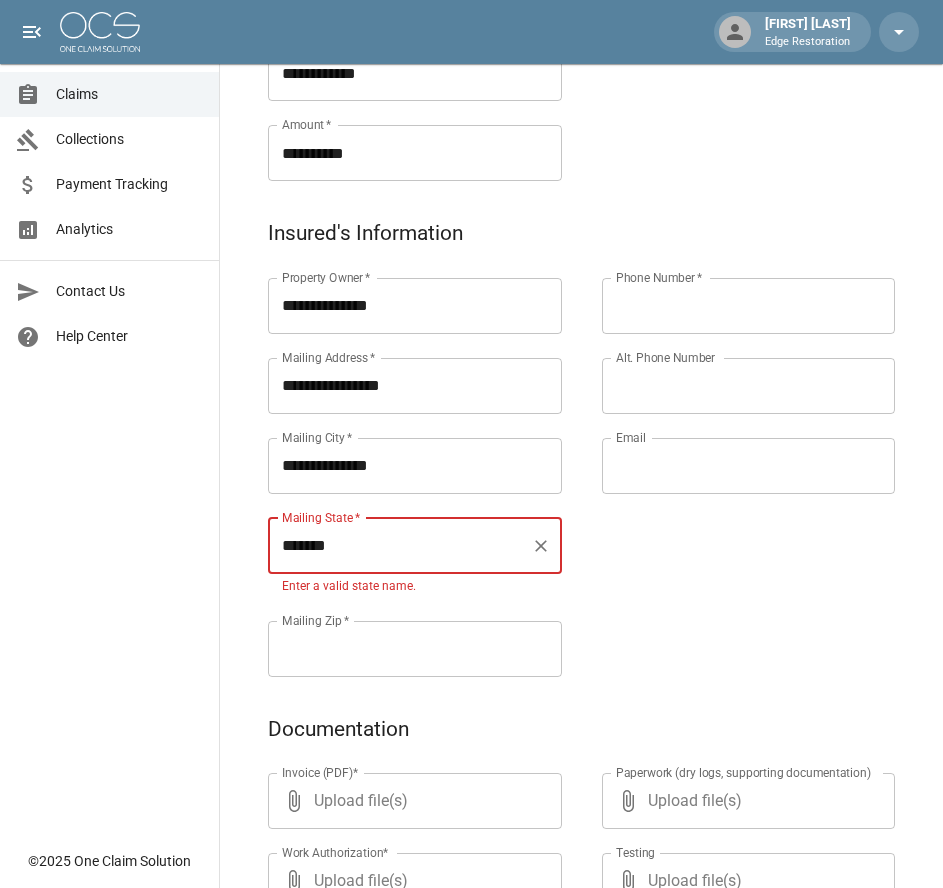 type on "*******" 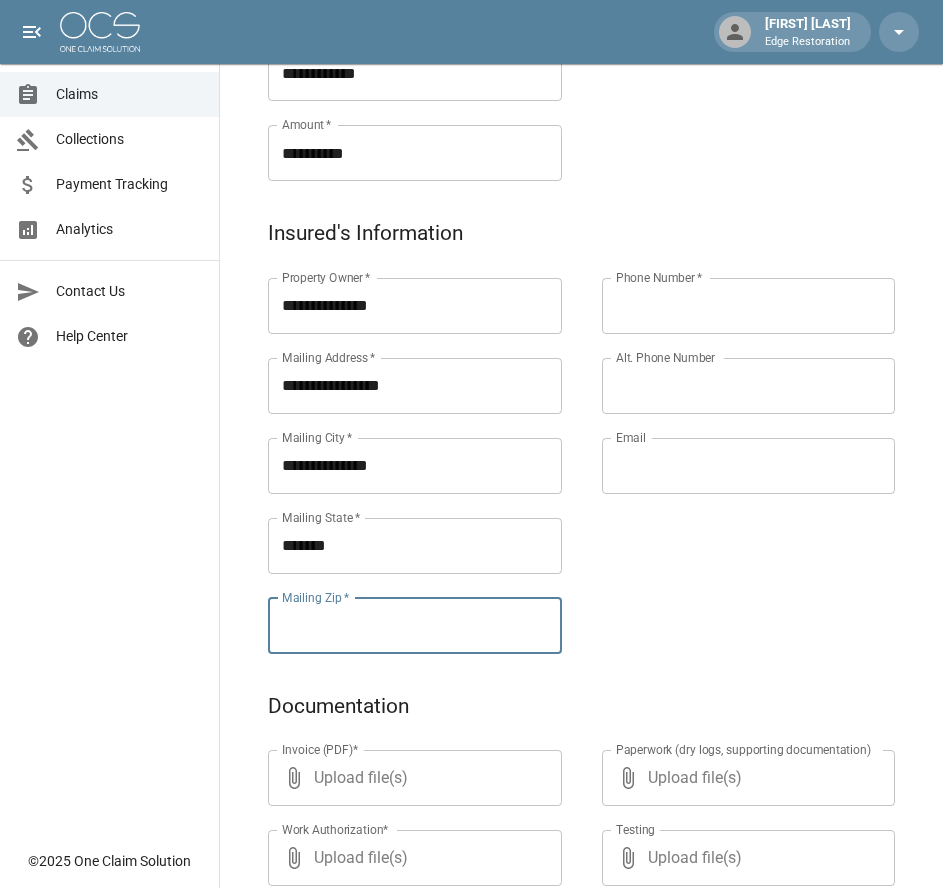 click on "Mailing Zip *" at bounding box center (415, 626) 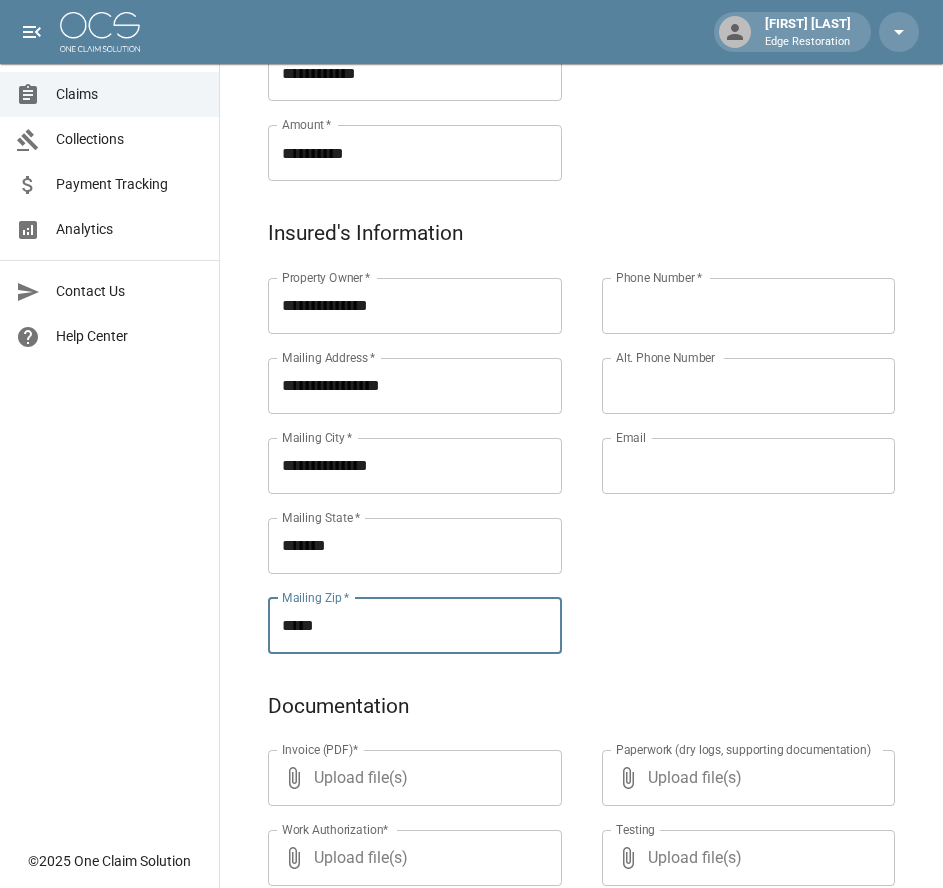 type on "*****" 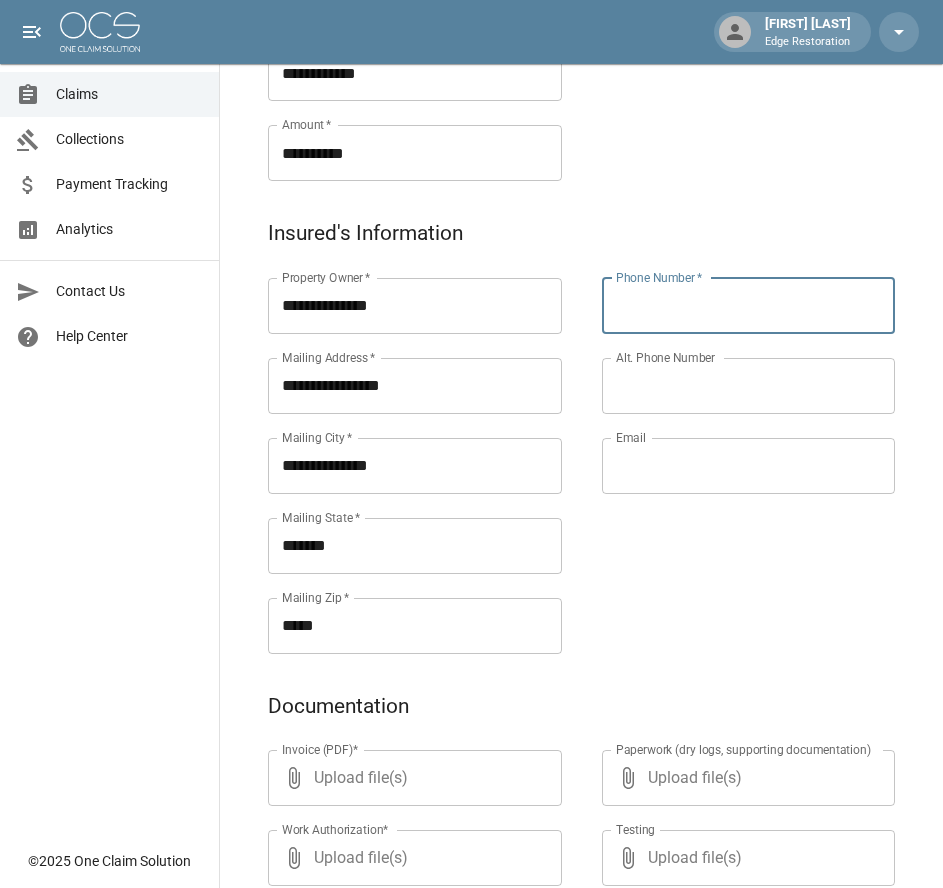 click on "Phone Number   *" at bounding box center (749, 306) 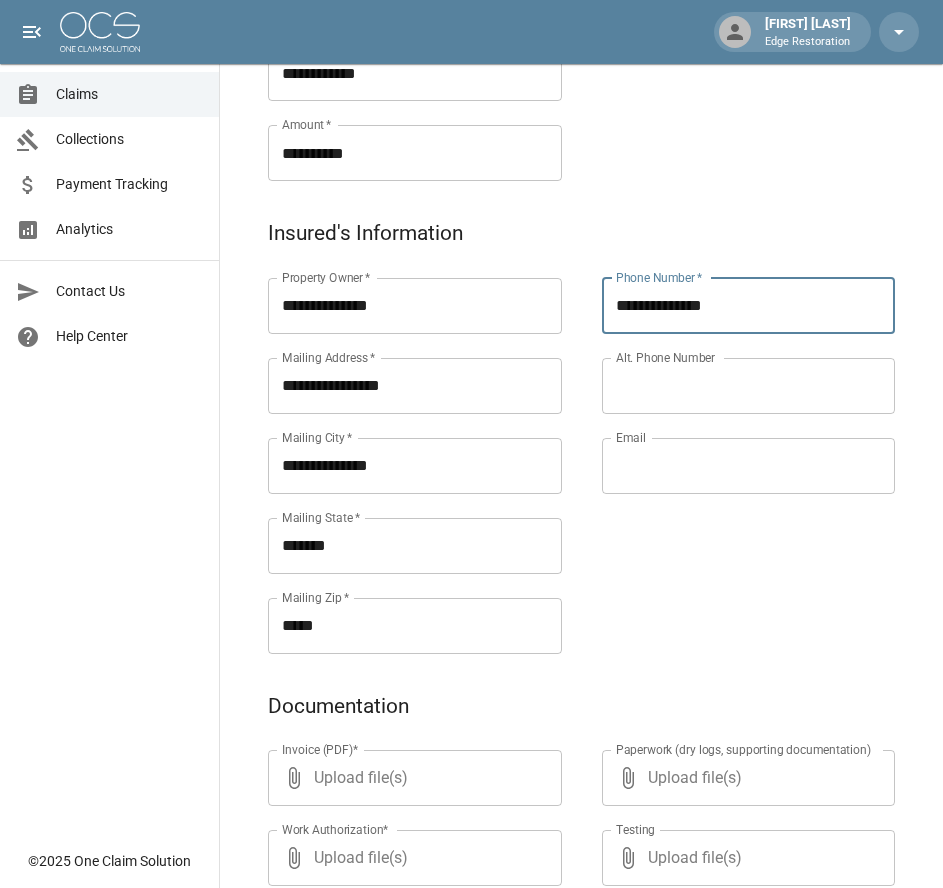 type on "**********" 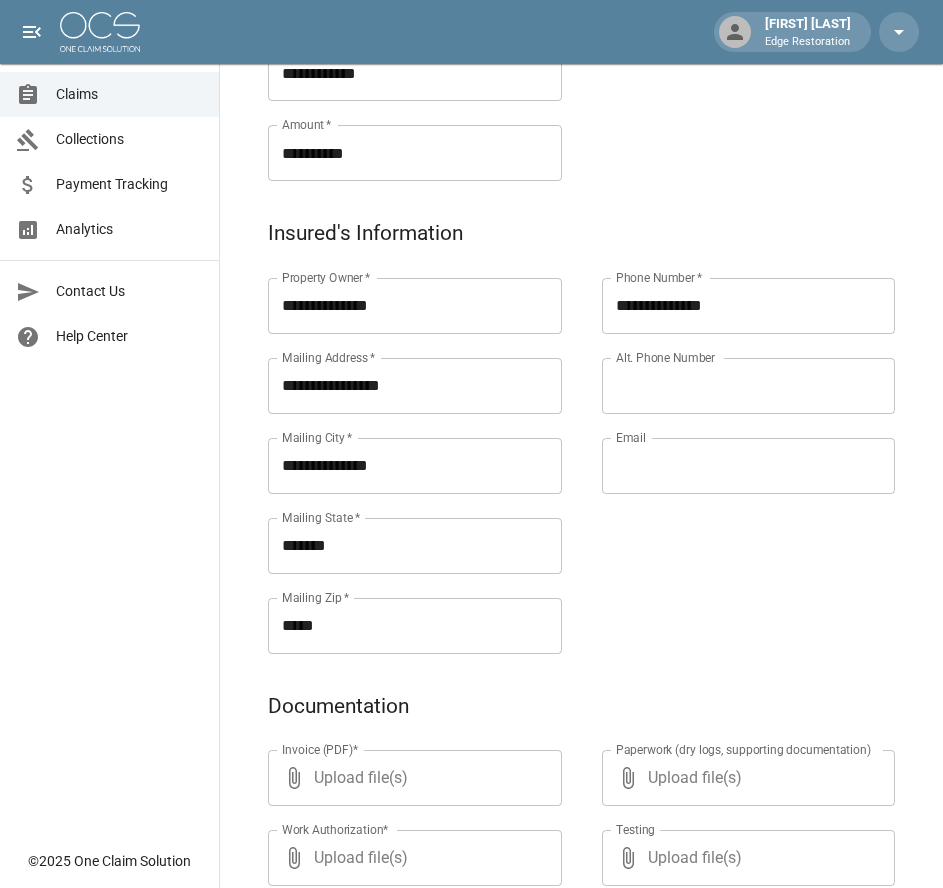 click on "**********" at bounding box center [729, 442] 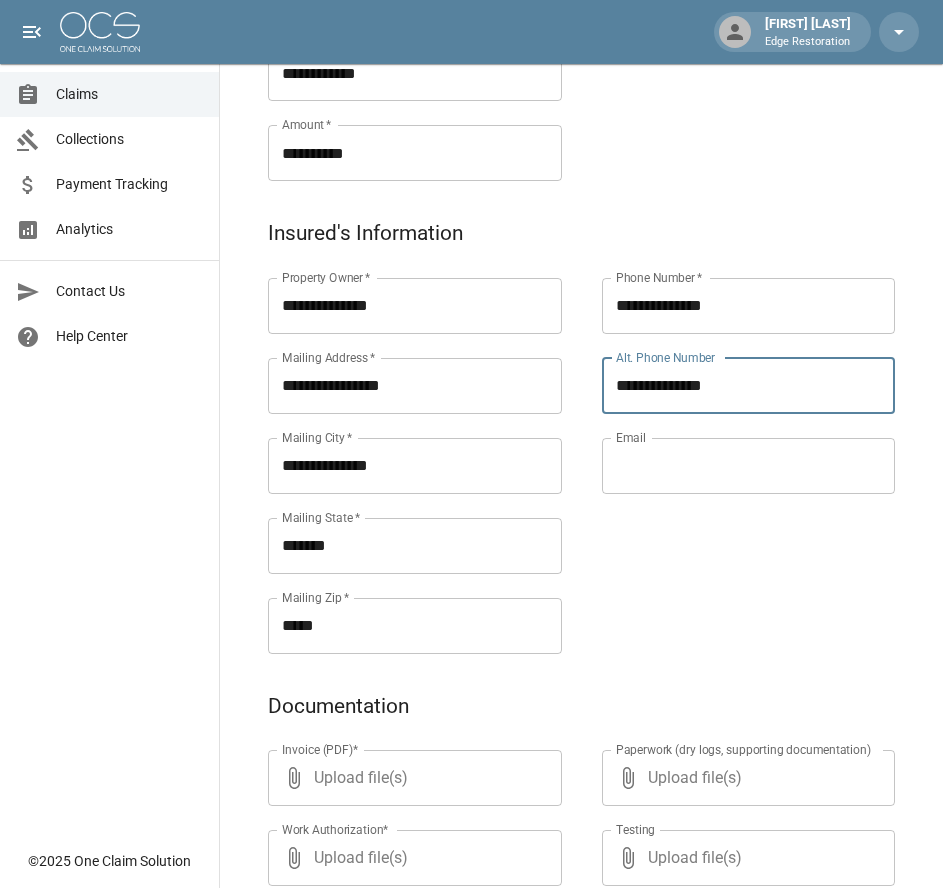 type on "**********" 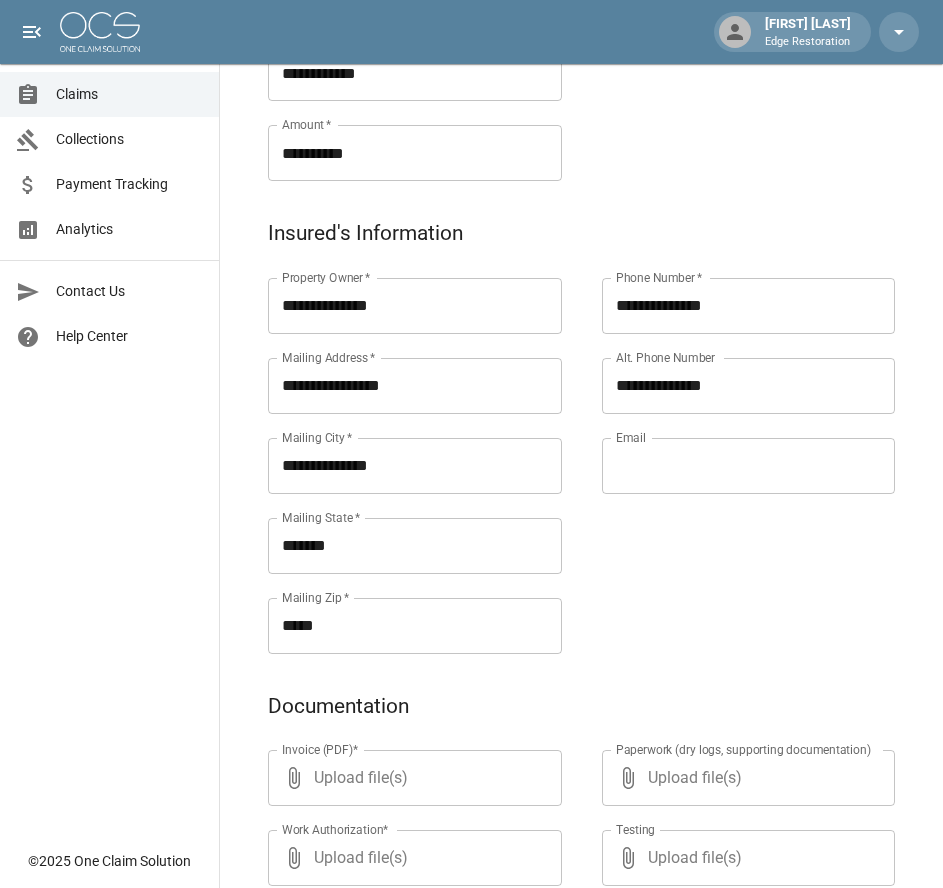 click on "**********" at bounding box center [729, 442] 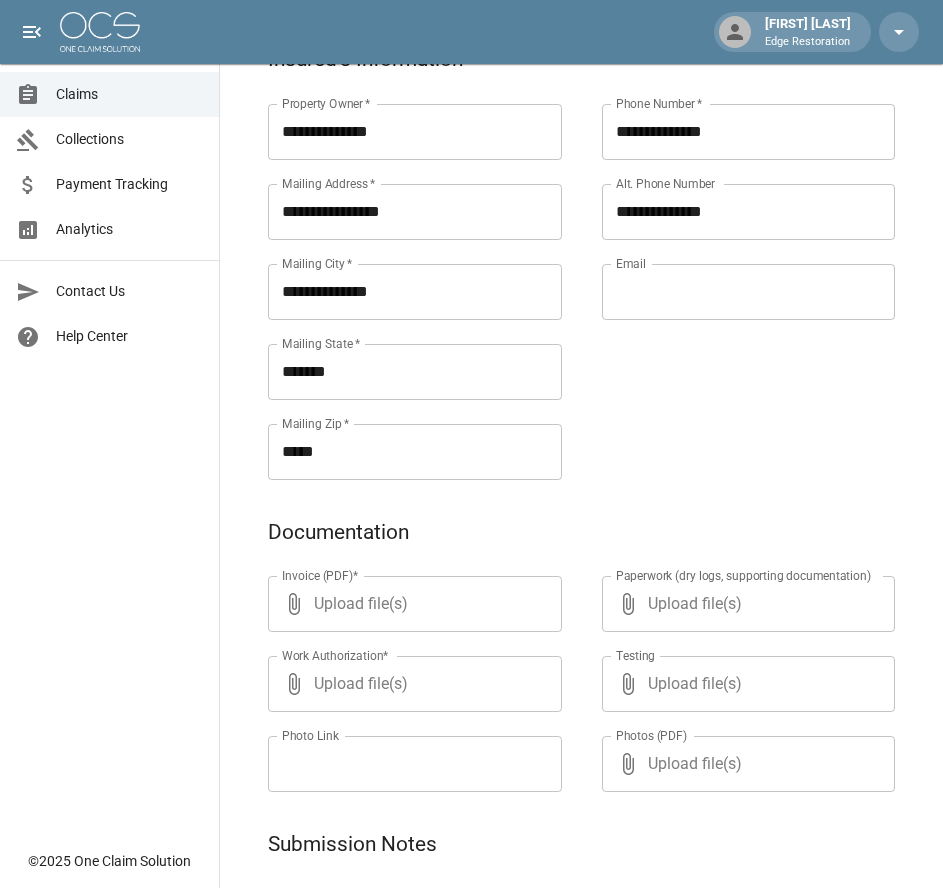 scroll, scrollTop: 971, scrollLeft: 0, axis: vertical 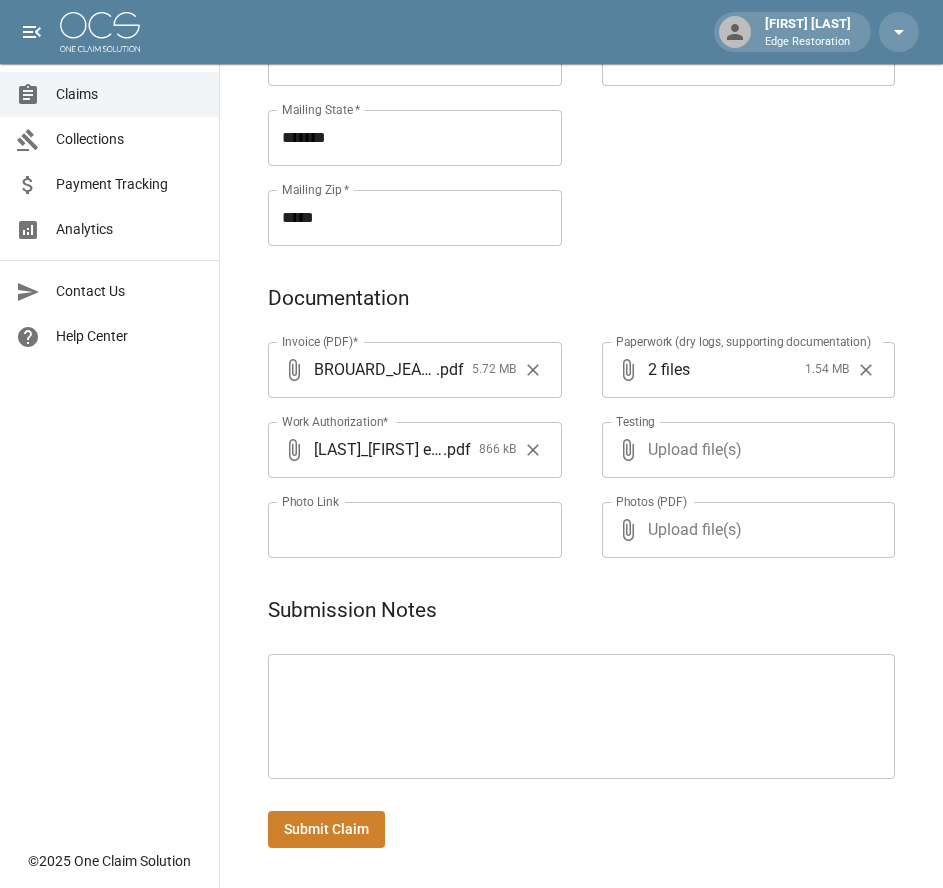 click on "Submit Claim" at bounding box center [326, 829] 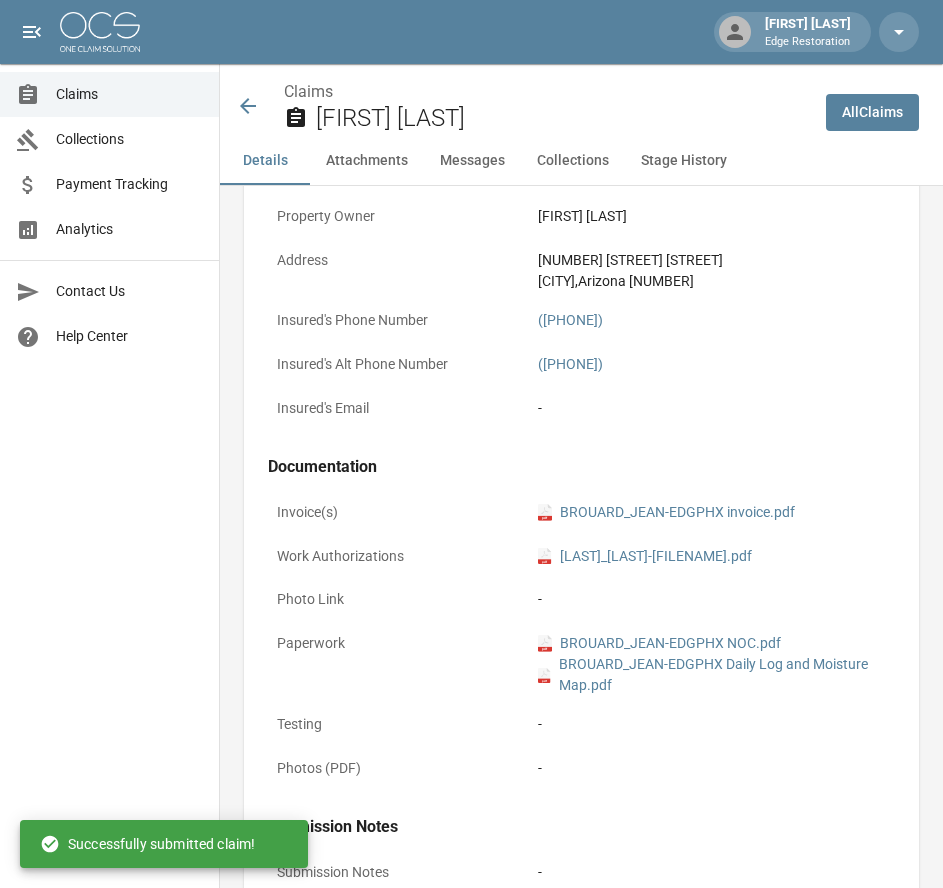 click at bounding box center (100, 32) 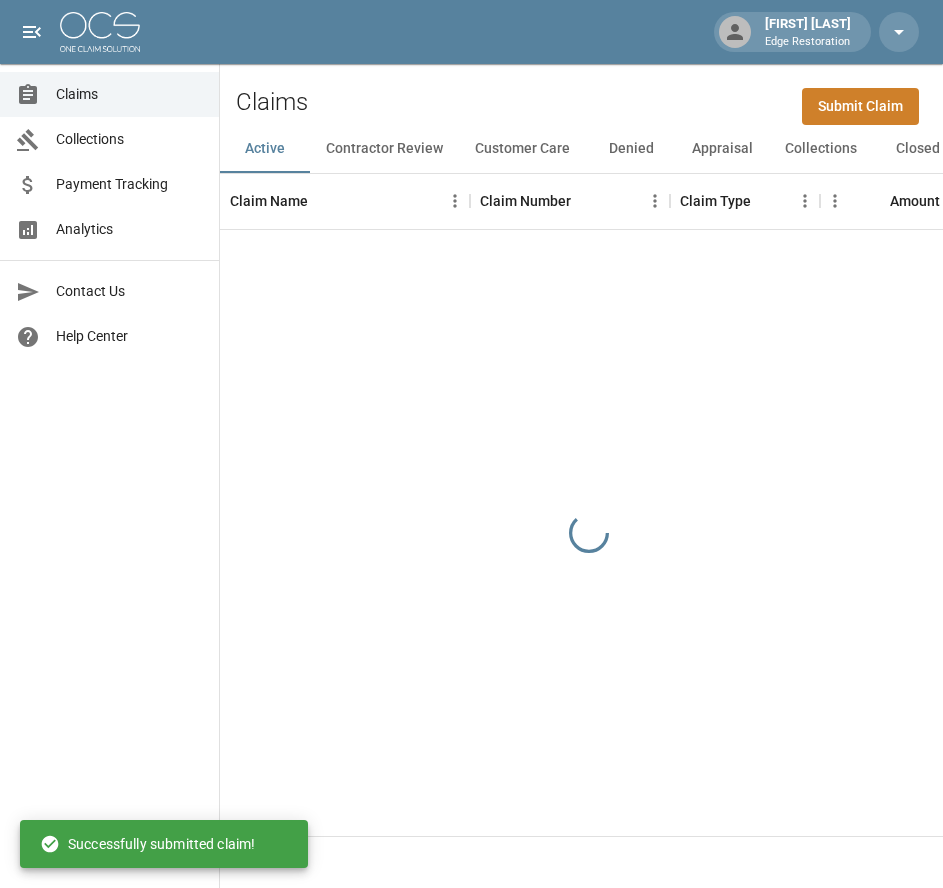 scroll, scrollTop: 0, scrollLeft: 0, axis: both 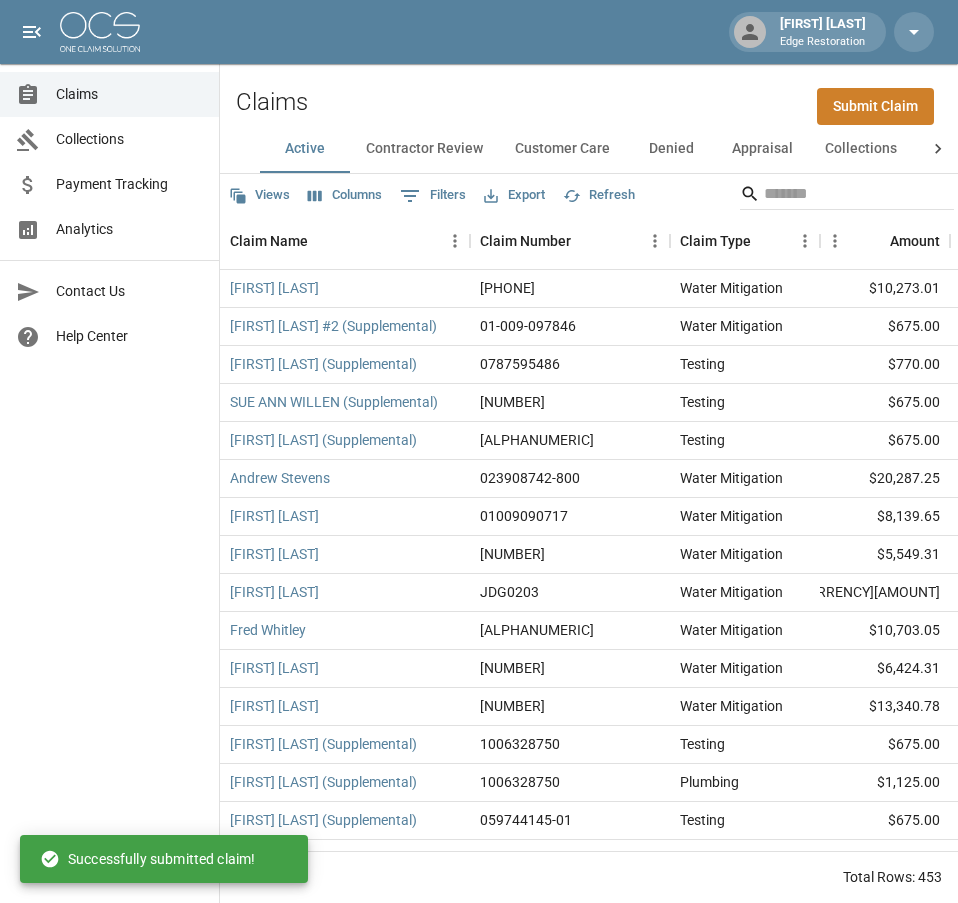 click on "Submit Claim" at bounding box center [875, 106] 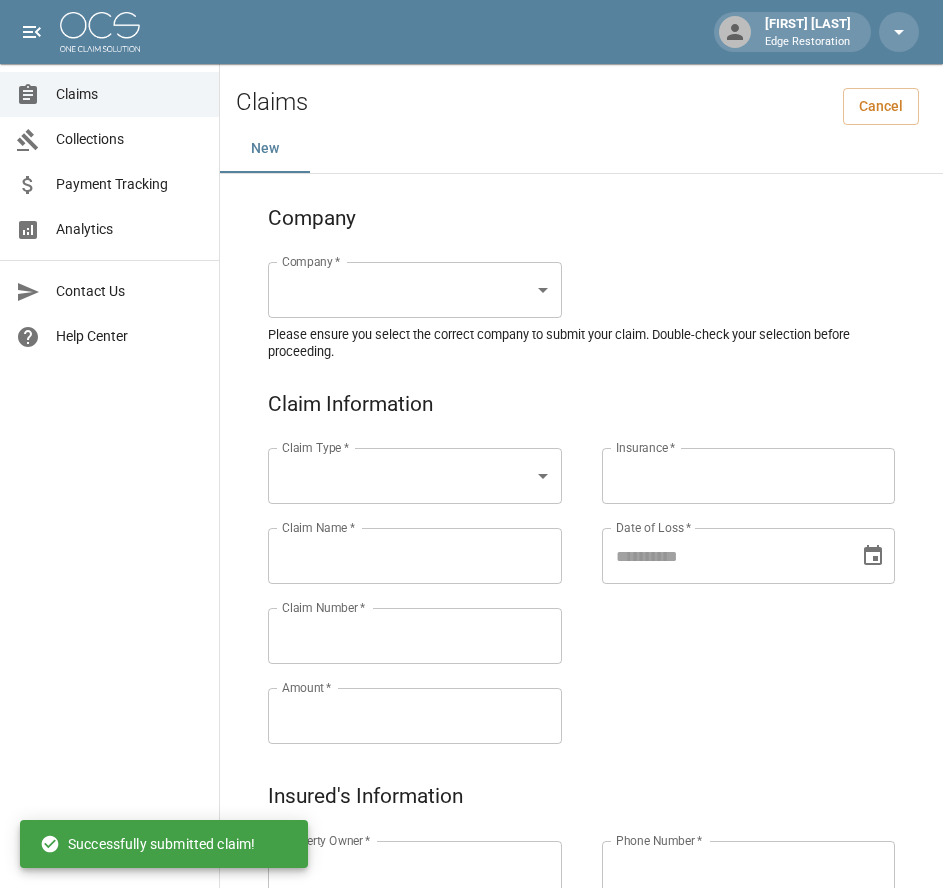 click on "Alicia Tubbs Edge Restoration Claims Collections Payment Tracking Analytics Contact Us Help Center ©  2025   One Claim Solution Claims Cancel New Company Company   * ​ Company   * Please ensure you select the correct company to submit your claim. Double-check your selection before proceeding. Claim Information Claim Type   * ​ Claim Type   * Claim Name   * Claim Name   * Claim Number   * Claim Number   * Amount   * Amount   * Insurance   * Insurance   * Date of Loss   * Date of Loss   * Insured's Information Property Owner   * Property Owner   * Mailing Address   * Mailing Address   * Mailing City   * Mailing City   * Mailing State   * Mailing State   * Mailing Zip   * Mailing Zip   * Phone Number   * Phone Number   * Alt. Phone Number Alt. Phone Number Email Email Documentation Invoice (PDF)* ​ Upload file(s) Invoice (PDF)* Work Authorization* ​ Upload file(s) Work Authorization* Photo Link Photo Link ​ Upload file(s) Testing ​ ​" at bounding box center (471, 929) 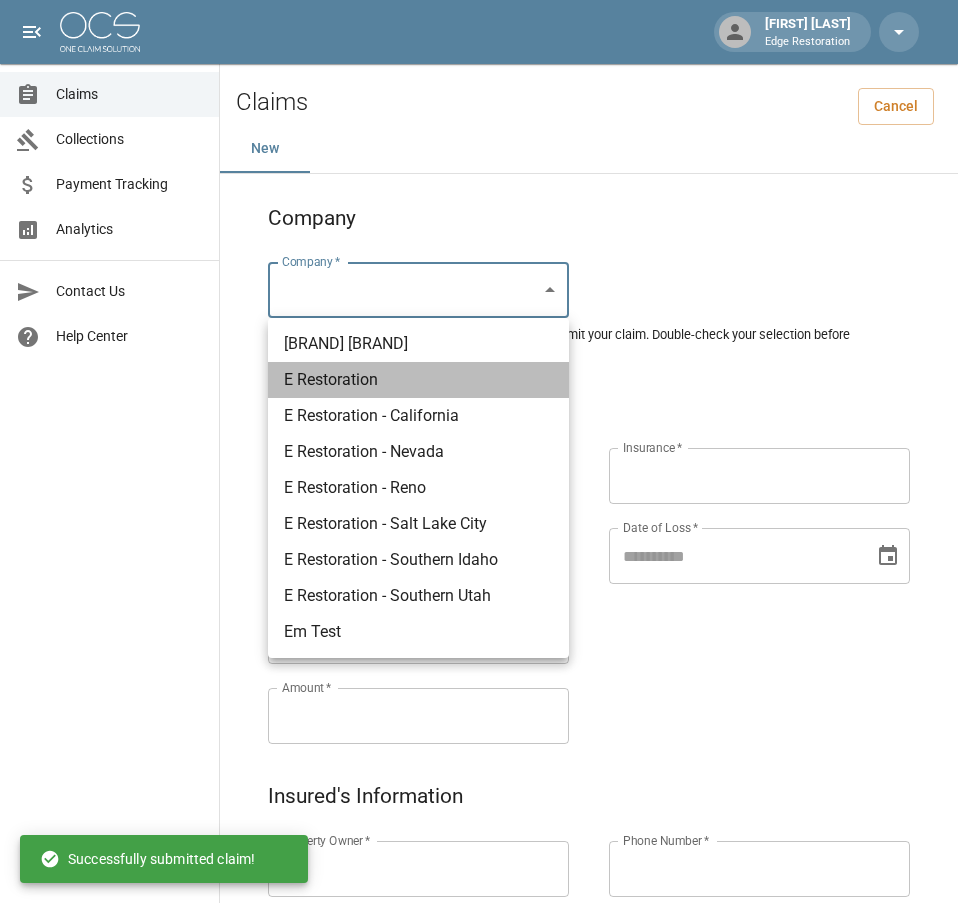 click on "E Restoration" at bounding box center (418, 380) 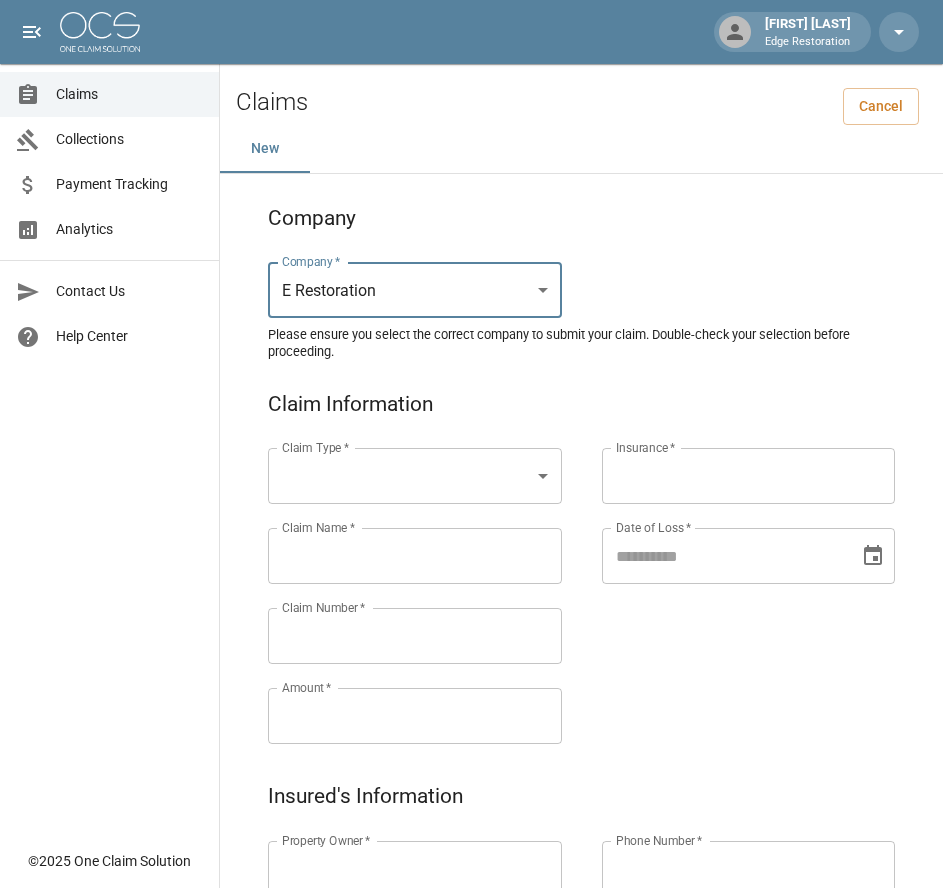 click on "Alicia Tubbs Edge Restoration Claims Collections Payment Tracking Analytics Contact Us Help Center ©  2025   One Claim Solution Claims Cancel New Company Company   * E Restoration *** Company   * Please ensure you select the correct company to submit your claim. Double-check your selection before proceeding. Claim Information Claim Type   * ​ Claim Type   * Claim Name   * Claim Name   * Claim Number   * Claim Number   * Amount   * Amount   * Insurance   * Insurance   * Date of Loss   * Date of Loss   * Insured's Information Property Owner   * Property Owner   * Mailing Address   * Mailing Address   * Mailing City   * Mailing City   * Mailing State   * Mailing State   * Mailing Zip   * Mailing Zip   * Phone Number   * Phone Number   * Alt. Phone Number Alt. Phone Number Email Email Documentation Invoice (PDF)* ​ Upload file(s) Invoice (PDF)* Work Authorization* ​ Upload file(s) Work Authorization* Photo Link Photo Link ​ Upload file(s) *" at bounding box center (471, 929) 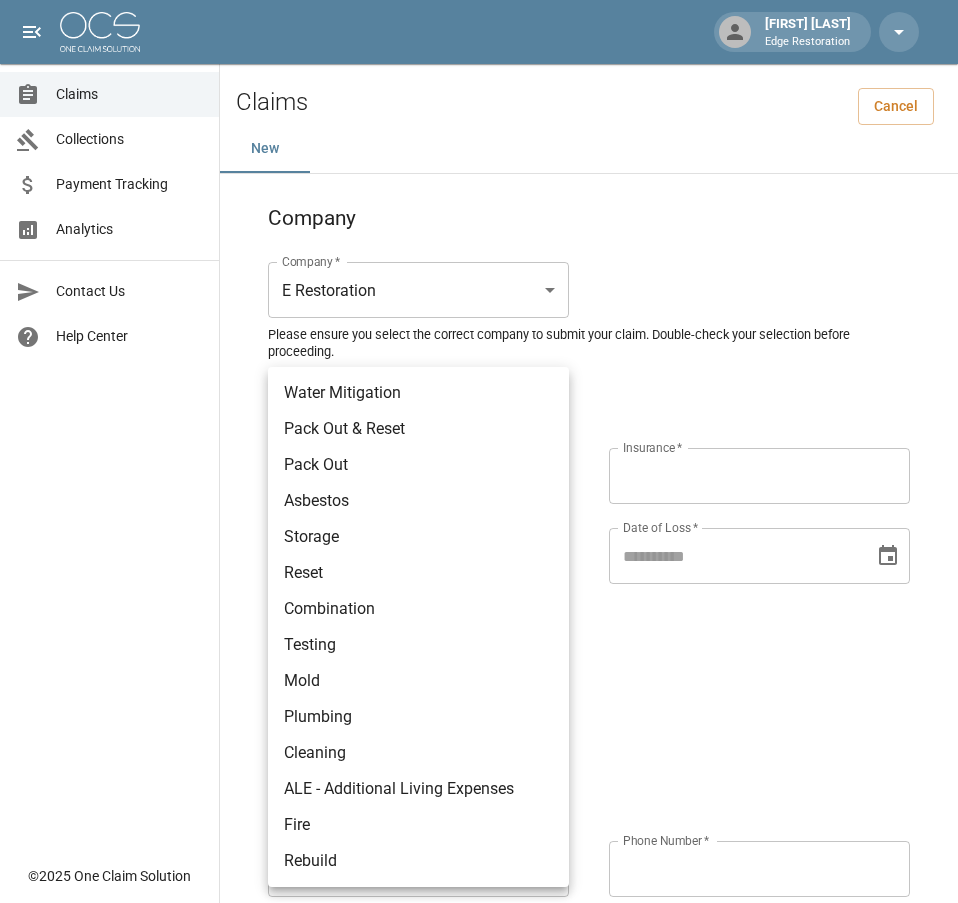 click on "Water Mitigation" at bounding box center (418, 393) 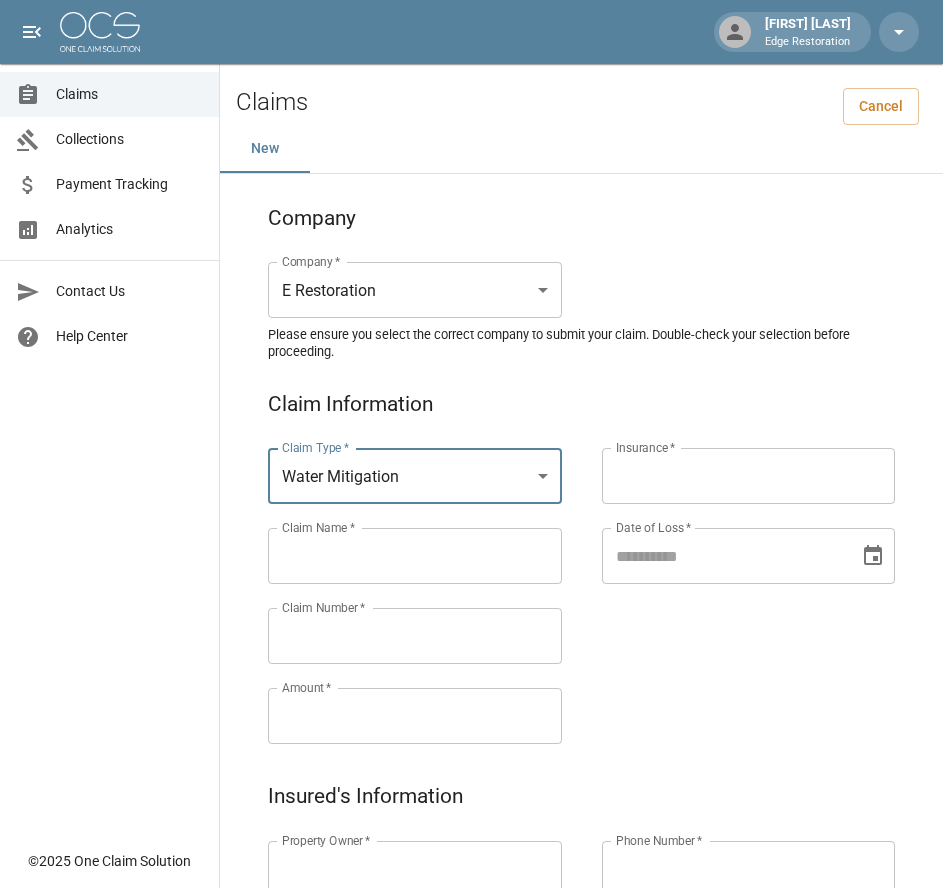 click on "Claims Collections Payment Tracking Analytics Contact Us Help Center" at bounding box center [109, 419] 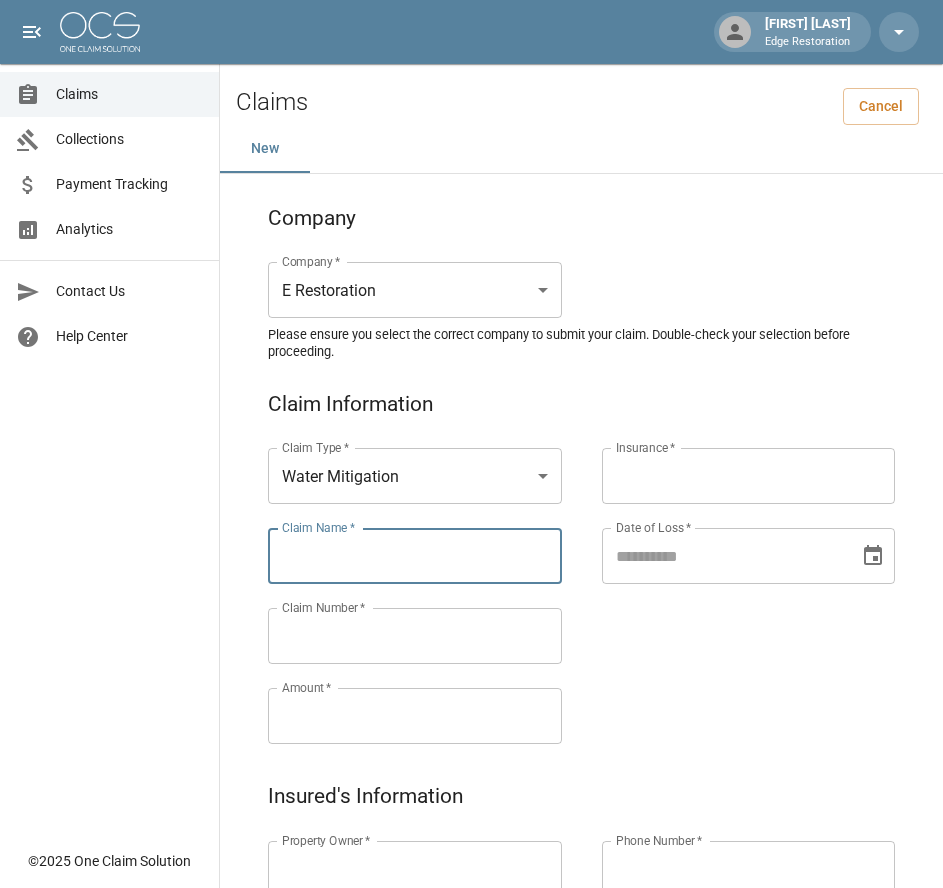 click on "Claim Name   *" at bounding box center [415, 556] 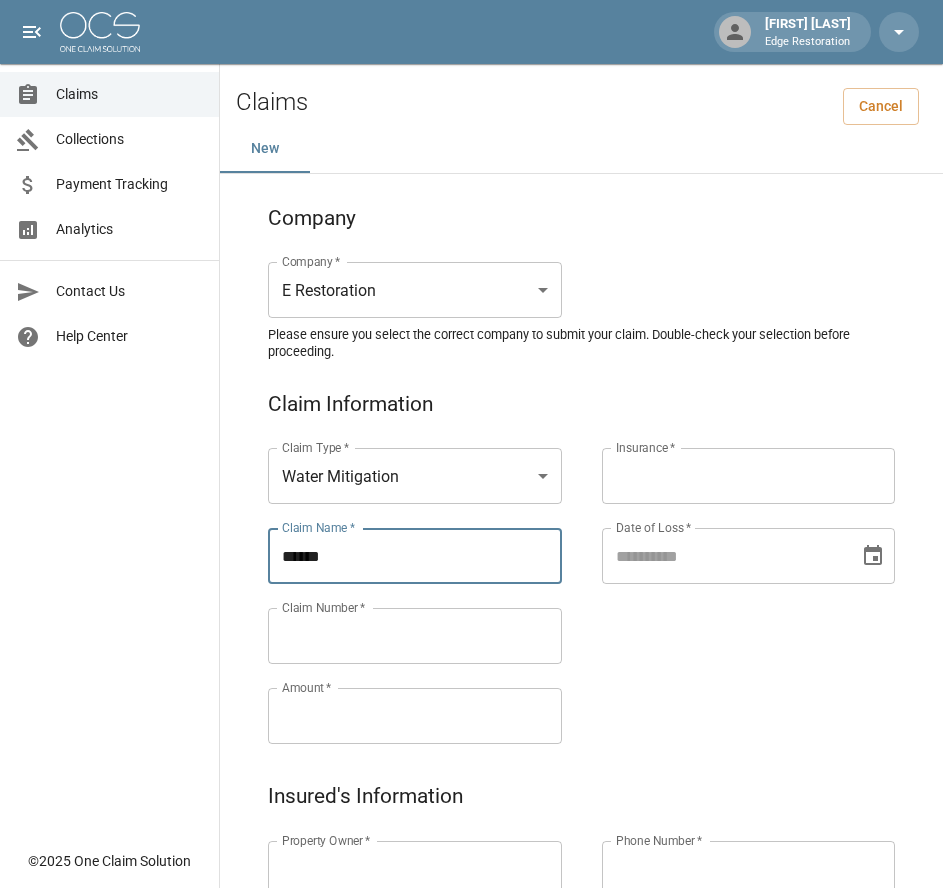 click on "*****" at bounding box center (415, 556) 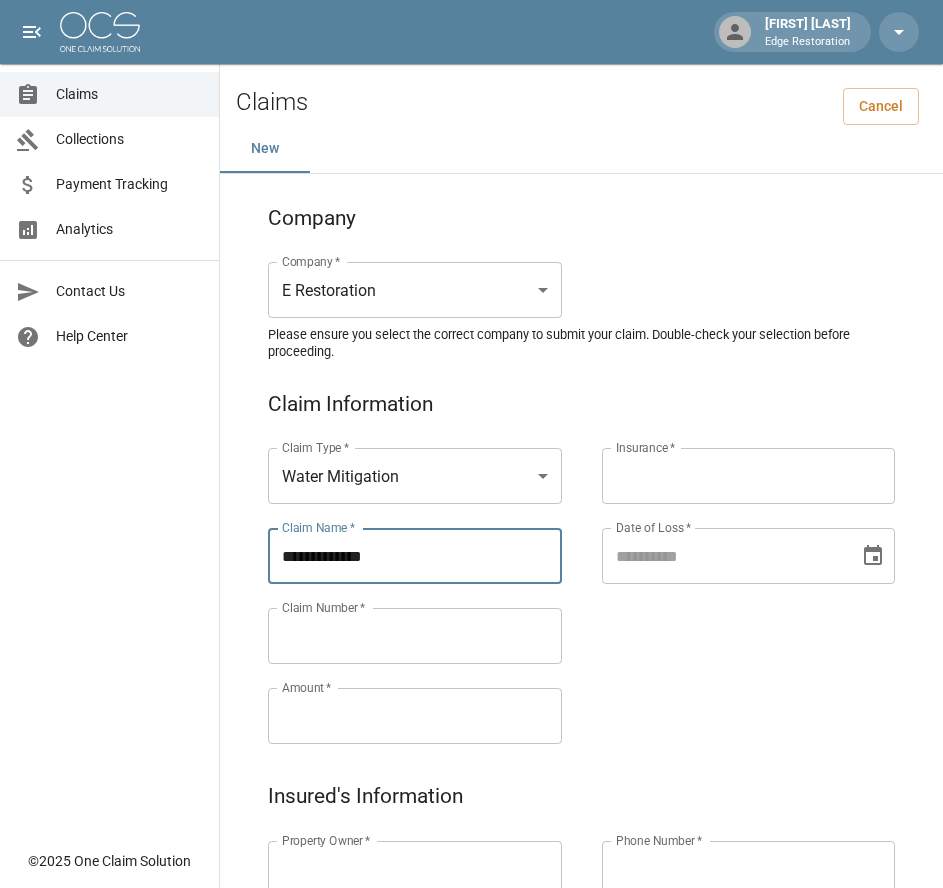drag, startPoint x: 395, startPoint y: 567, endPoint x: 248, endPoint y: 592, distance: 149.1107 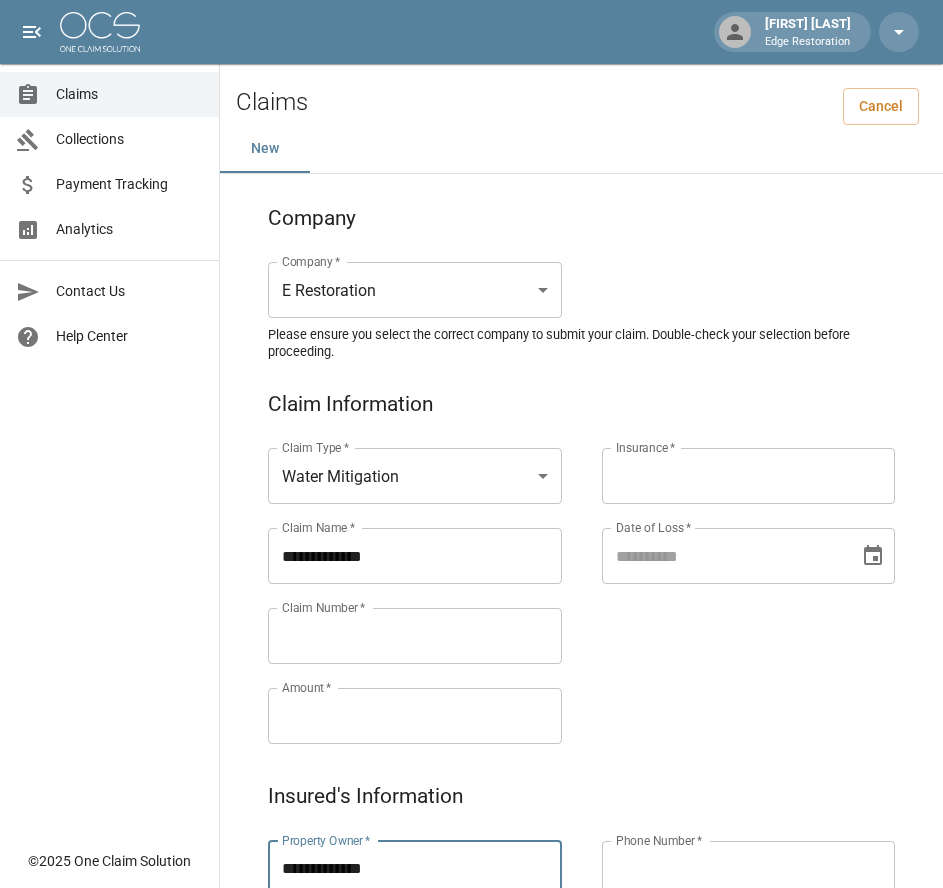 scroll, scrollTop: 9, scrollLeft: 0, axis: vertical 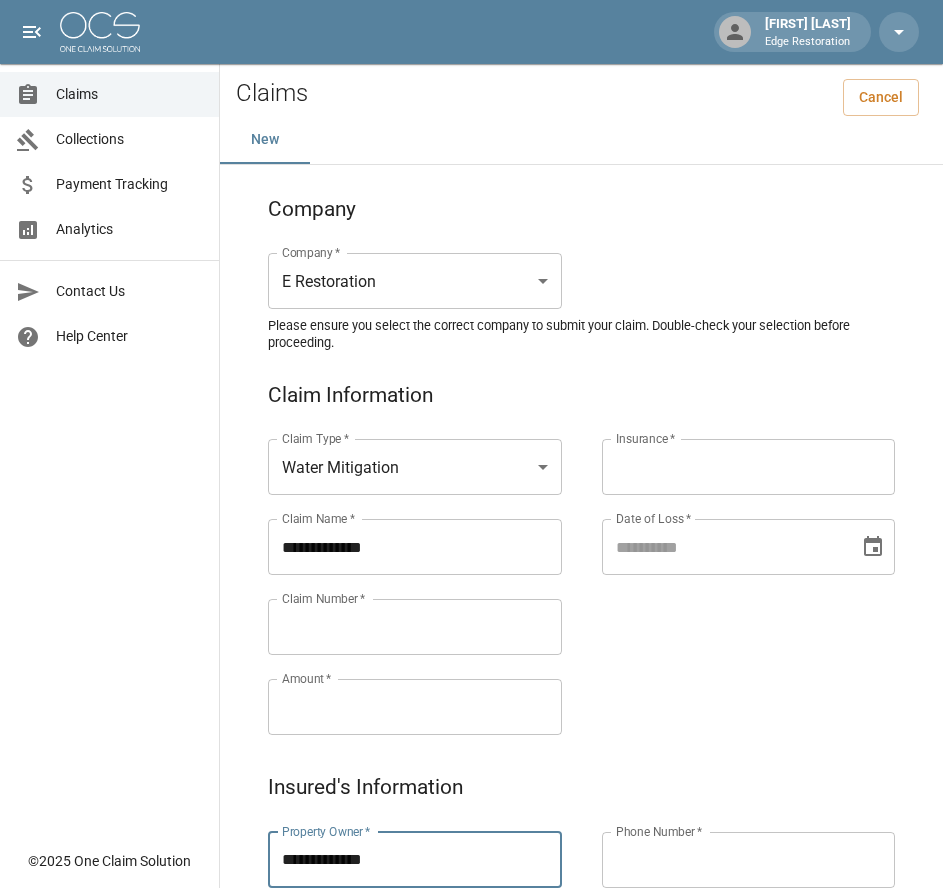 type on "**********" 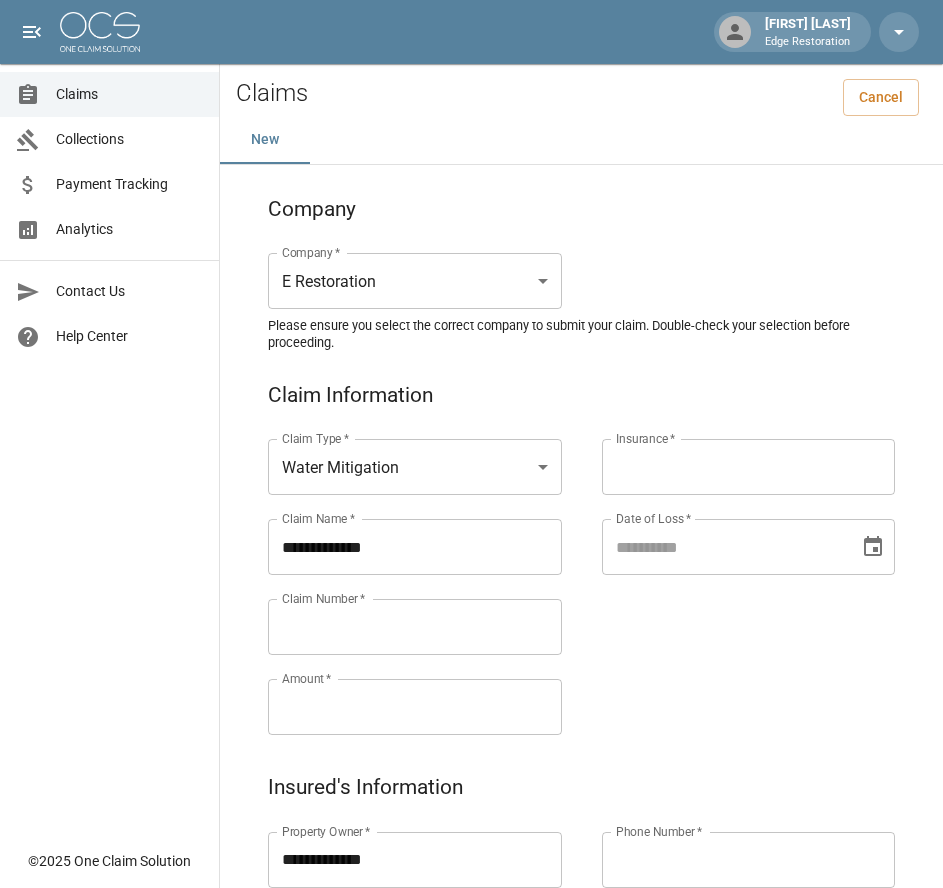 paste on "*******" 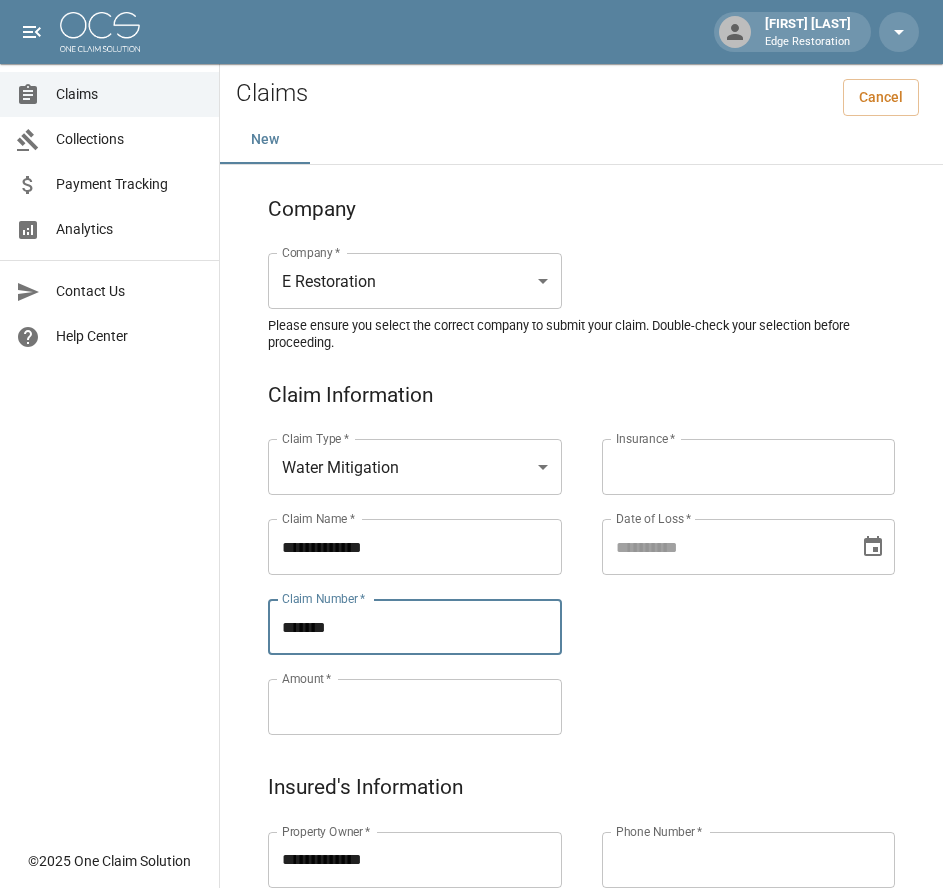 type on "*******" 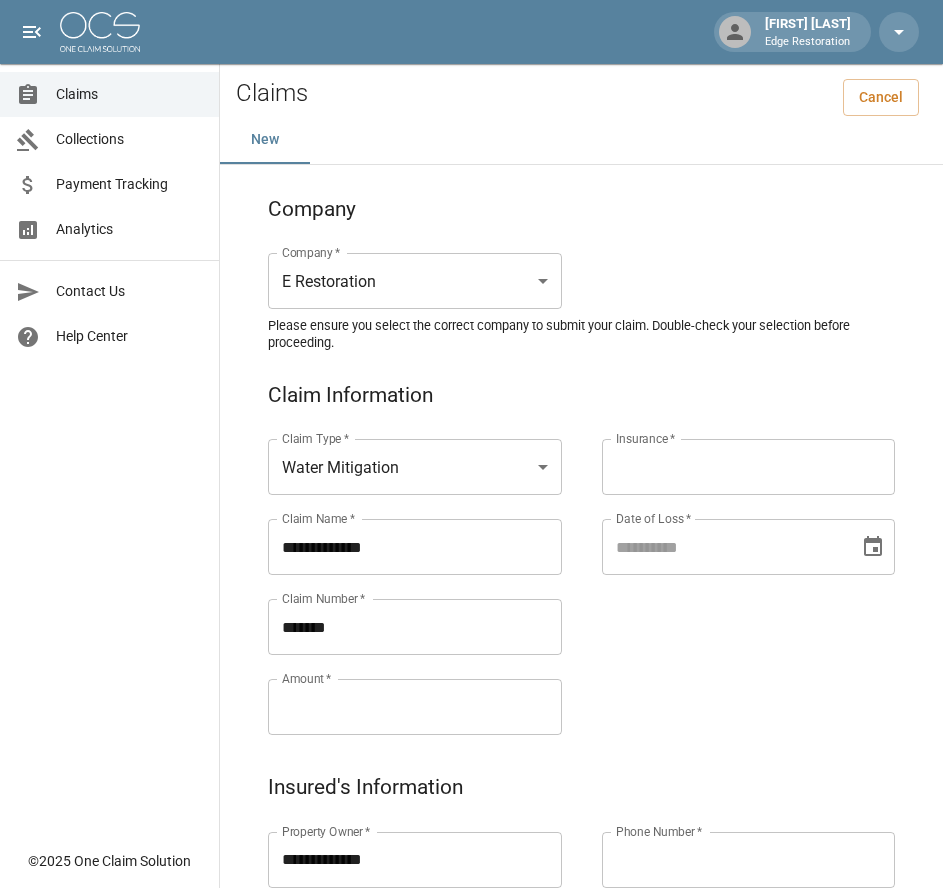 click on "Amount   *" at bounding box center [415, 707] 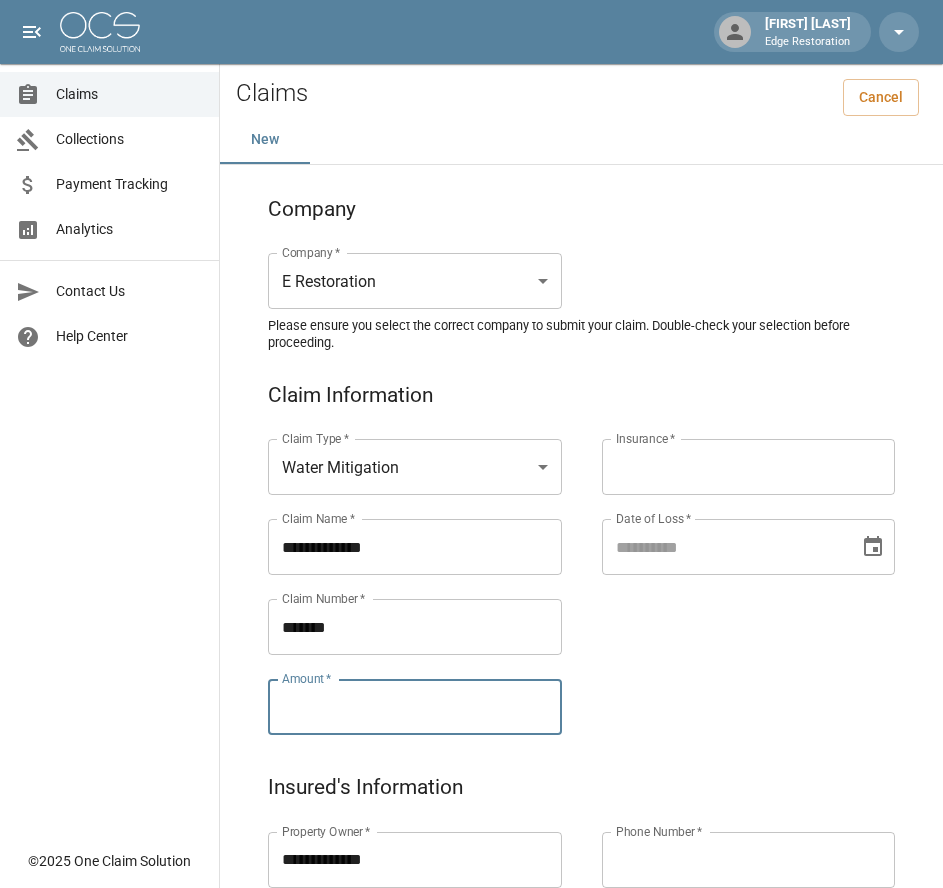 paste on "**********" 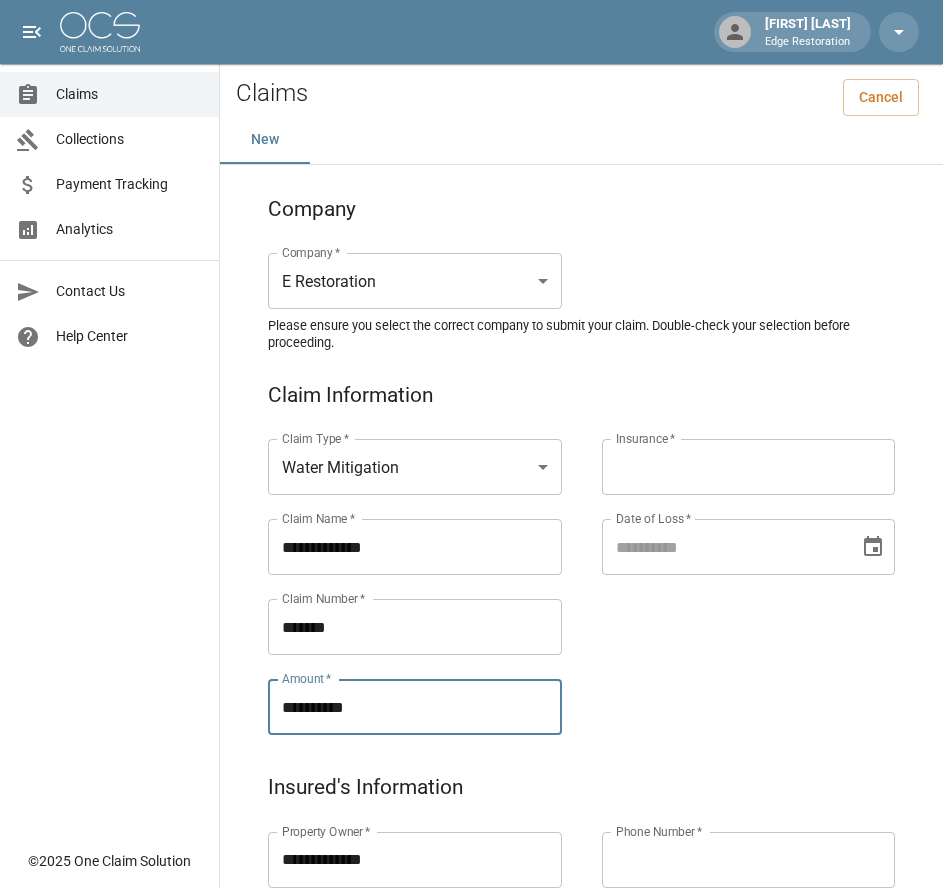 type on "**********" 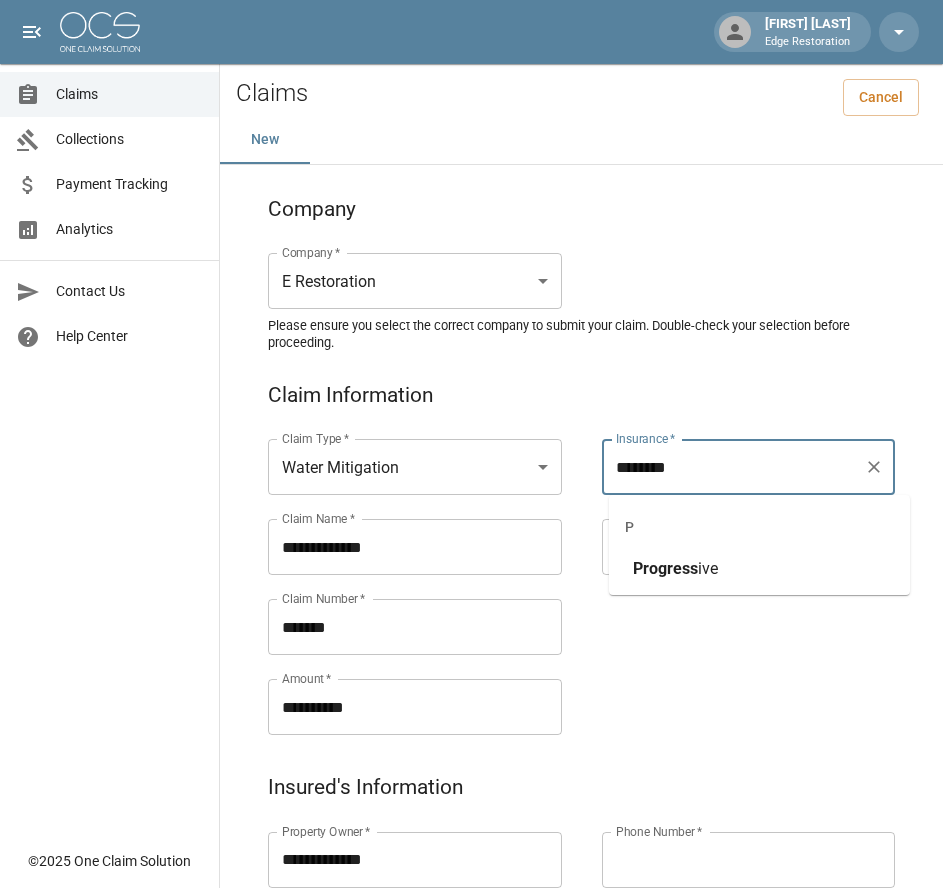 click on "Progress" at bounding box center [665, 568] 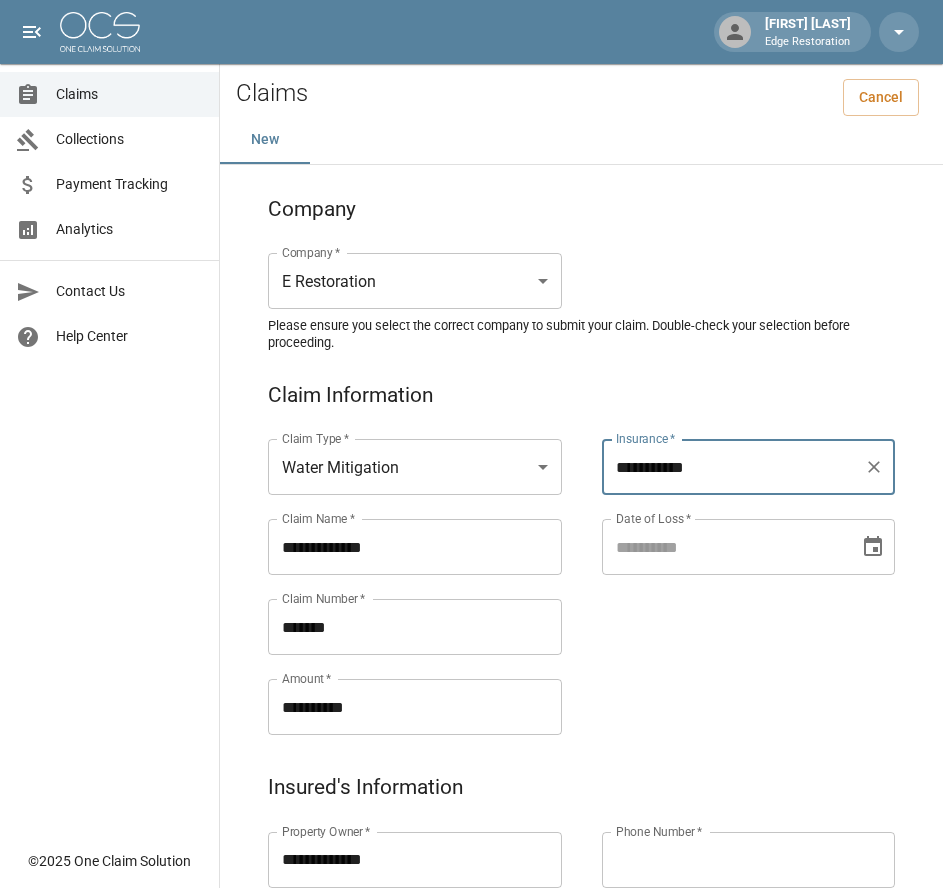 type on "**********" 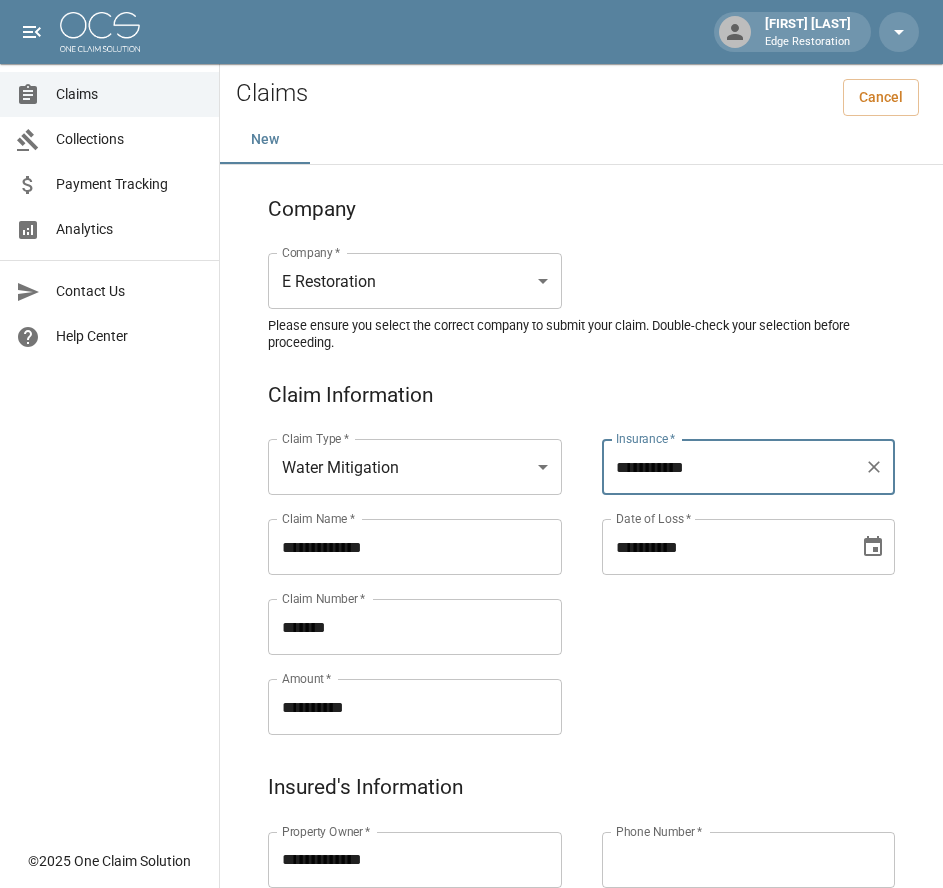 click on "**********" at bounding box center [724, 547] 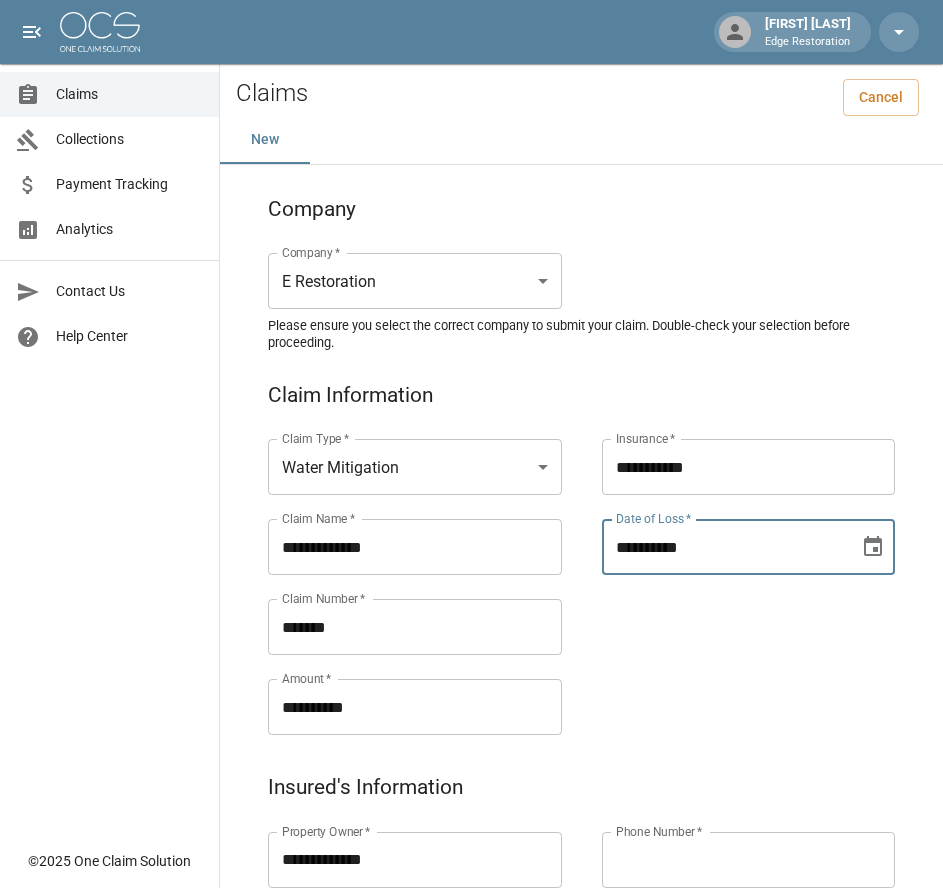 type on "**********" 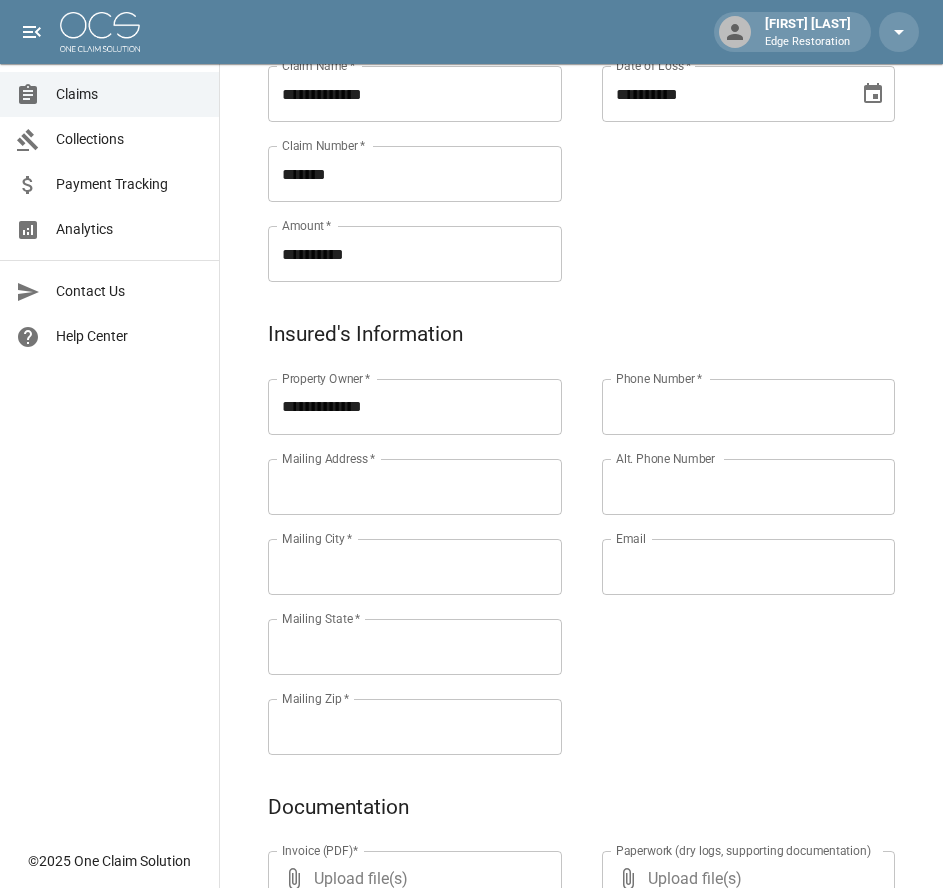 scroll, scrollTop: 463, scrollLeft: 0, axis: vertical 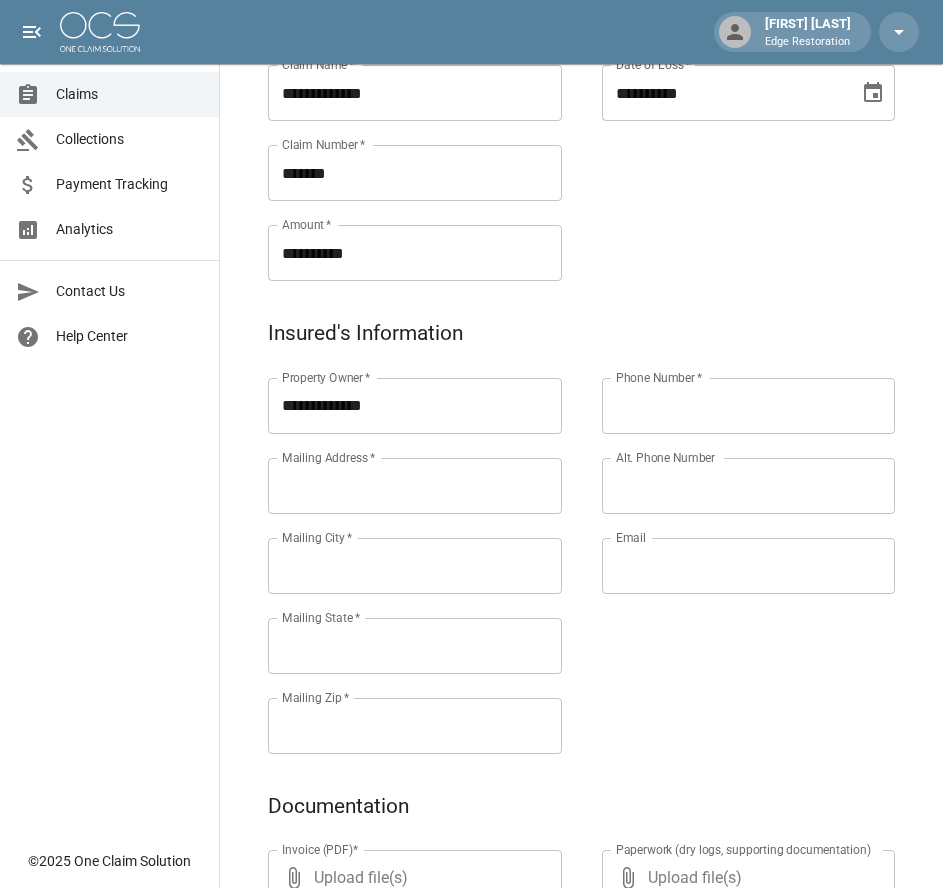 click on "Mailing Address   *" at bounding box center [415, 486] 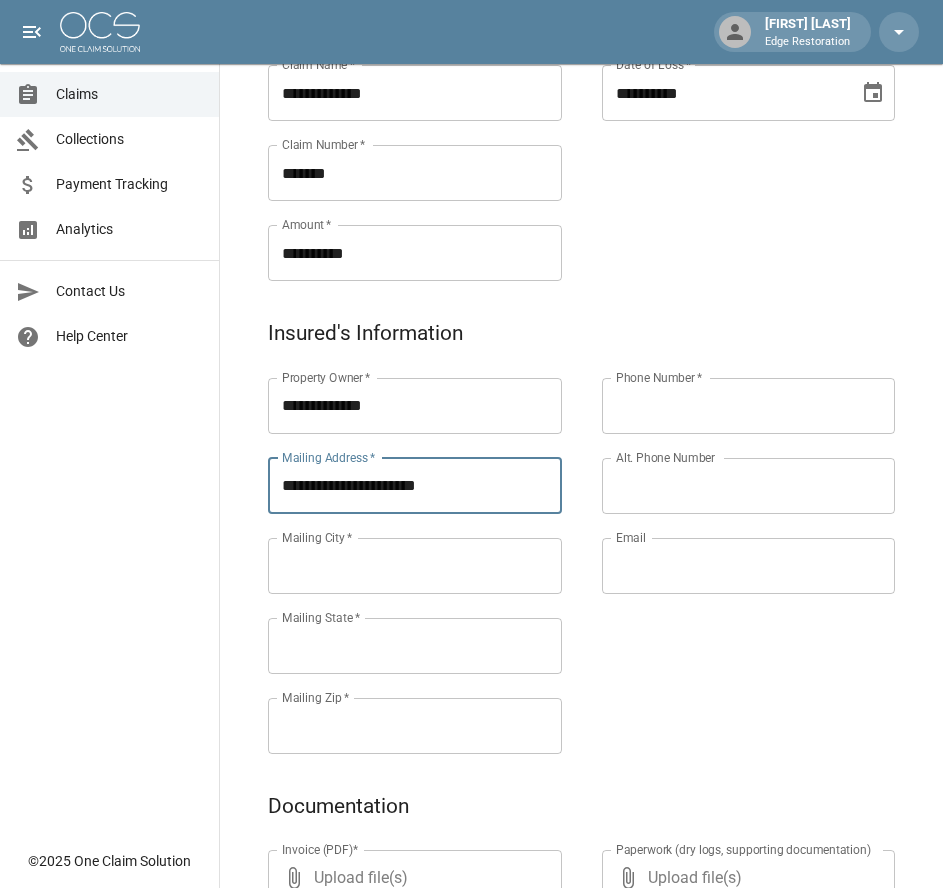 type on "**********" 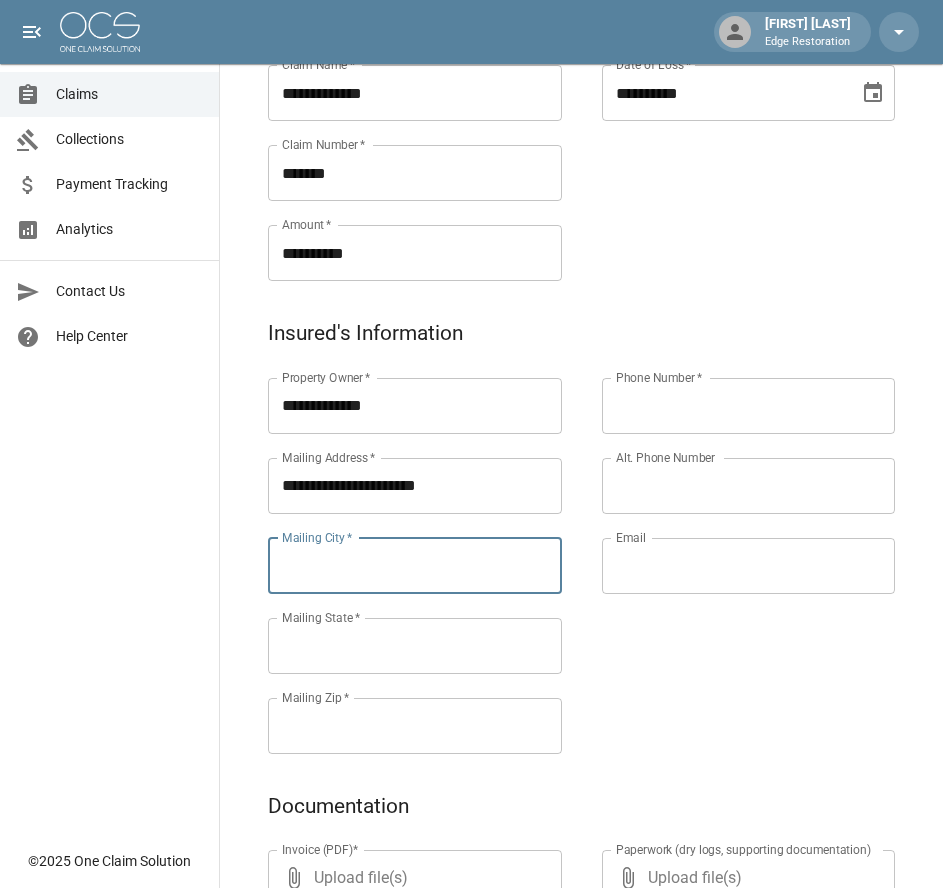 paste on "**********" 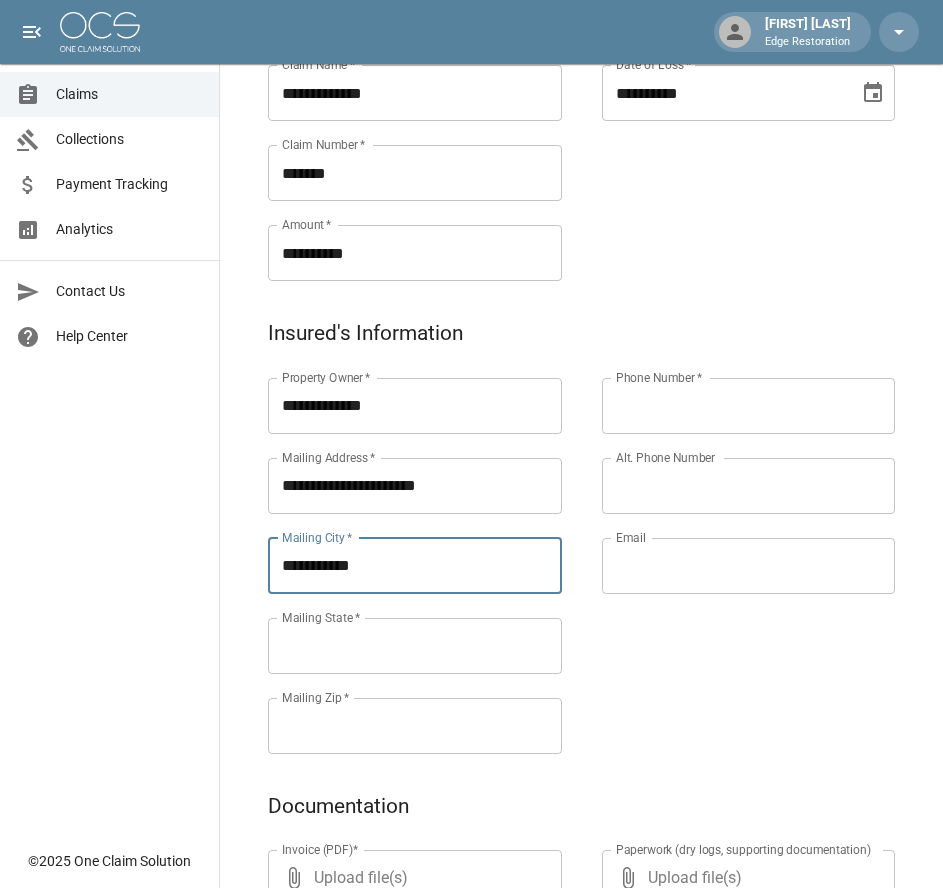 type on "**********" 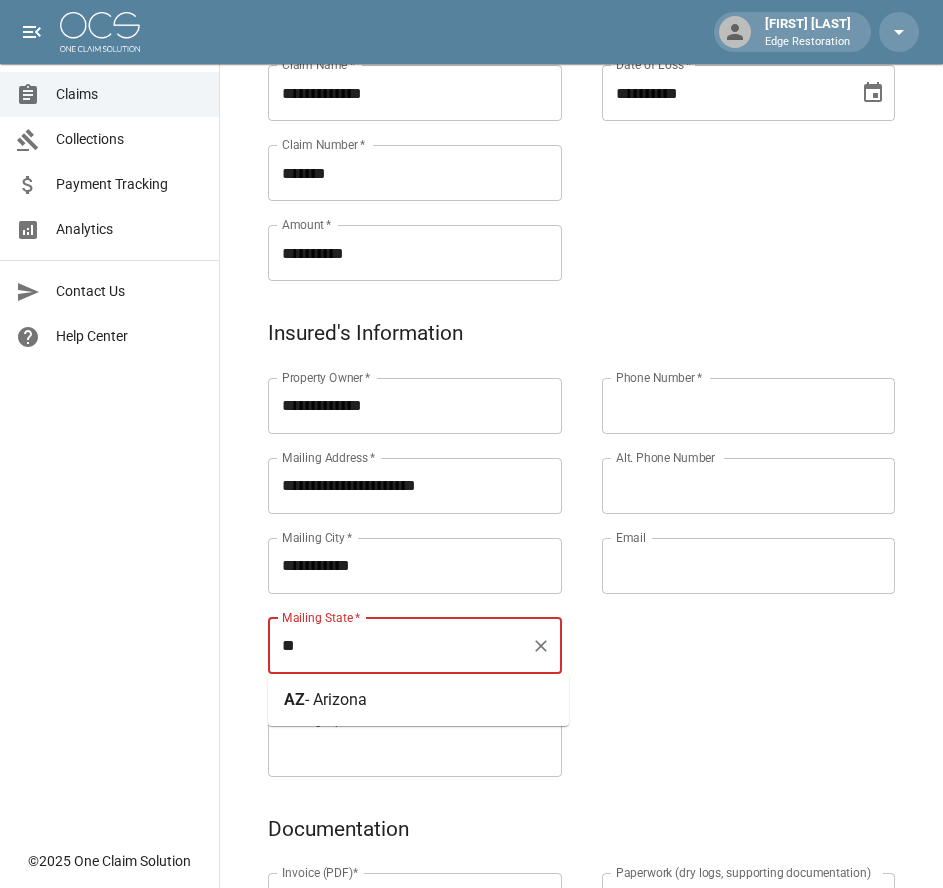 click on "- Arizona" at bounding box center (336, 699) 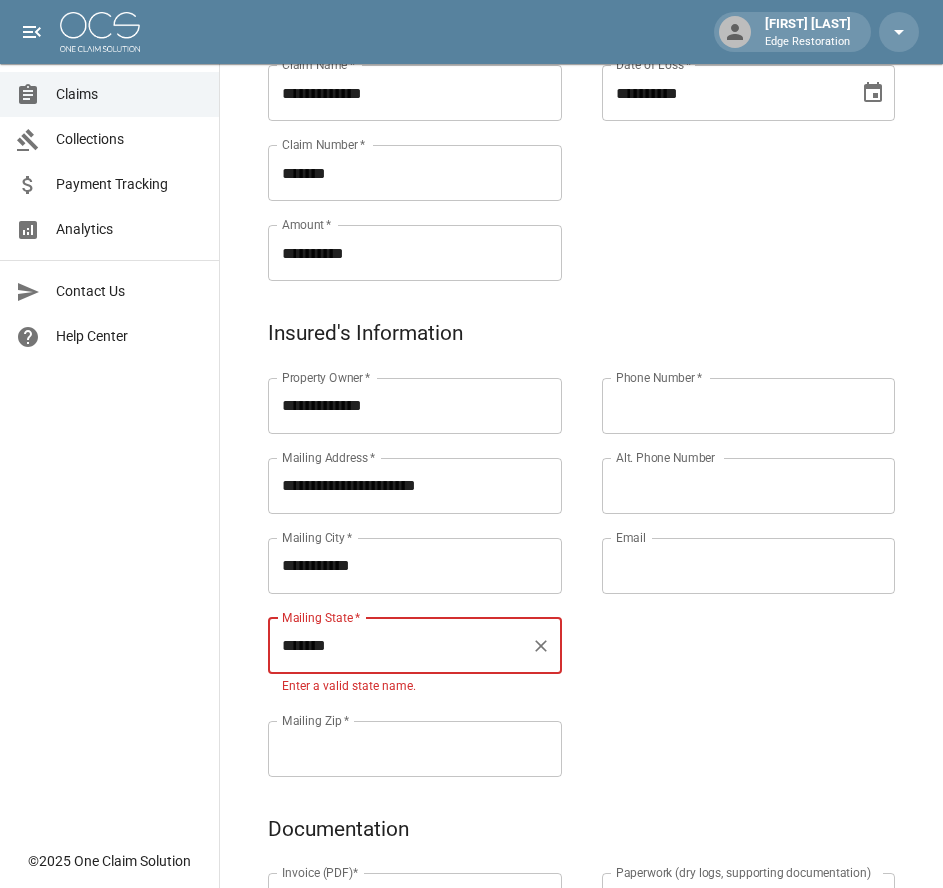 type on "*******" 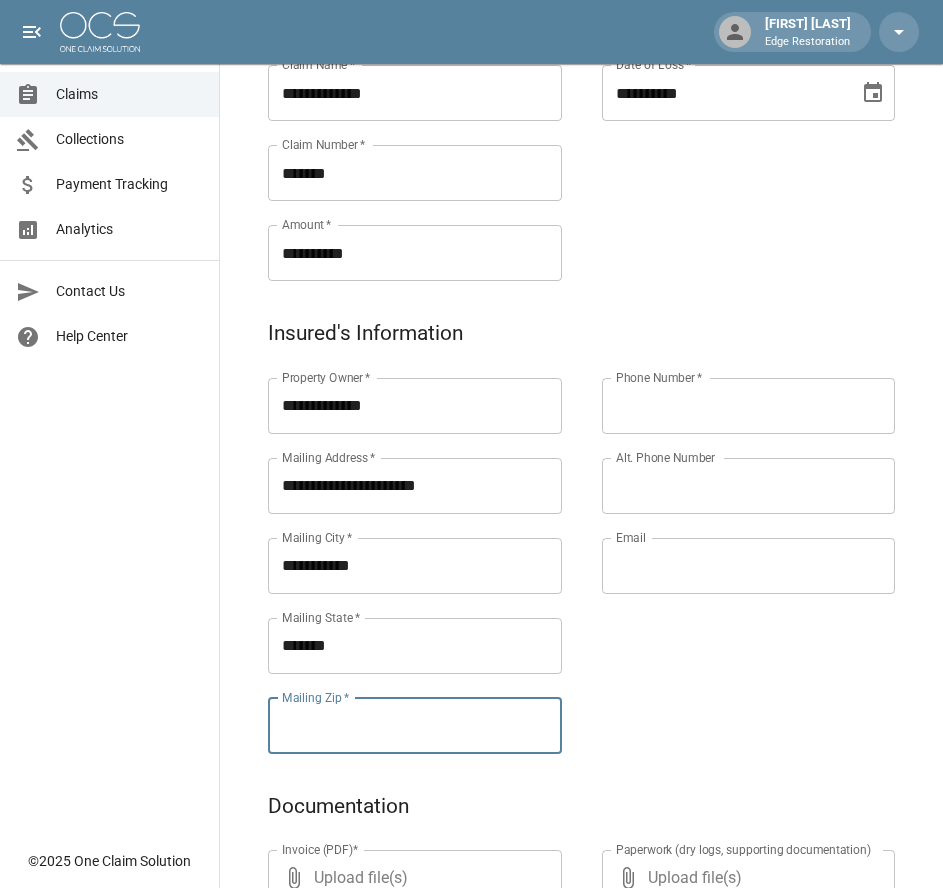 click on "Mailing Zip *" at bounding box center [415, 726] 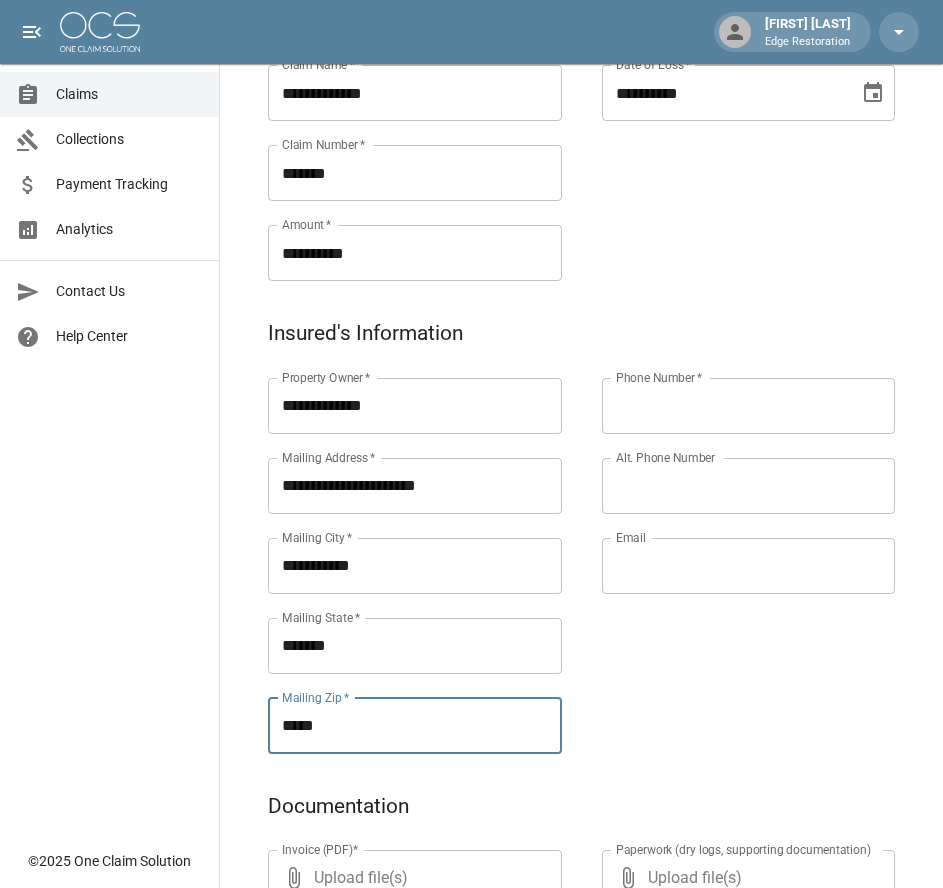 type on "*****" 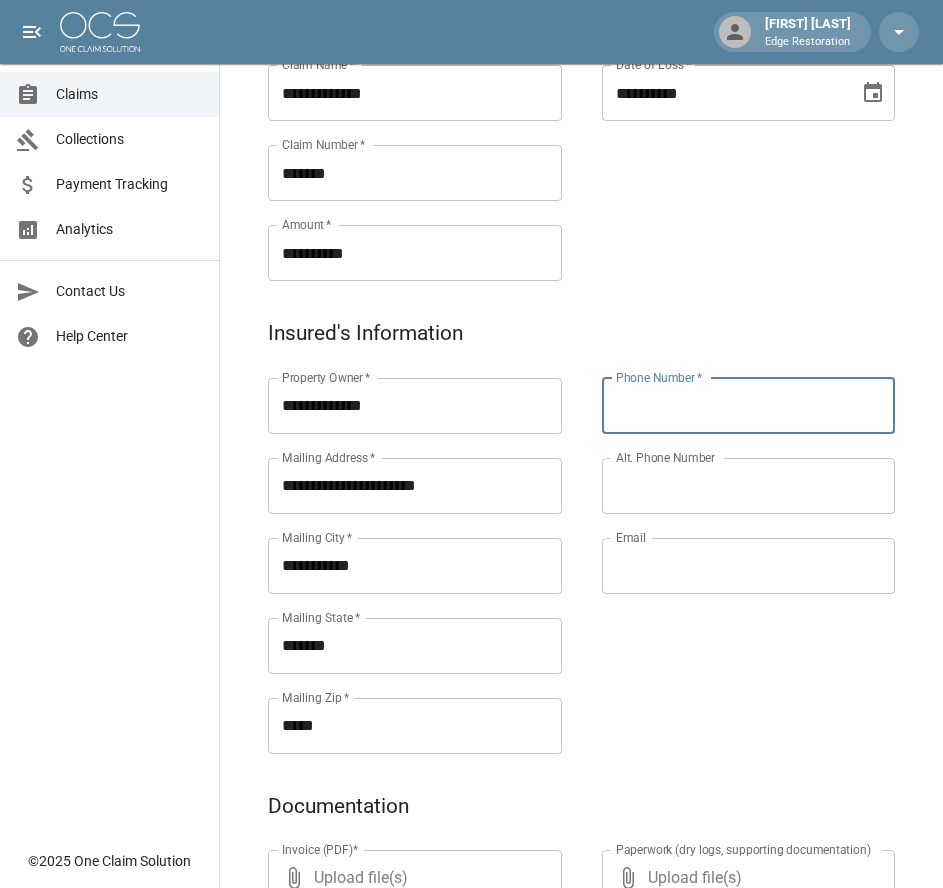 click on "Phone Number   *" at bounding box center [749, 406] 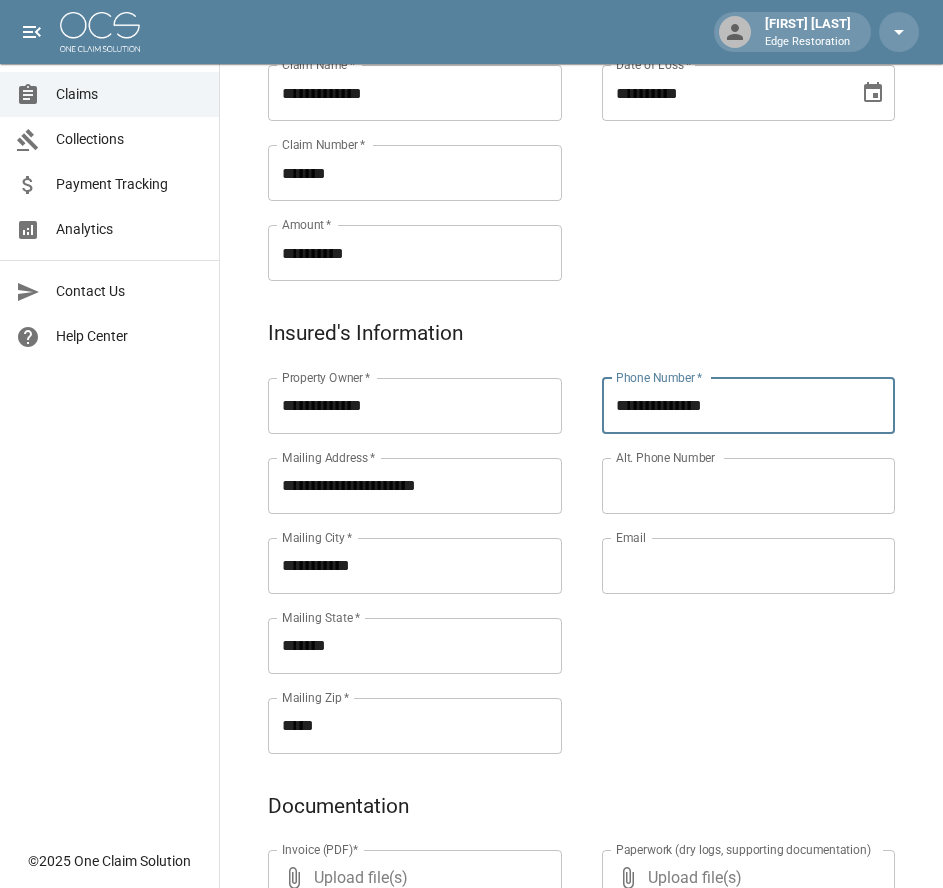type on "**********" 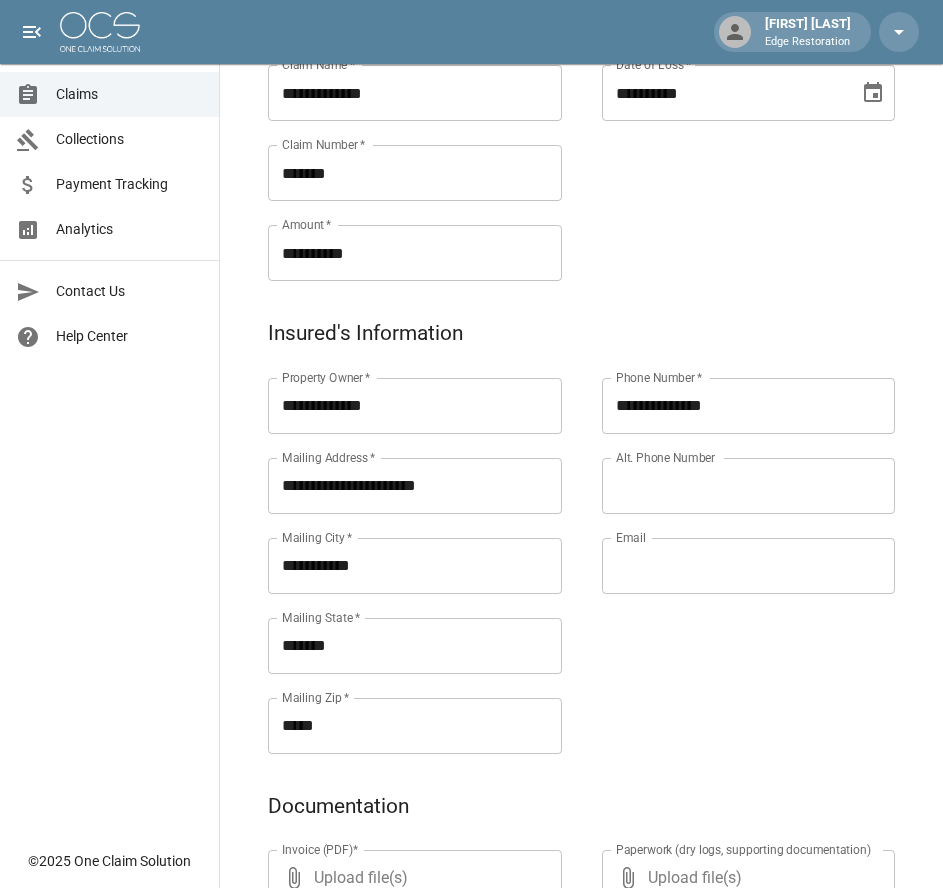 scroll, scrollTop: 971, scrollLeft: 0, axis: vertical 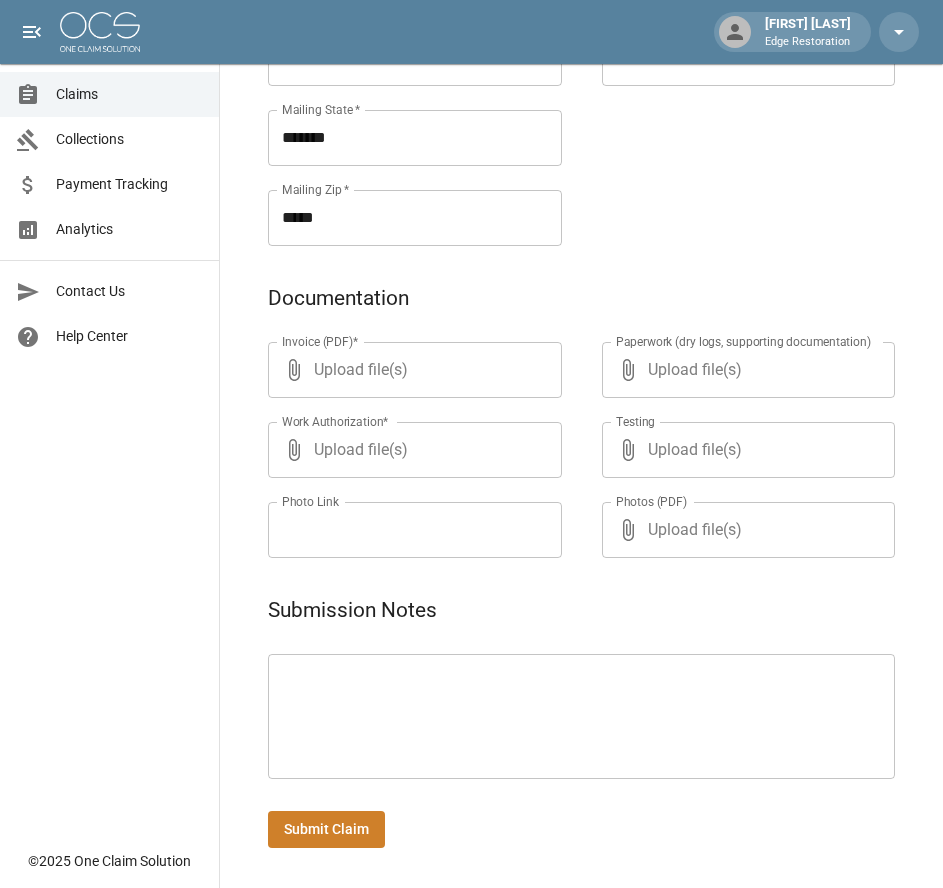 click at bounding box center [581, 717] 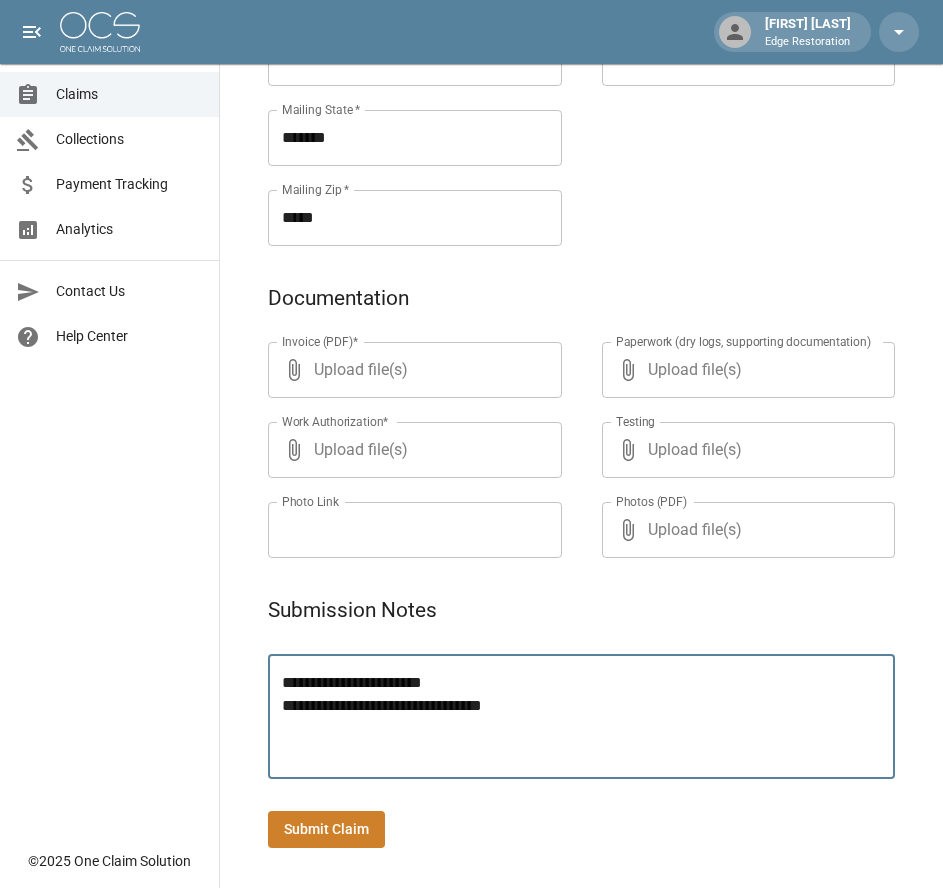 type on "**********" 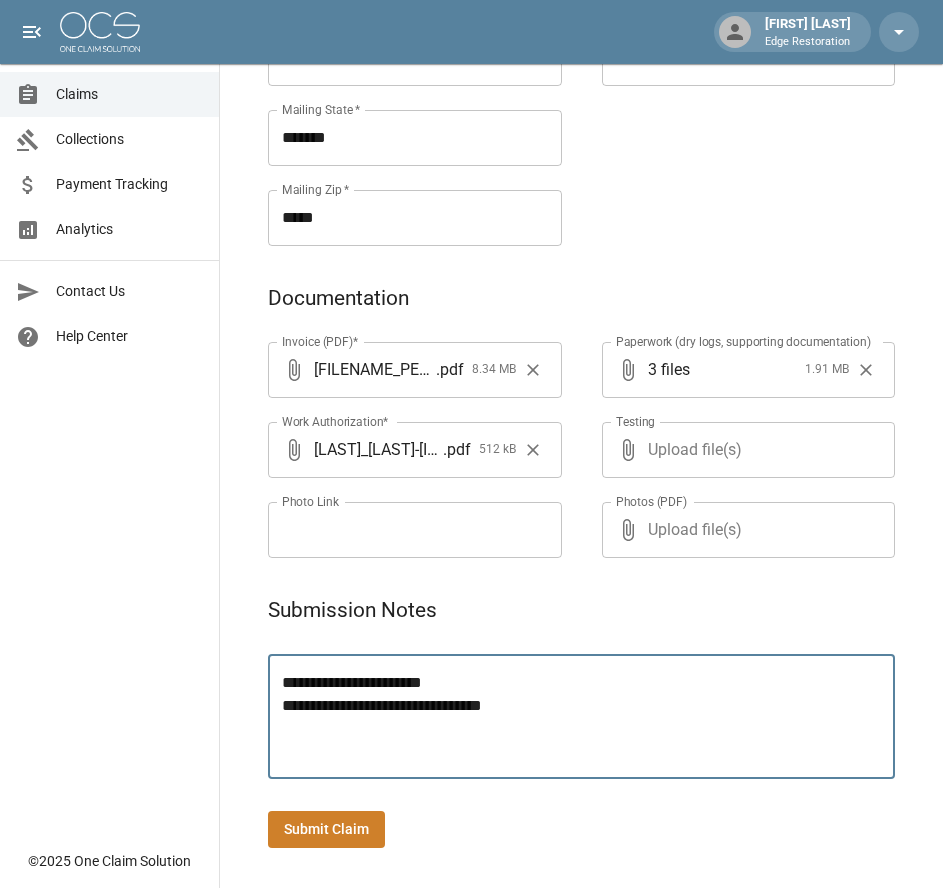 click on "Submit Claim" at bounding box center (326, 829) 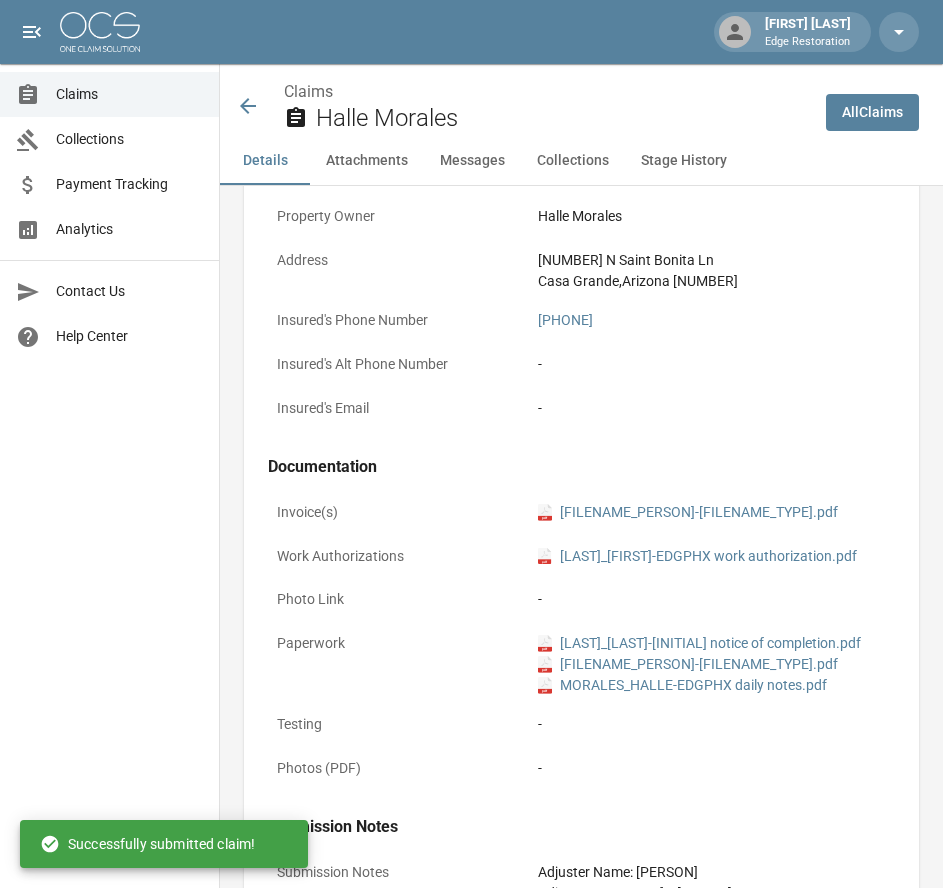 click on "All Claims" at bounding box center (872, 112) 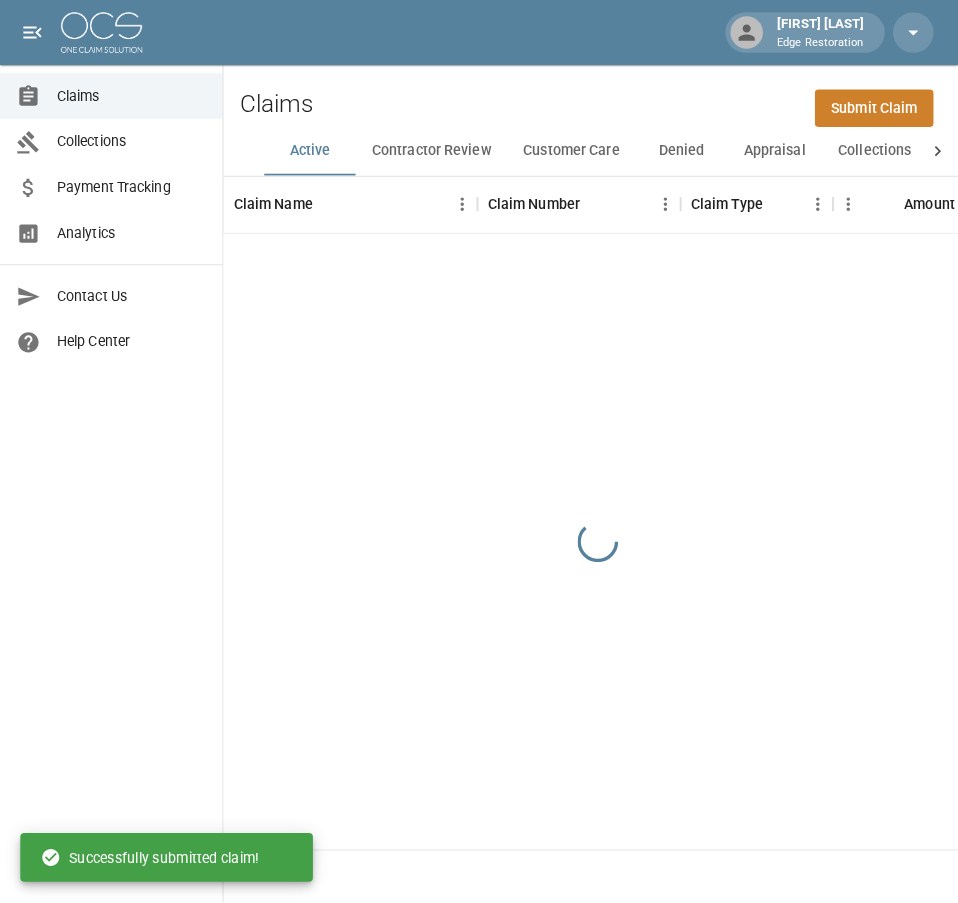 scroll, scrollTop: 0, scrollLeft: 0, axis: both 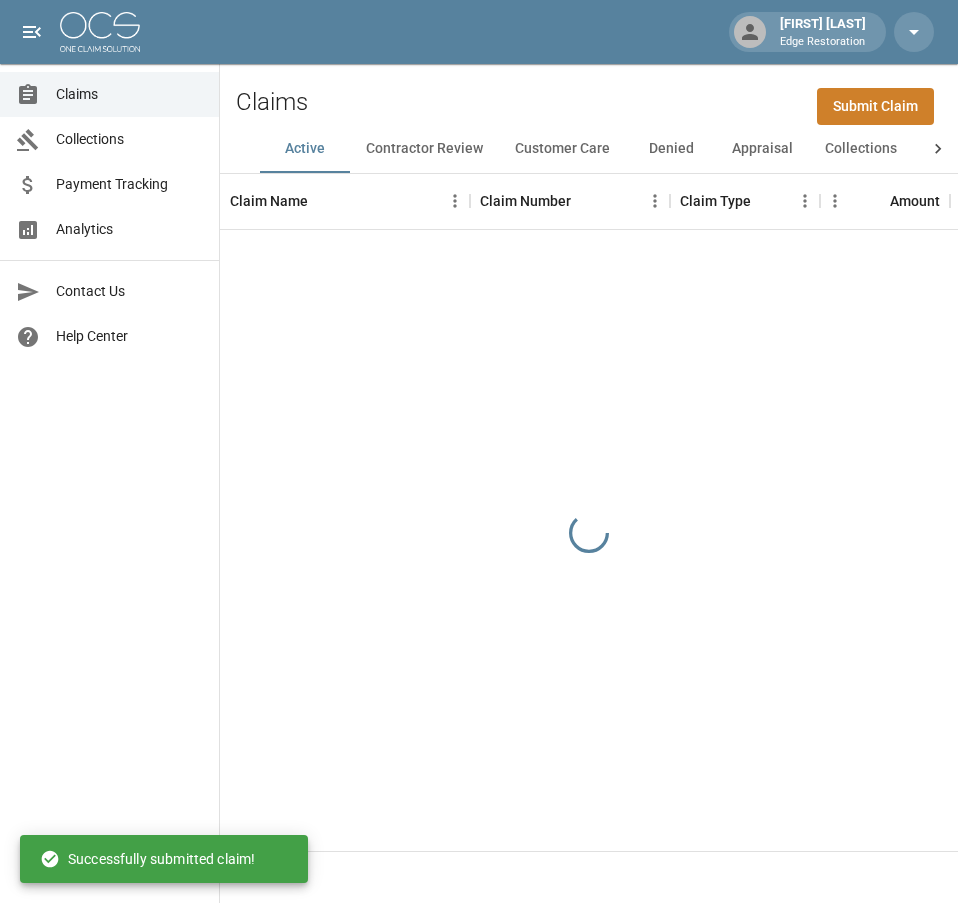 click on "Submit Claim" at bounding box center [875, 106] 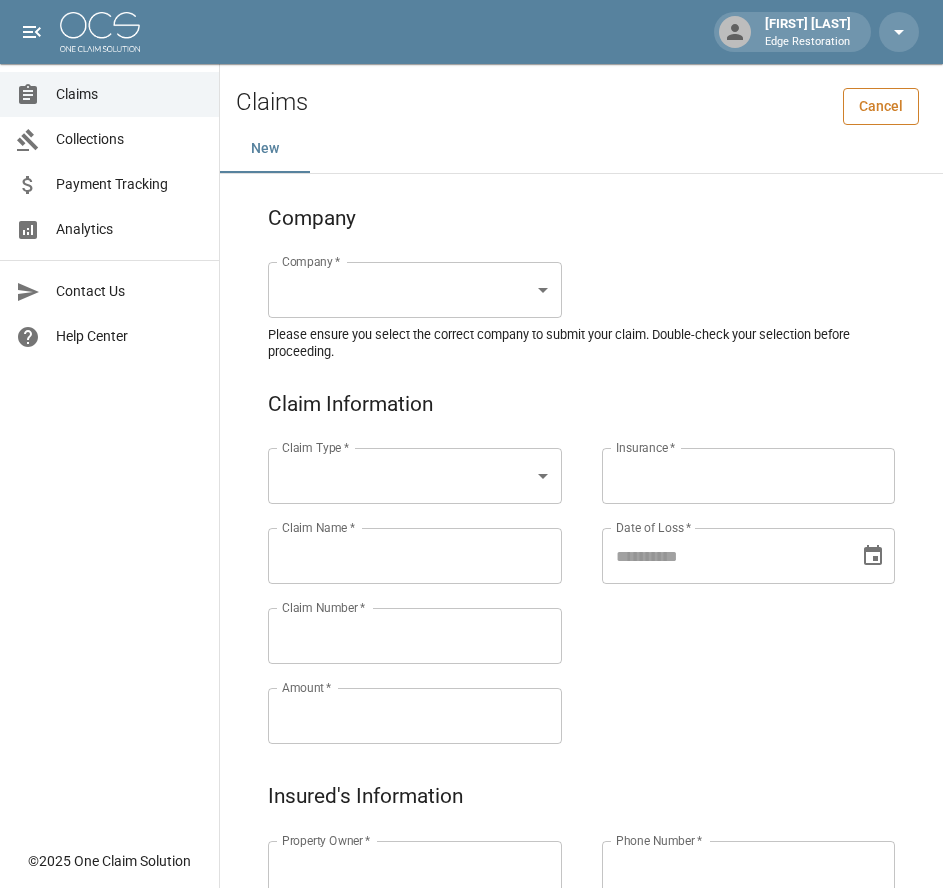 click on "Cancel" at bounding box center (881, 106) 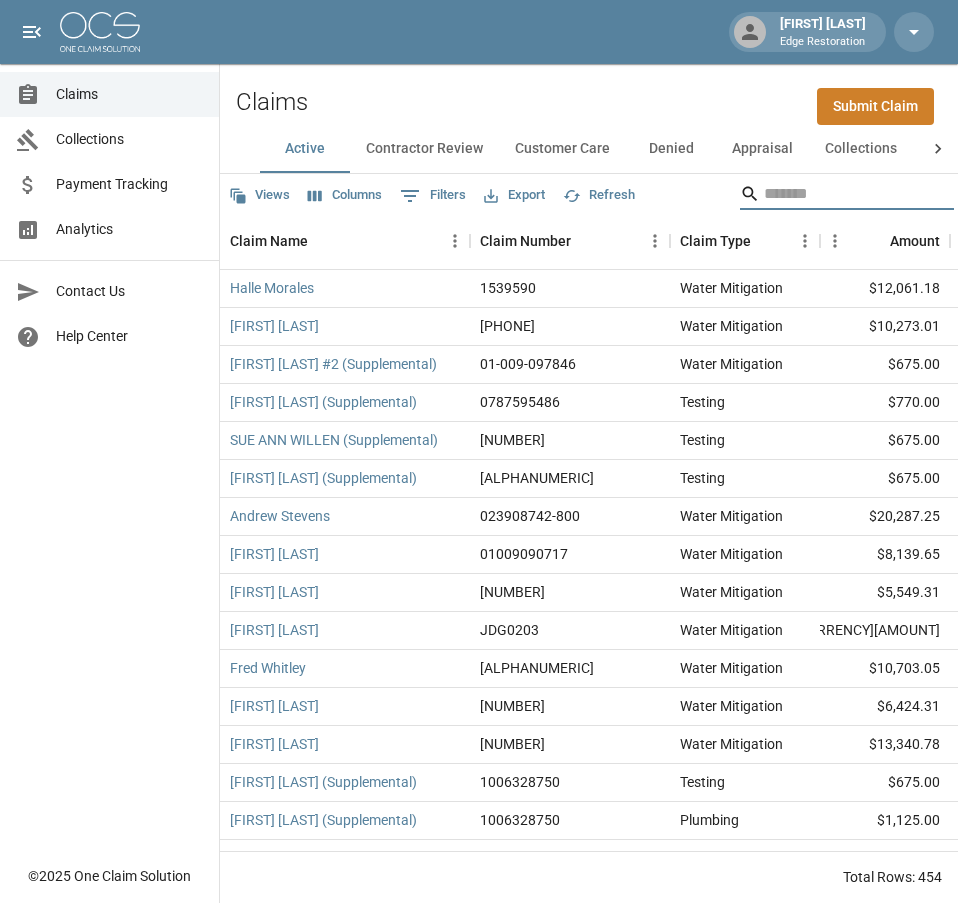 click at bounding box center (844, 194) 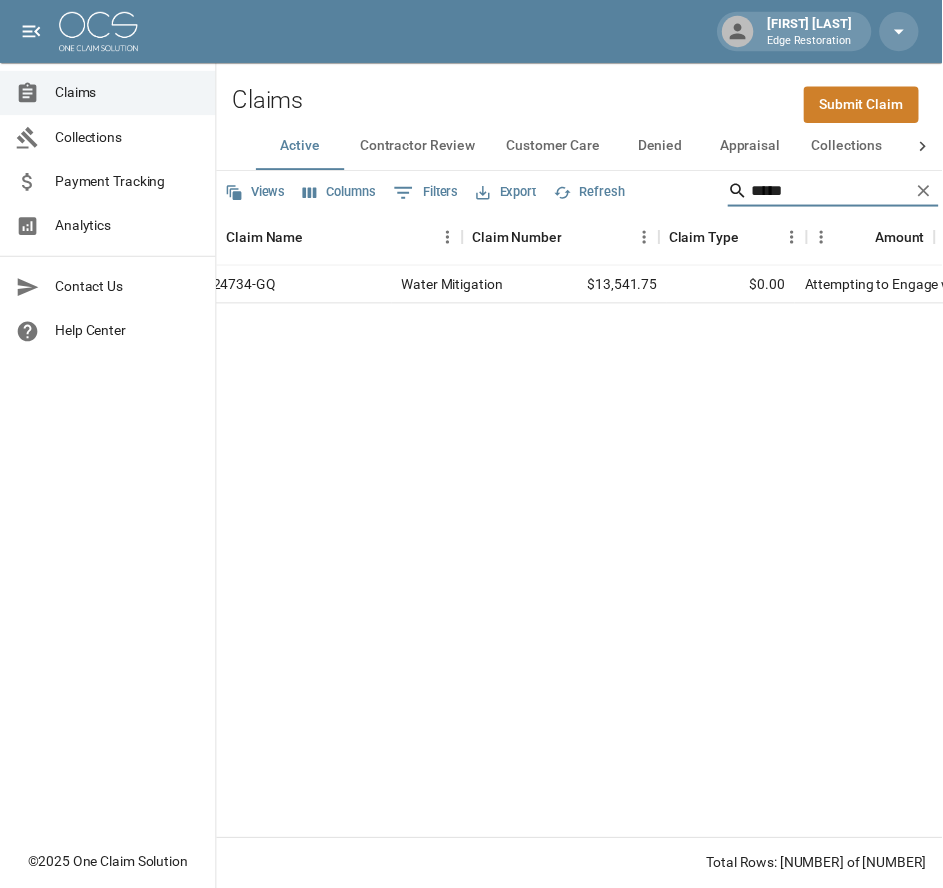 scroll, scrollTop: 0, scrollLeft: 0, axis: both 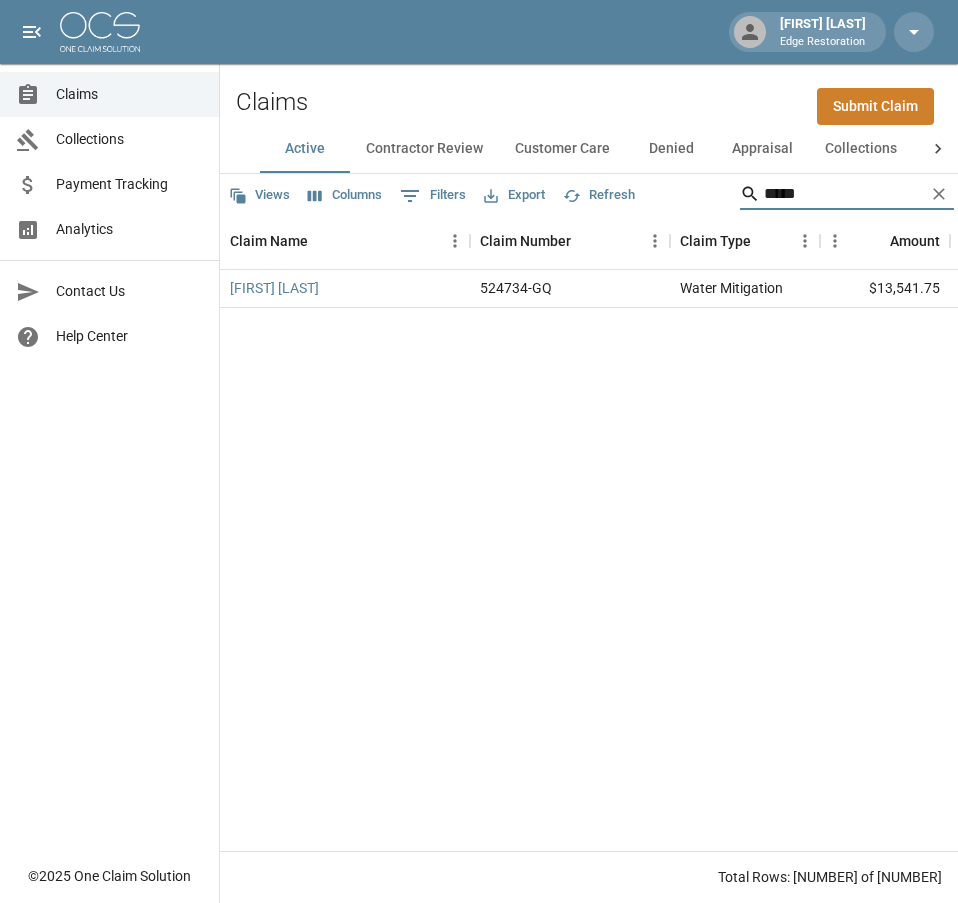 type on "*****" 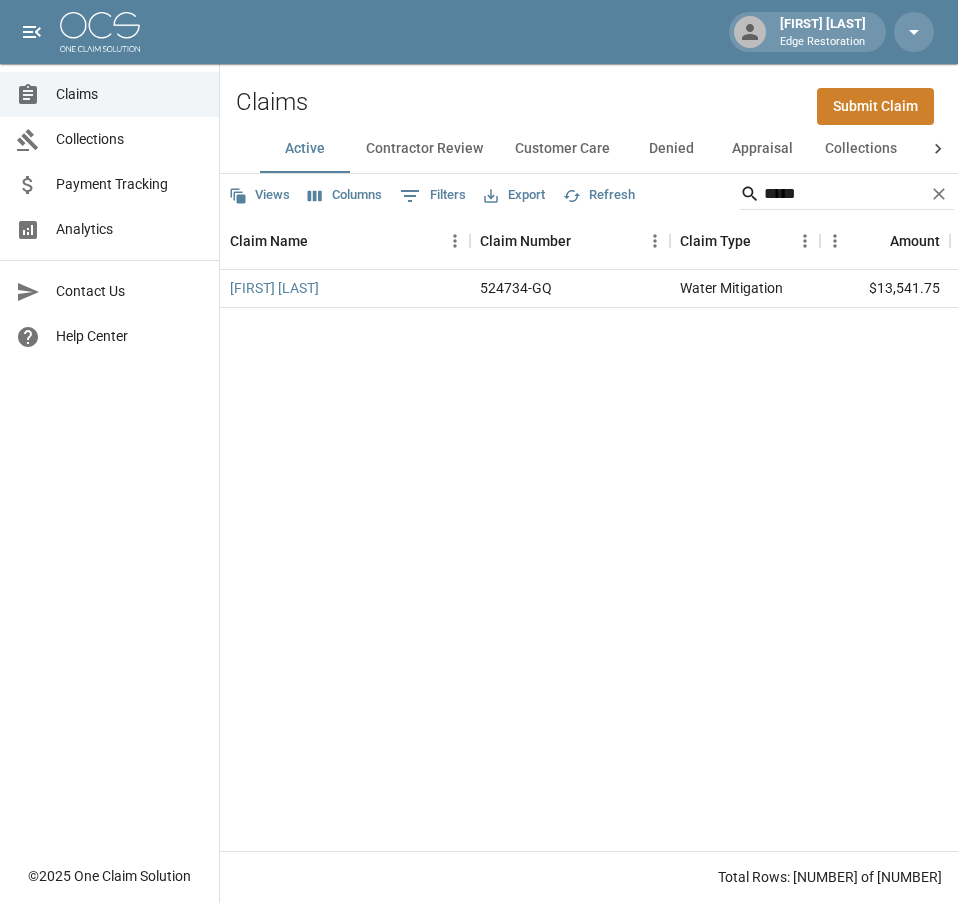click on "Submit Claim" at bounding box center (875, 106) 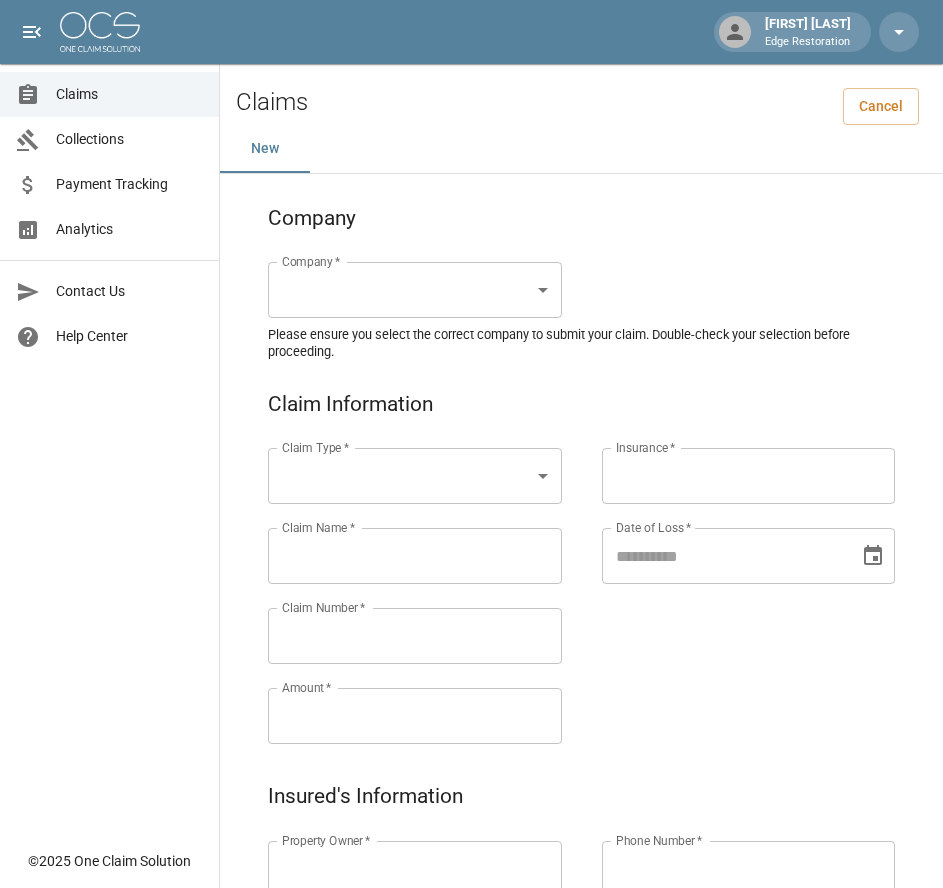 click on "Alicia Tubbs Edge Restoration Claims Collections Payment Tracking Analytics Contact Us Help Center ©  2025   One Claim Solution Claims Cancel New Company Company   * ​ Company   * Please ensure you select the correct company to submit your claim. Double-check your selection before proceeding. Claim Information Claim Type   * ​ Claim Type   * Claim Name   * Claim Name   * Claim Number   * Claim Number   * Amount   * Amount   * Insurance   * Insurance   * Date of Loss   * Date of Loss   * Insured's Information Property Owner   * Property Owner   * Mailing Address   * Mailing Address   * Mailing City   * Mailing City   * Mailing State   * Mailing State   * Mailing Zip   * Mailing Zip   * Phone Number   * Phone Number   * Alt. Phone Number Alt. Phone Number Email Email Documentation Invoice (PDF)* ​ Upload file(s) Invoice (PDF)* Work Authorization* ​ Upload file(s) Work Authorization* Photo Link Photo Link ​ Upload file(s) Testing ​ ​" at bounding box center (471, 929) 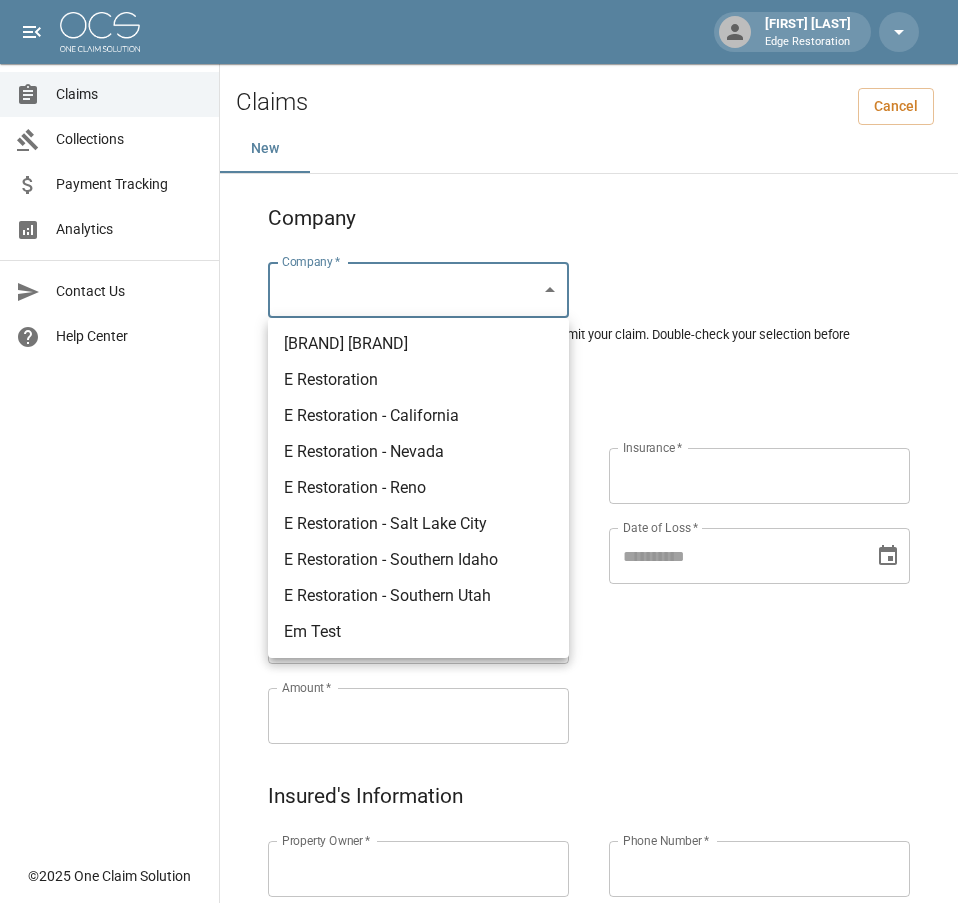 click on "E Restoration" at bounding box center (418, 380) 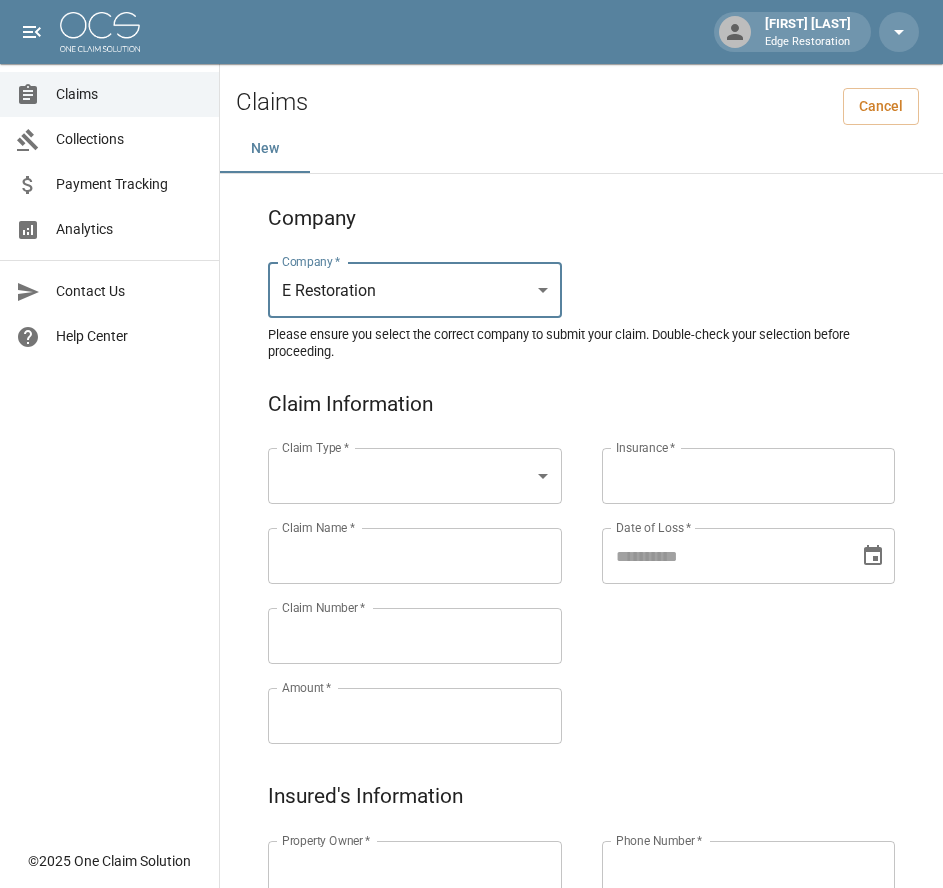 click on "Alicia Tubbs Edge Restoration Claims Collections Payment Tracking Analytics Contact Us Help Center ©  2025   One Claim Solution Claims Cancel New Company Company   * E Restoration *** Company   * Please ensure you select the correct company to submit your claim. Double-check your selection before proceeding. Claim Information Claim Type   * ​ Claim Type   * Claim Name   * Claim Name   * Claim Number   * Claim Number   * Amount   * Amount   * Insurance   * Insurance   * Date of Loss   * Date of Loss   * Insured's Information Property Owner   * Property Owner   * Mailing Address   * Mailing Address   * Mailing City   * Mailing City   * Mailing State   * Mailing State   * Mailing Zip   * Mailing Zip   * Phone Number   * Phone Number   * Alt. Phone Number Alt. Phone Number Email Email Documentation Invoice (PDF)* ​ Upload file(s) Invoice (PDF)* Work Authorization* ​ Upload file(s) Work Authorization* Photo Link Photo Link ​ Upload file(s) *" at bounding box center (471, 929) 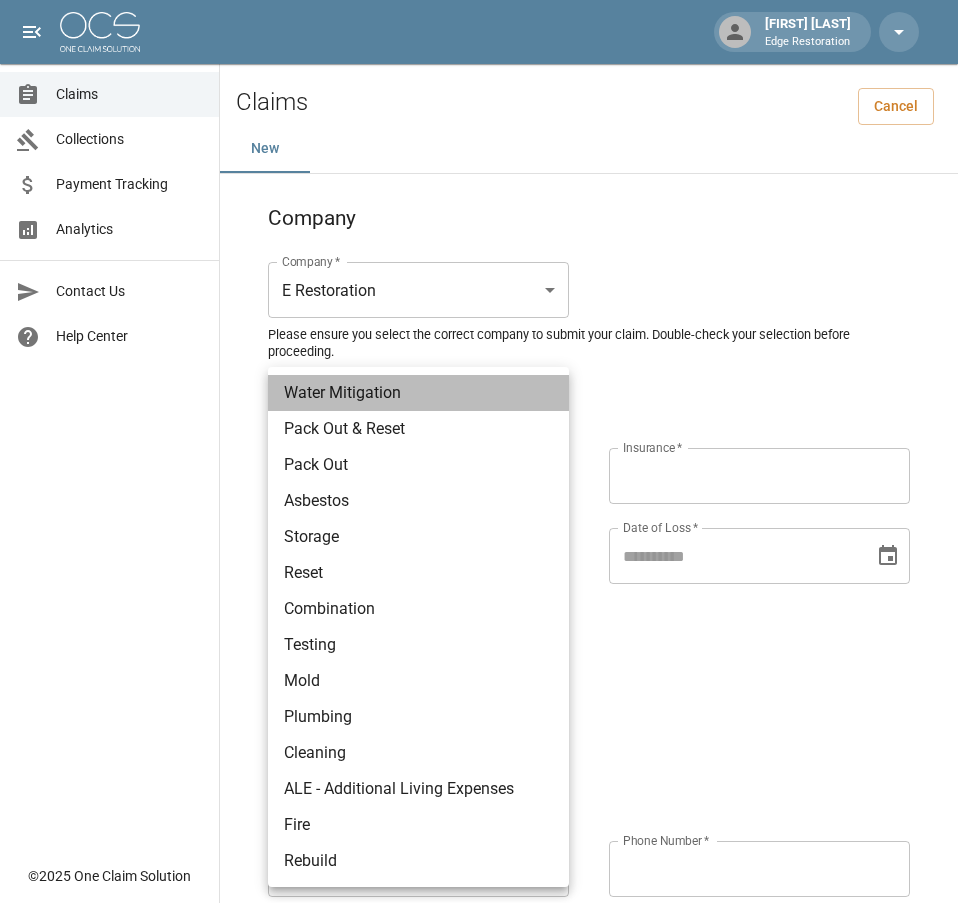click on "Water Mitigation" at bounding box center [418, 393] 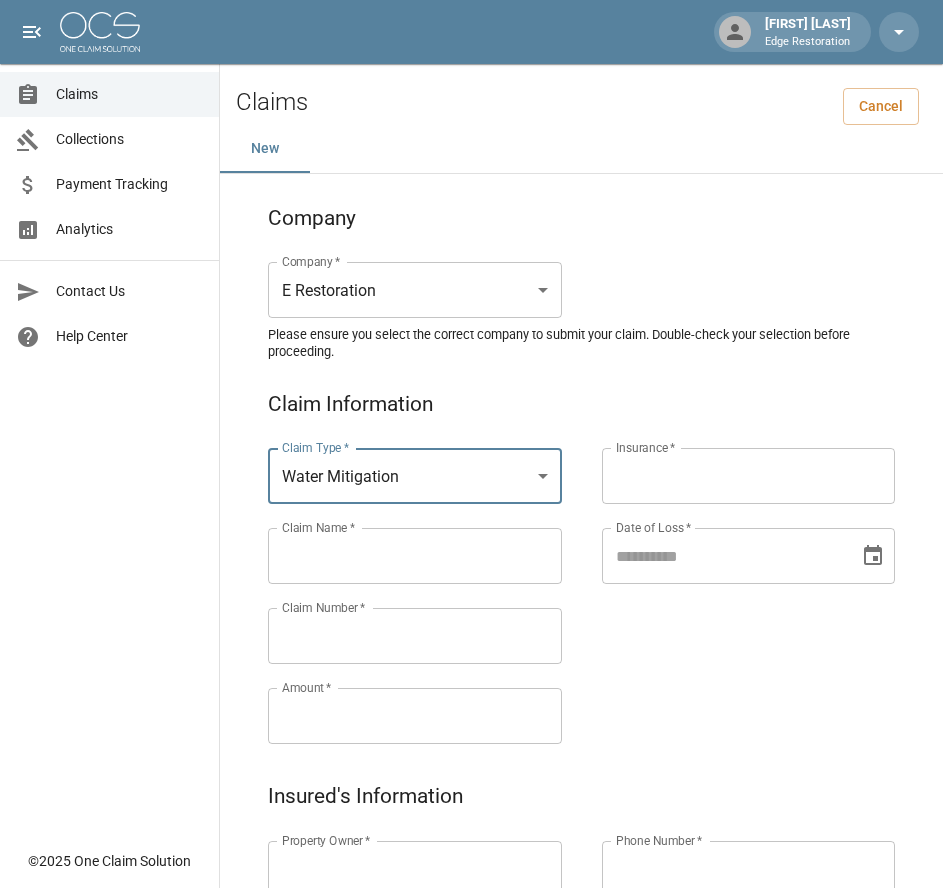 click on "Claims Collections Payment Tracking Analytics Contact Us Help Center" at bounding box center (109, 419) 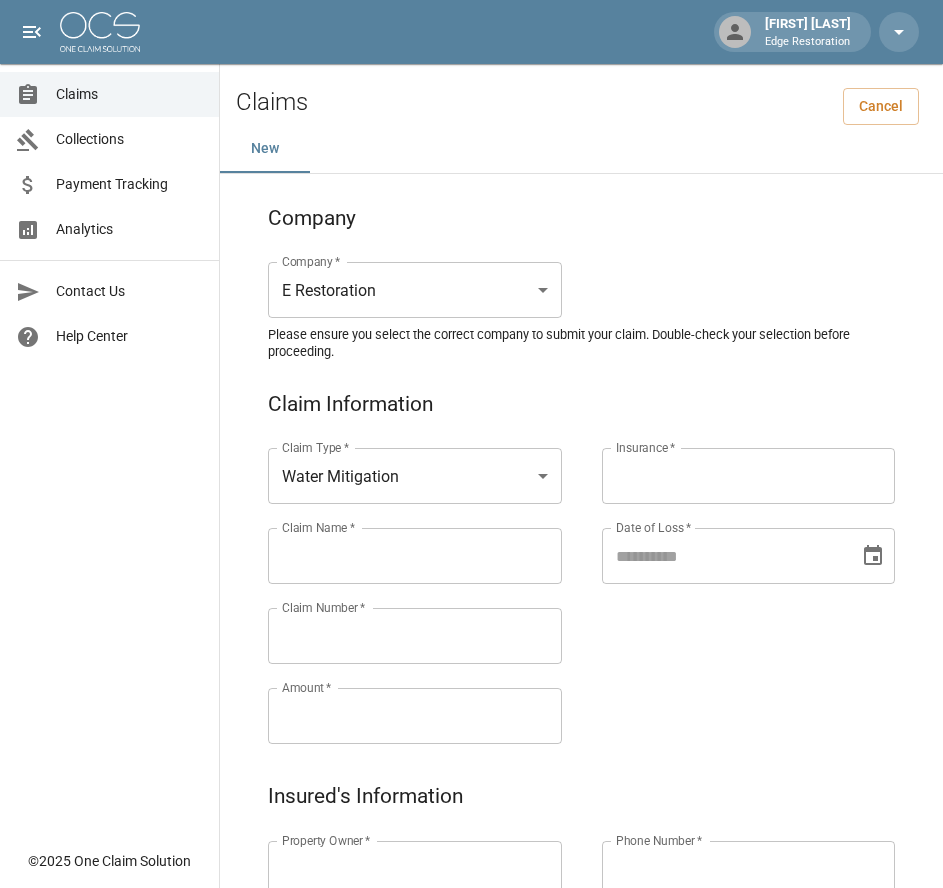 click on "Claim Name   *" at bounding box center (415, 556) 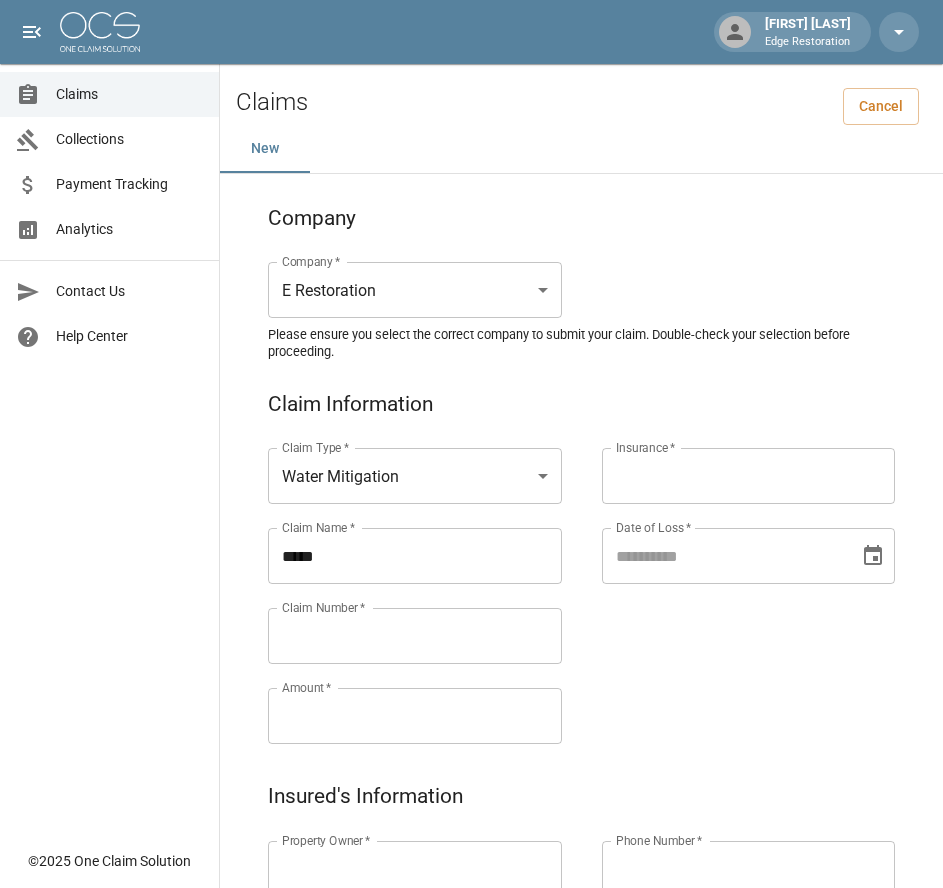 click on "****" at bounding box center (415, 556) 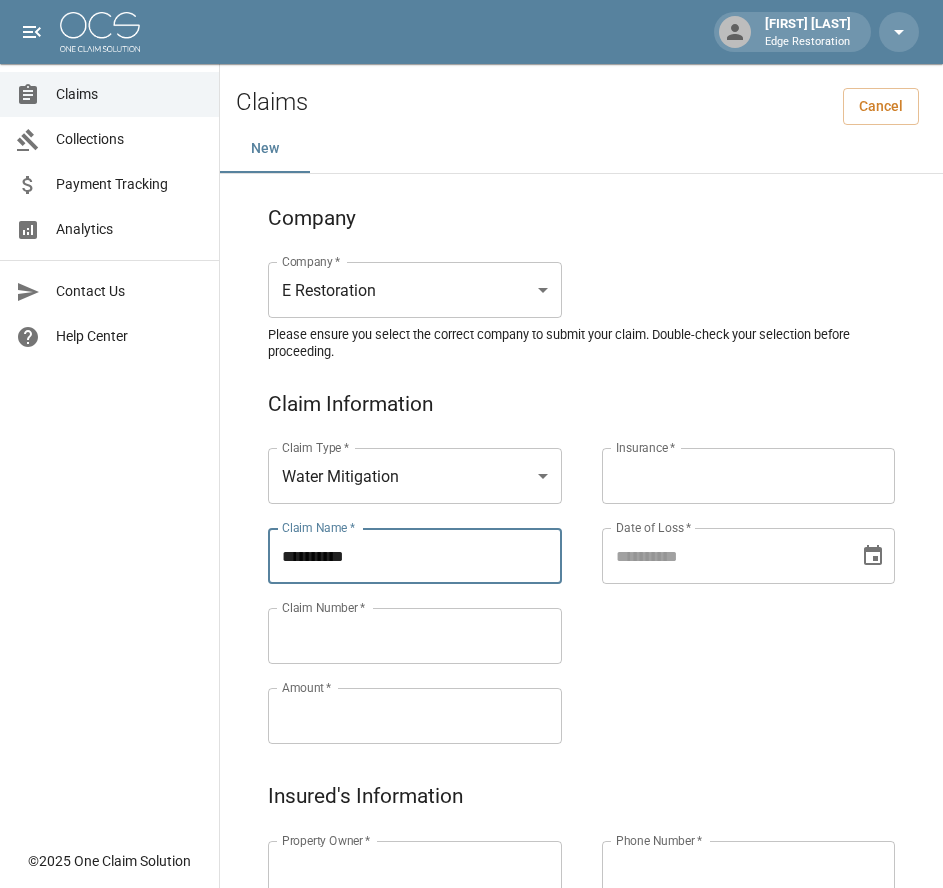 drag, startPoint x: 377, startPoint y: 561, endPoint x: 237, endPoint y: 583, distance: 141.71803 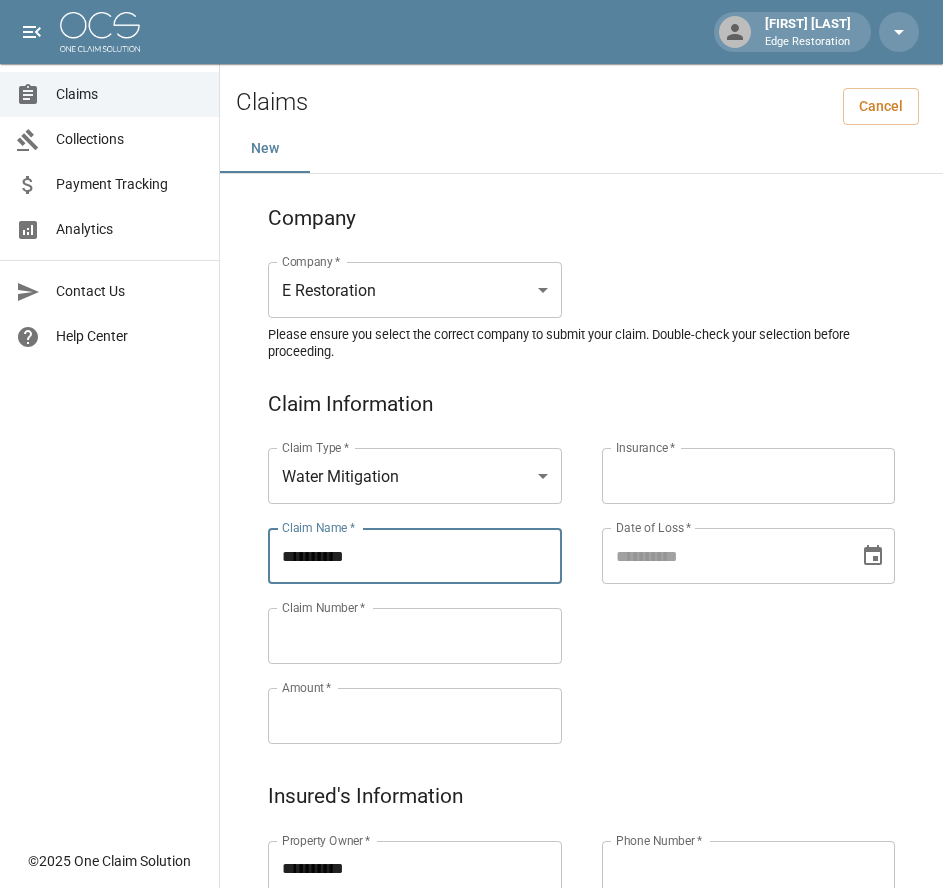 click on "**********" at bounding box center [415, 869] 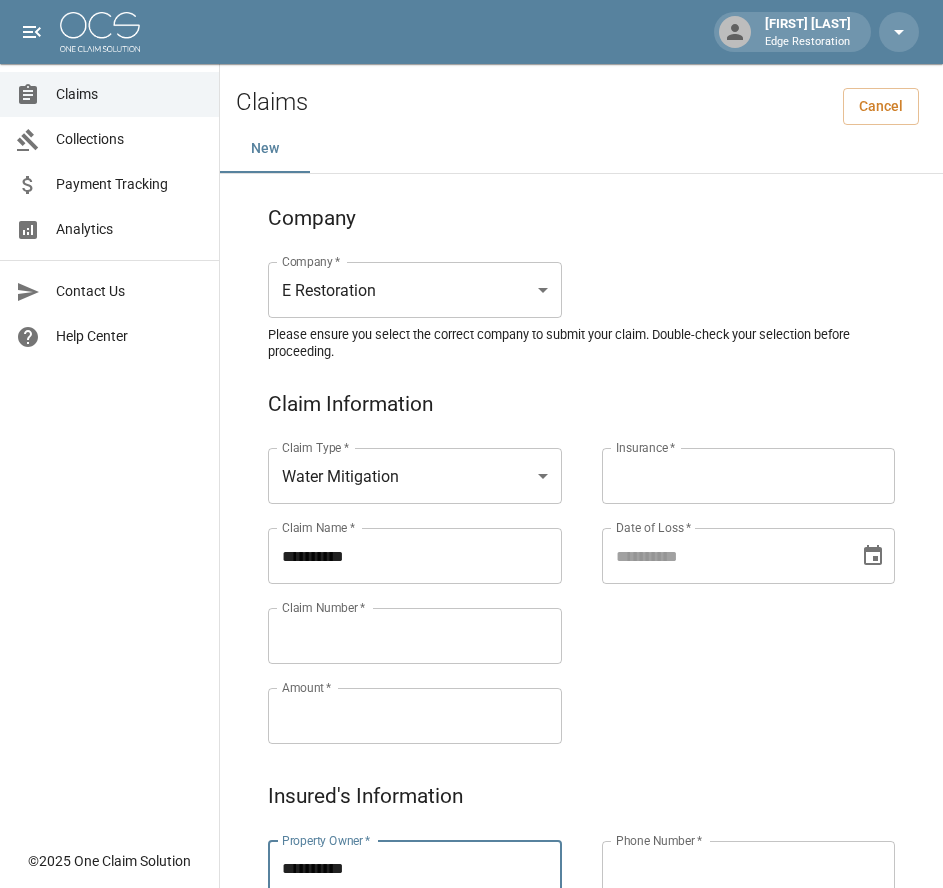 type on "**********" 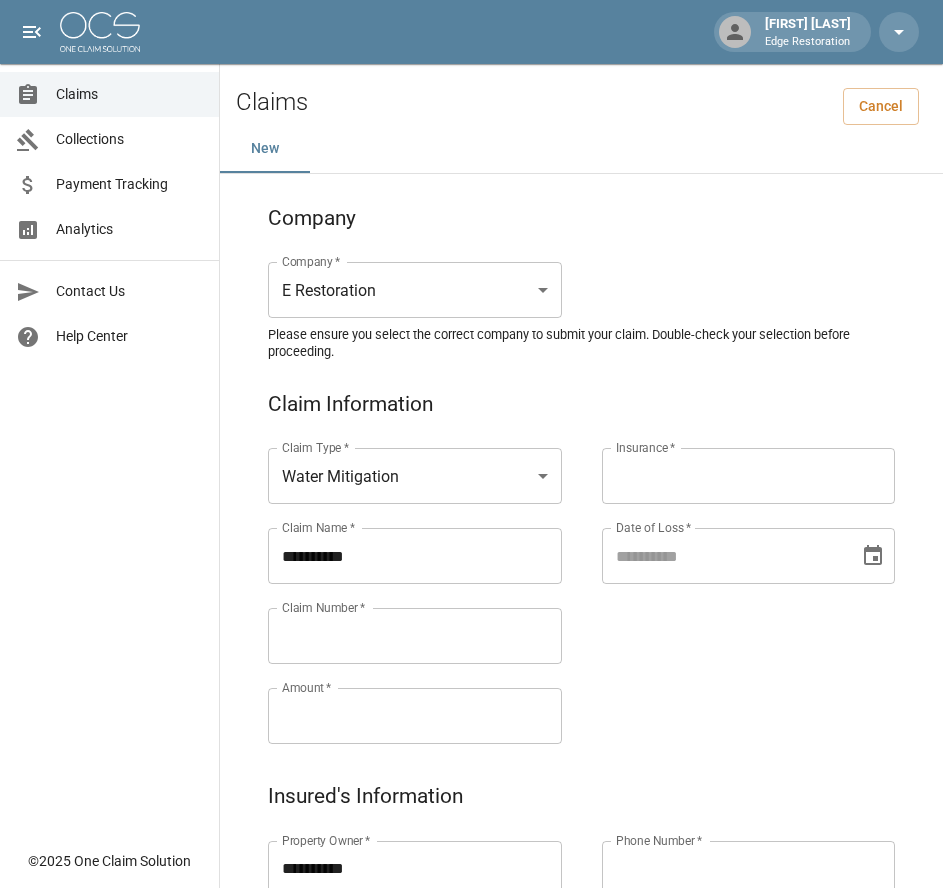 click on "Claim Number   *" at bounding box center (415, 636) 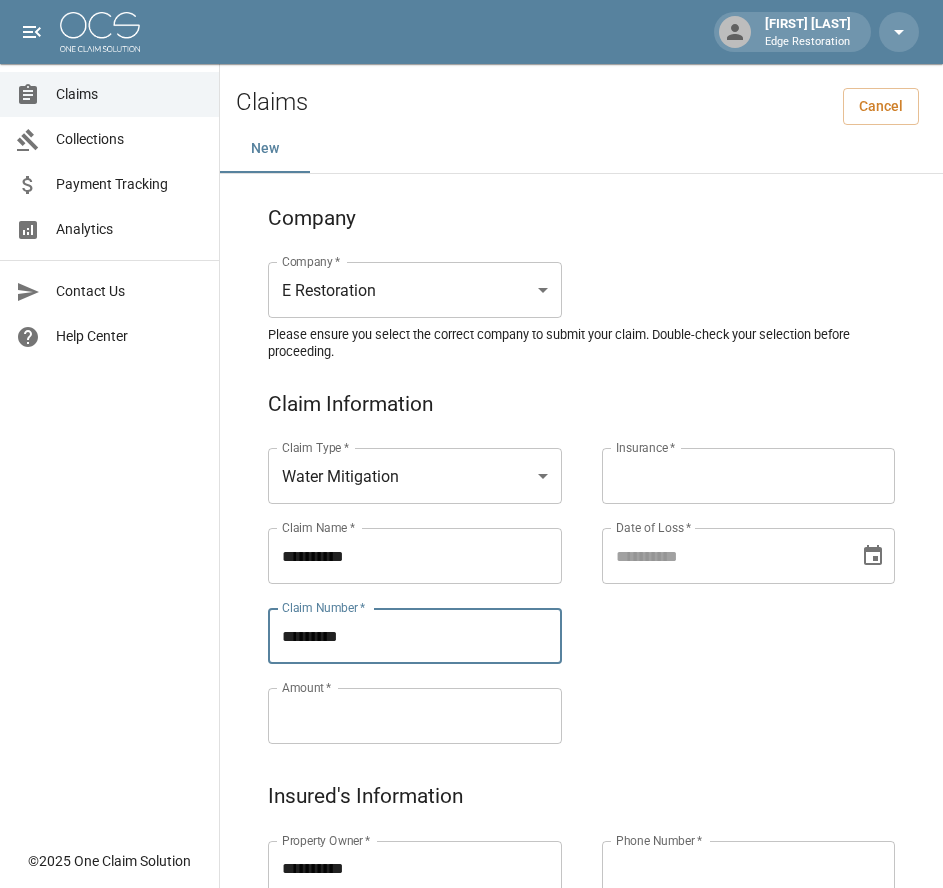 type on "*********" 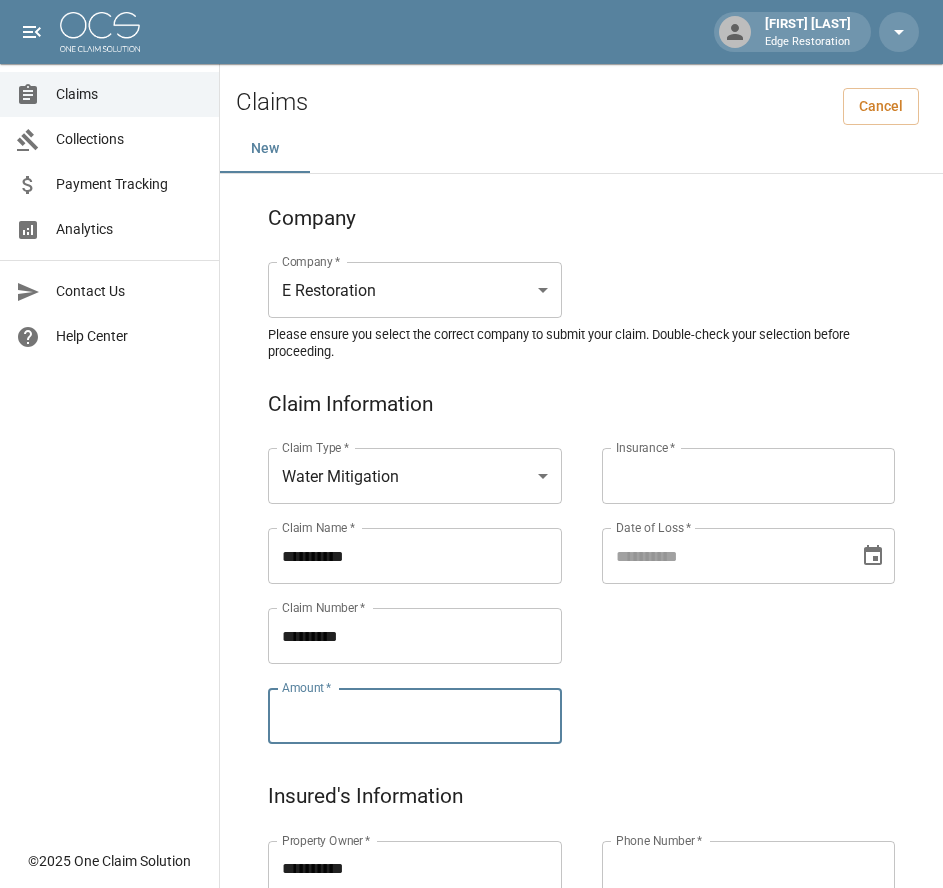 click on "Amount   *" at bounding box center [415, 716] 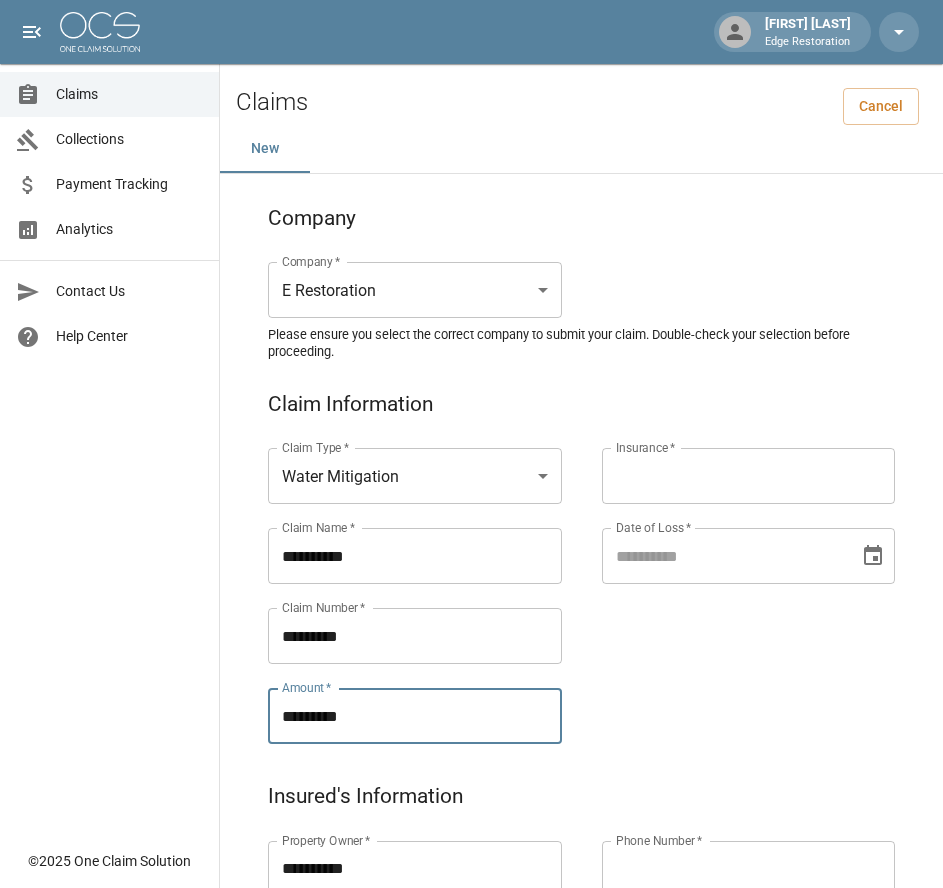 click on "Insurance   *" at bounding box center [749, 476] 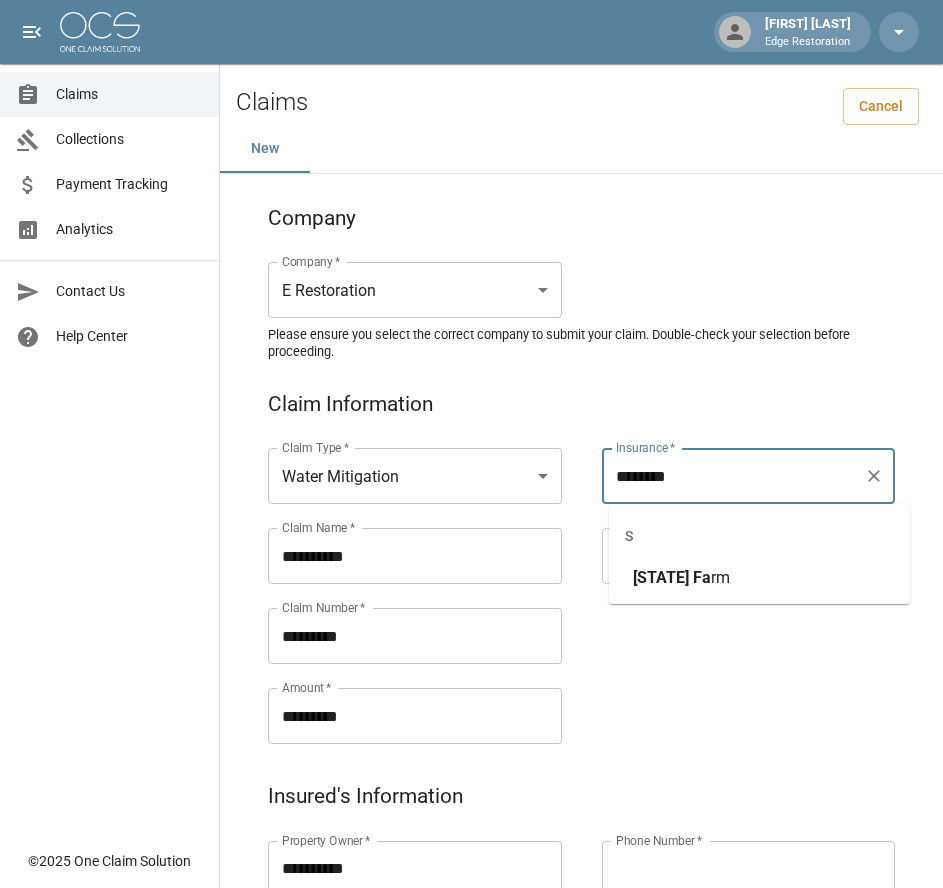 click on "[STATE]" at bounding box center [661, 577] 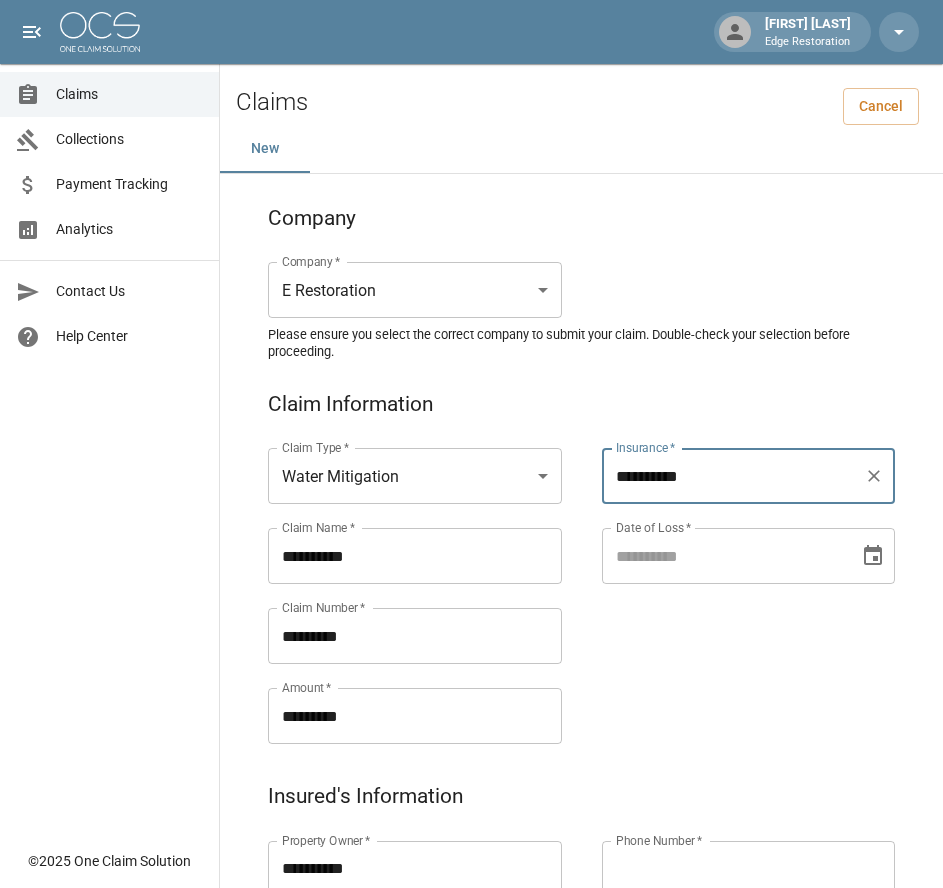 type on "**********" 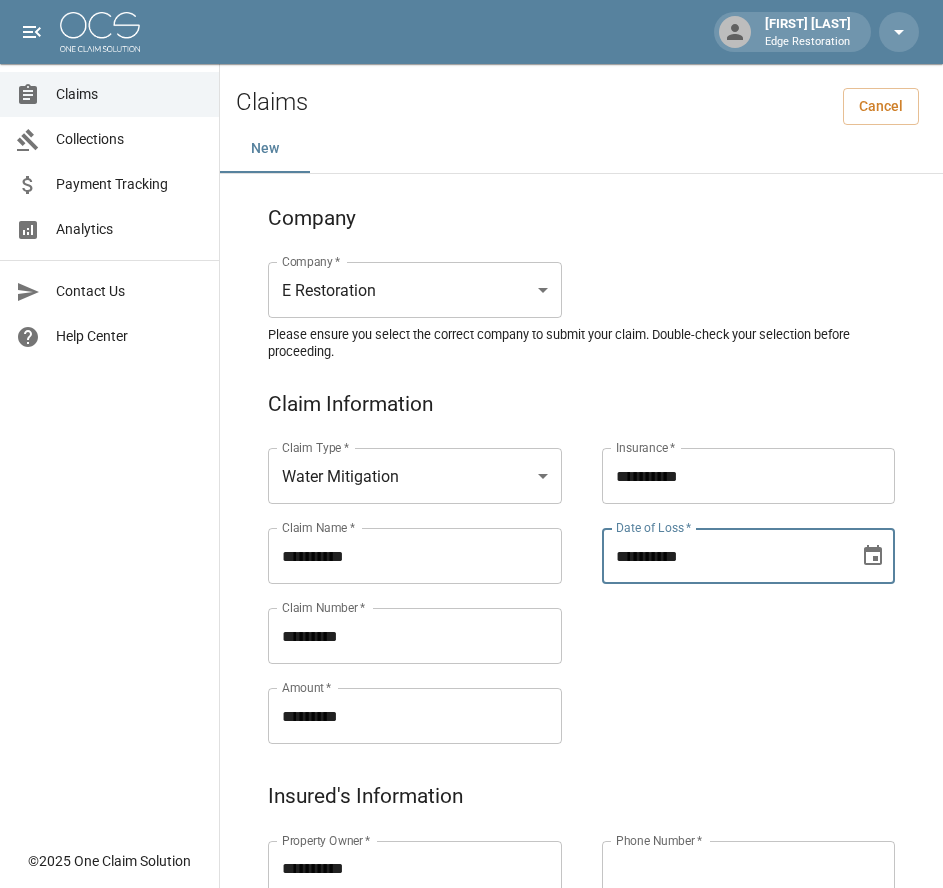 click on "**********" at bounding box center [724, 556] 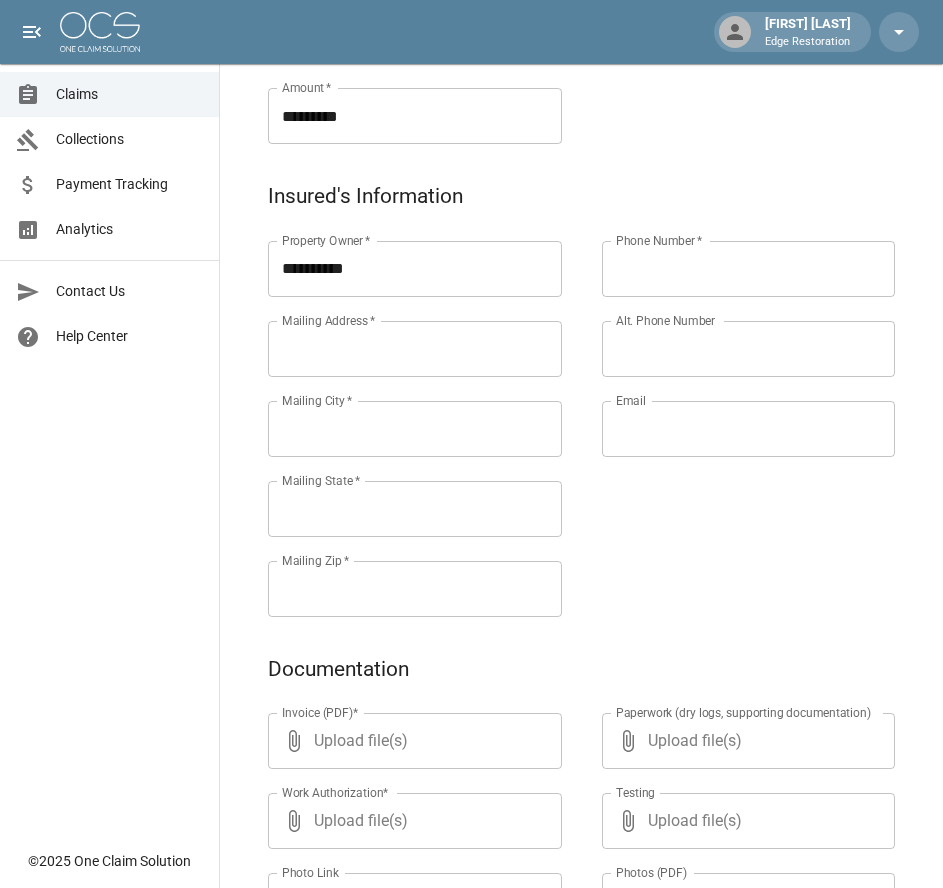 scroll, scrollTop: 602, scrollLeft: 0, axis: vertical 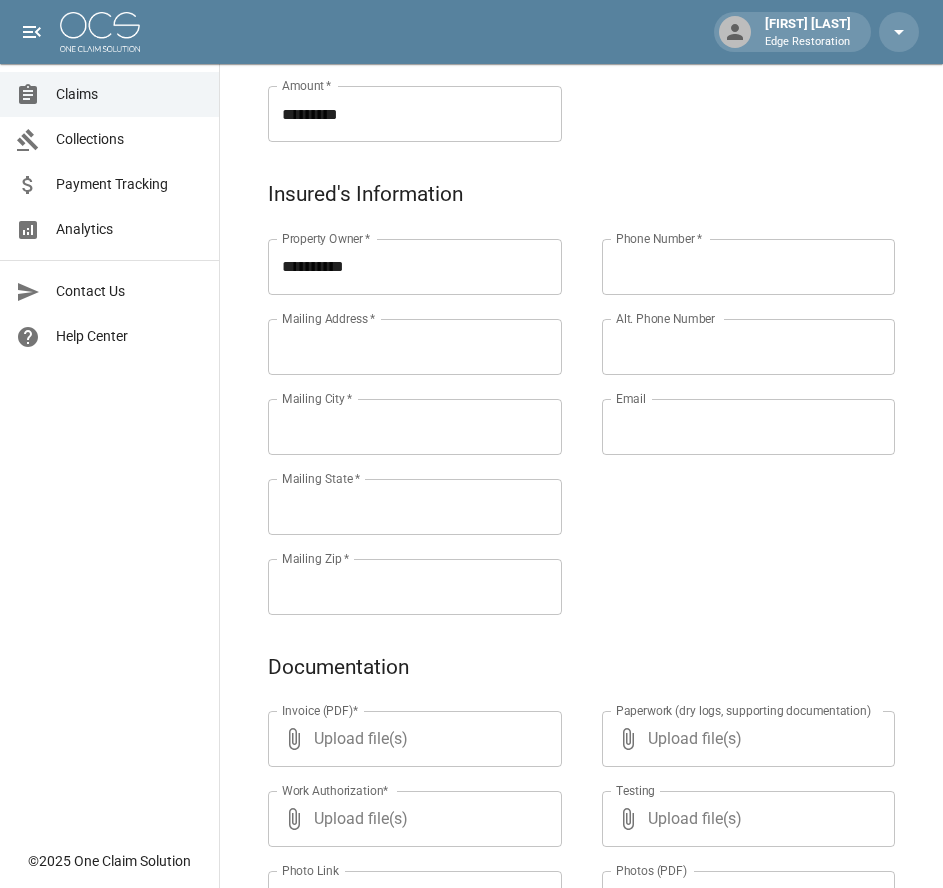 type on "**********" 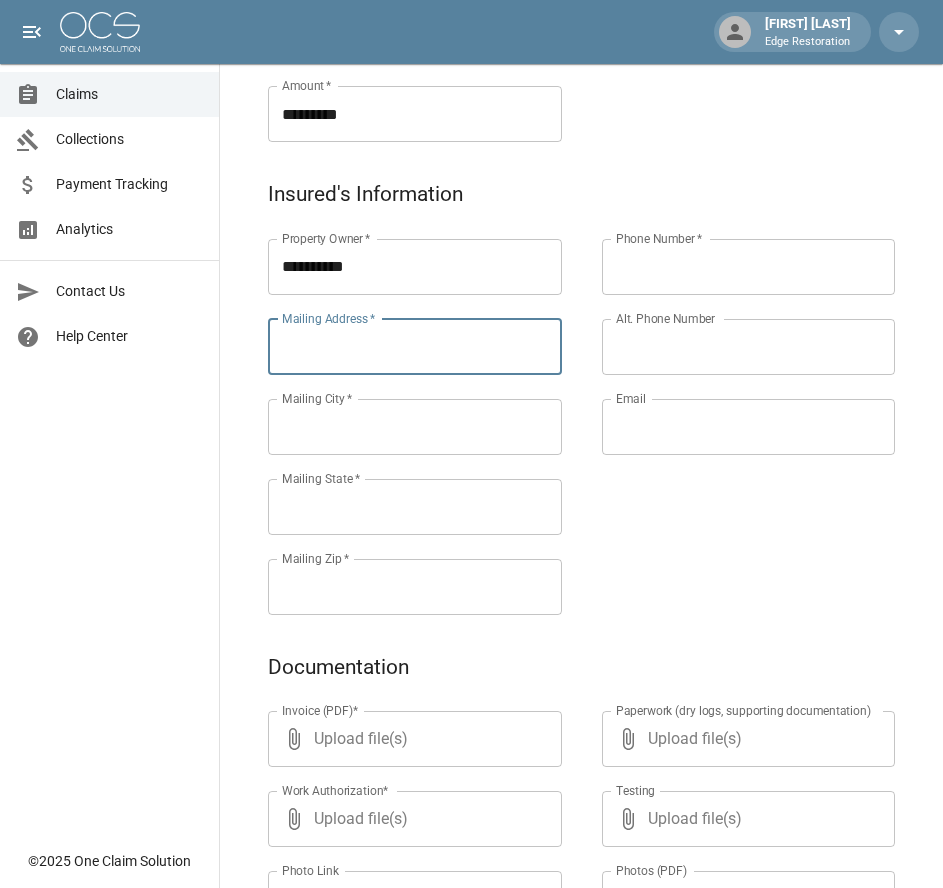 paste on "**********" 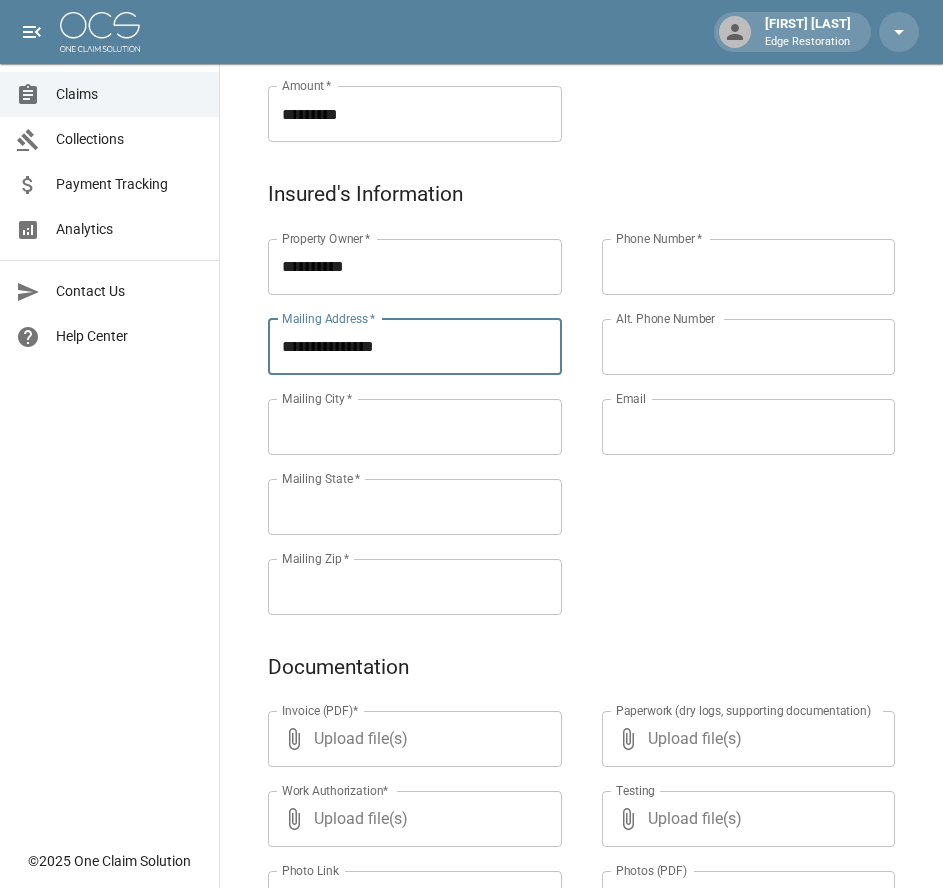 type on "**********" 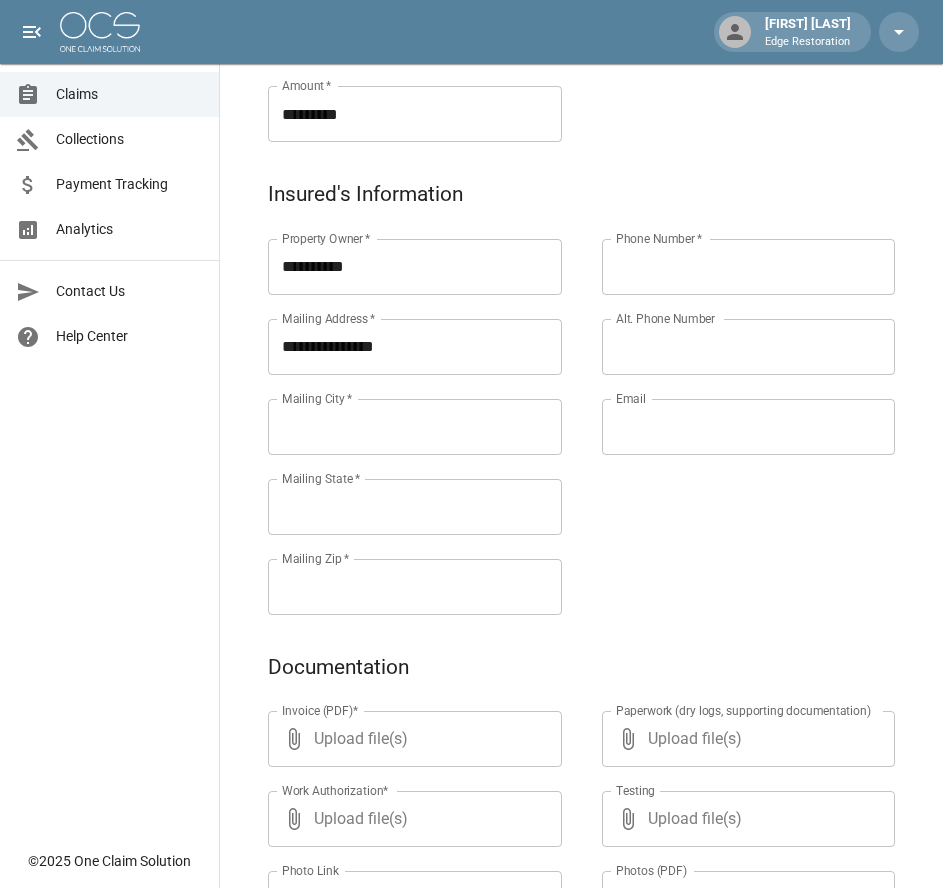 click on "Mailing [CITY]   *" at bounding box center (415, 427) 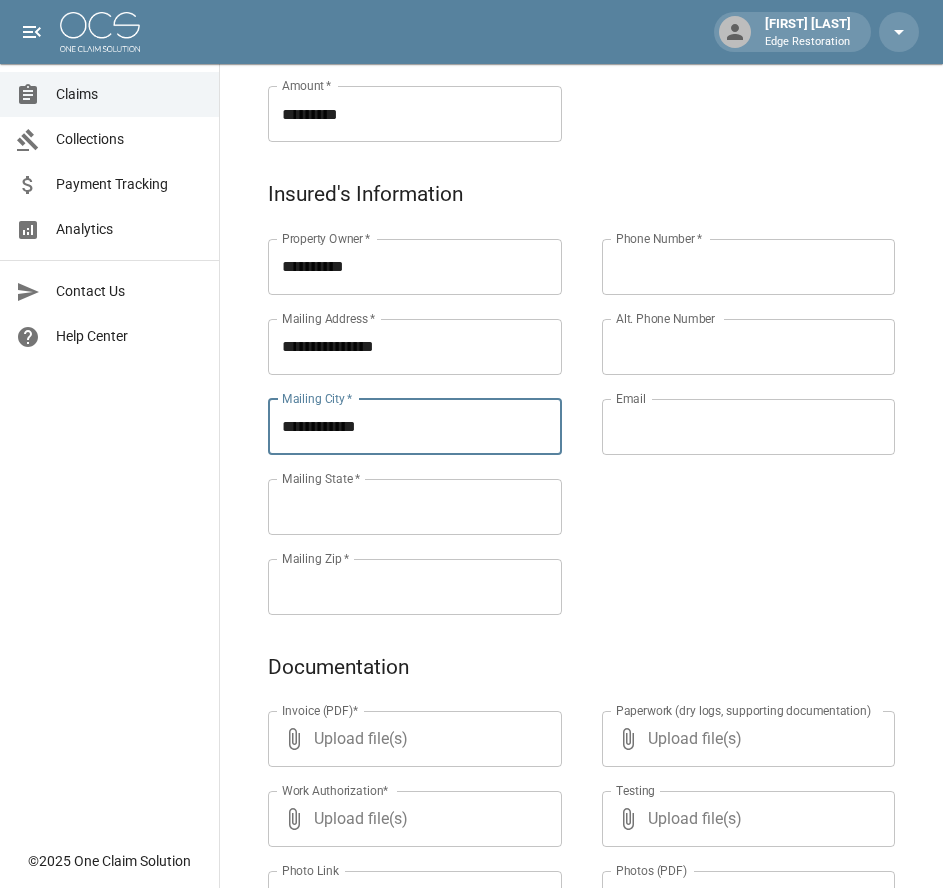 type on "**********" 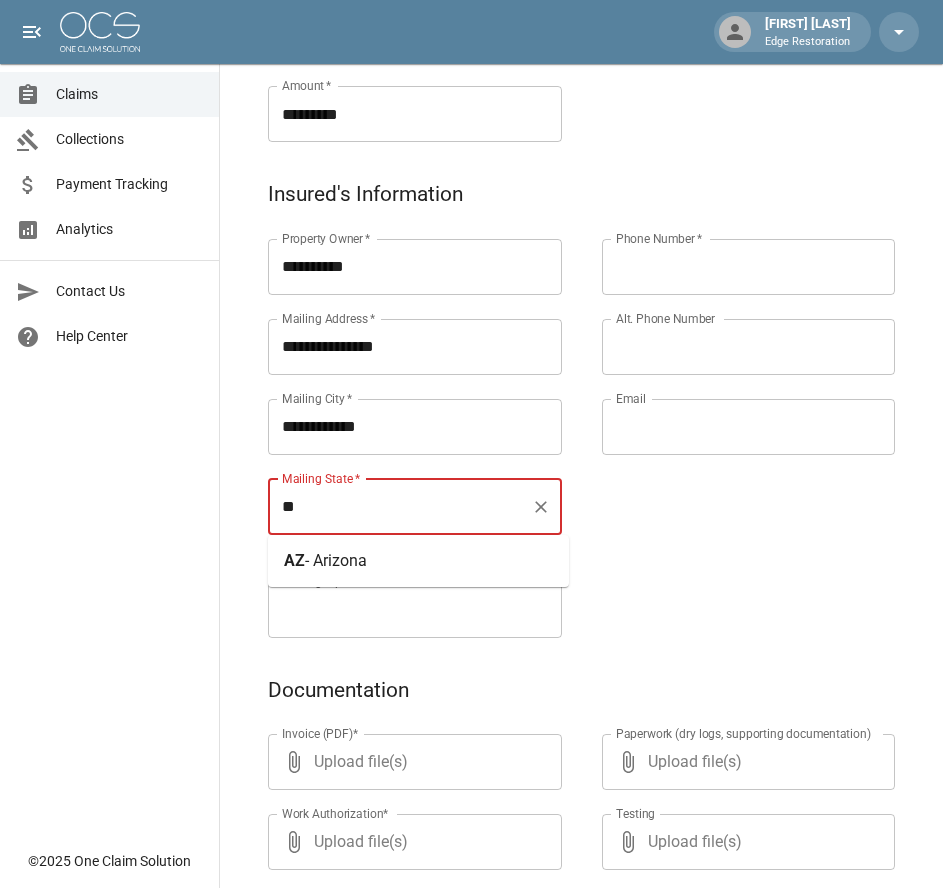 click on "- Arizona" at bounding box center [336, 560] 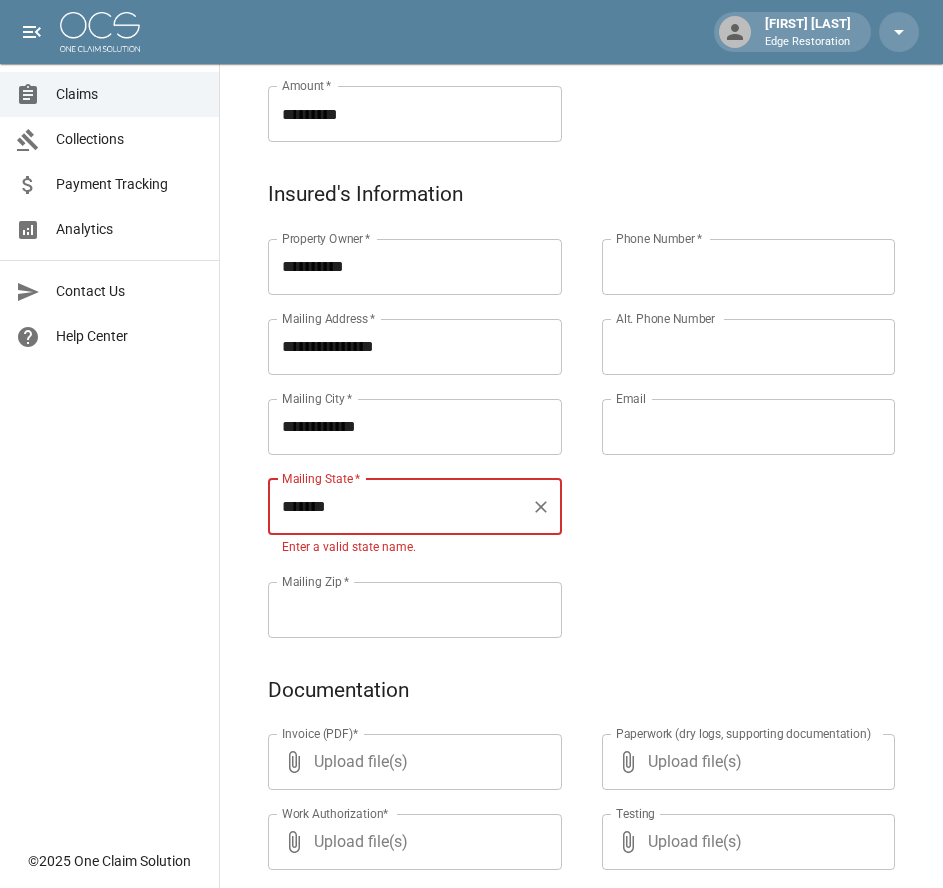 type on "*******" 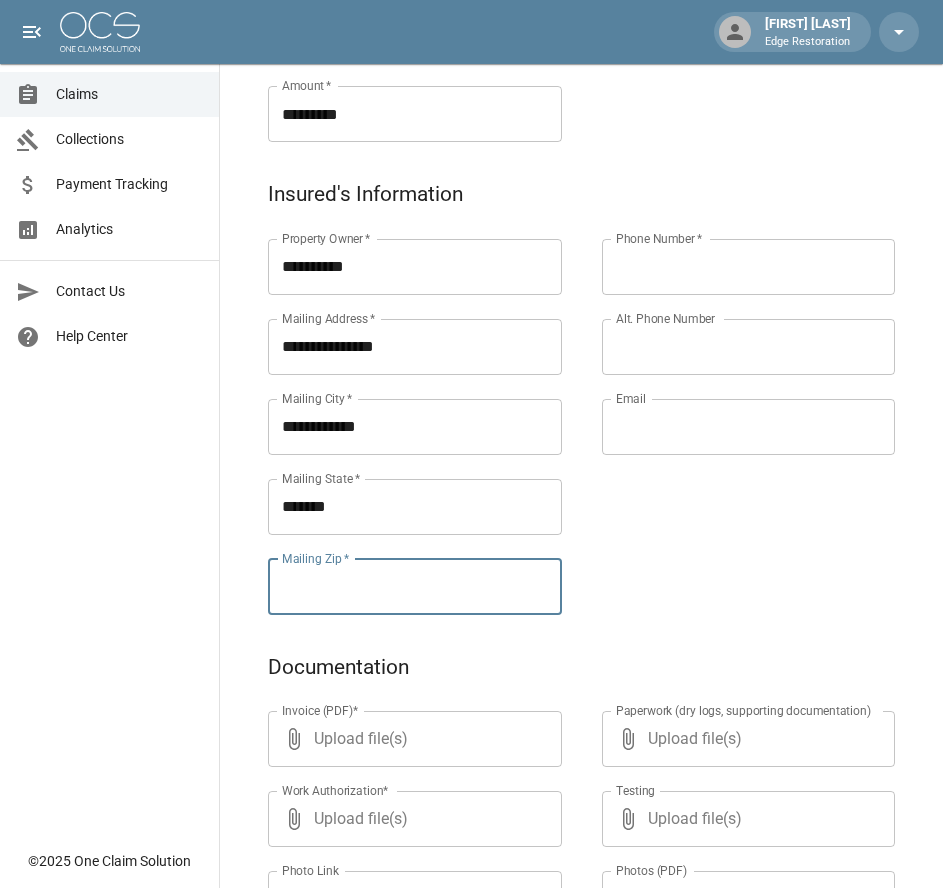click on "**********" at bounding box center (395, 403) 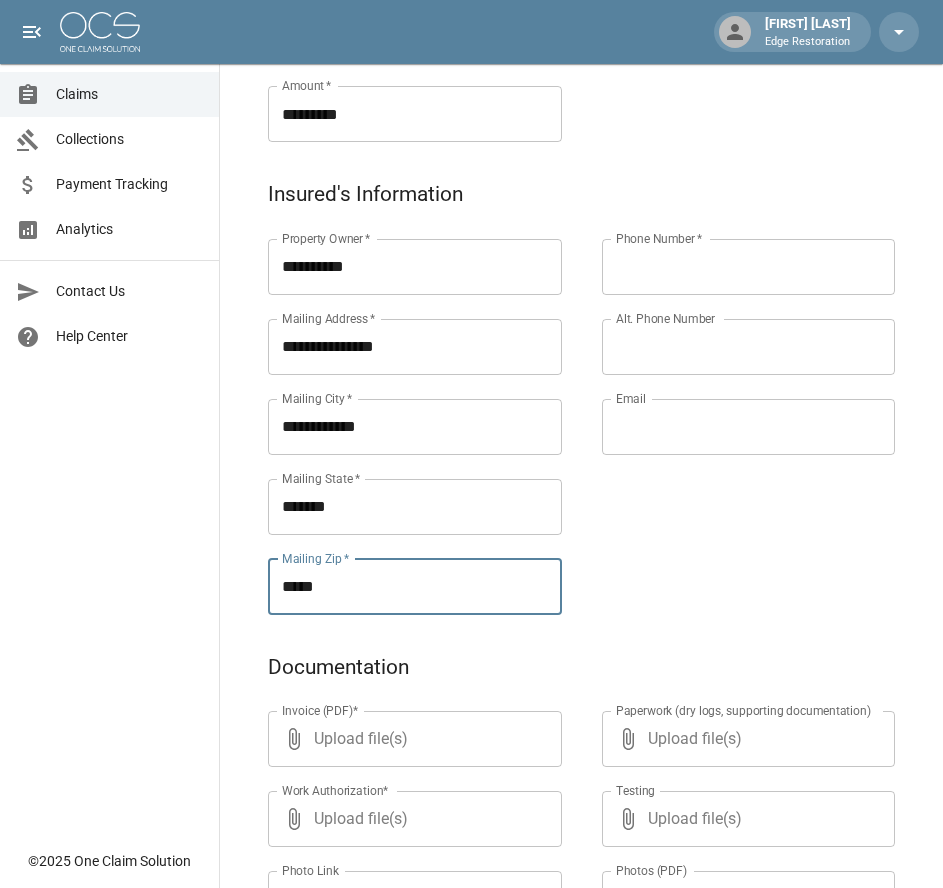 type on "*****" 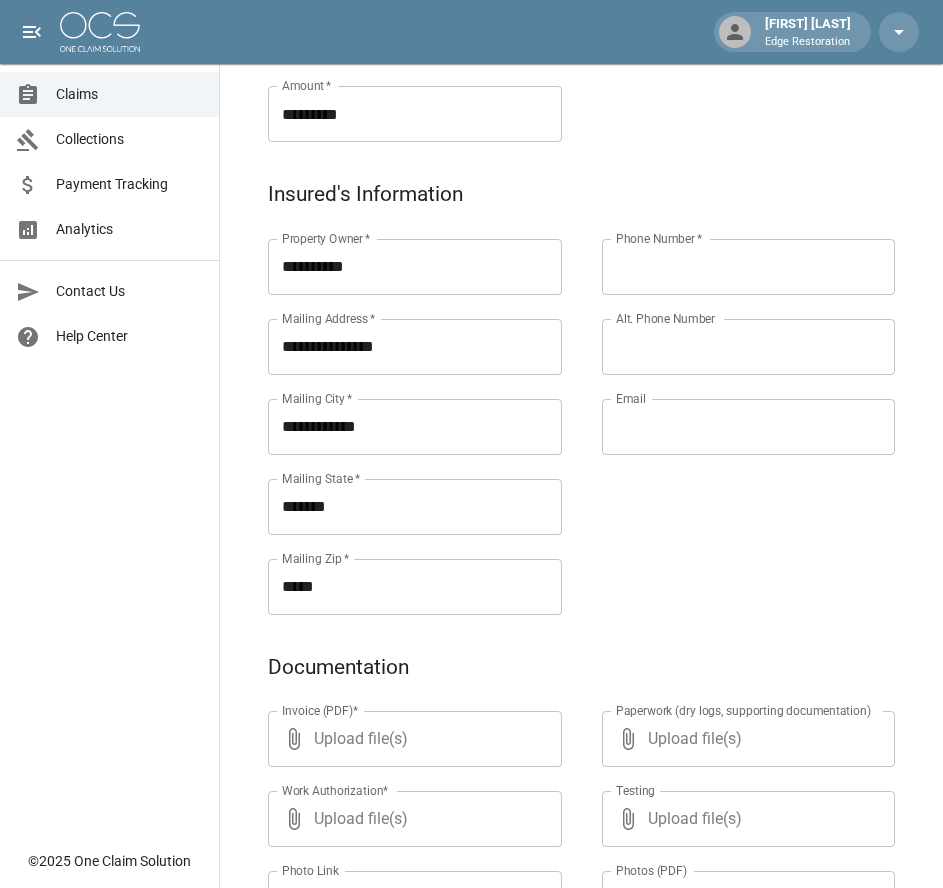 click on "Phone Number   *" at bounding box center [749, 267] 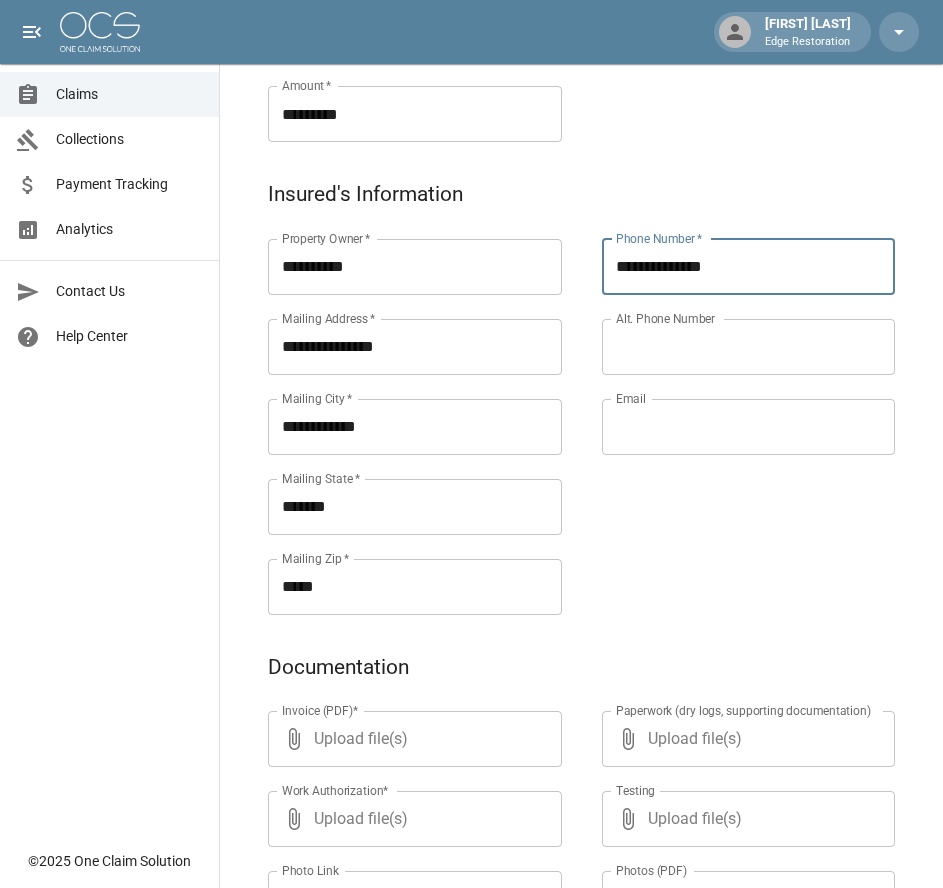 type on "**********" 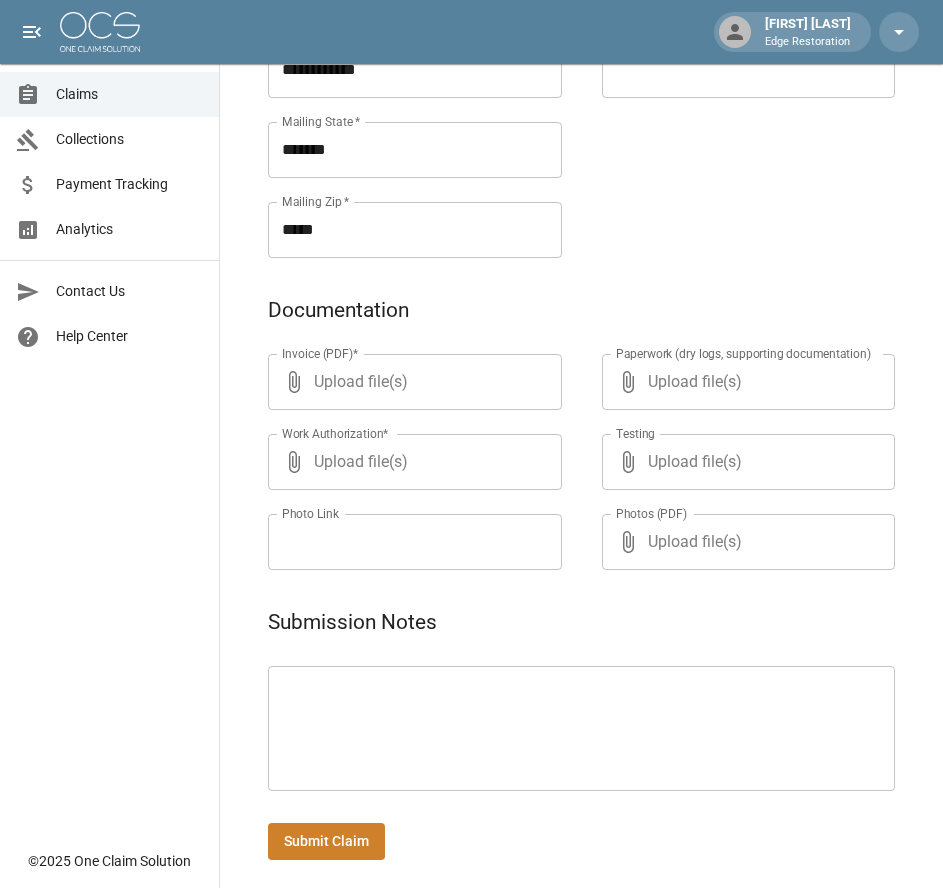 scroll, scrollTop: 971, scrollLeft: 0, axis: vertical 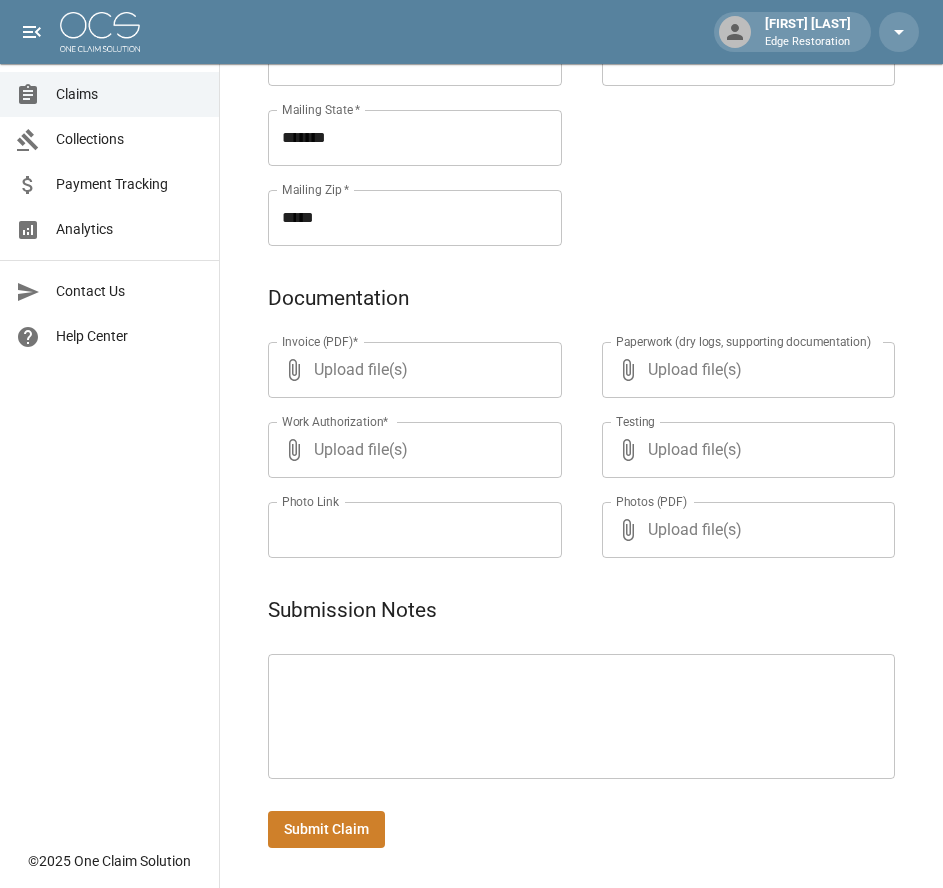 click on "**********" at bounding box center (581, 45) 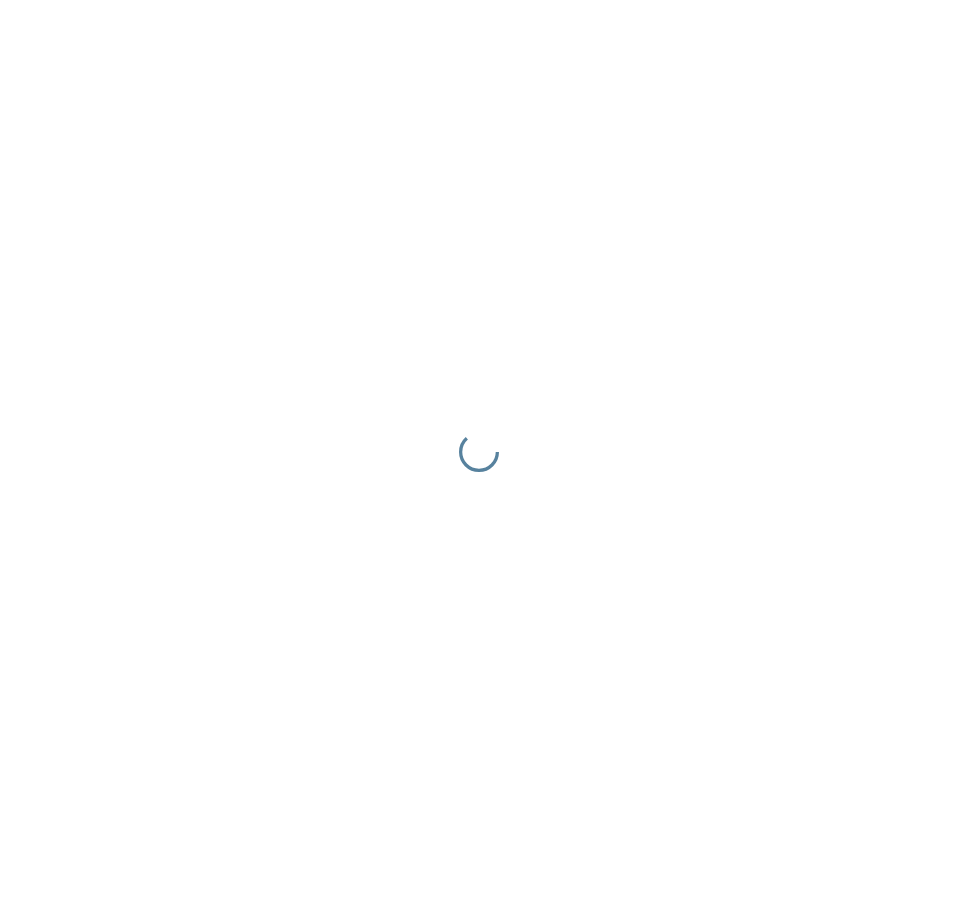 scroll, scrollTop: 0, scrollLeft: 0, axis: both 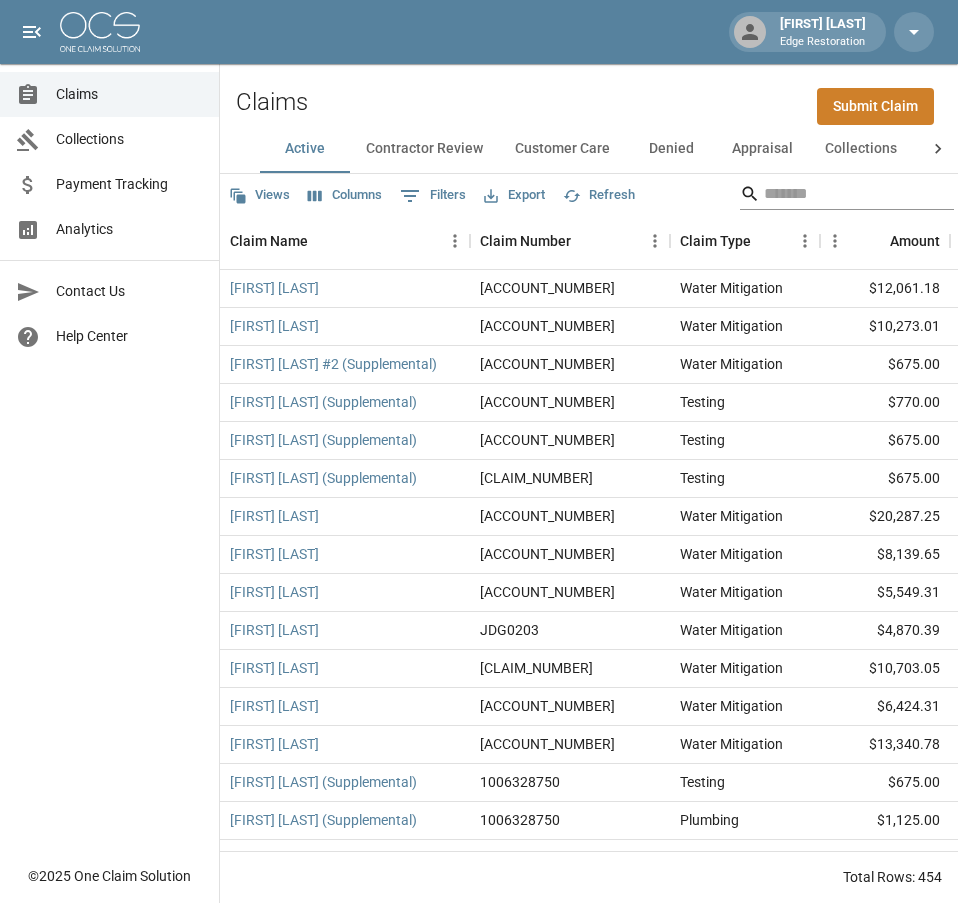 click at bounding box center (844, 194) 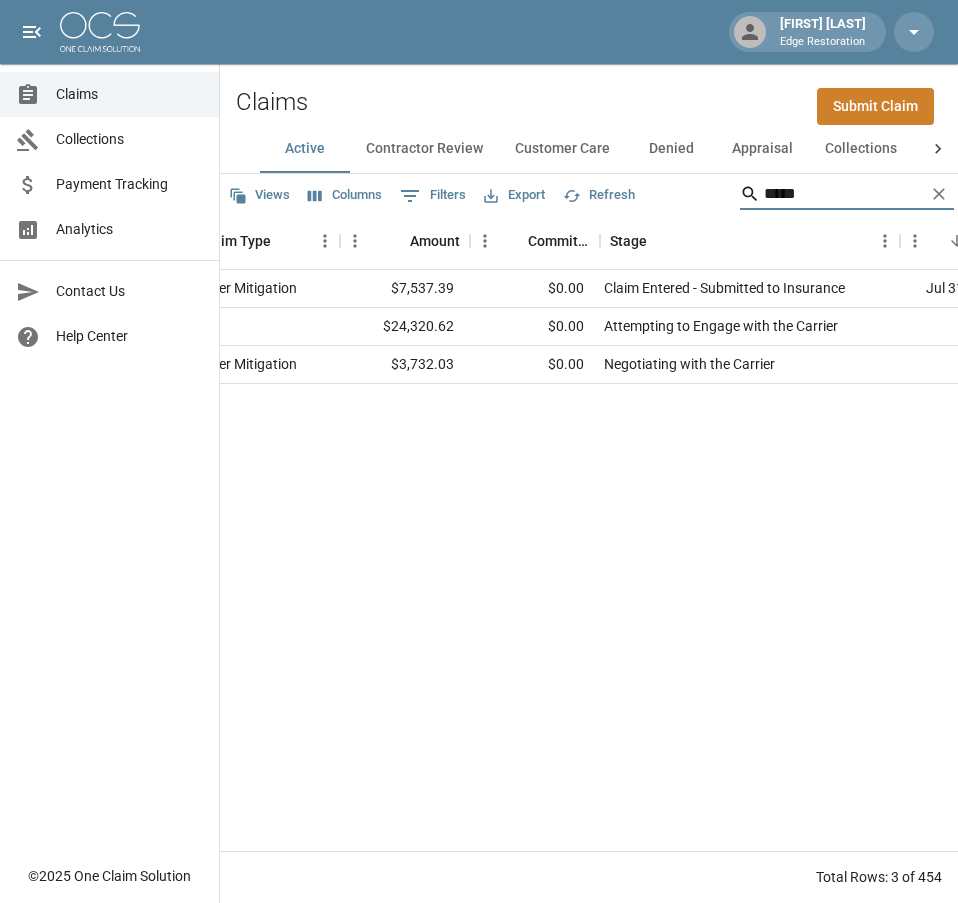 scroll, scrollTop: 0, scrollLeft: 474, axis: horizontal 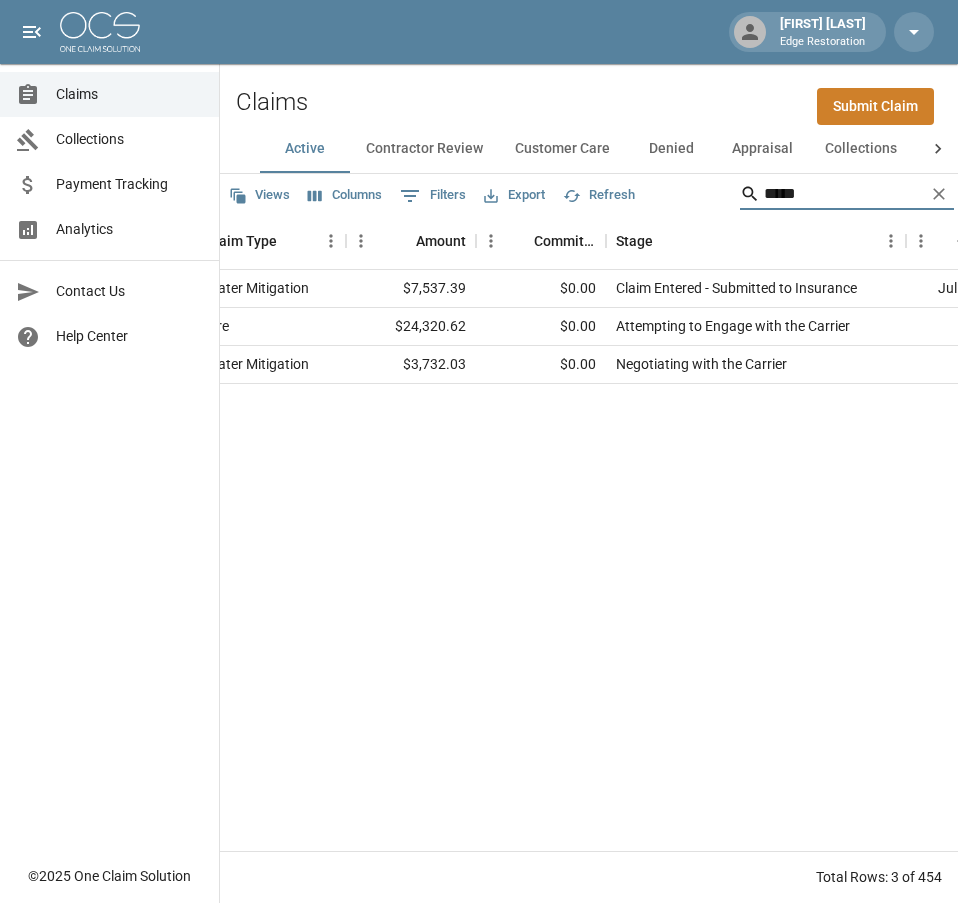 type on "*****" 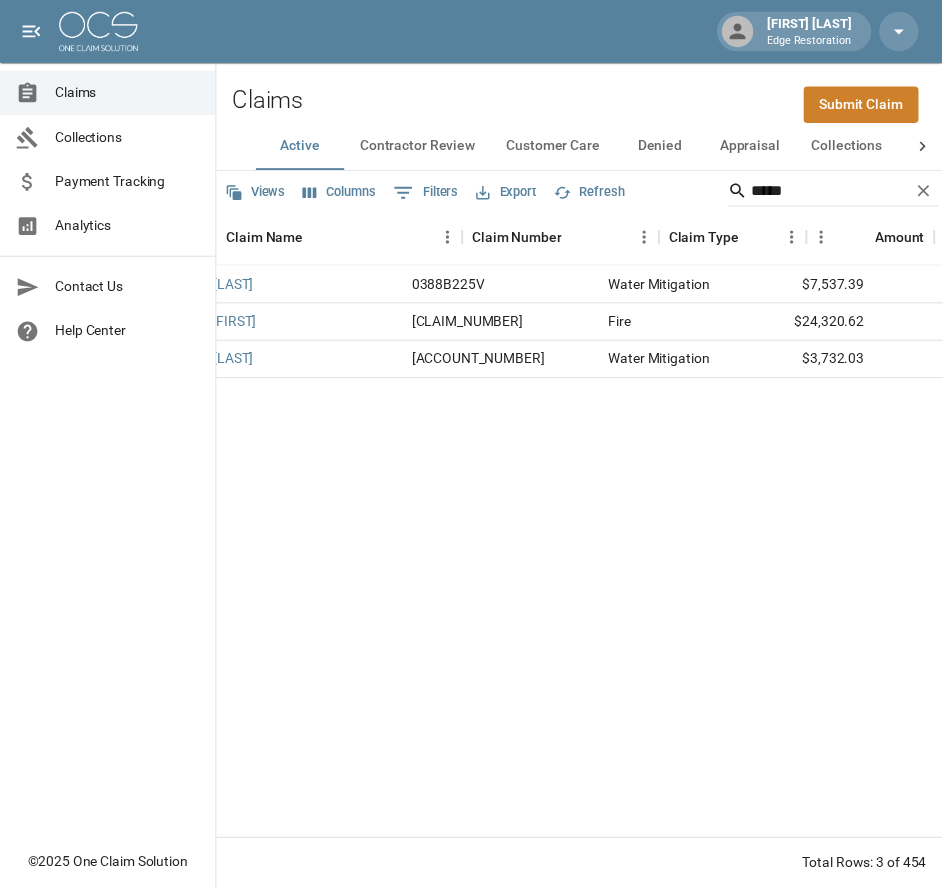 scroll, scrollTop: 0, scrollLeft: 0, axis: both 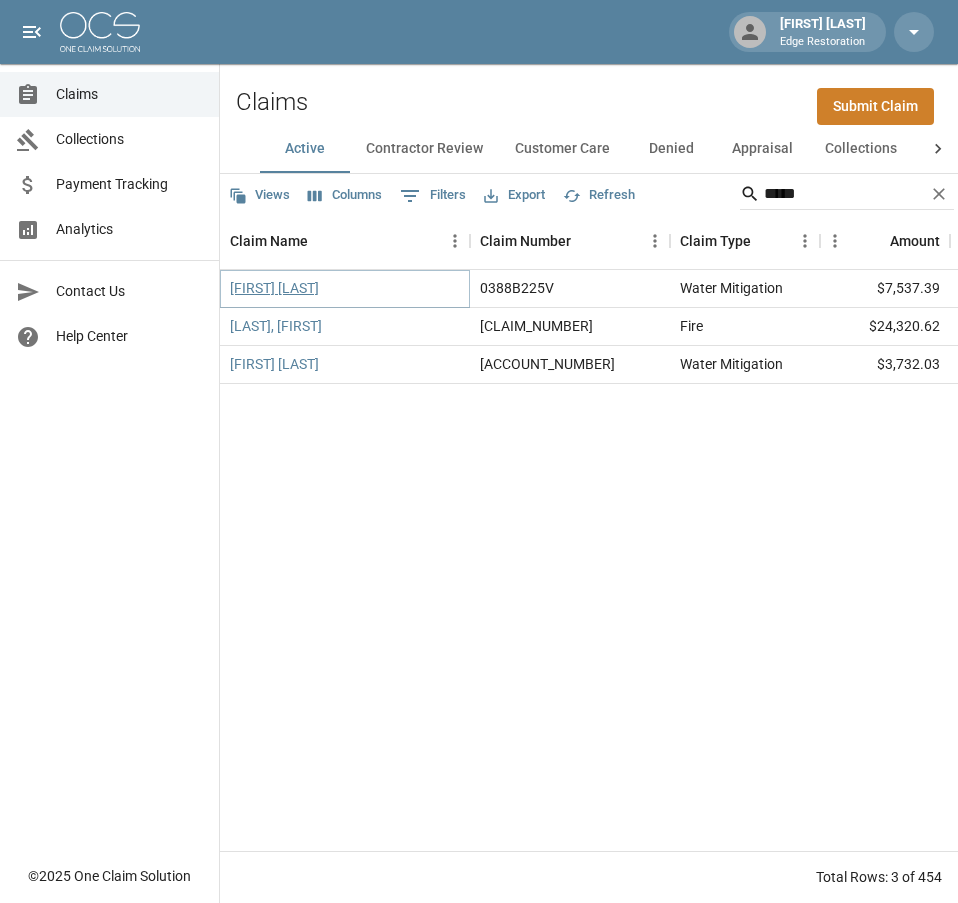 click on "[FIRST] [LAST]" at bounding box center [274, 288] 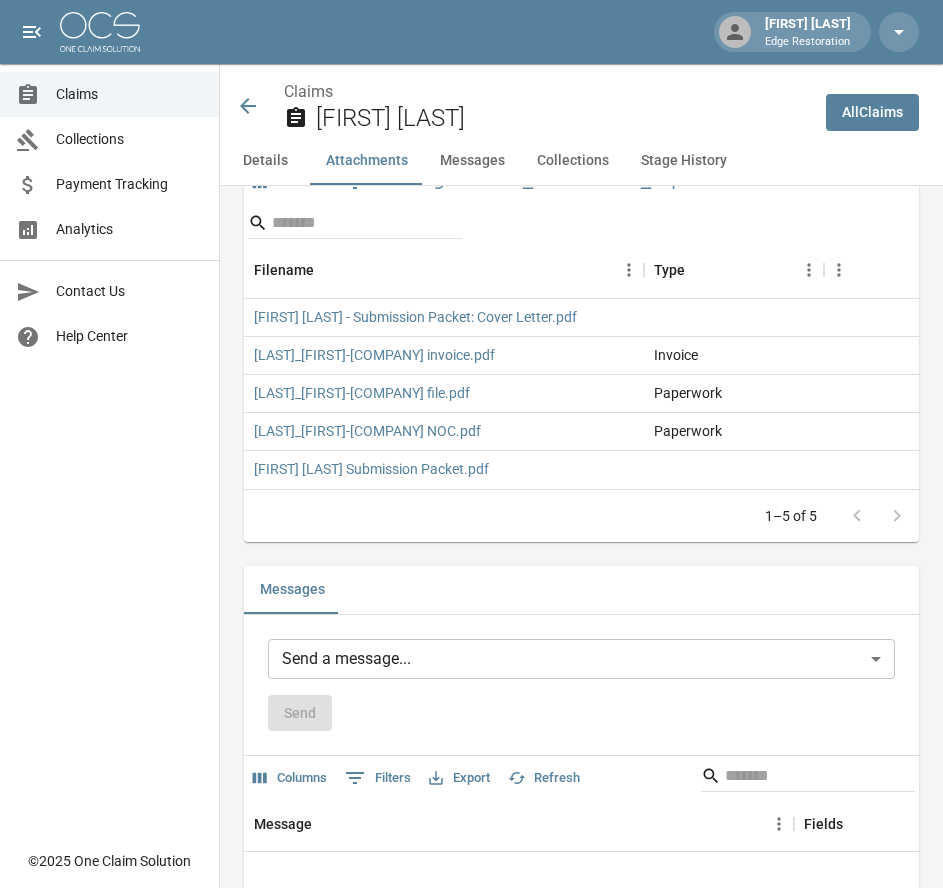 scroll, scrollTop: 1856, scrollLeft: 0, axis: vertical 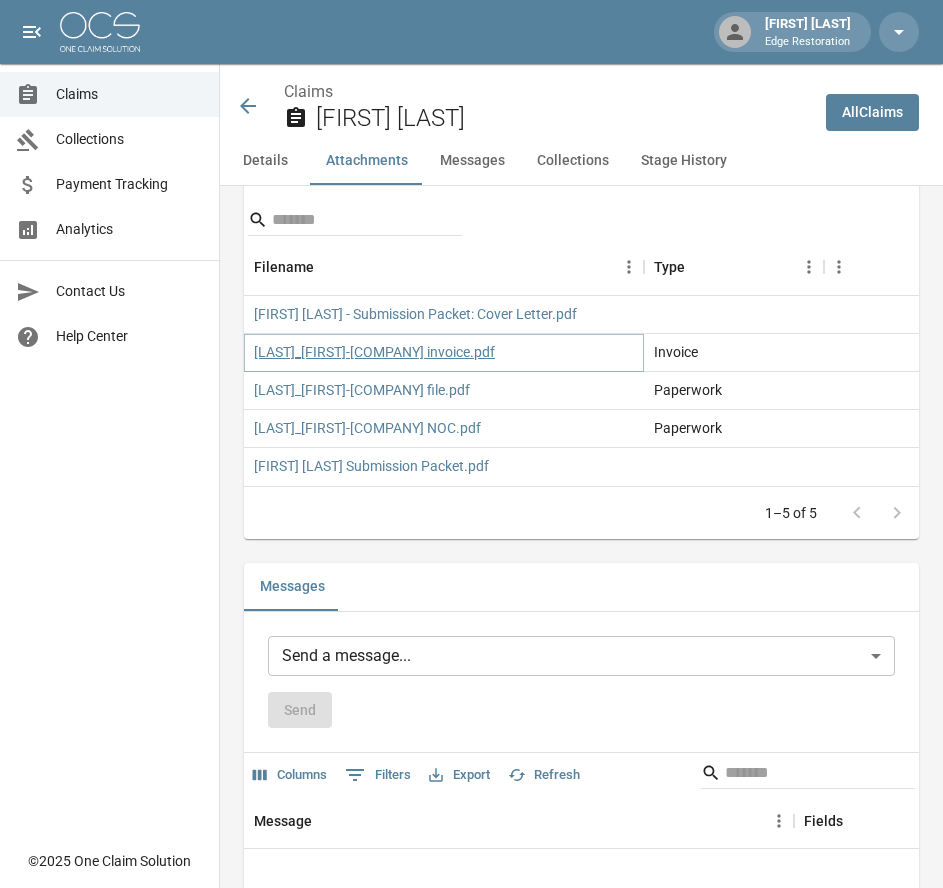 click on "[LAST]_[FIRST]-[COMPANY] invoice.pdf" at bounding box center (374, 352) 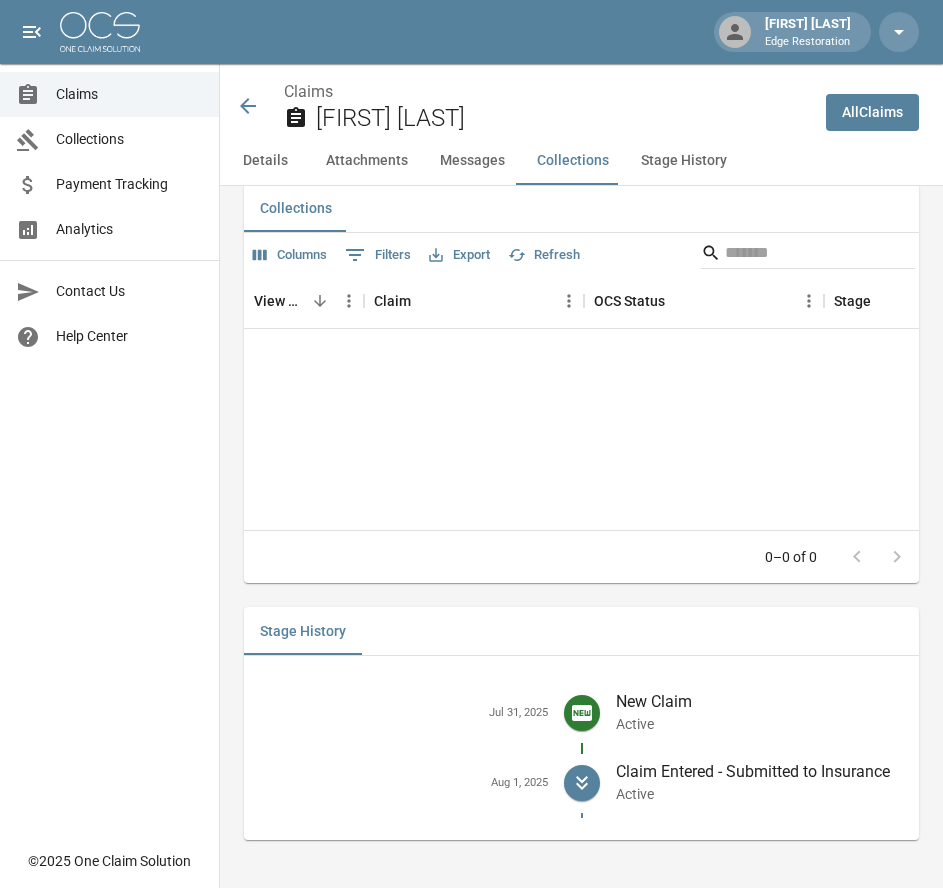 scroll, scrollTop: 2814, scrollLeft: 0, axis: vertical 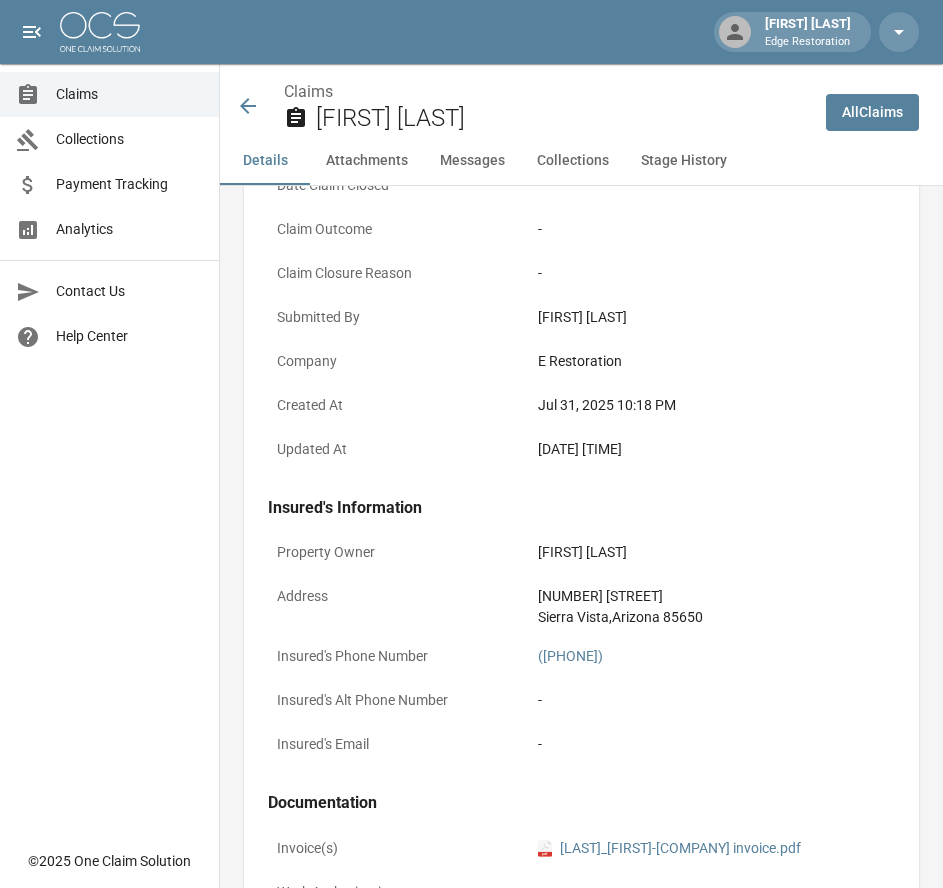 click on "Claims Collections Payment Tracking Analytics Contact Us Help Center" at bounding box center [109, 419] 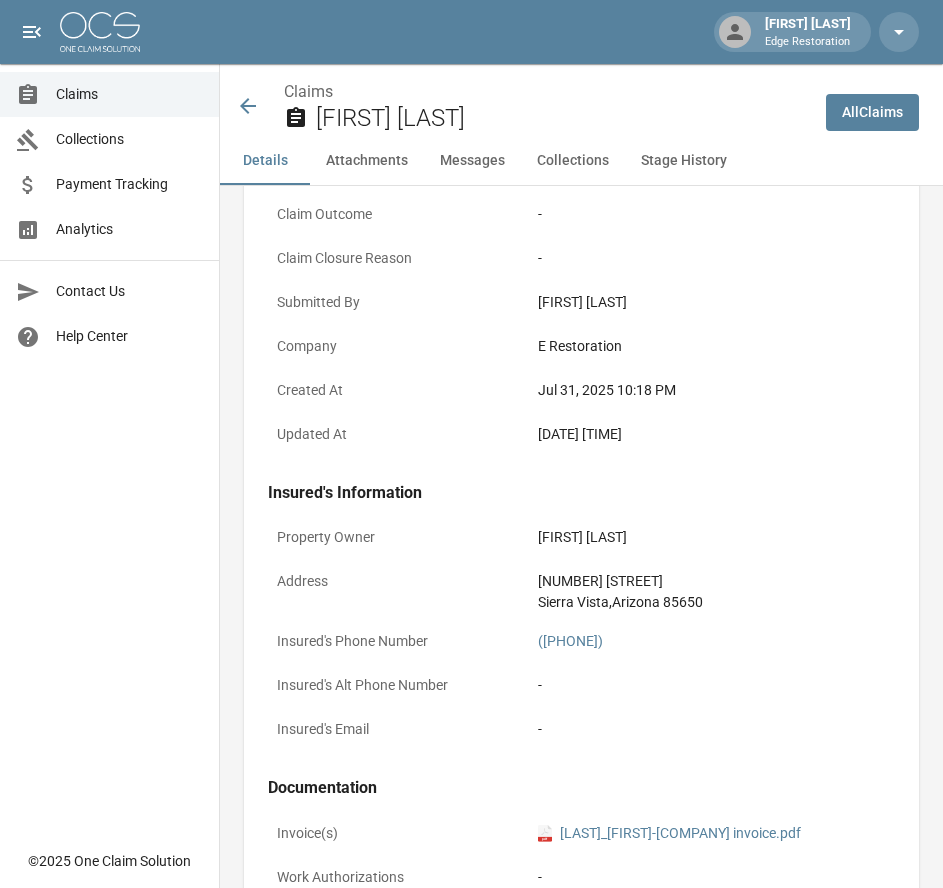 scroll, scrollTop: 649, scrollLeft: 0, axis: vertical 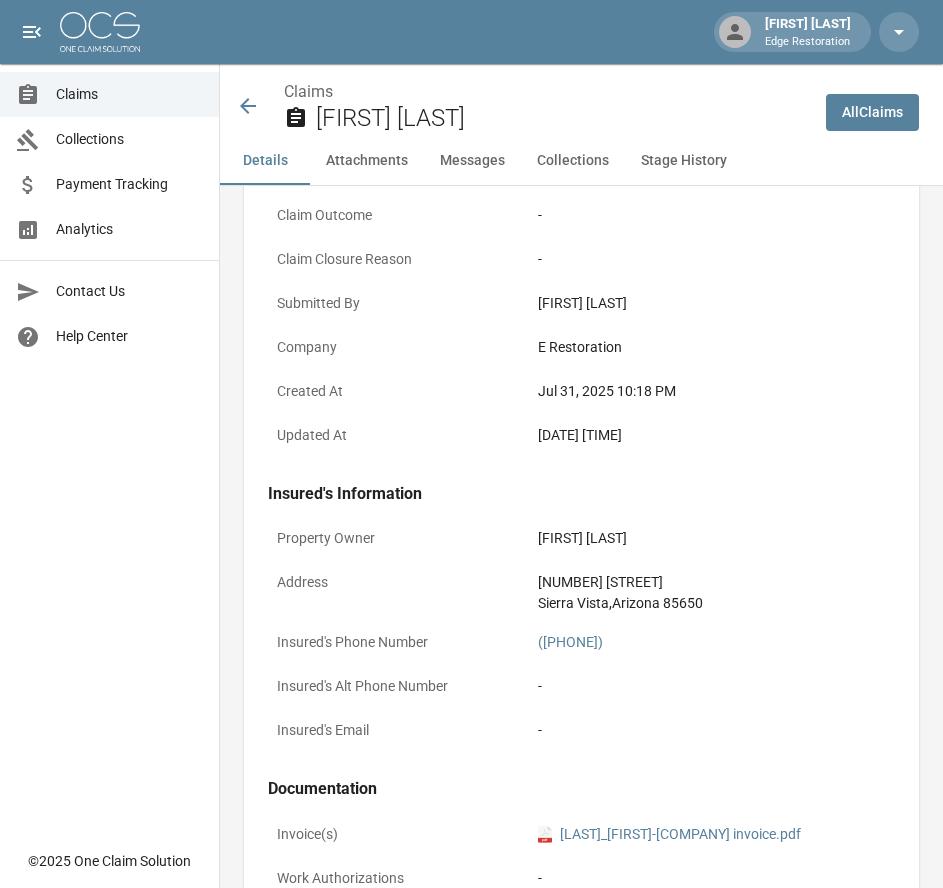 click on "Details Claim Information Name [FIRST] [LAST] Claim Number [CLAIM_NUMBER] Claim Type Water Mitigation Amount $[AMOUNT] Committed Amount $[AMOUNT] Balance Due $[AMOUNT] Stage Claim Entered - Submitted to Insurance Insurance Provider State Farm Date of Loss [DATE] Date Submitted [DATE] [TIME] Date Claim Escalated - Date Claim Closed - Claim Outcome - Claim Closure Reason - Submitted By [FIRST] [LAST] Company E Restoration Created At [DATE] [TIME] Updated At [DATE] [TIME] Insured's Information Property Owner [FIRST] [LAST] Address [NUMBER] [STREET] [CITY] , [STATE] [POSTAL_CODE] Insured's Phone Number [PHONE] Insured's Alt Phone Number - Insured's Email - Documentation Invoice(s) pdf [LAST]_[FIRST]-[COMPANY] invoice.pdf Work Authorizations - Photo Link - Paperwork pdf [LAST]_[FIRST]-[COMPANY] file.pdf pdf [LAST]_[FIRST]-[COMPANY] NOC.pdf Testing - Photos (PDF) - Submission Notes Submission Notes Adjuster Name: [FIRST]
Adjuster Contact Info:  [EMAIL] Attachments Columns 0 Filters  Refresh  Upload 0" at bounding box center [569, 1276] 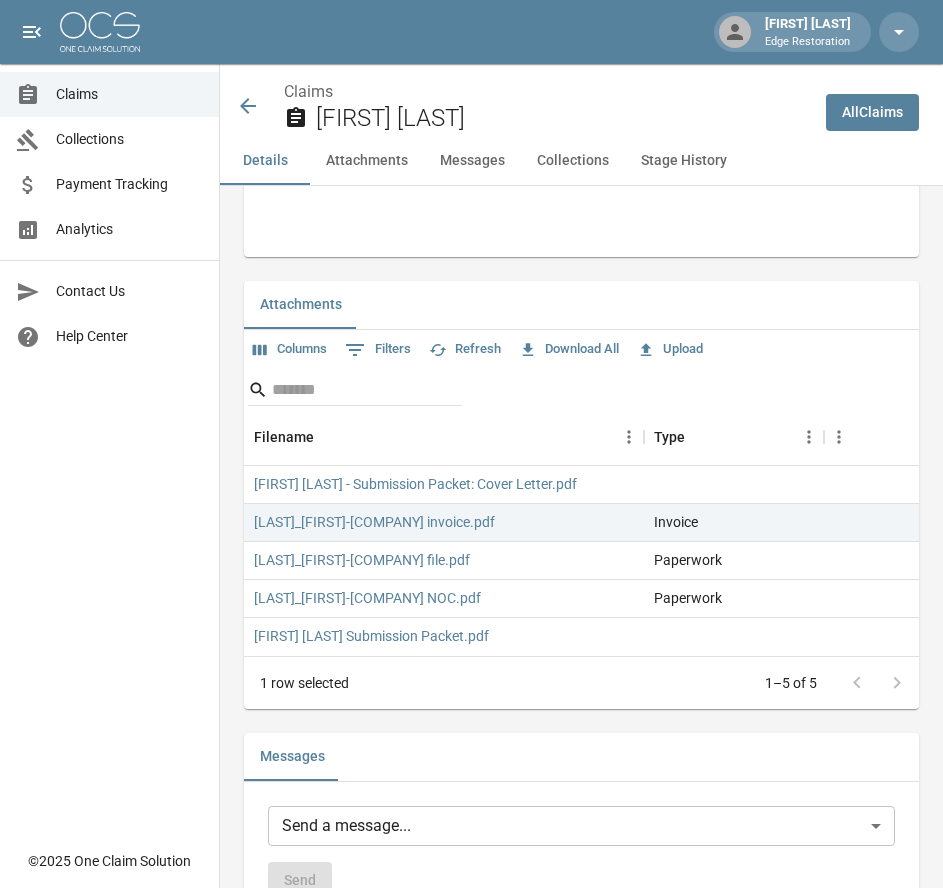 scroll, scrollTop: 1682, scrollLeft: 15, axis: both 